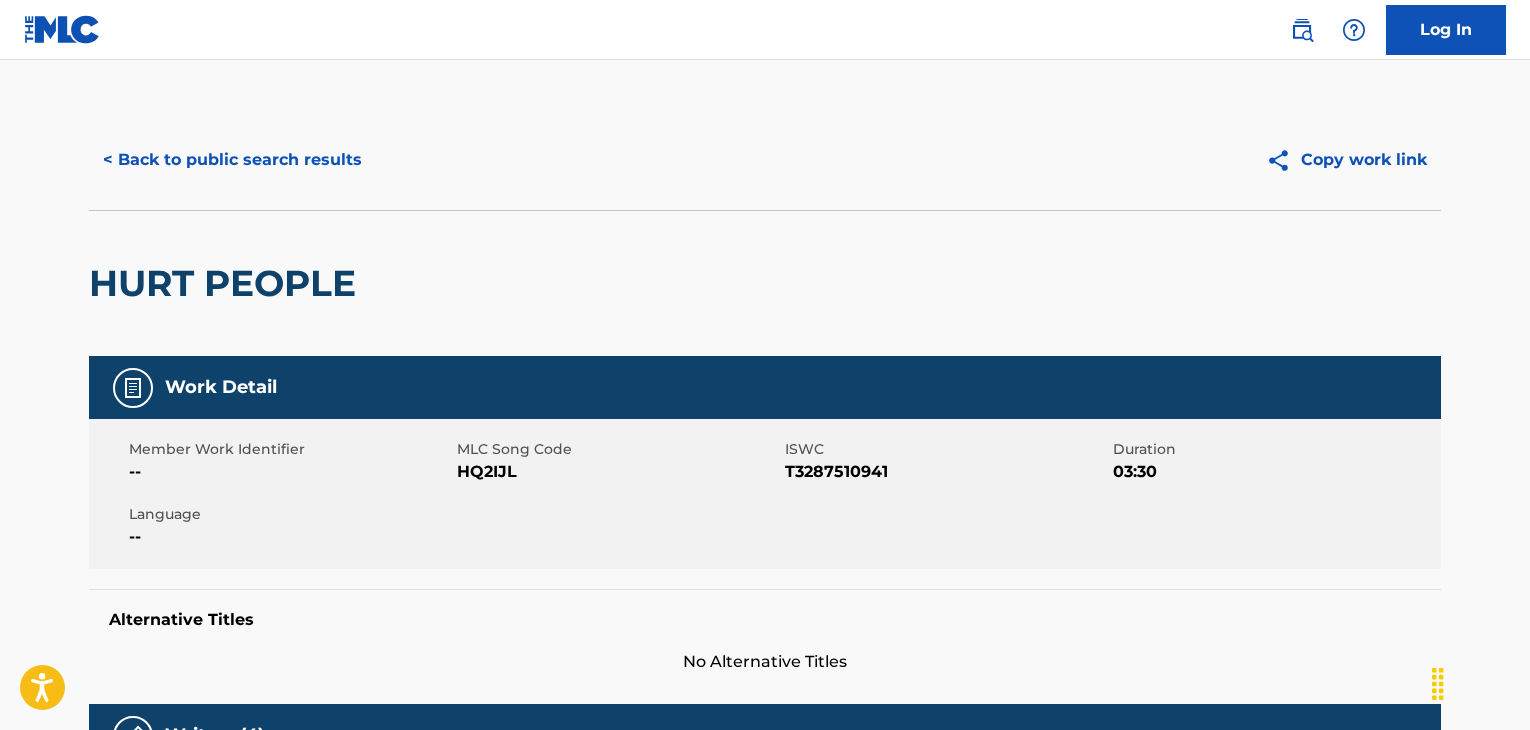 scroll, scrollTop: 1533, scrollLeft: 0, axis: vertical 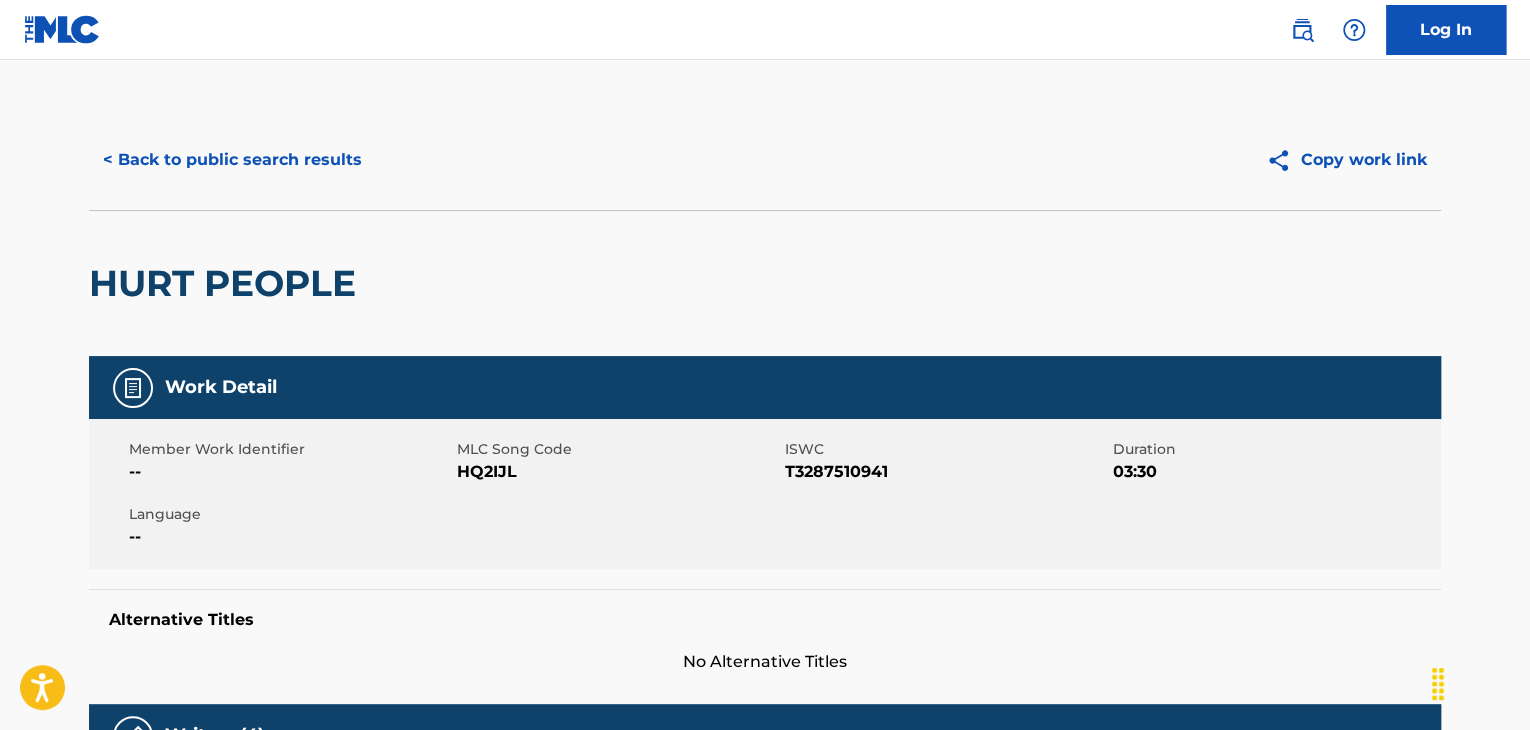 click on "< Back to public search results" at bounding box center (232, 160) 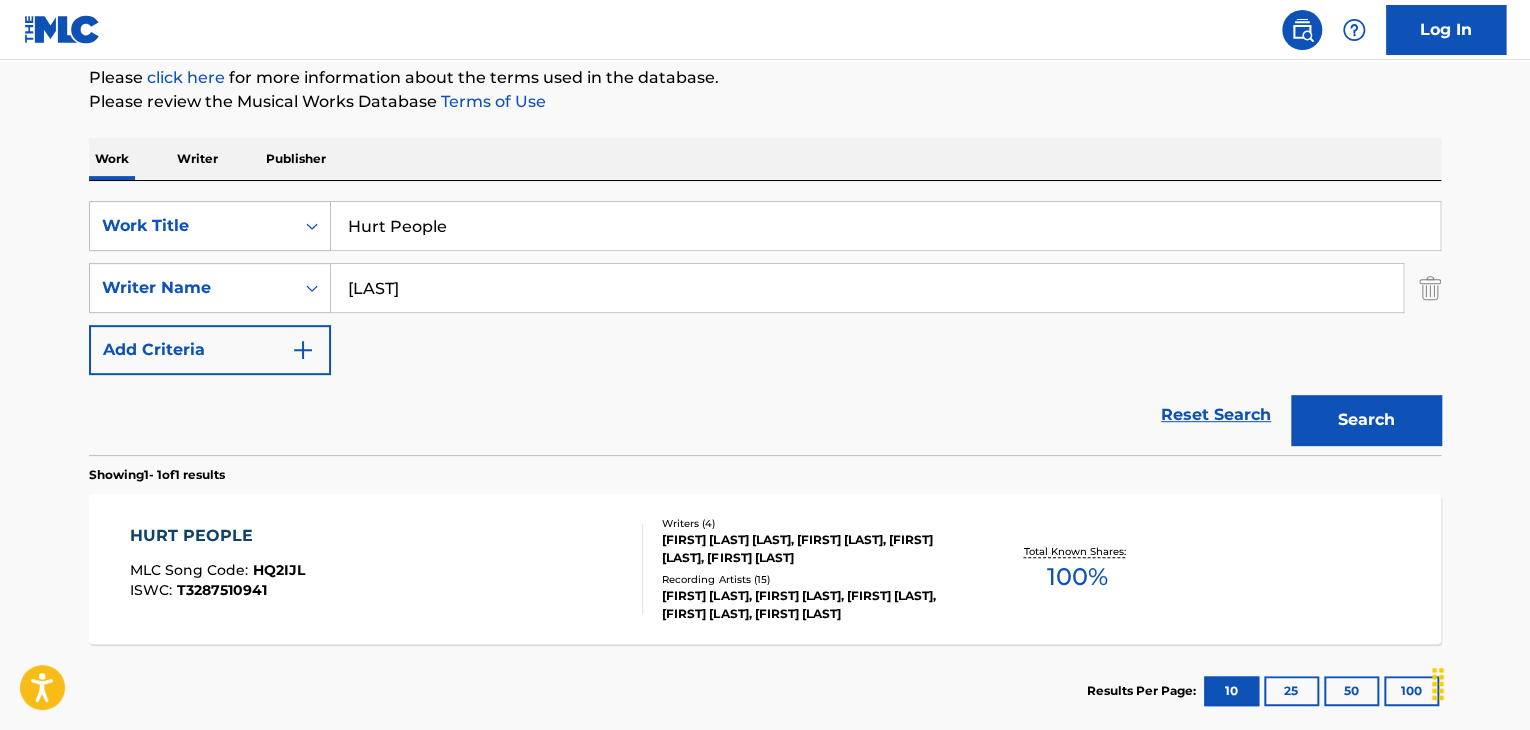 click on "Hurt People" at bounding box center (885, 226) 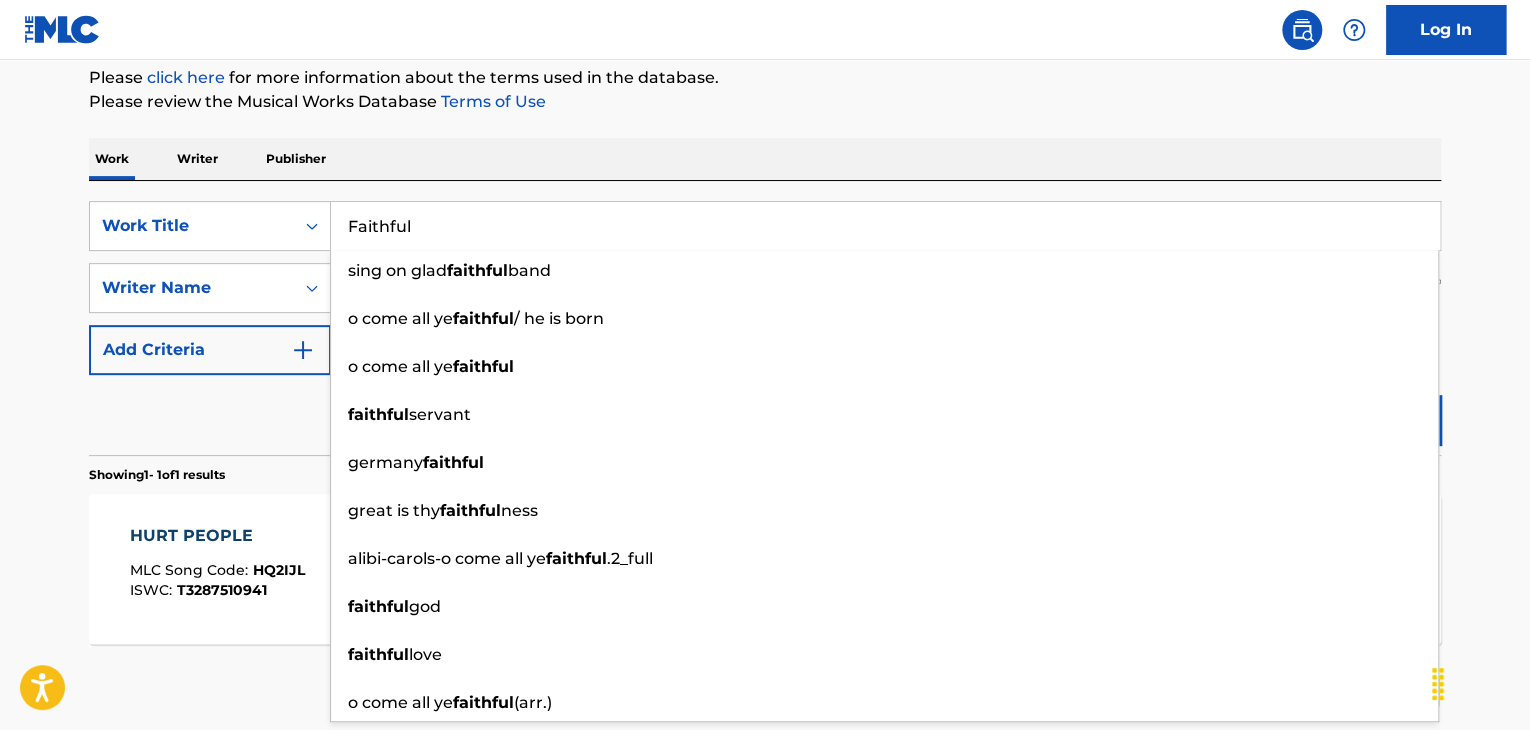 type on "Faithful" 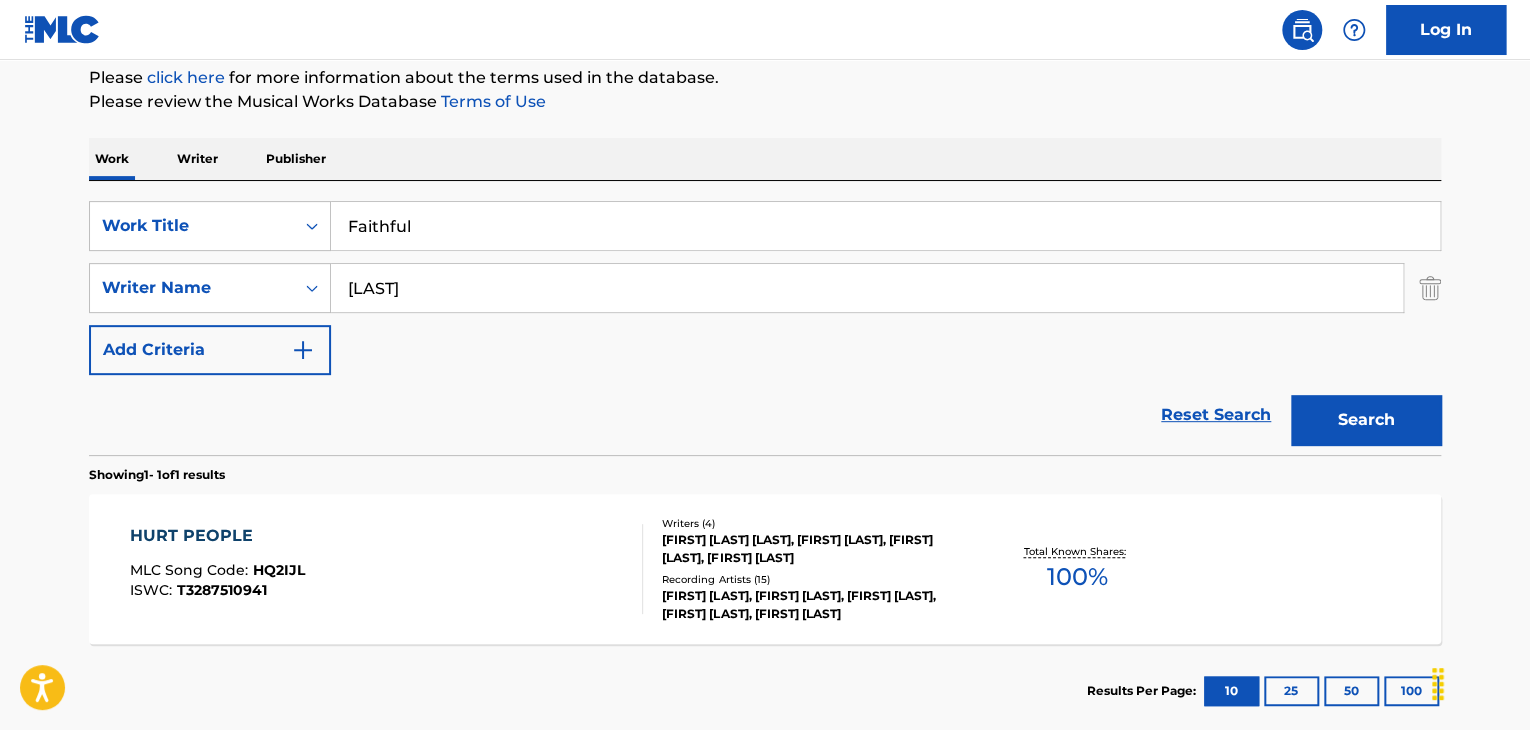 click on "[LAST]" at bounding box center (867, 288) 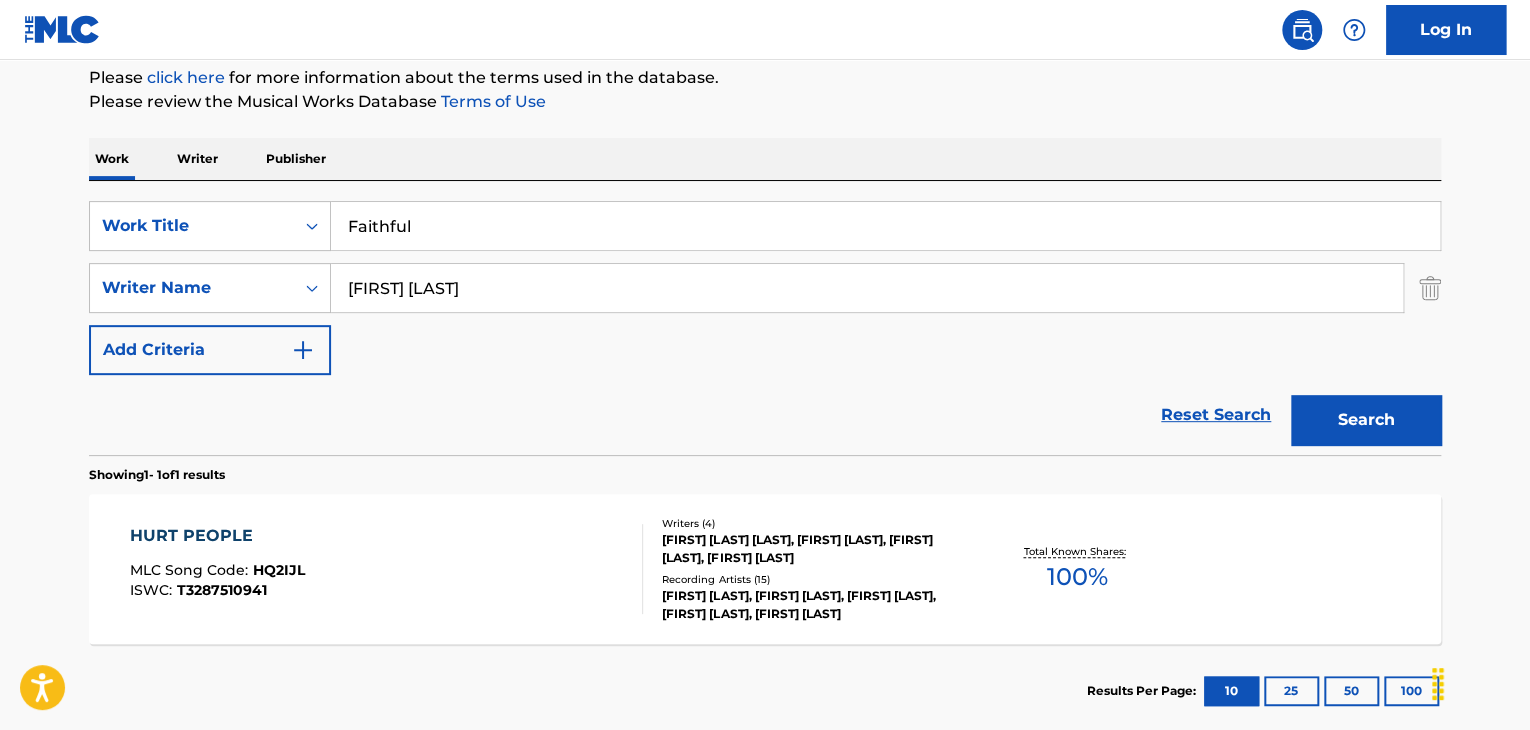 type on "[FIRST] [LAST]" 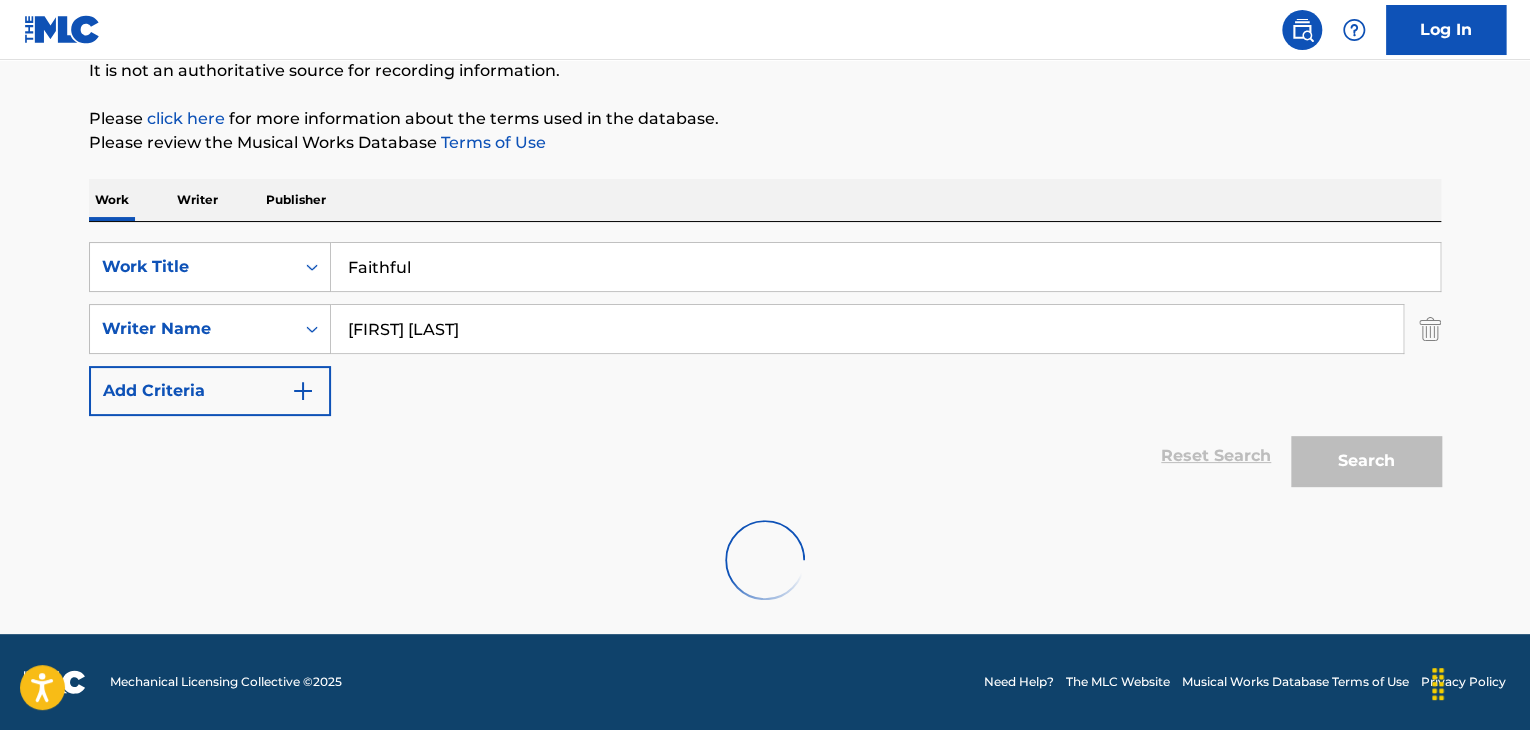 scroll, scrollTop: 244, scrollLeft: 0, axis: vertical 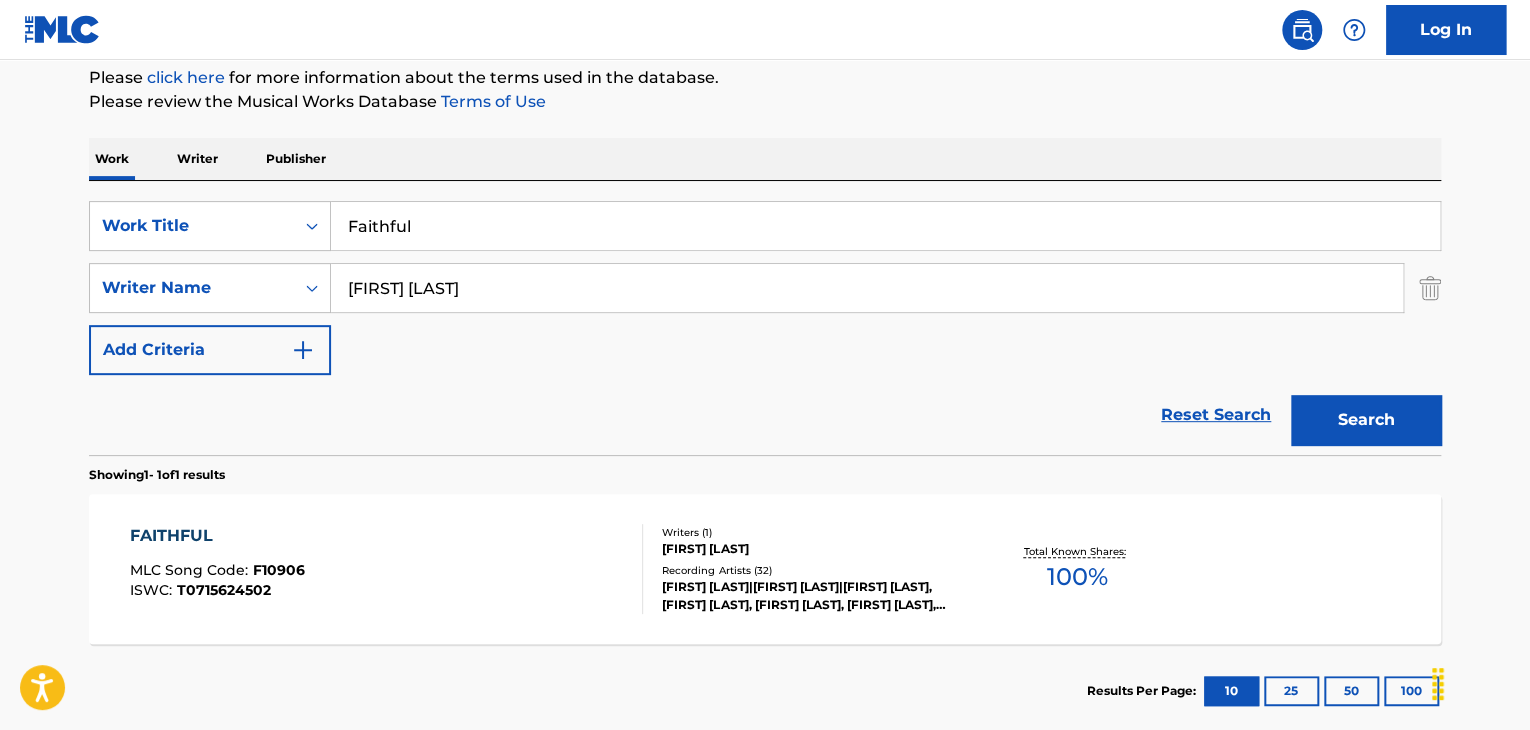click on "FAITHFUL" at bounding box center (217, 536) 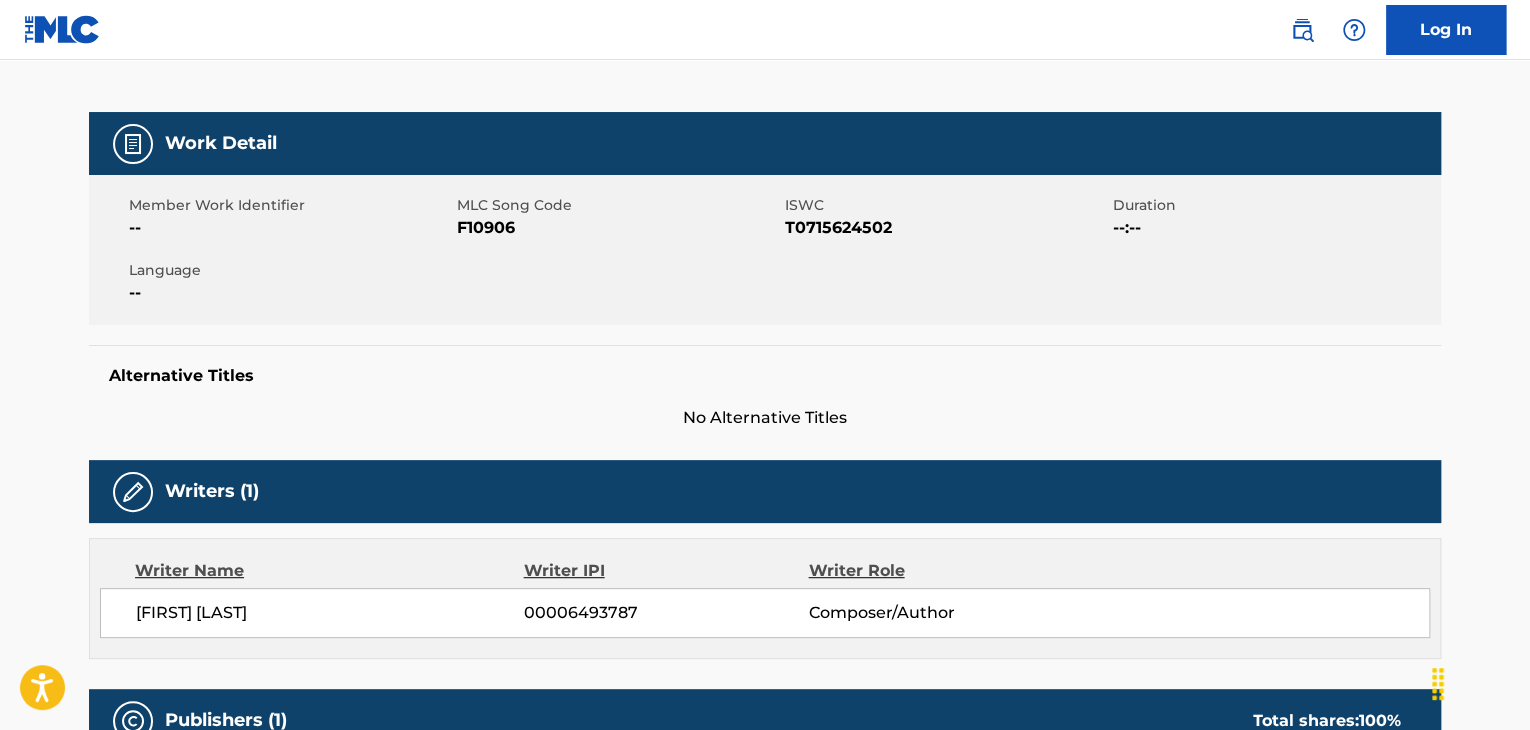 scroll, scrollTop: 0, scrollLeft: 0, axis: both 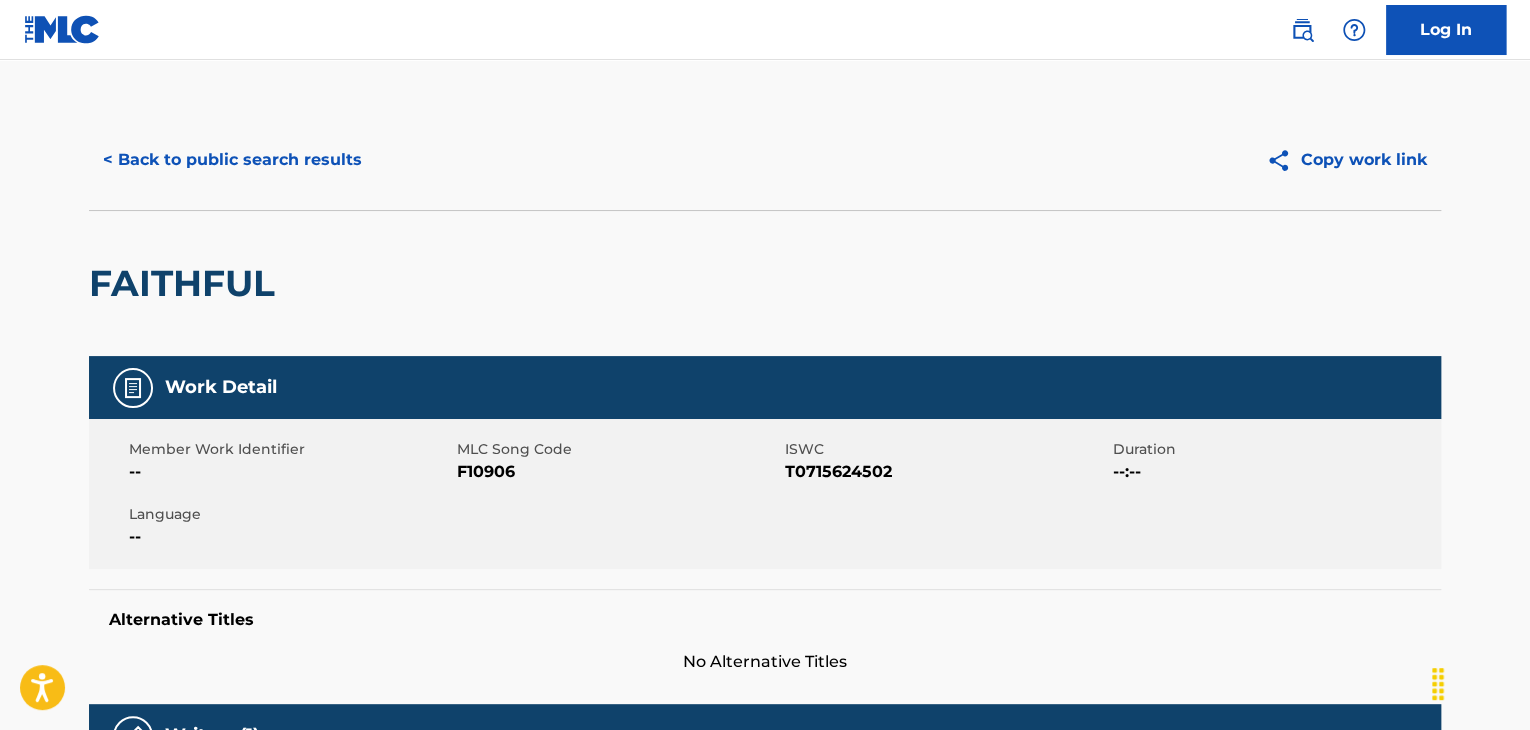 click on "F10906" at bounding box center [618, 472] 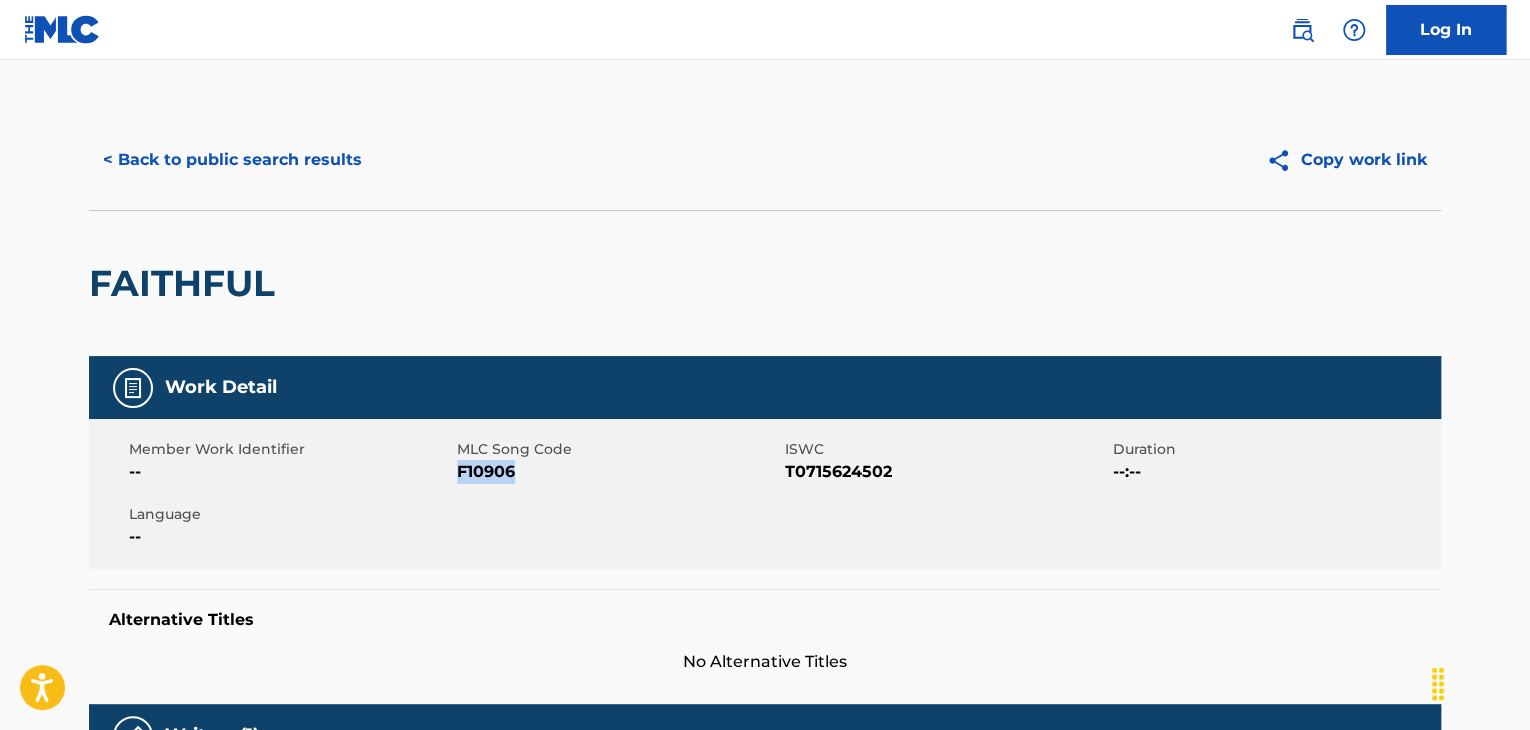 click on "F10906" at bounding box center (618, 472) 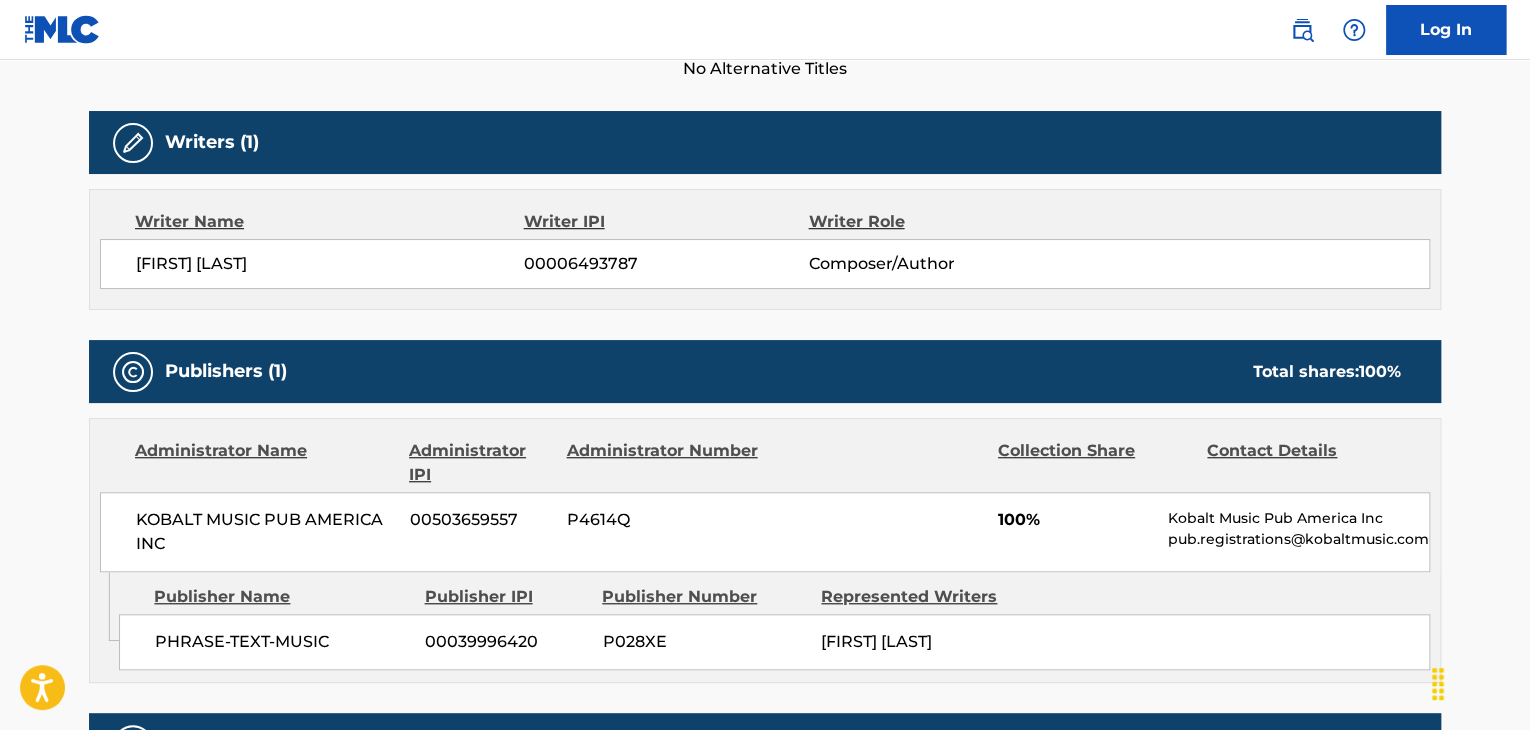 scroll, scrollTop: 666, scrollLeft: 0, axis: vertical 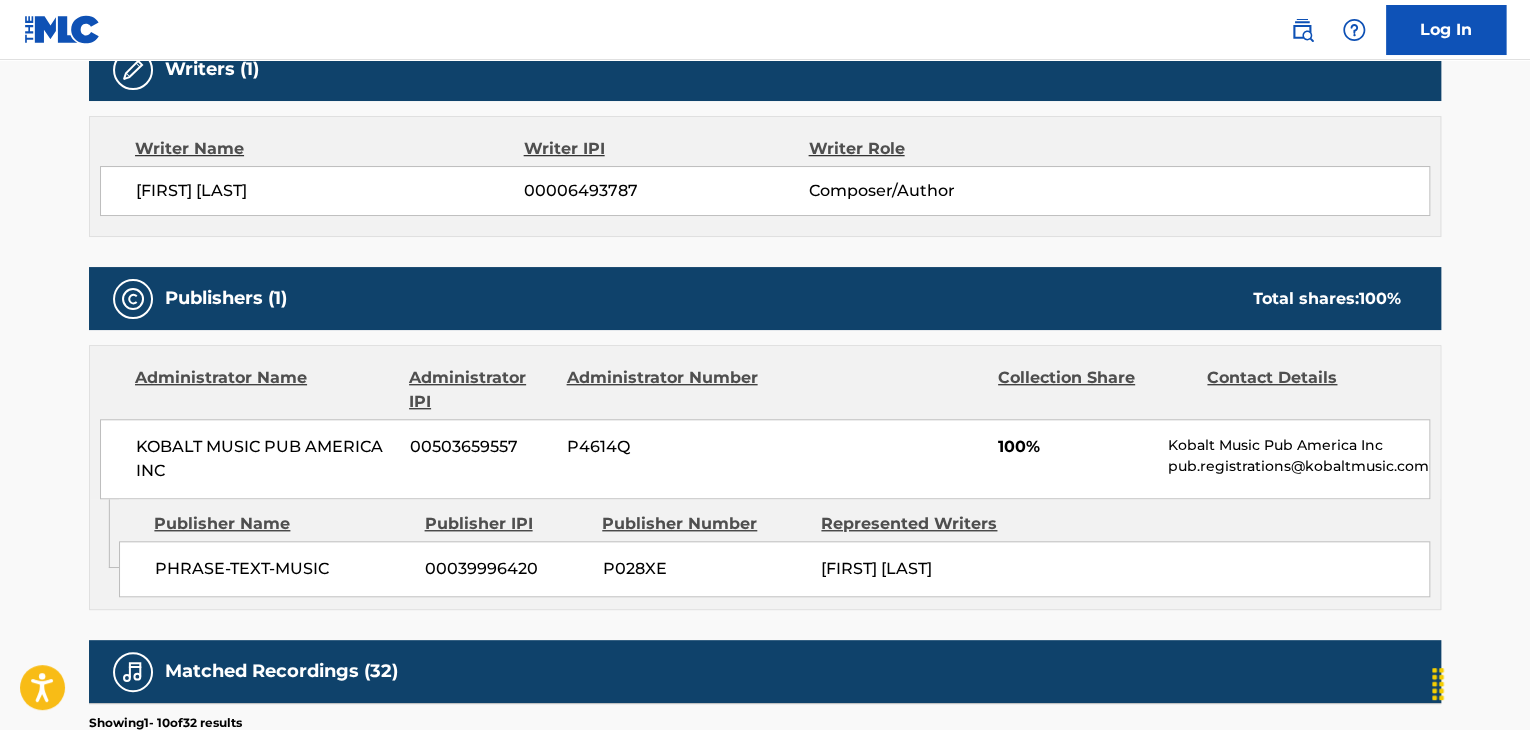 click on "PHRASE-TEXT-MUSIC" at bounding box center [282, 569] 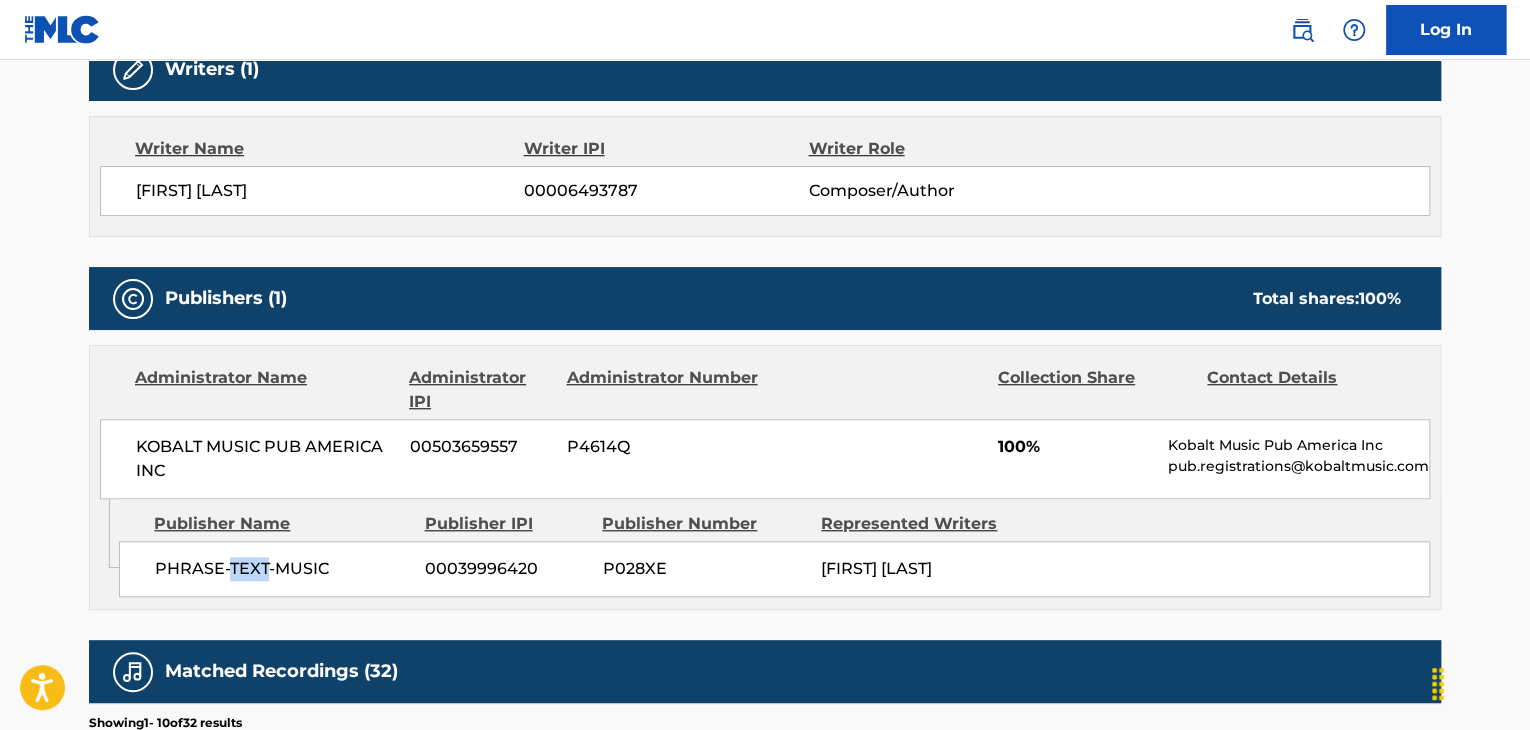 click on "PHRASE-TEXT-MUSIC" at bounding box center [282, 569] 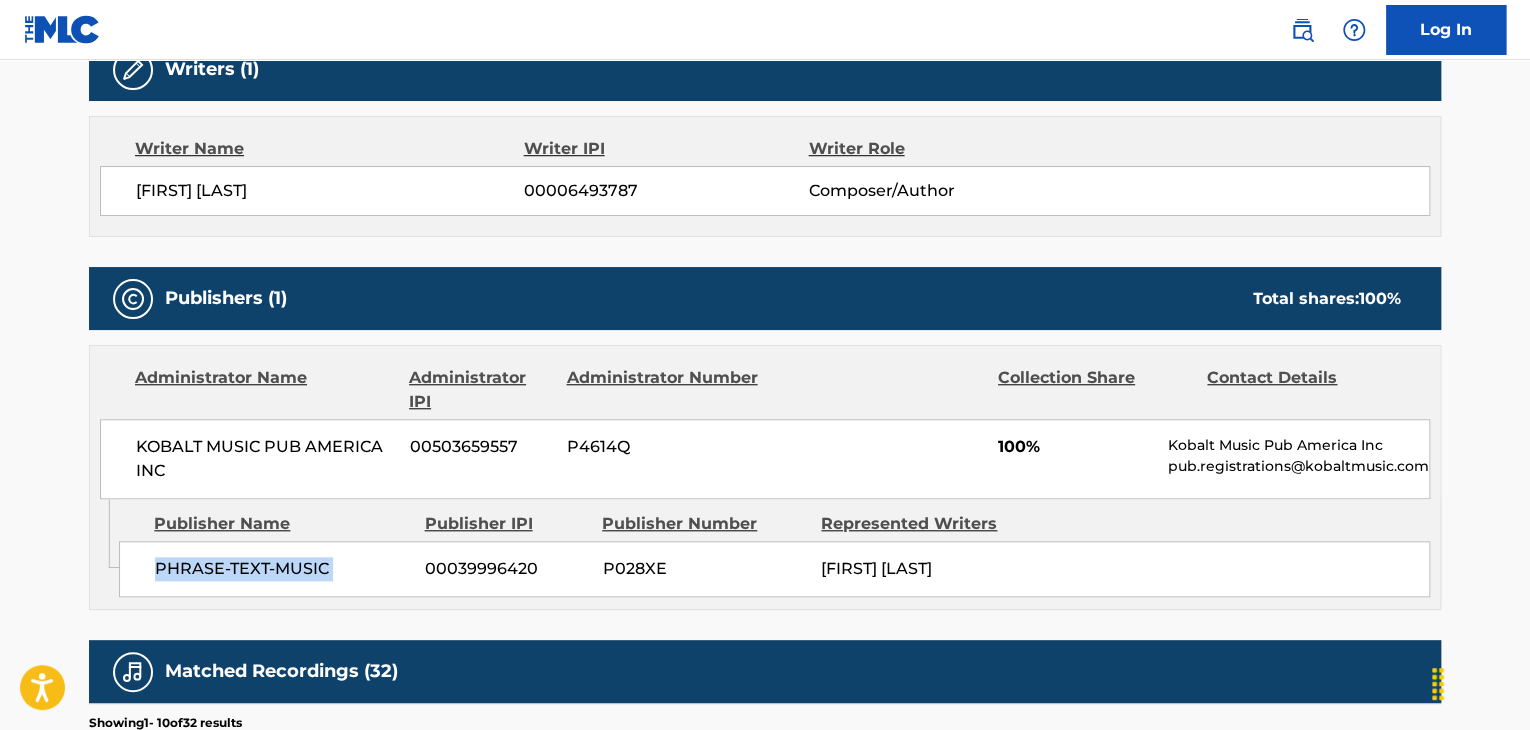click on "PHRASE-TEXT-MUSIC" at bounding box center (282, 569) 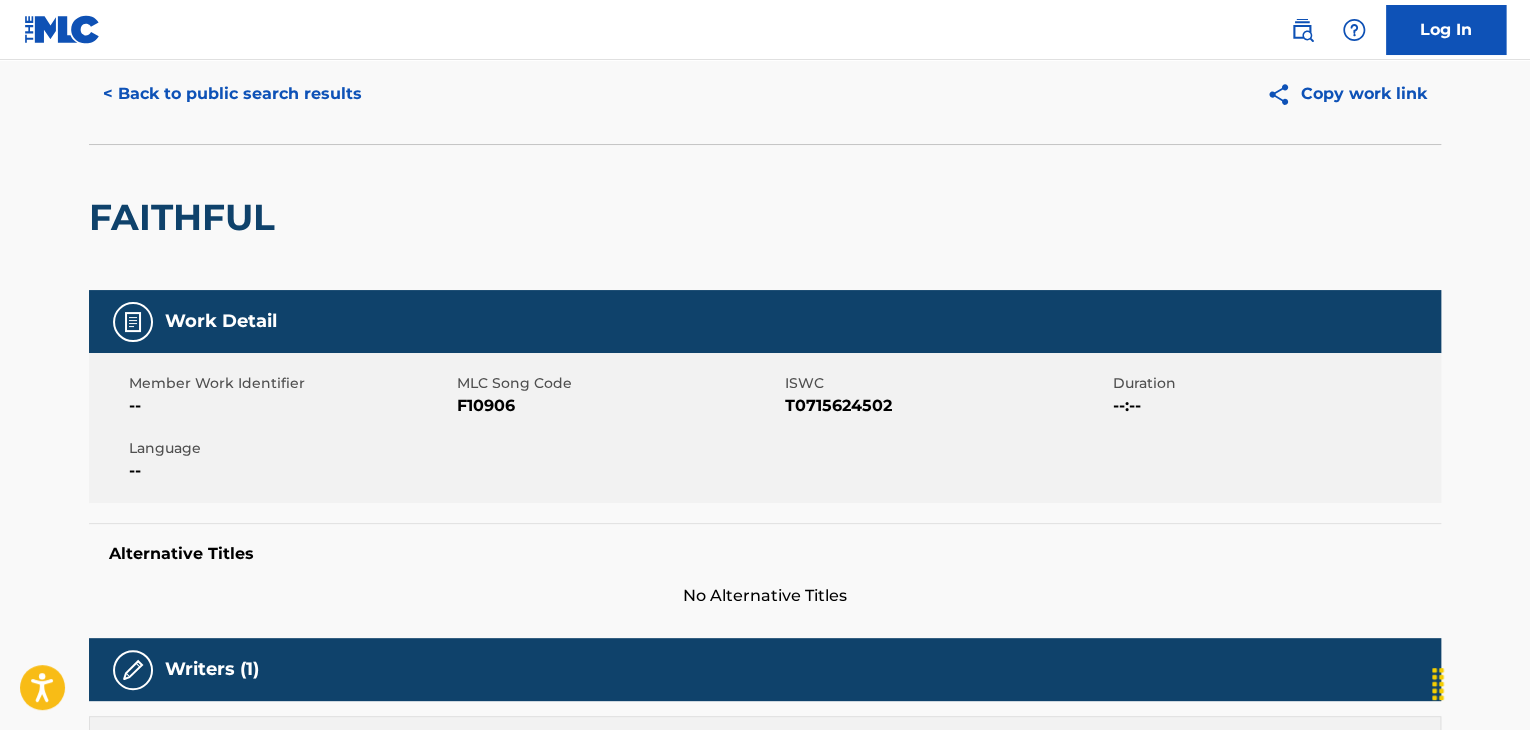 scroll, scrollTop: 0, scrollLeft: 0, axis: both 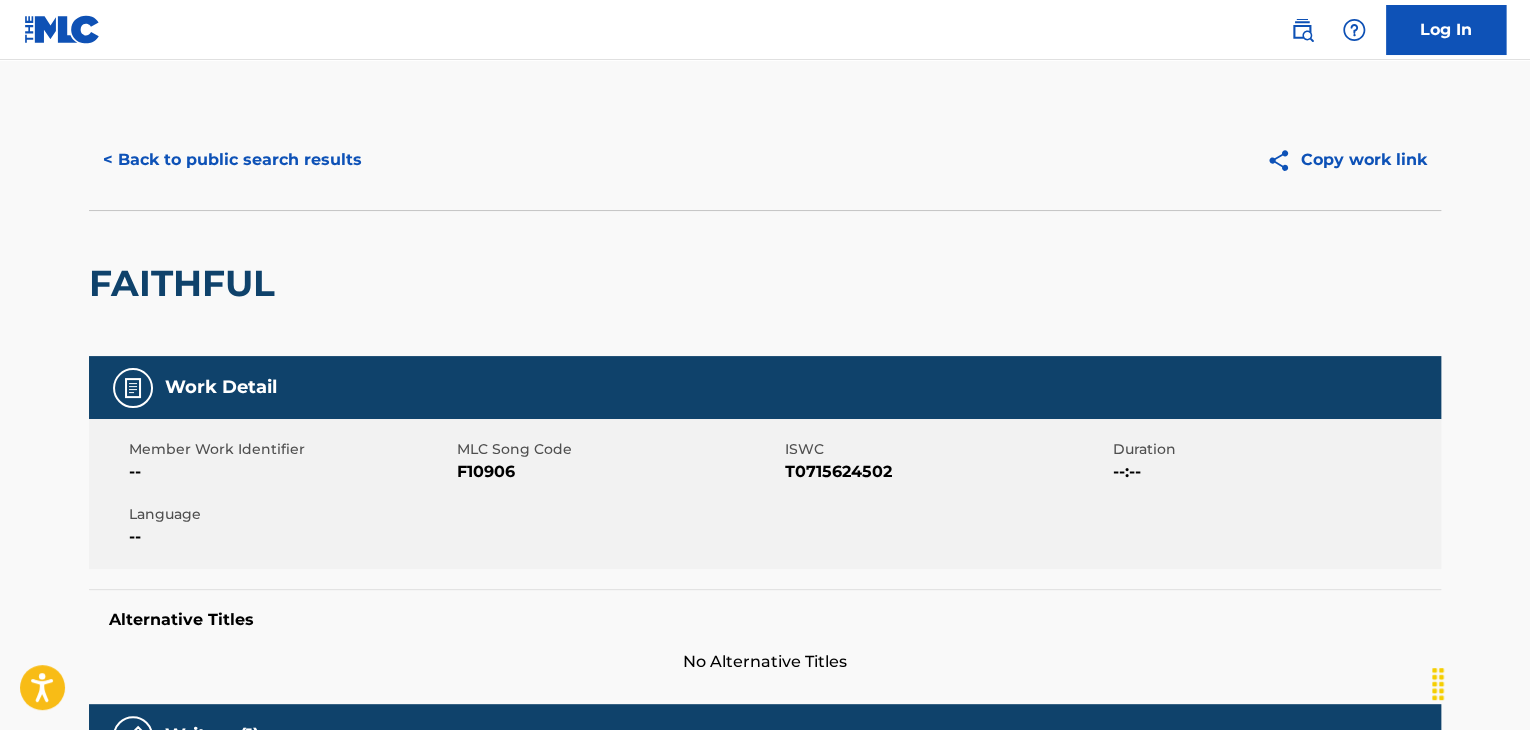 click on "< Back to public search results" at bounding box center (232, 160) 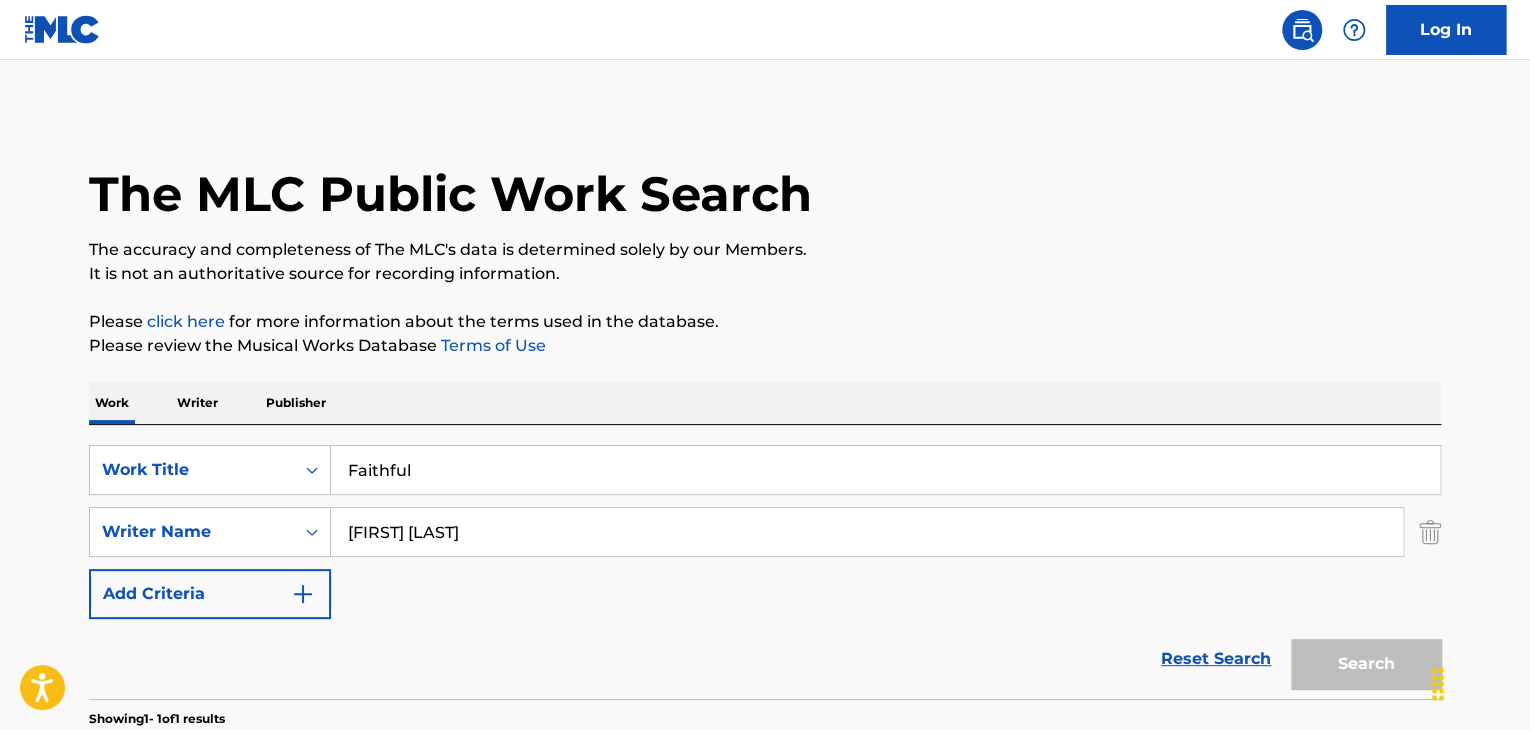 scroll, scrollTop: 244, scrollLeft: 0, axis: vertical 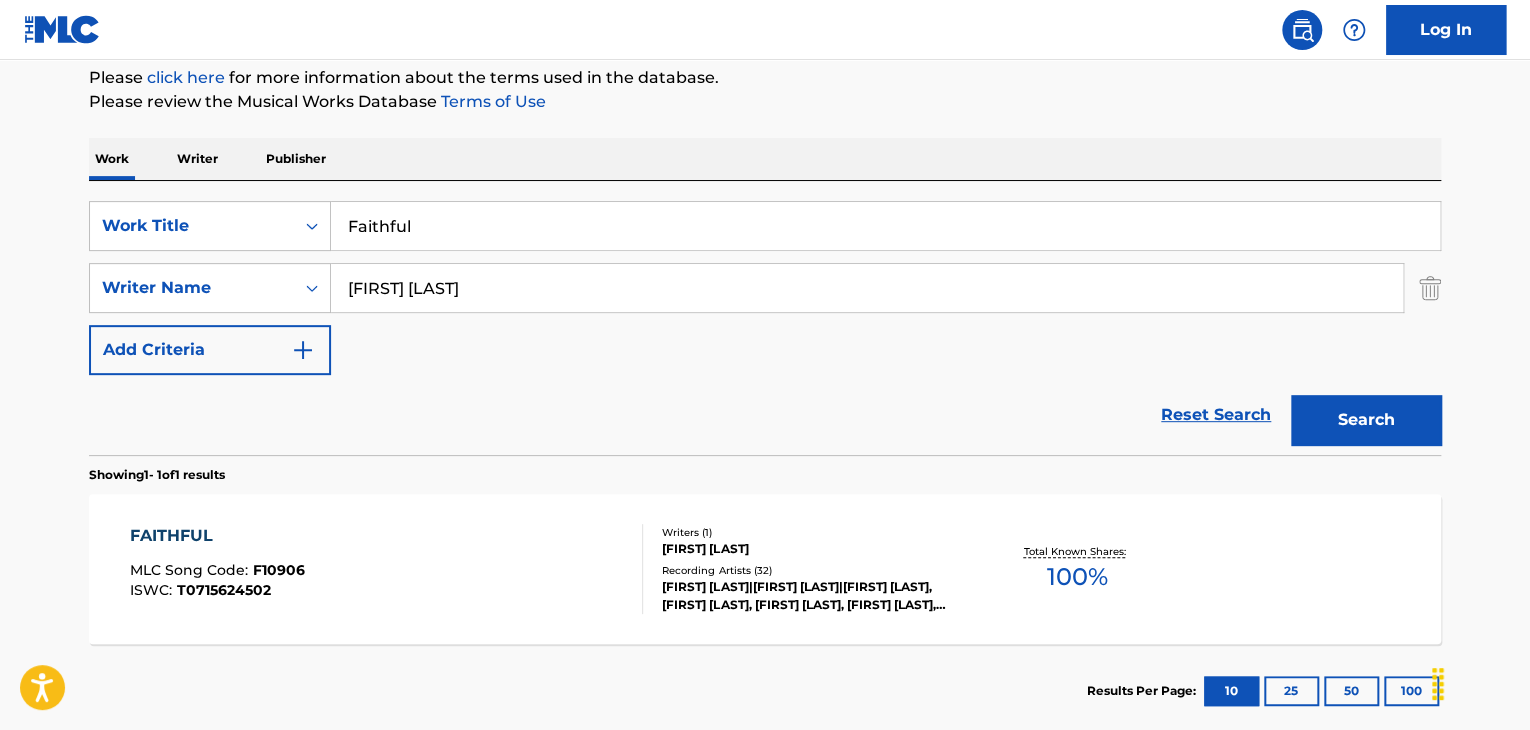 click on "Faithful" at bounding box center [885, 226] 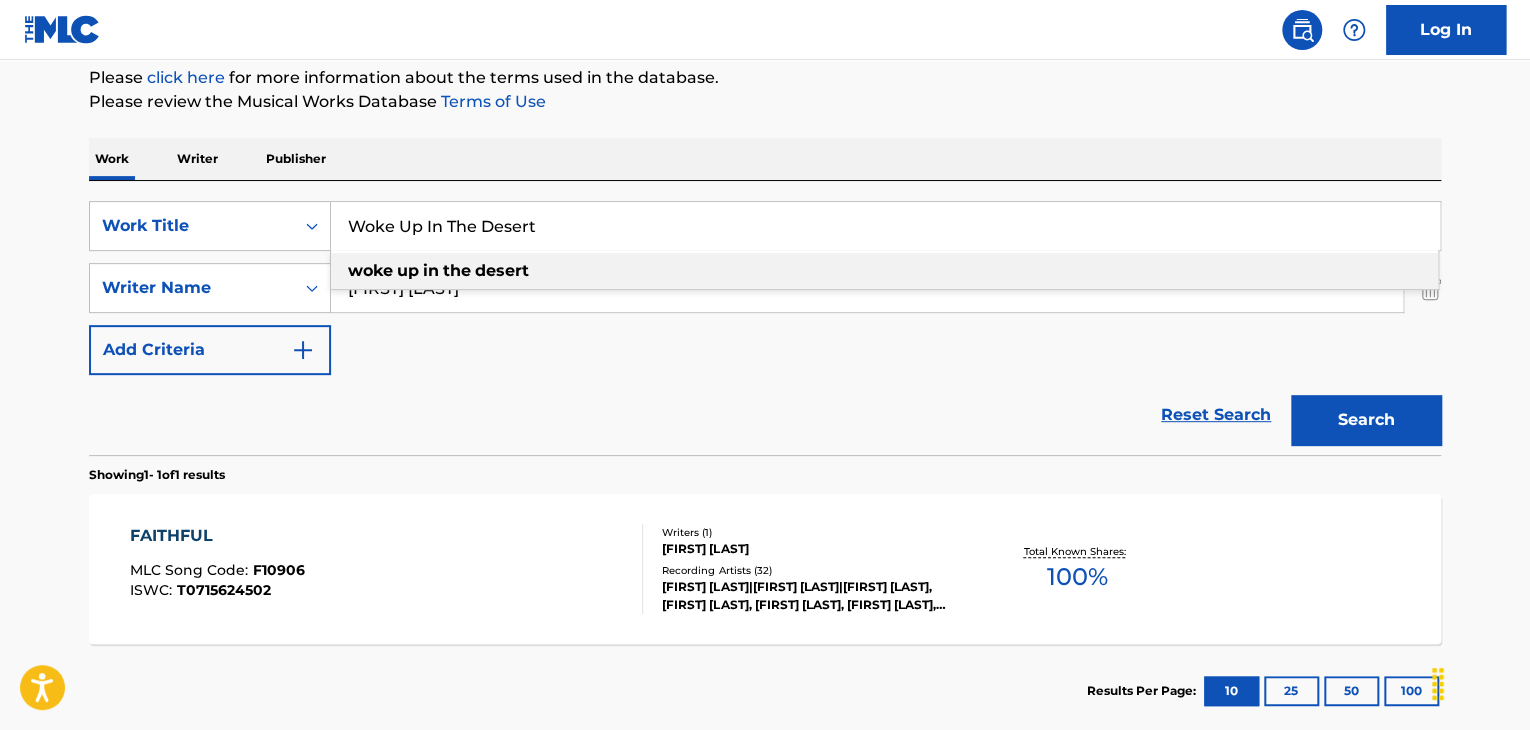 type on "Woke Up In The Desert" 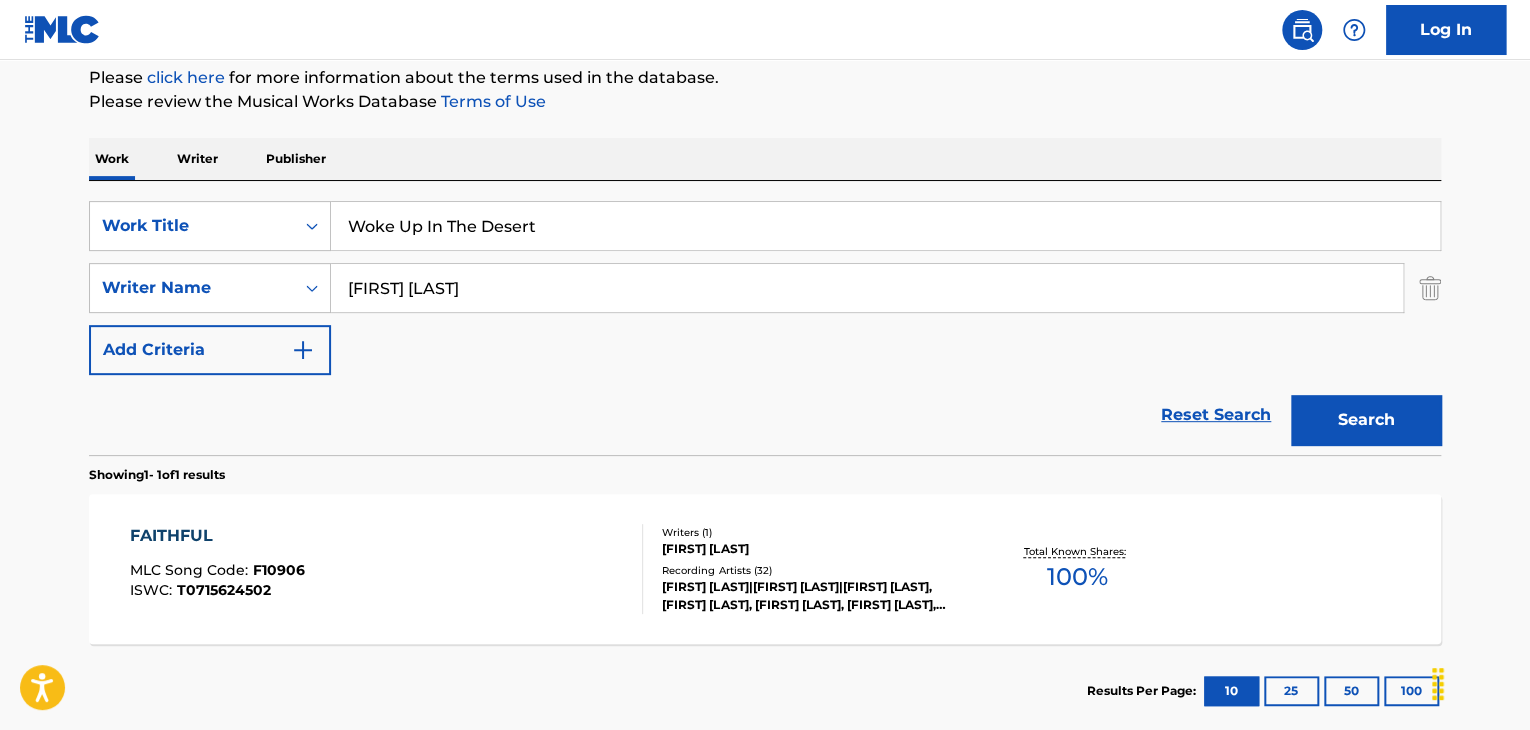 click on "[FIRST] [LAST]" at bounding box center [867, 288] 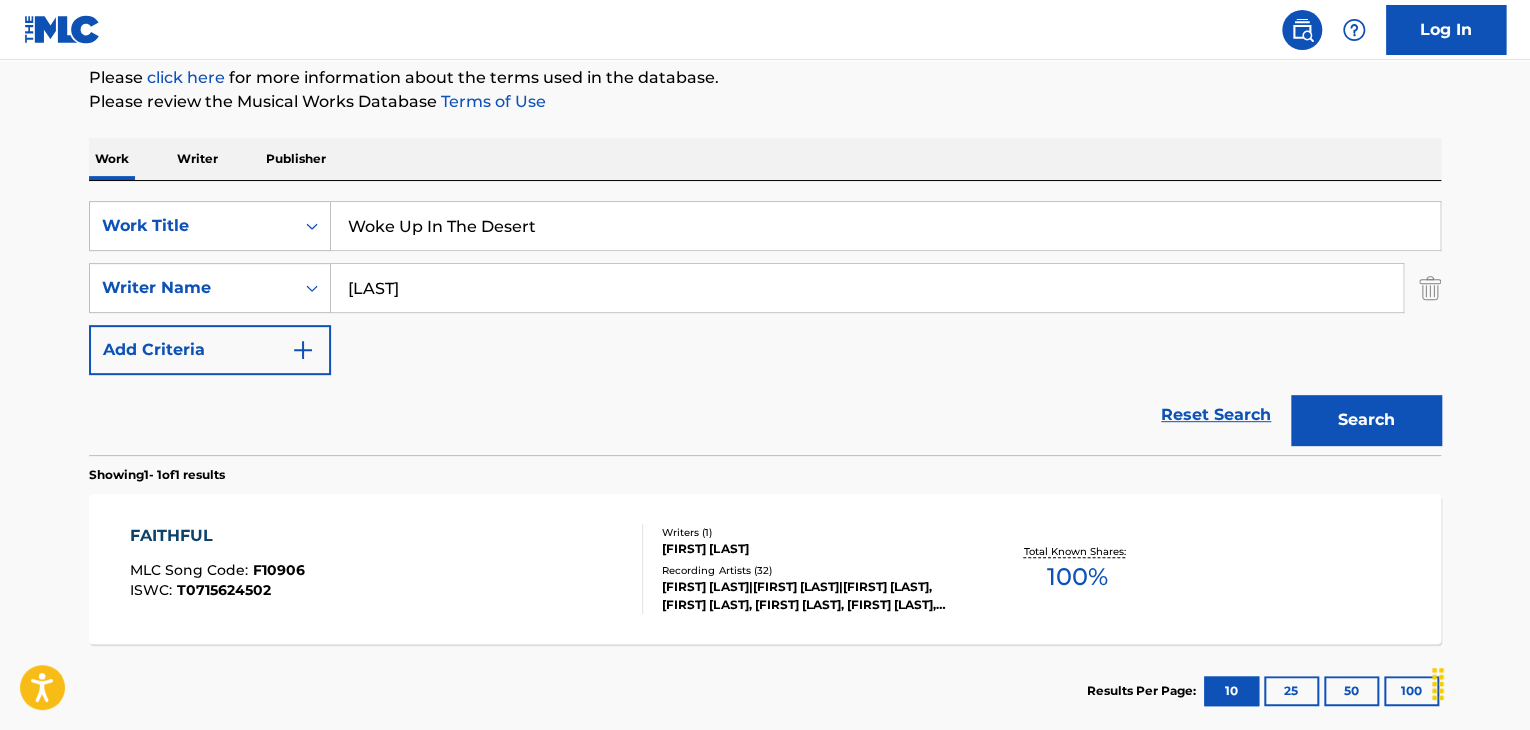 type on "[LAST]" 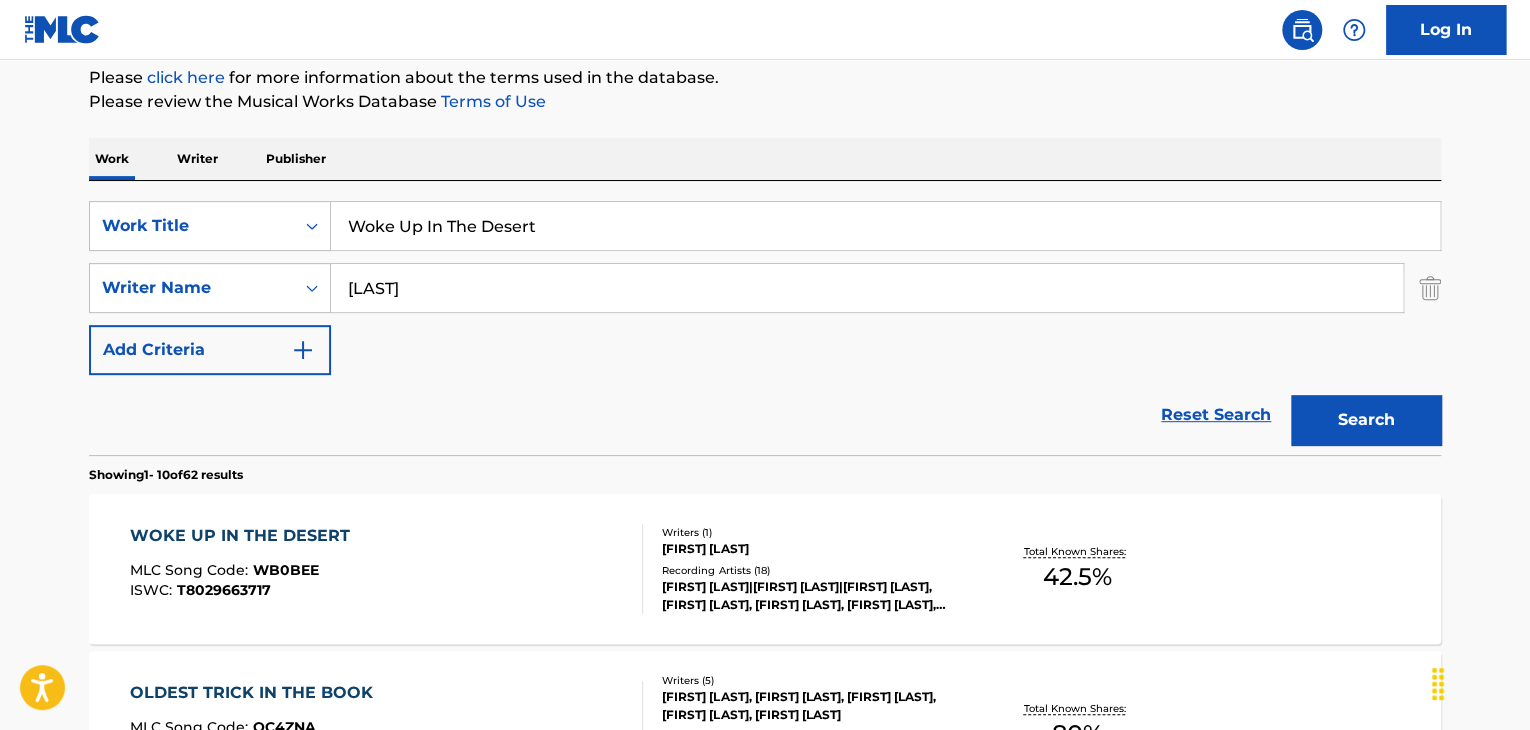 scroll, scrollTop: 310, scrollLeft: 0, axis: vertical 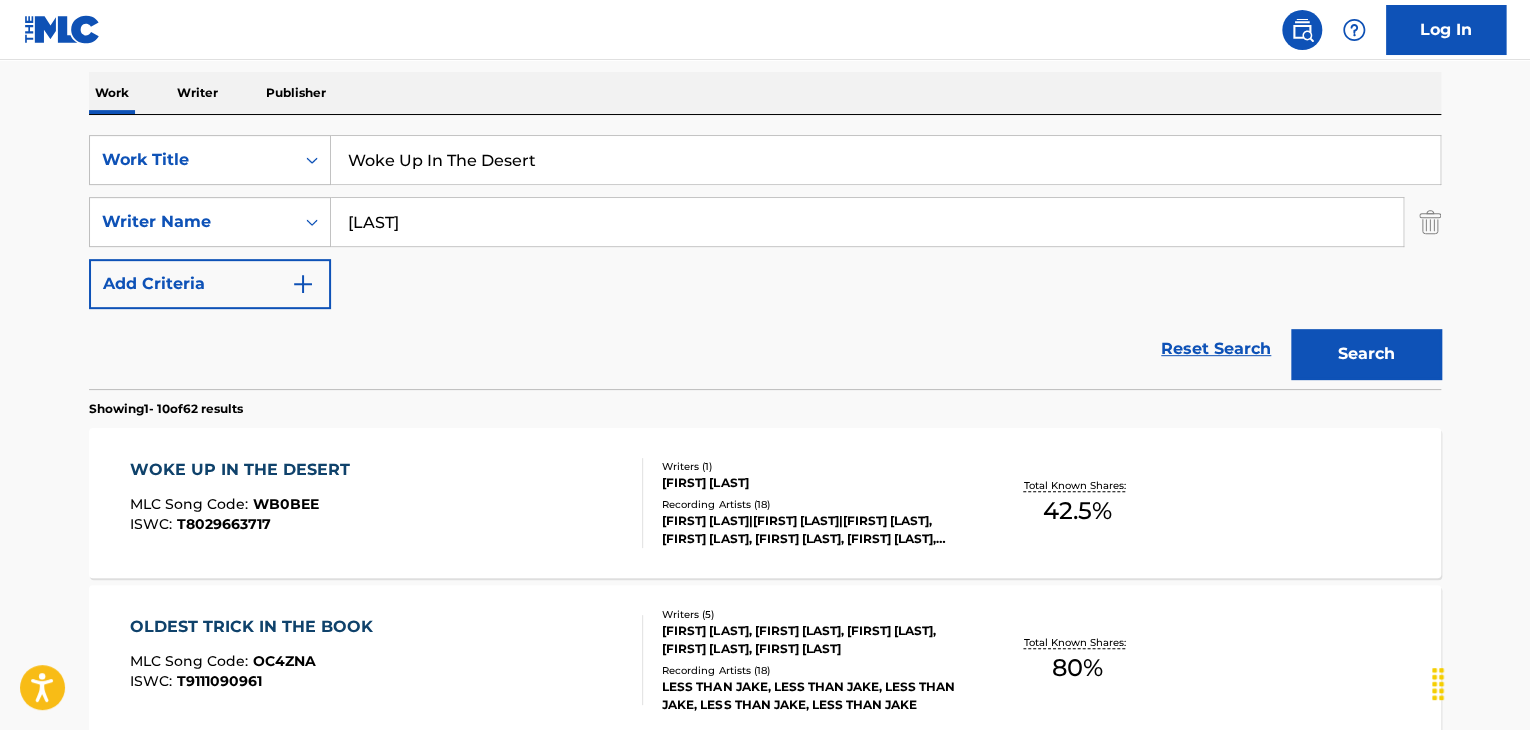click on "WOKE UP IN THE DESERT" at bounding box center (245, 470) 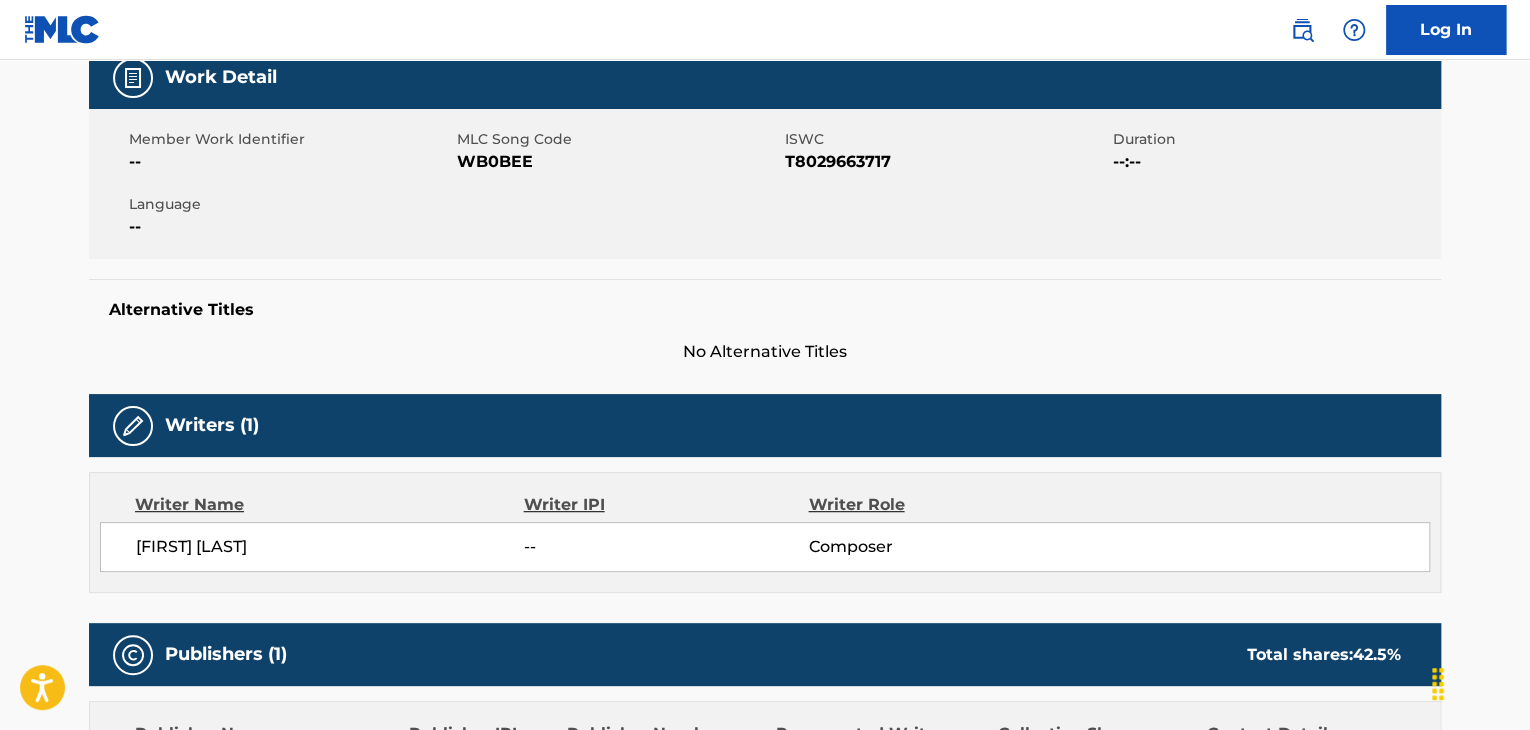 scroll, scrollTop: 0, scrollLeft: 0, axis: both 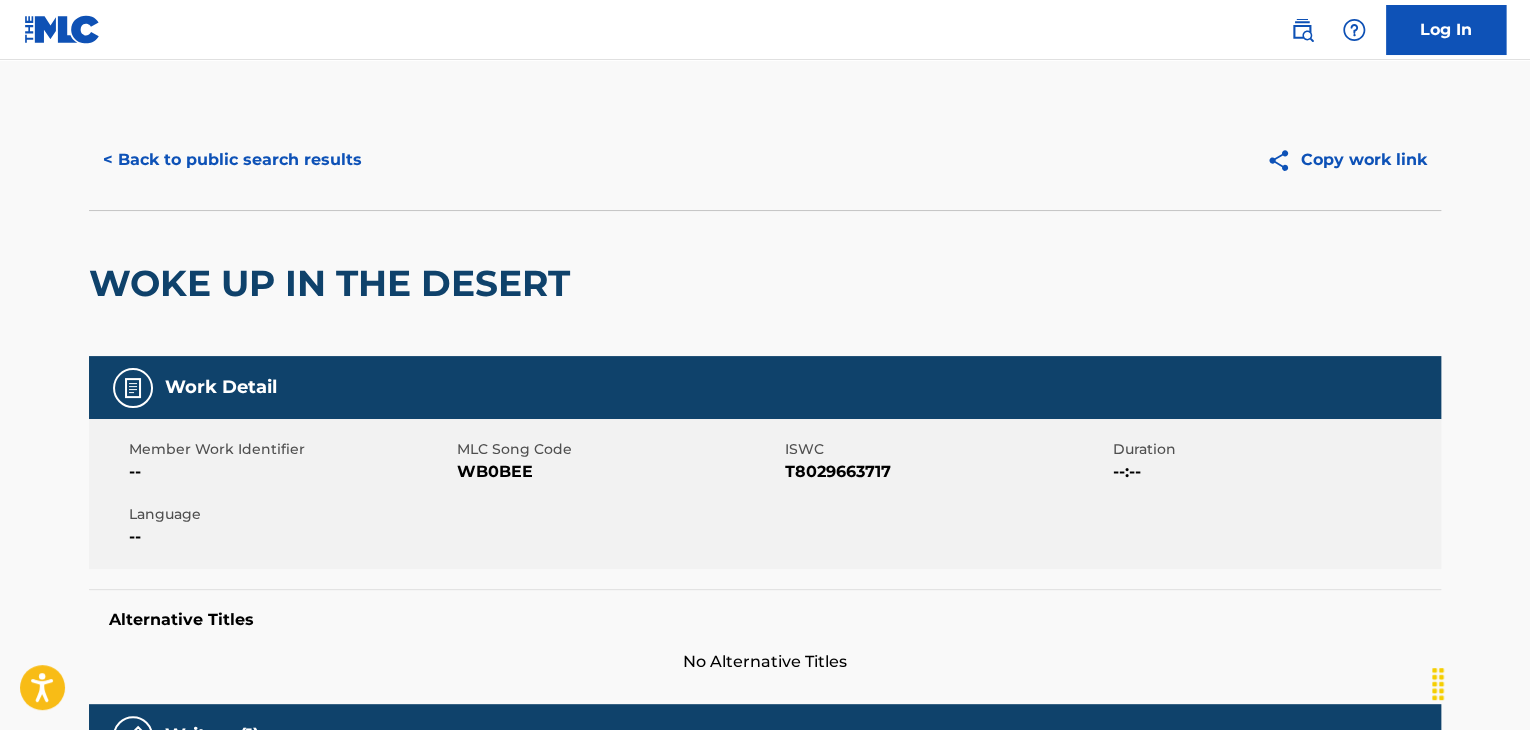click on "WB0BEE" at bounding box center [618, 472] 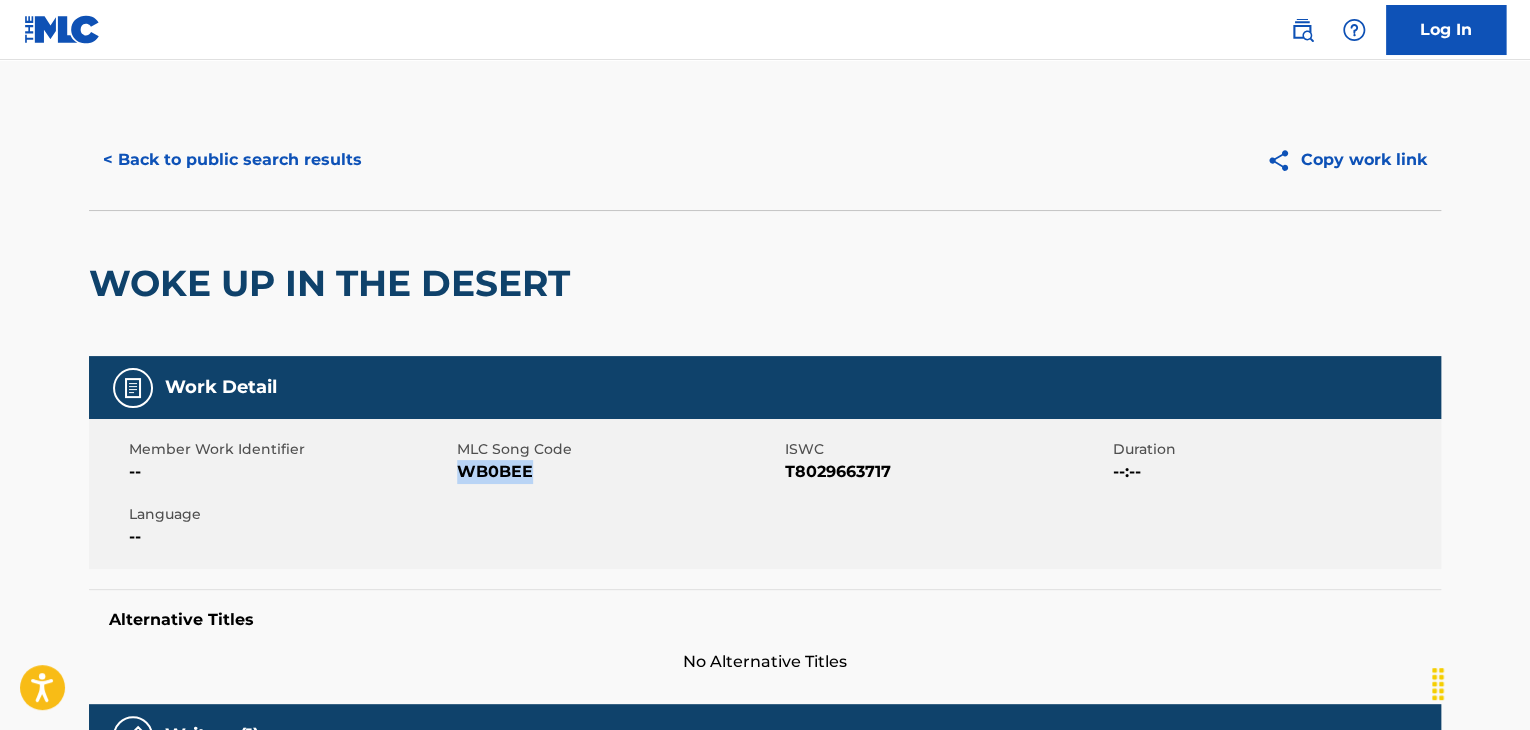 click on "WB0BEE" at bounding box center [618, 472] 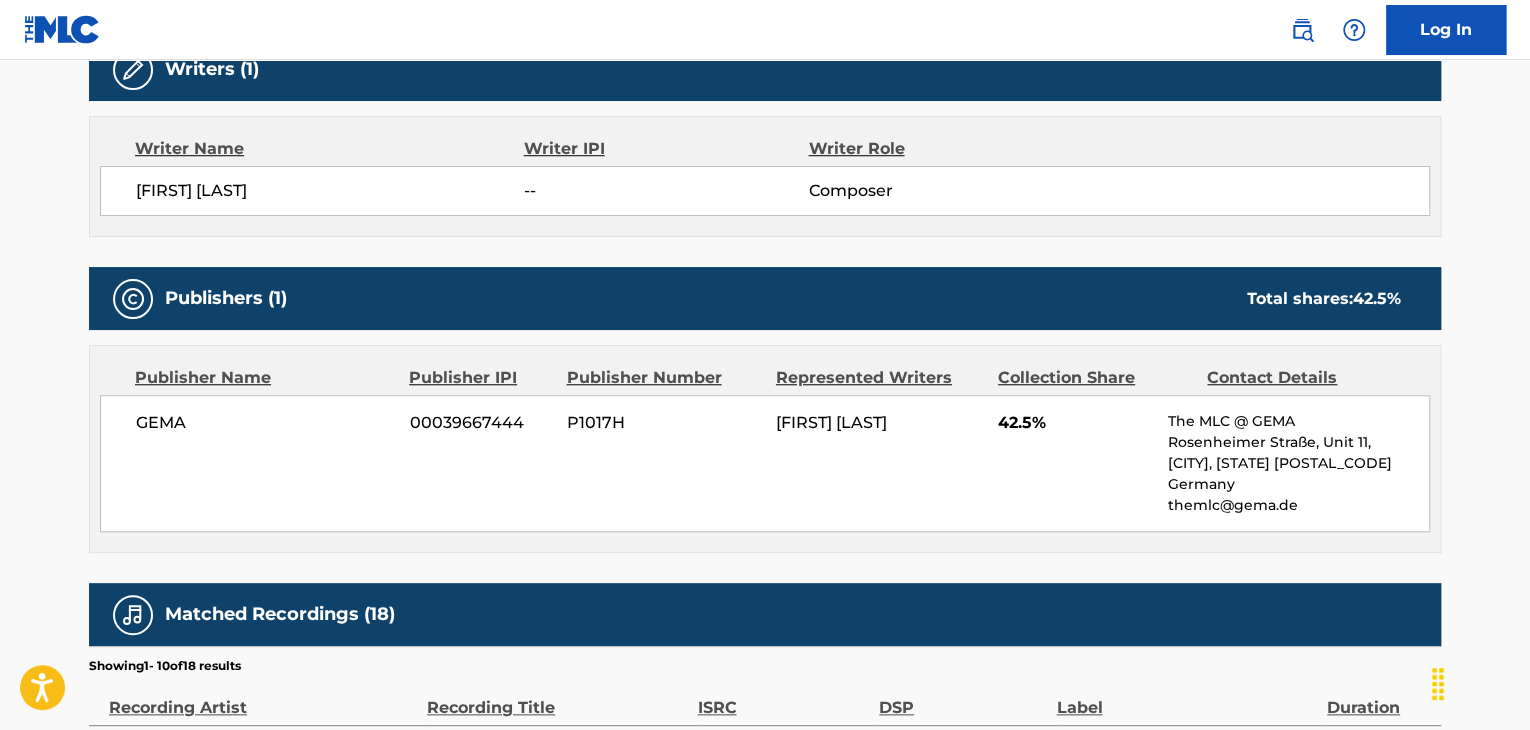 scroll, scrollTop: 667, scrollLeft: 0, axis: vertical 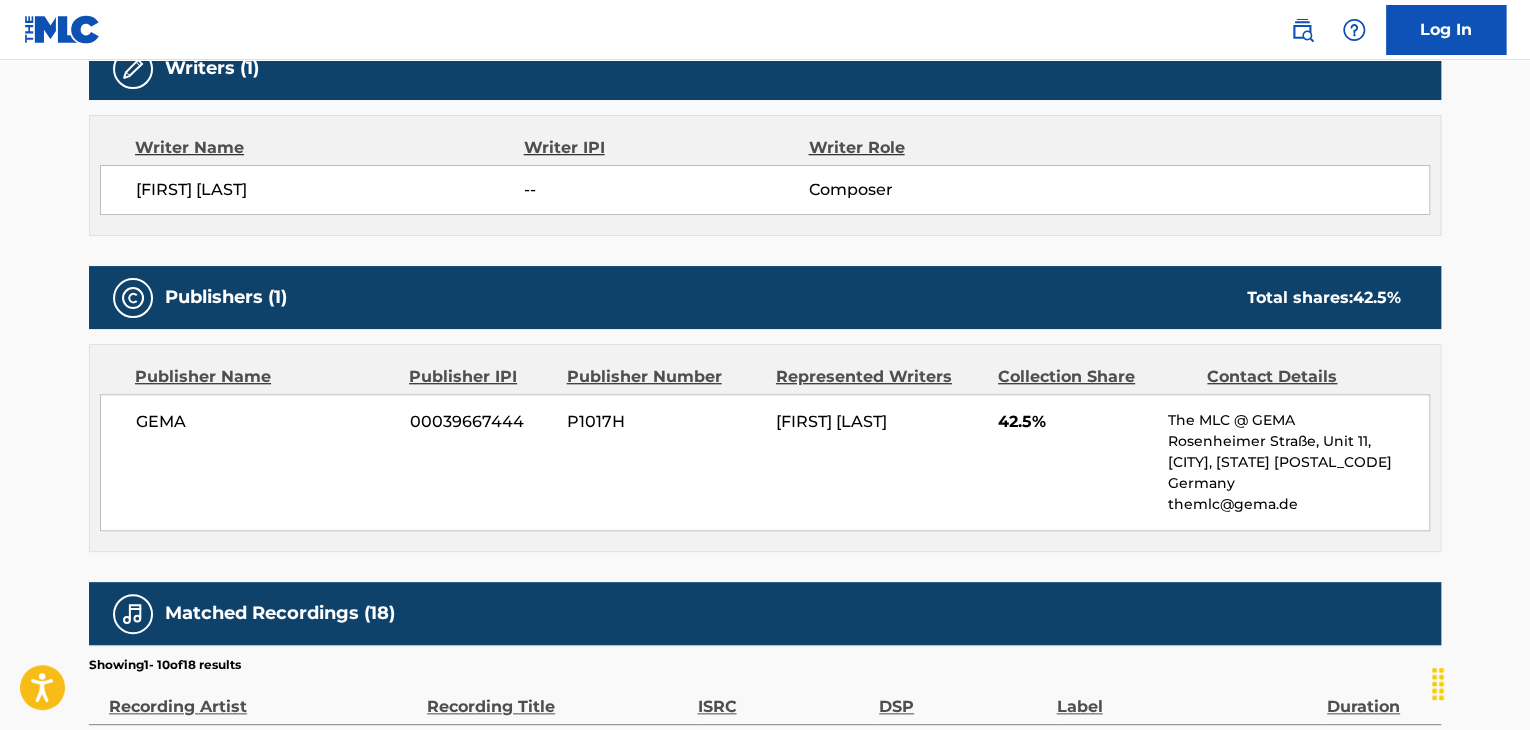 click on "GEMA" at bounding box center [265, 422] 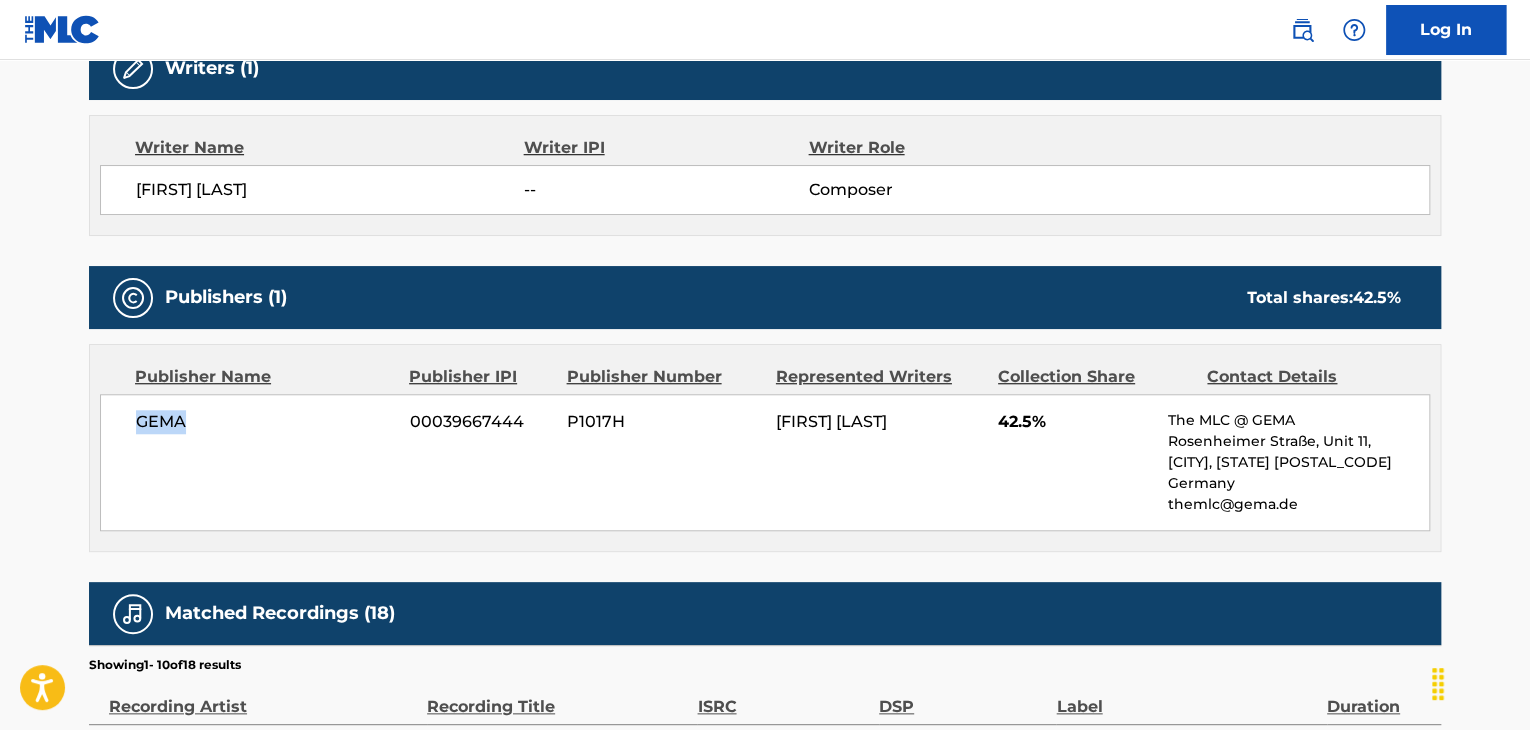 click on "GEMA" at bounding box center [265, 422] 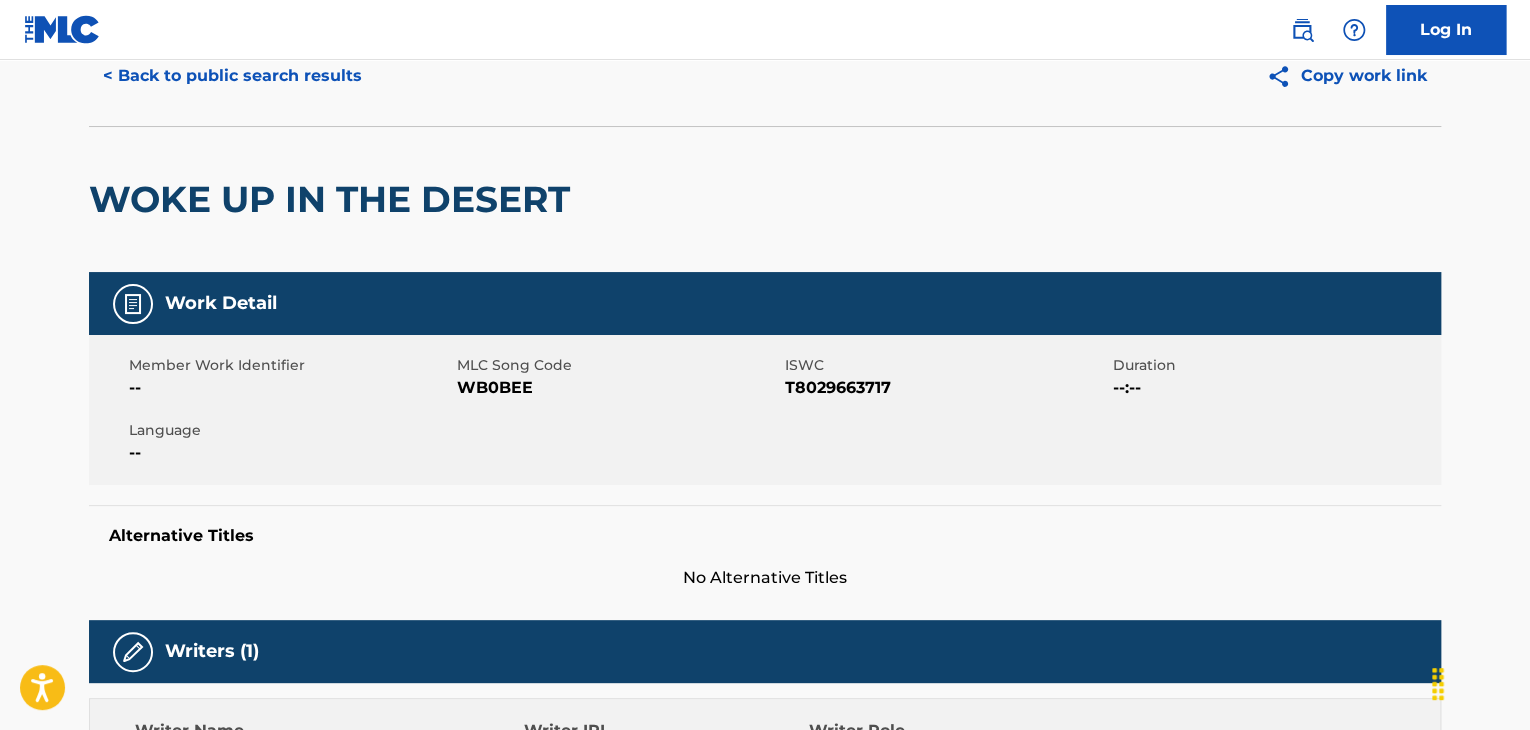 scroll, scrollTop: 0, scrollLeft: 0, axis: both 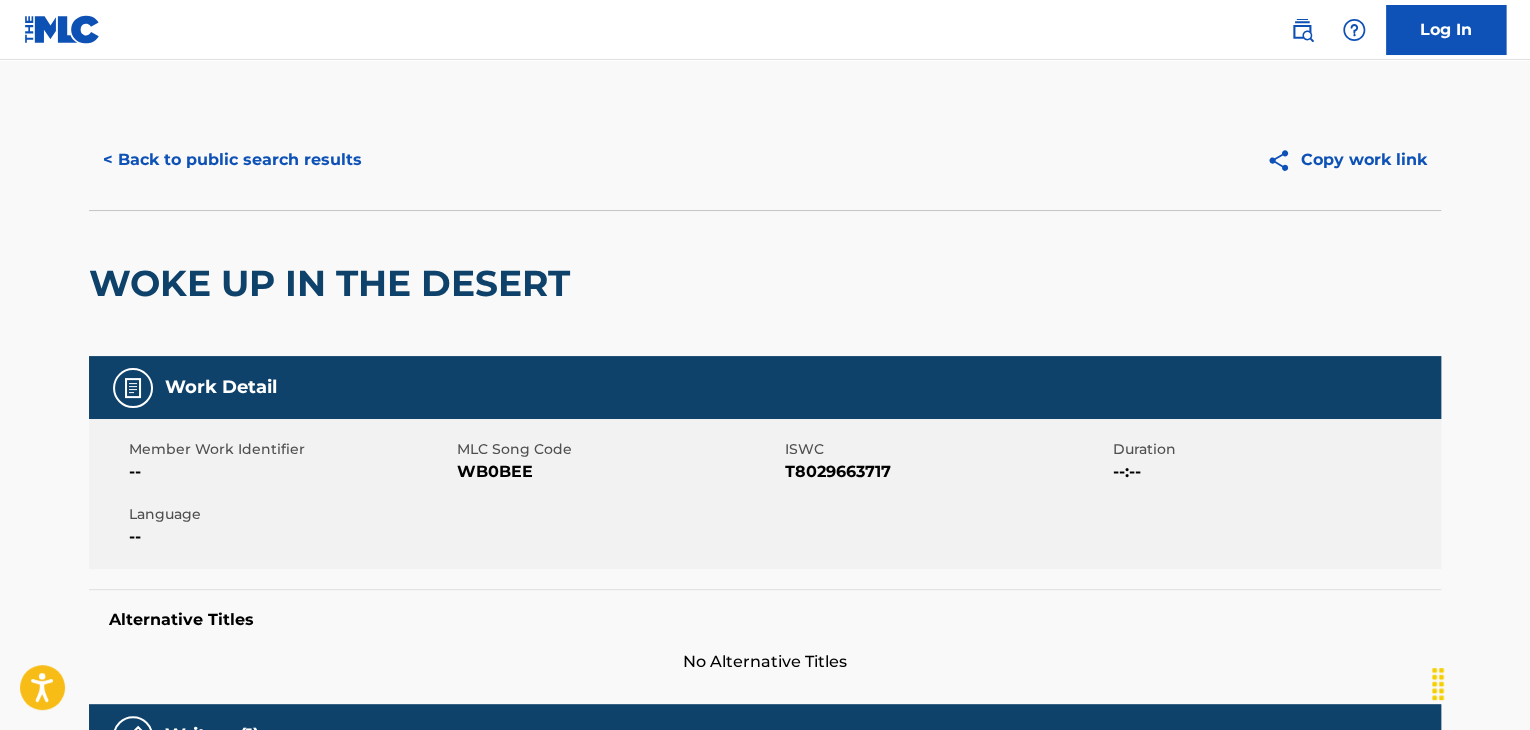 click on "< Back to public search results" at bounding box center (232, 160) 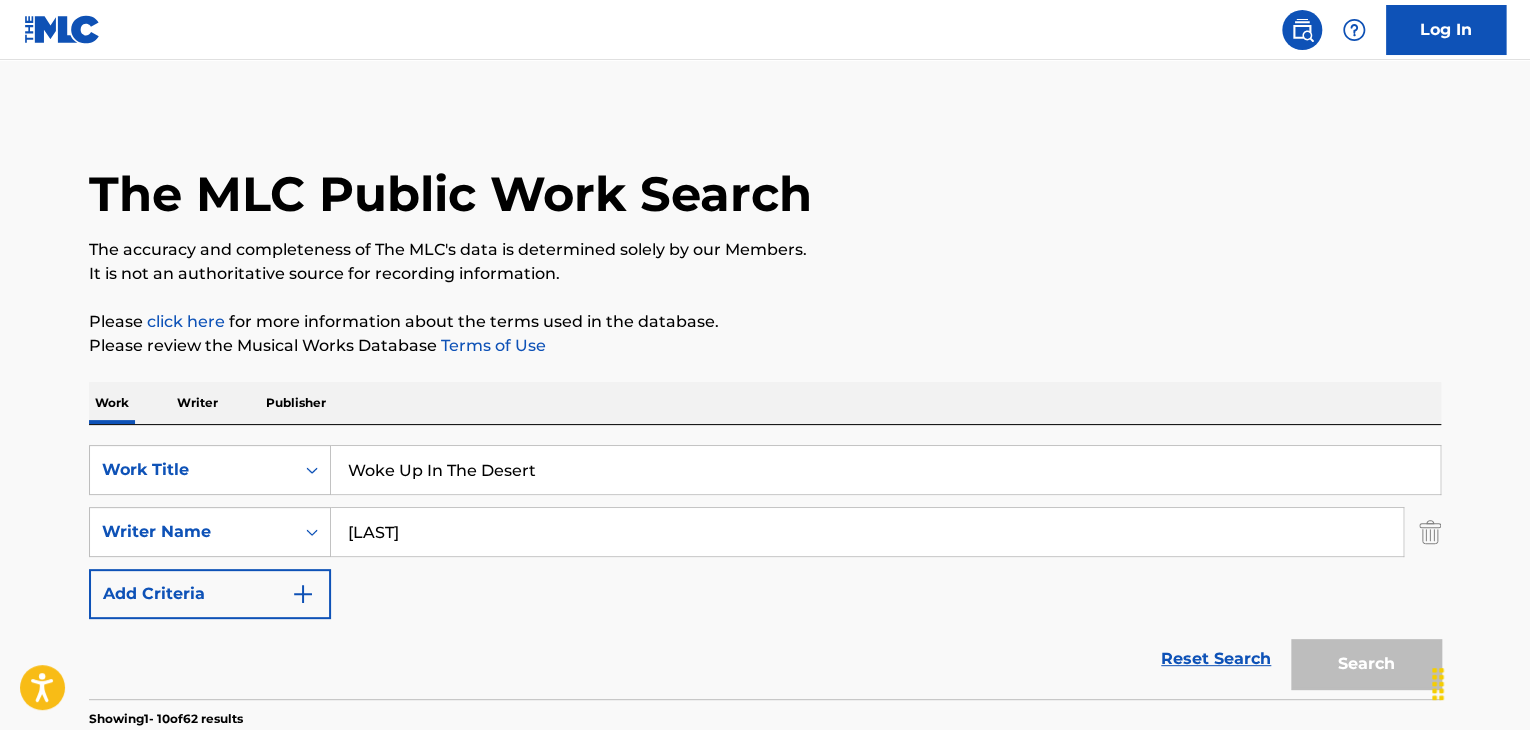 scroll, scrollTop: 310, scrollLeft: 0, axis: vertical 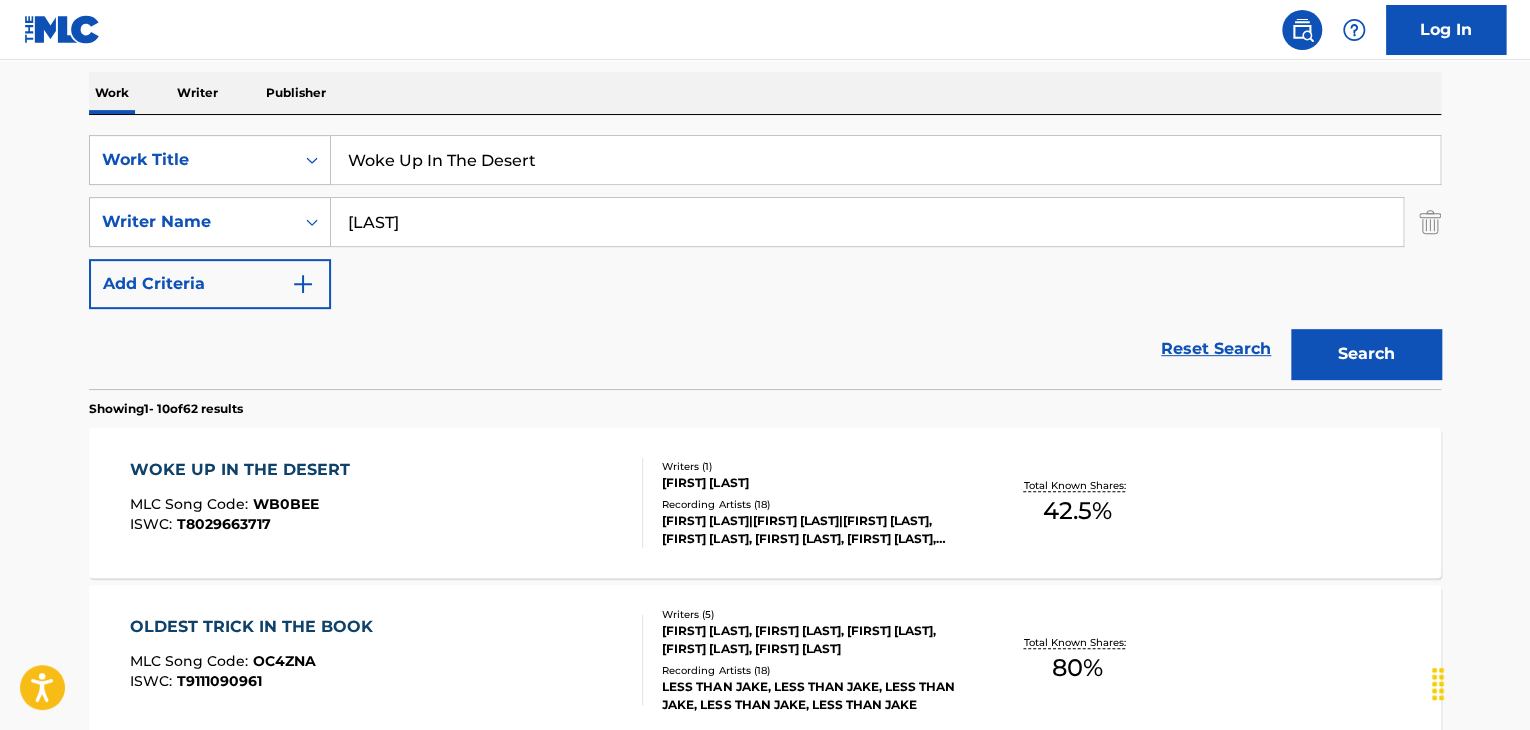 click on "Woke Up In The Desert" at bounding box center (885, 160) 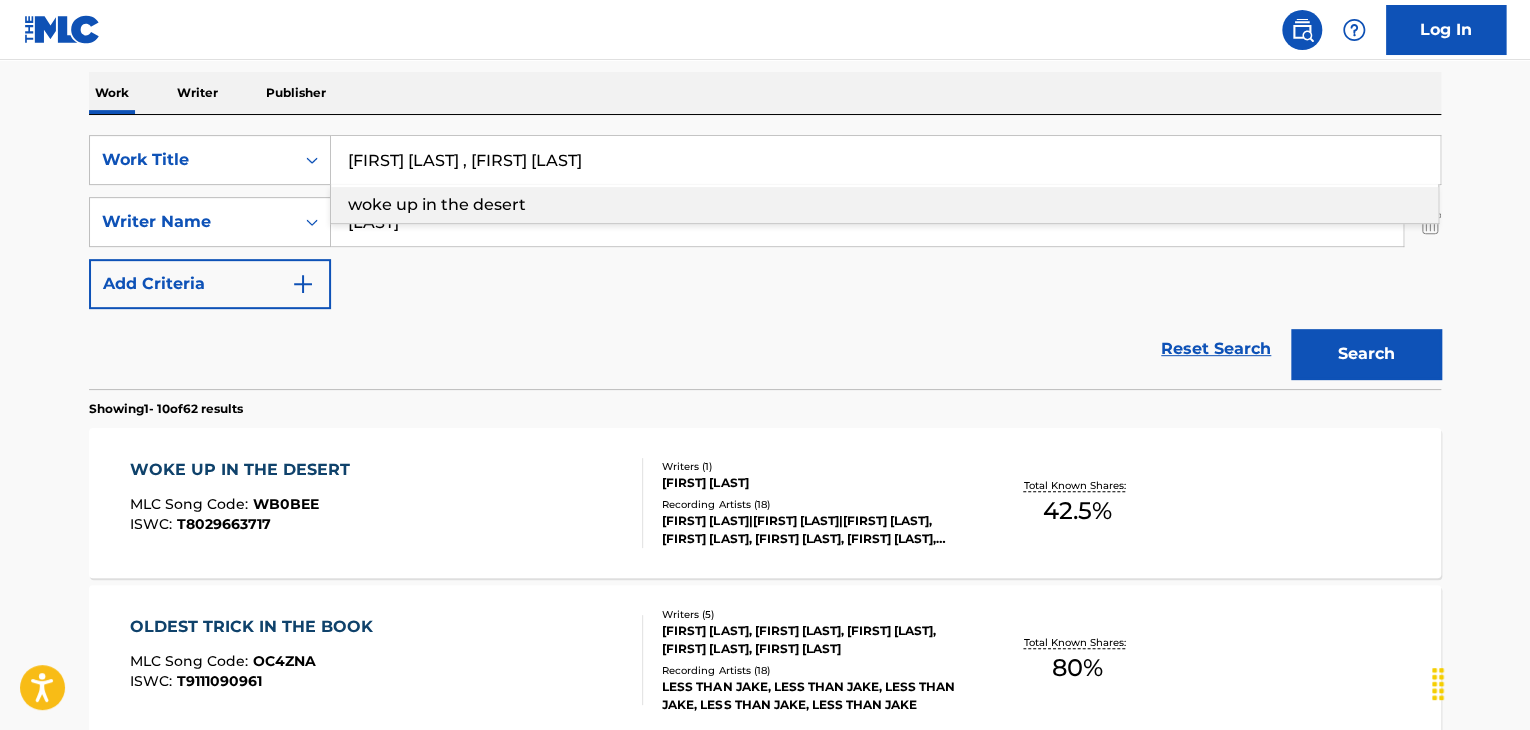 type on "[FIRST] [LAST] , [FIRST] [LAST]" 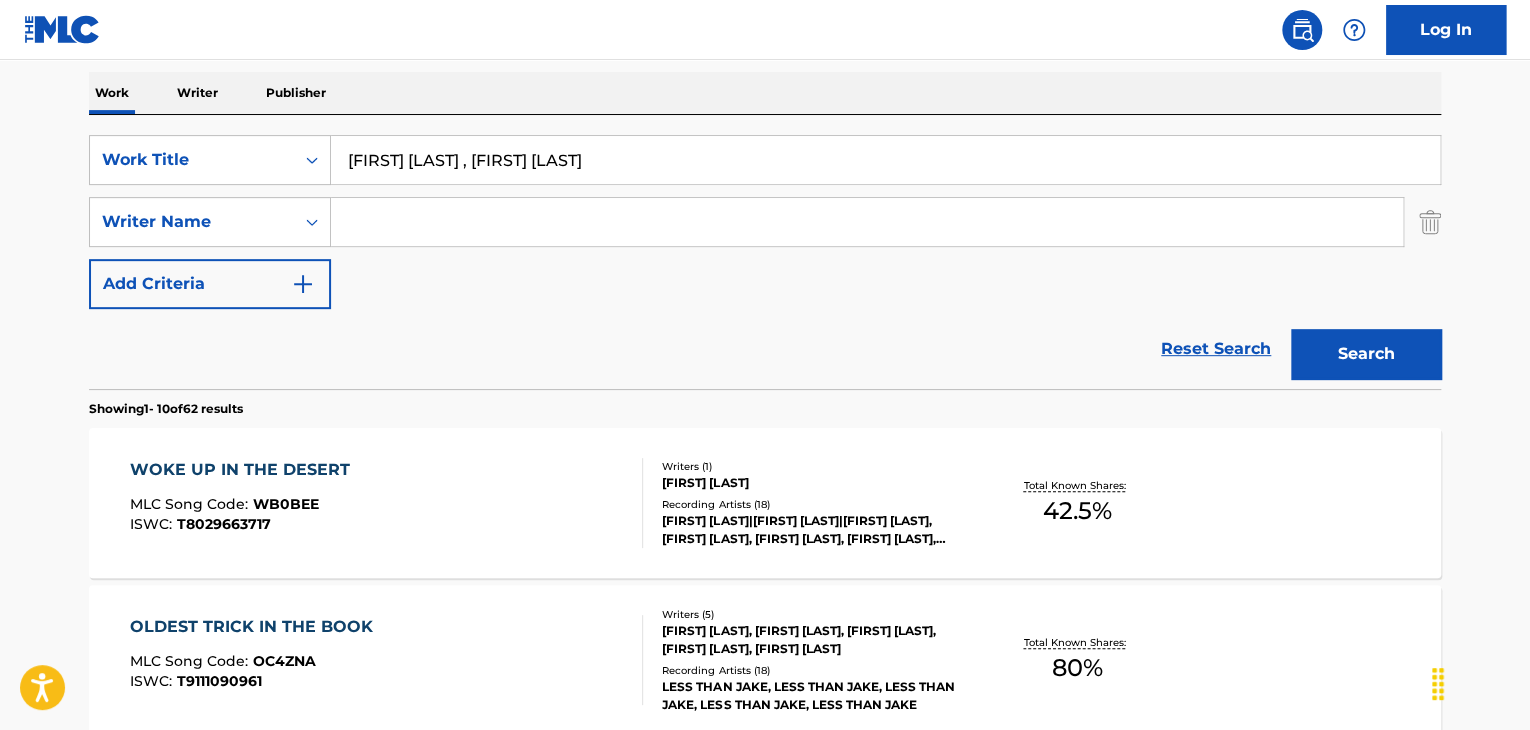 type 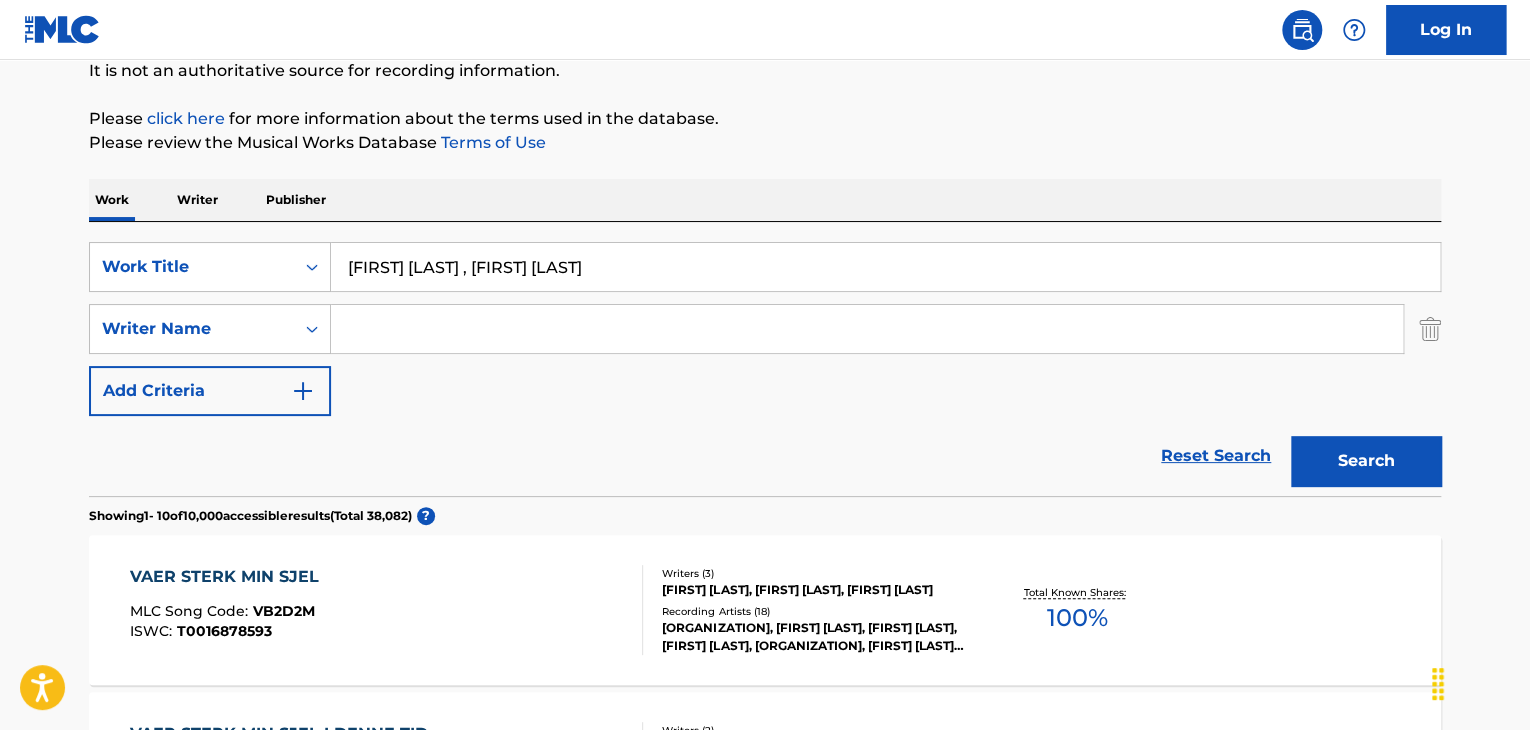 scroll, scrollTop: 310, scrollLeft: 0, axis: vertical 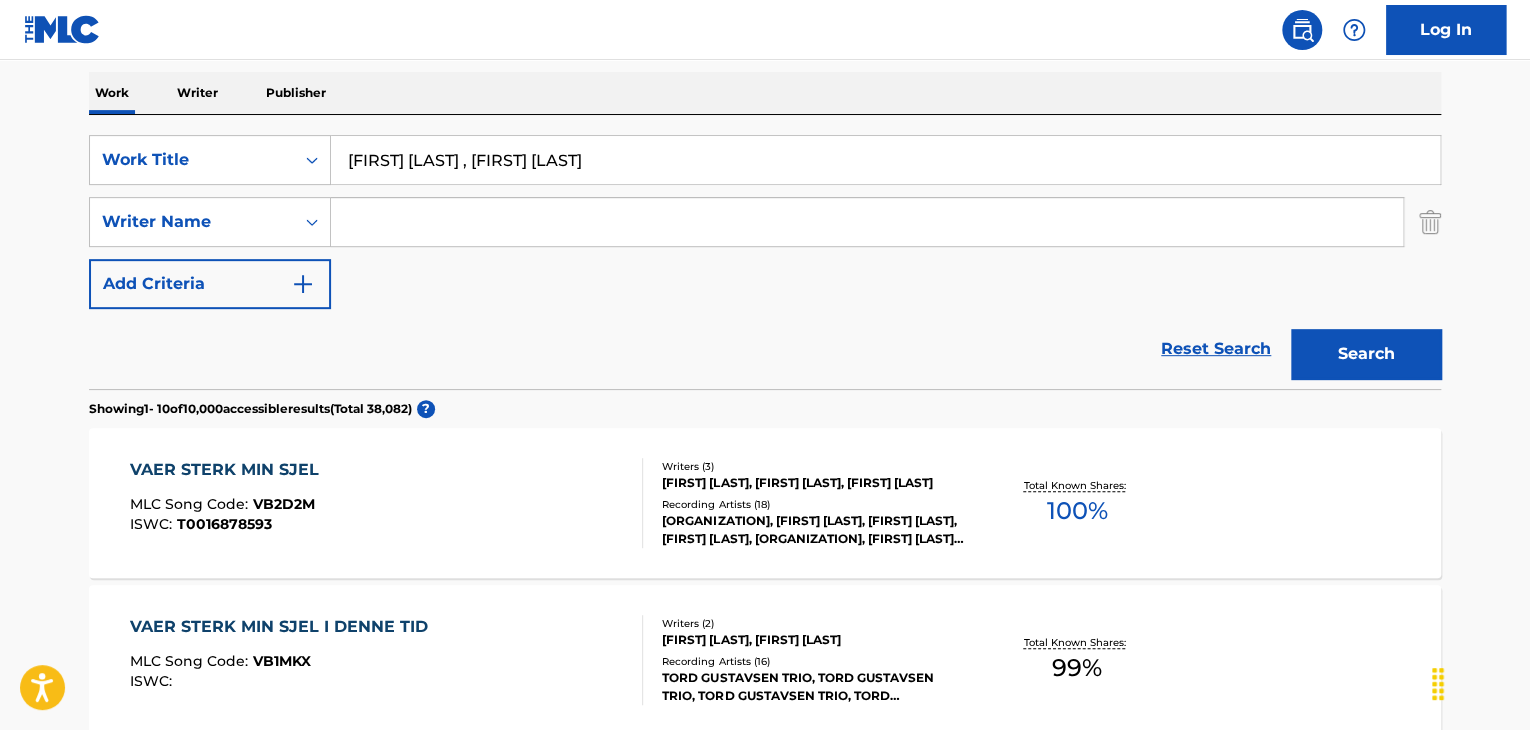 click on "VAER STERK MIN SJEL" at bounding box center [229, 470] 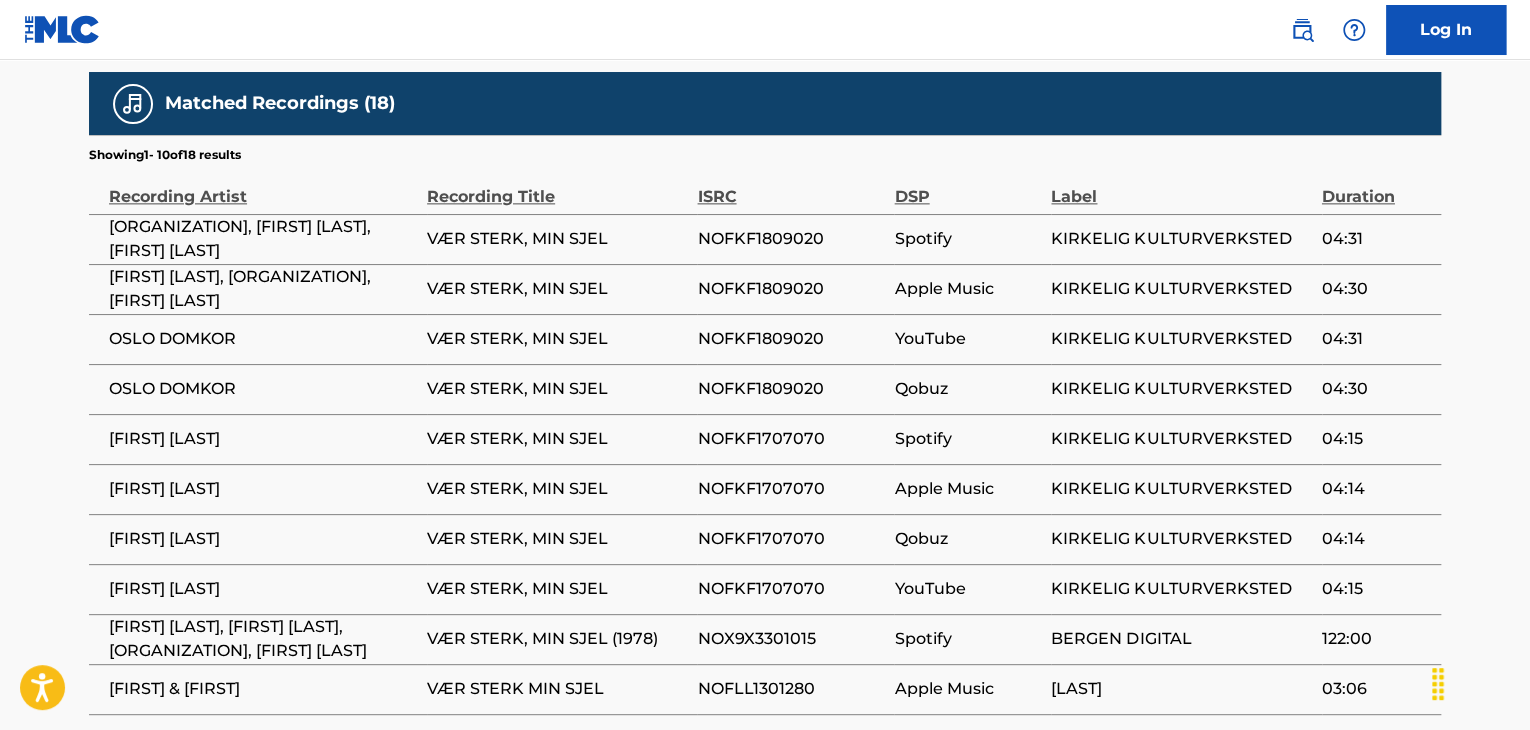 scroll, scrollTop: 1428, scrollLeft: 0, axis: vertical 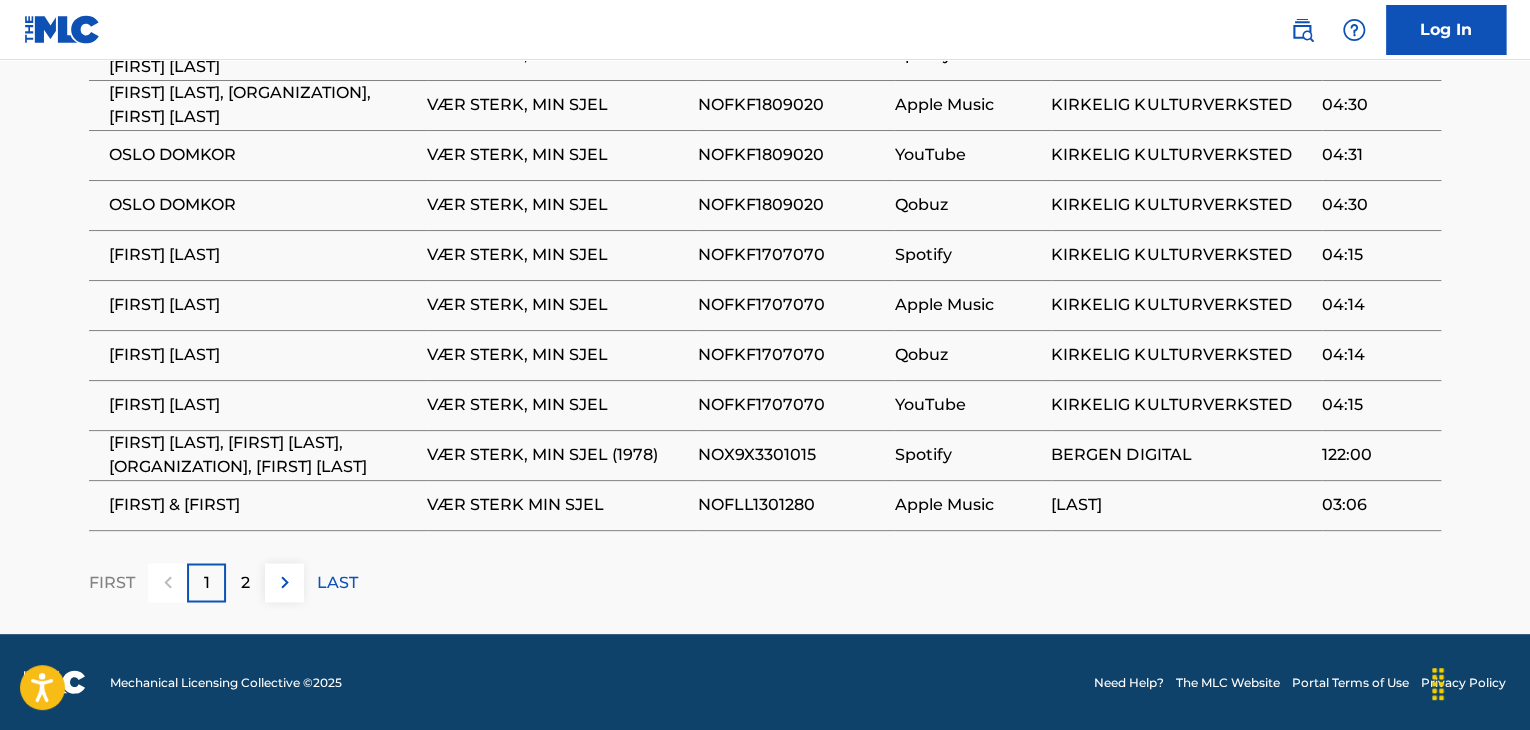 click at bounding box center [285, 582] 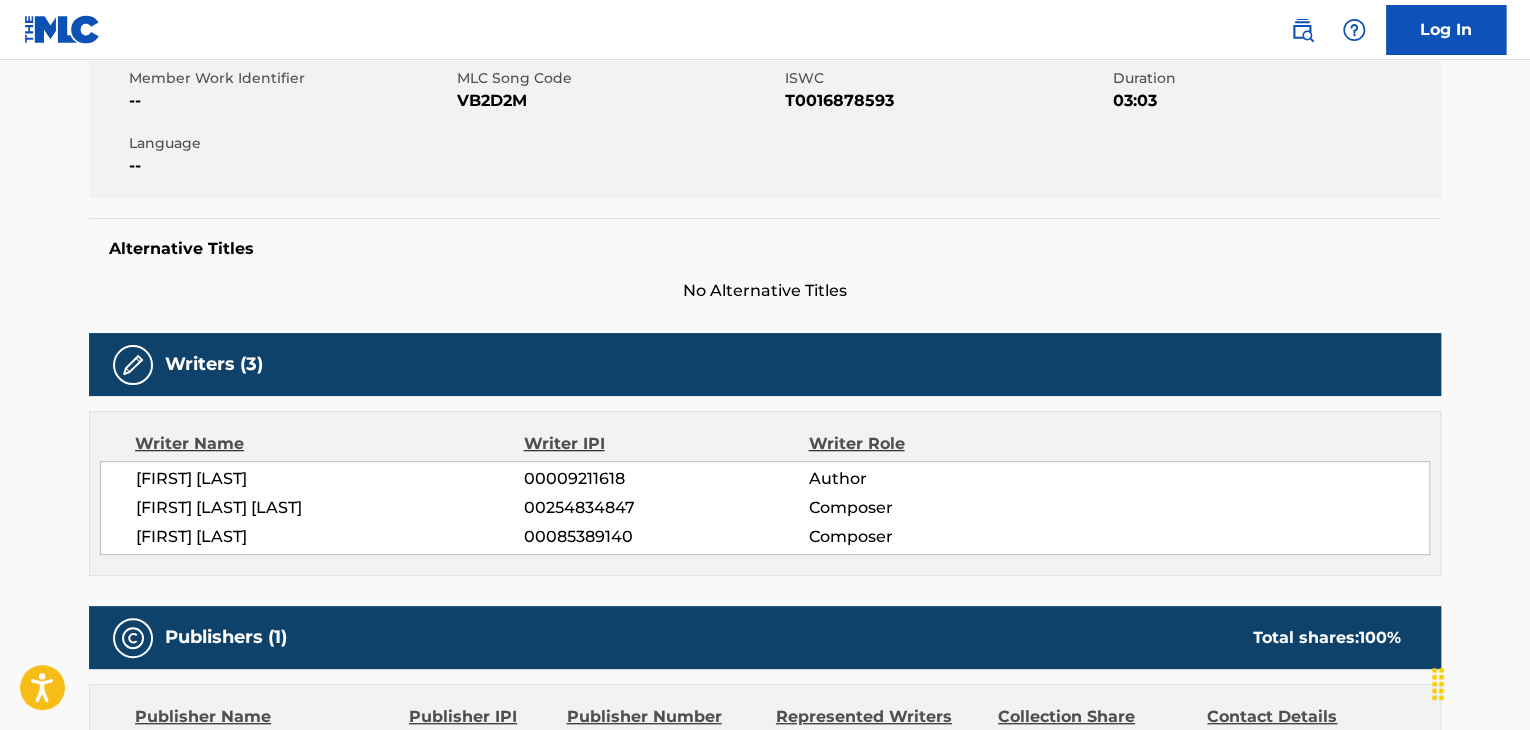 scroll, scrollTop: 0, scrollLeft: 0, axis: both 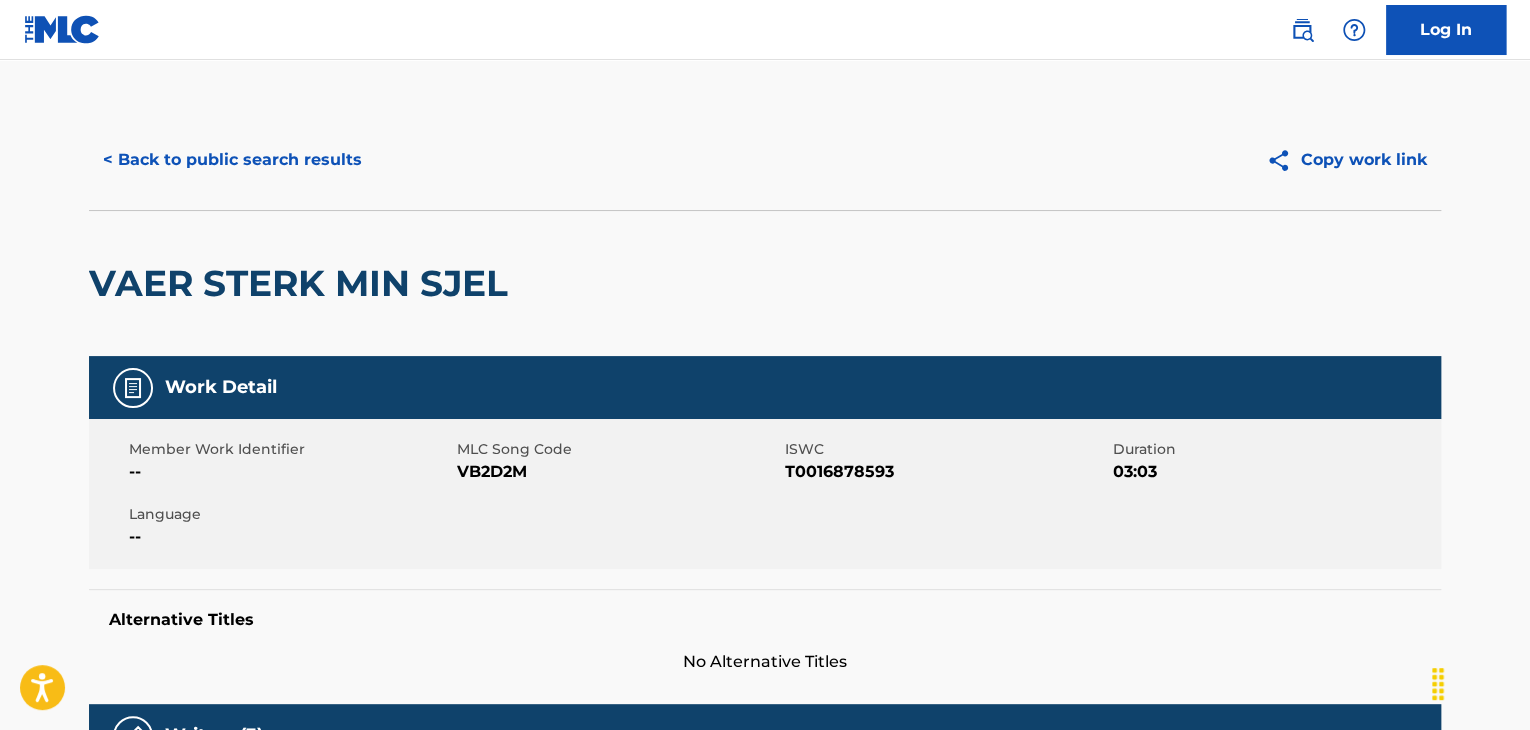 click on "< Back to public search results" at bounding box center [232, 160] 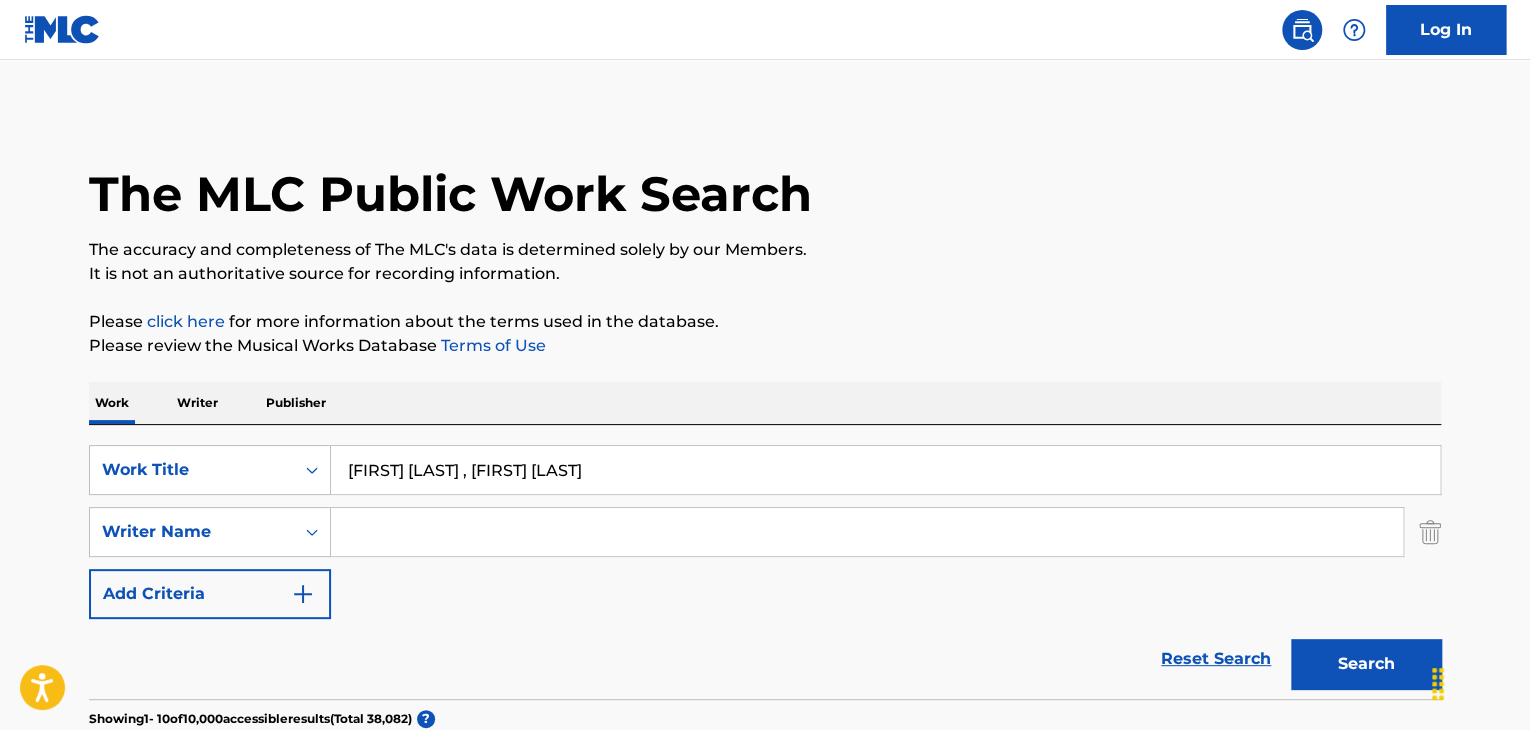 scroll, scrollTop: 310, scrollLeft: 0, axis: vertical 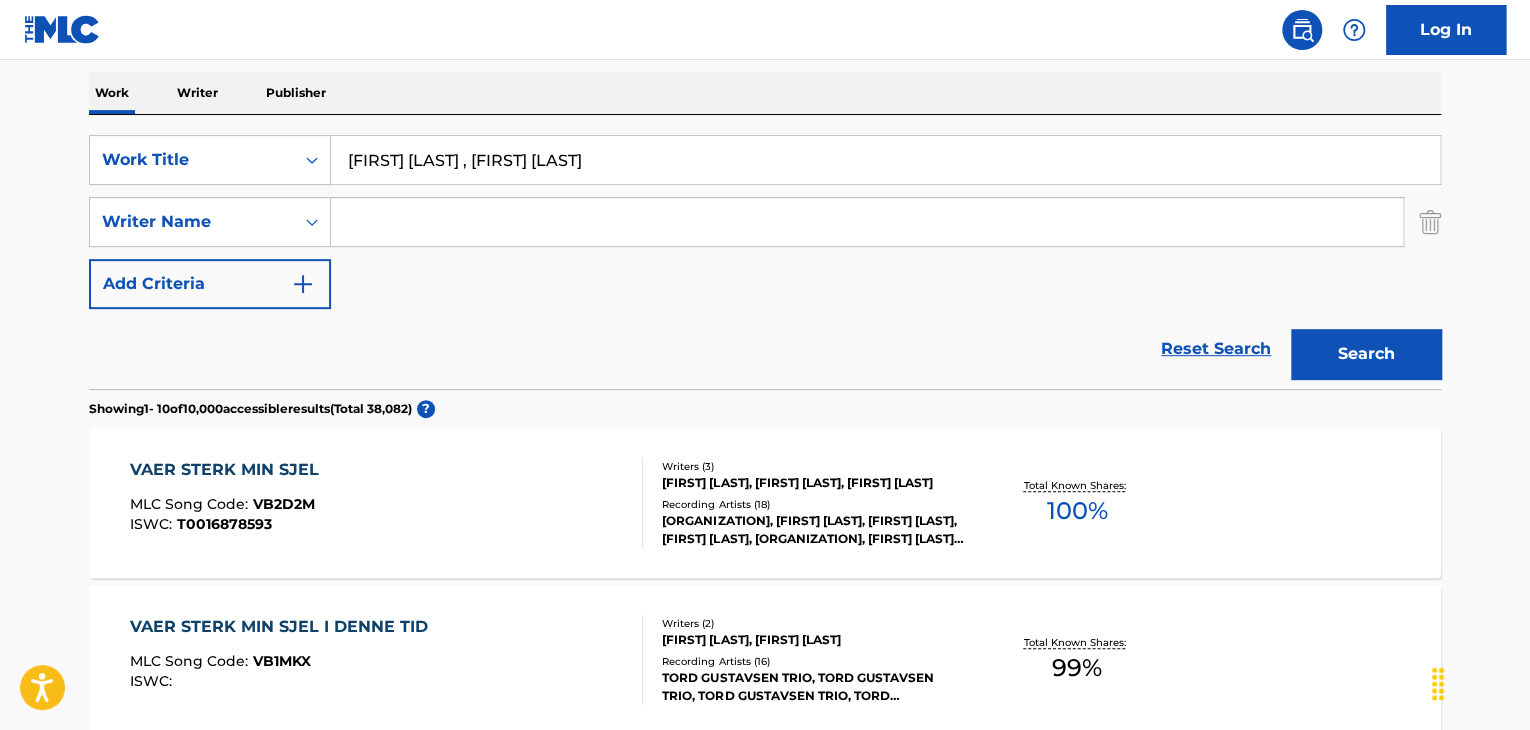 click at bounding box center [867, 222] 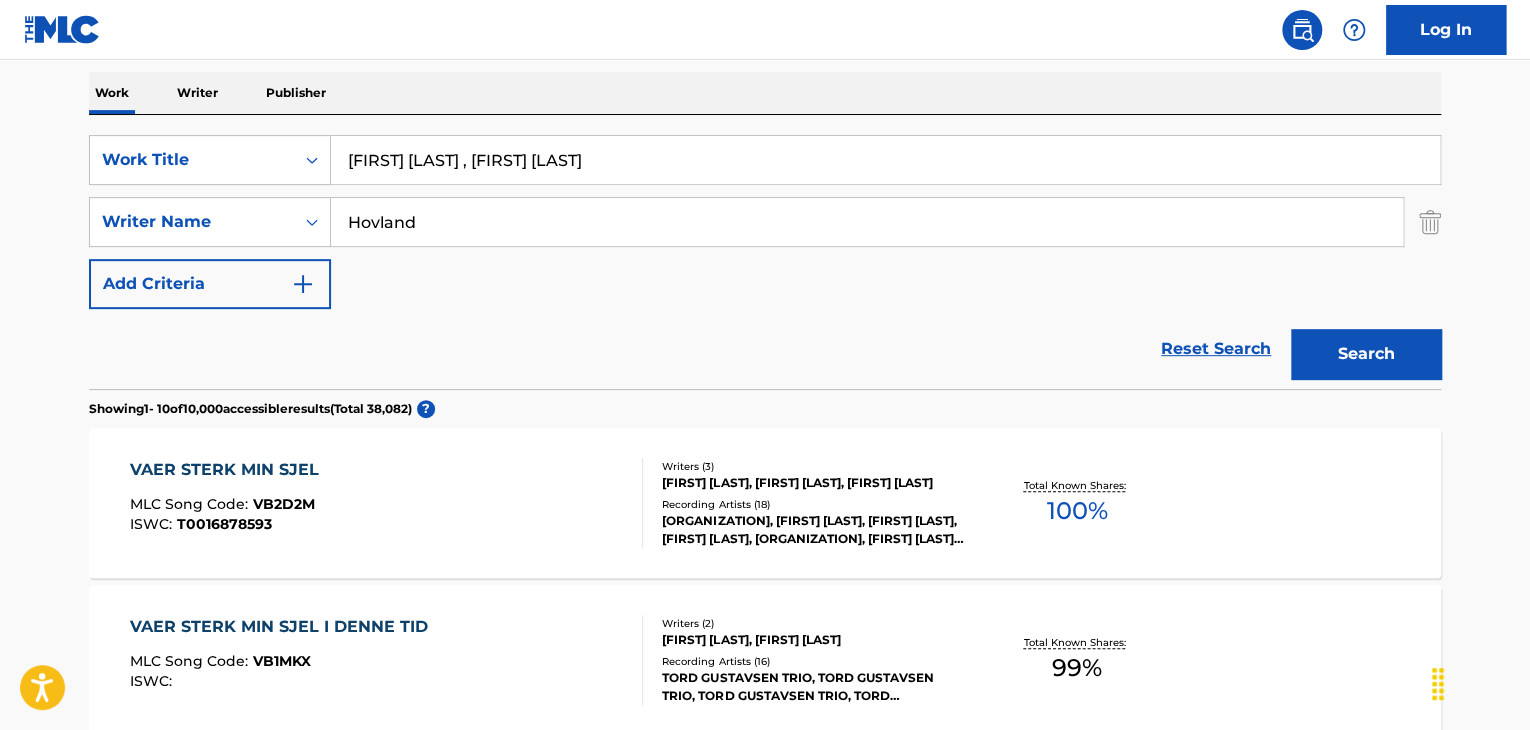 type on "Hovland" 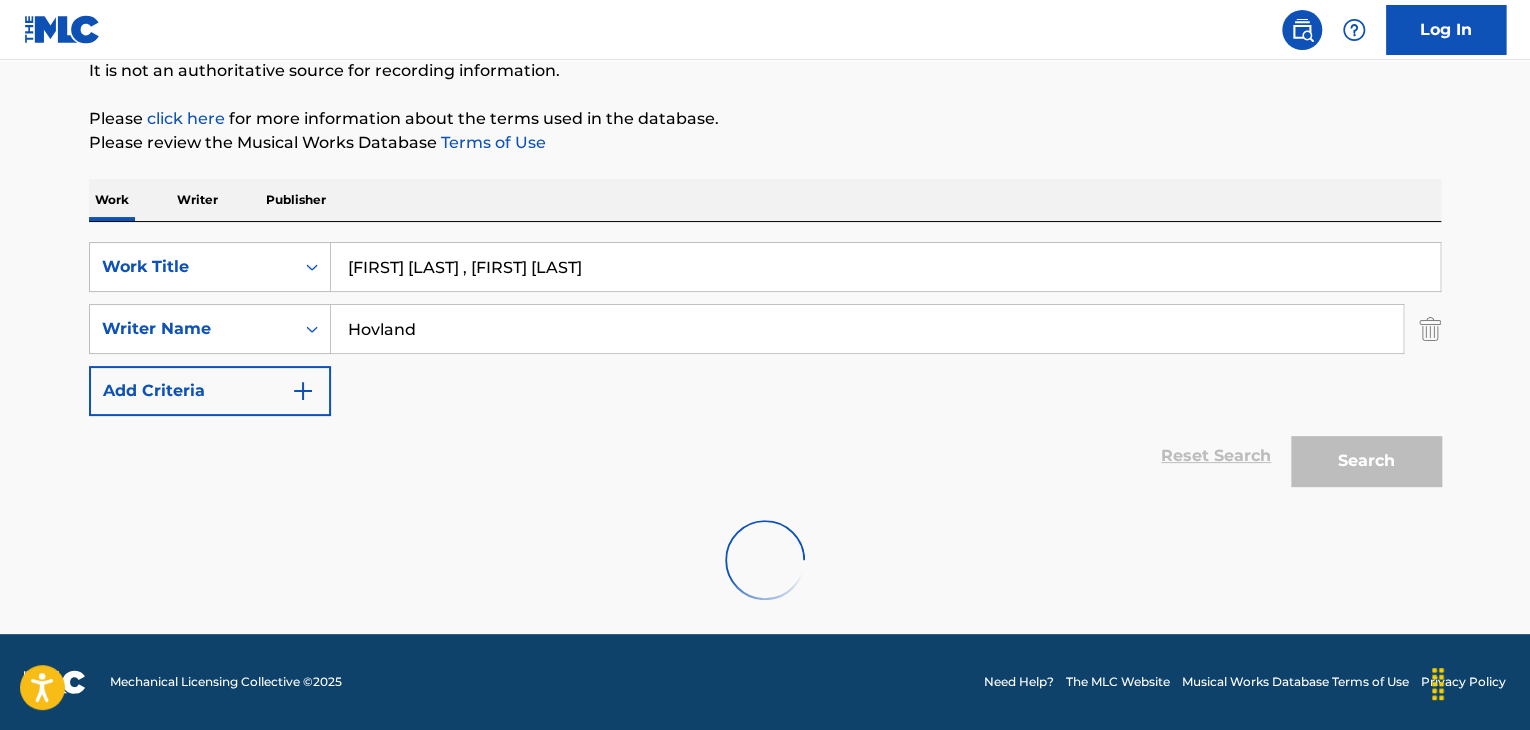 scroll, scrollTop: 310, scrollLeft: 0, axis: vertical 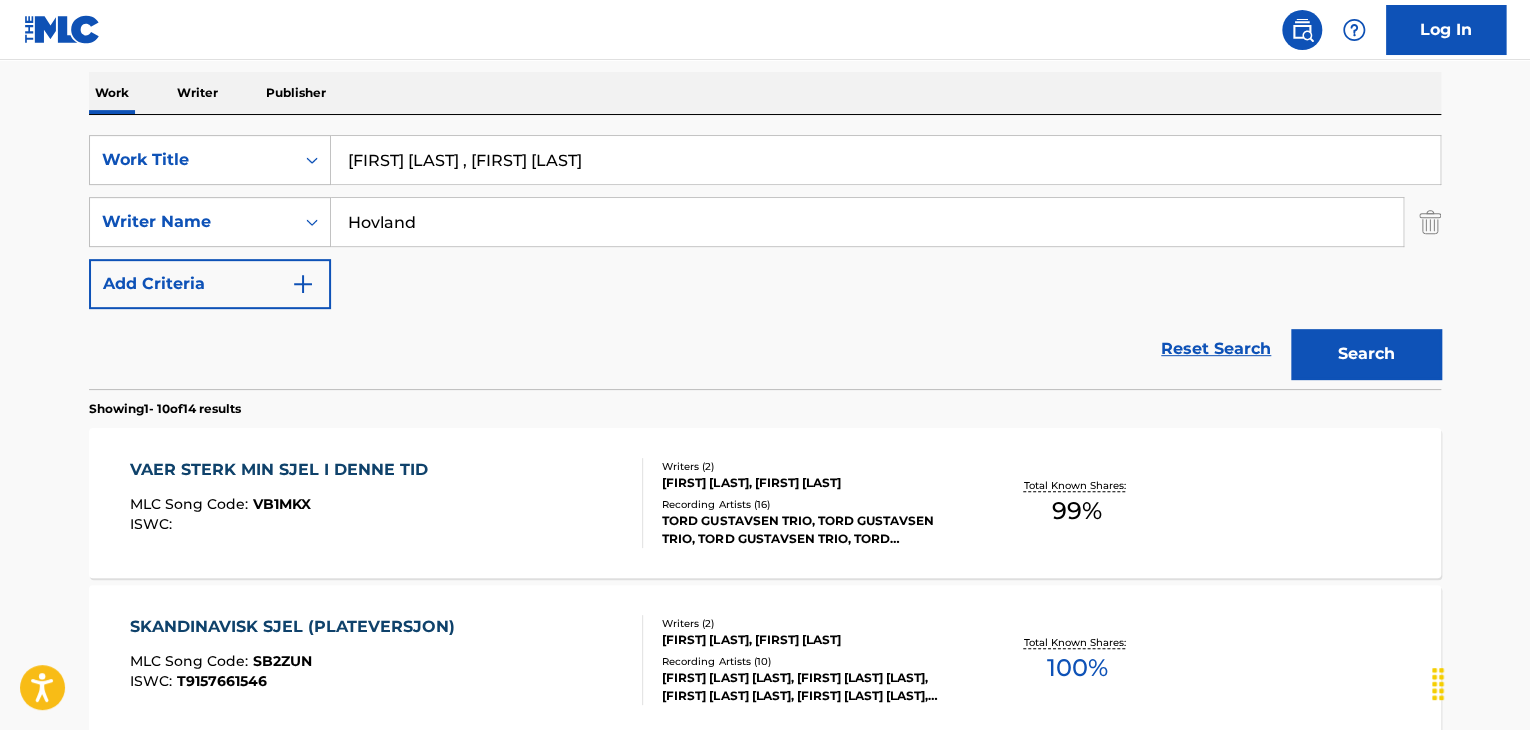 click on "VAER STERK MIN SJEL I DENNE TID" at bounding box center (284, 470) 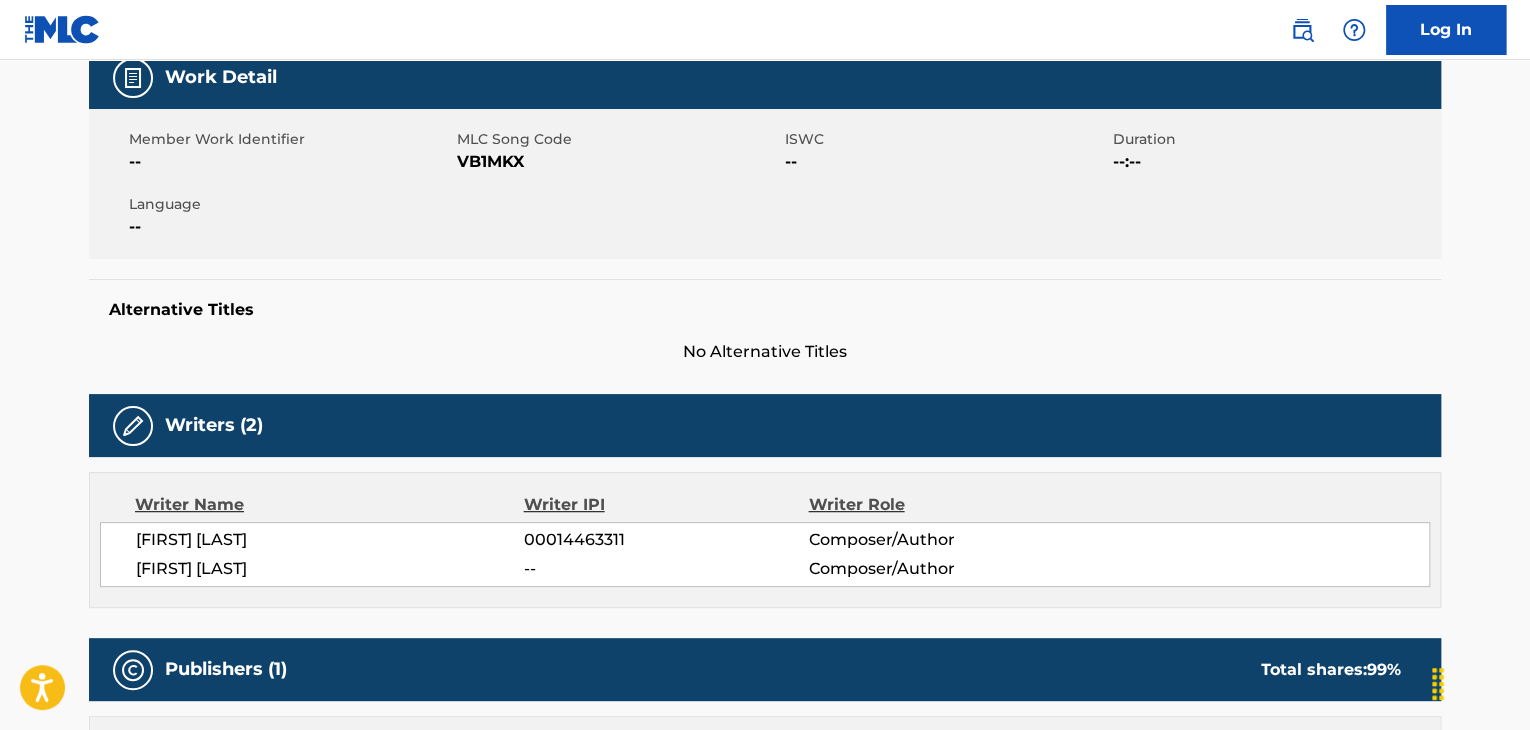 scroll, scrollTop: 0, scrollLeft: 0, axis: both 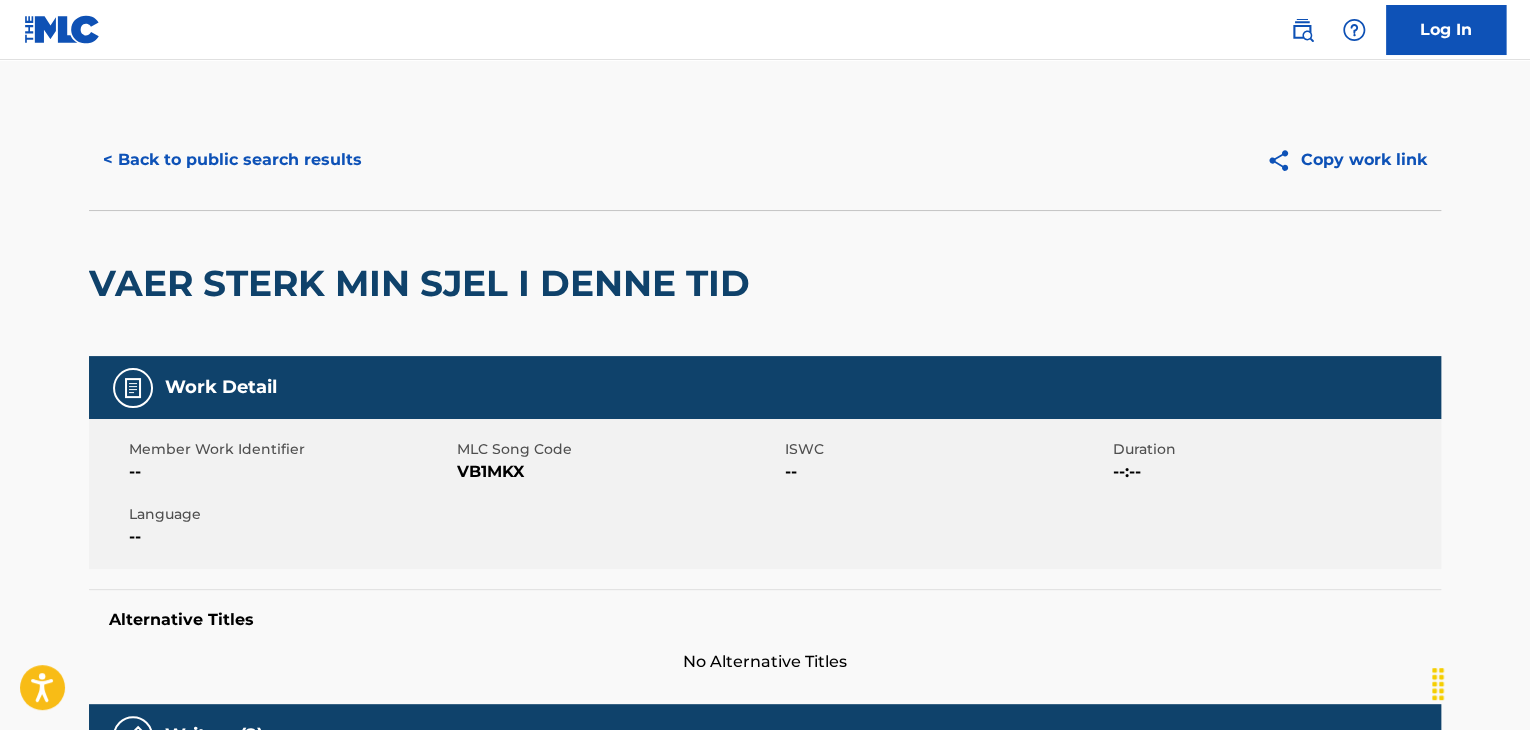 click on "VB1MKX" at bounding box center (618, 472) 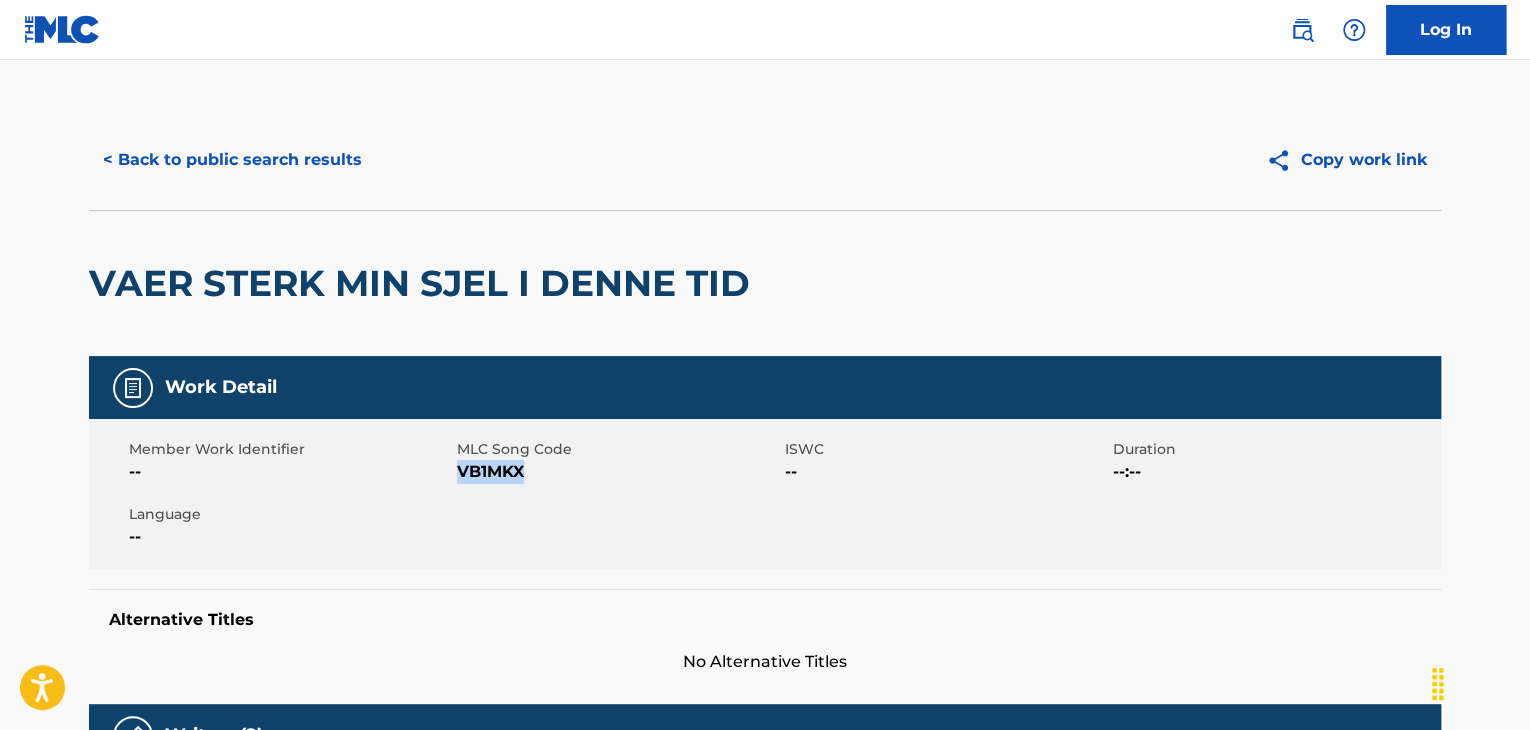 click on "VB1MKX" at bounding box center (618, 472) 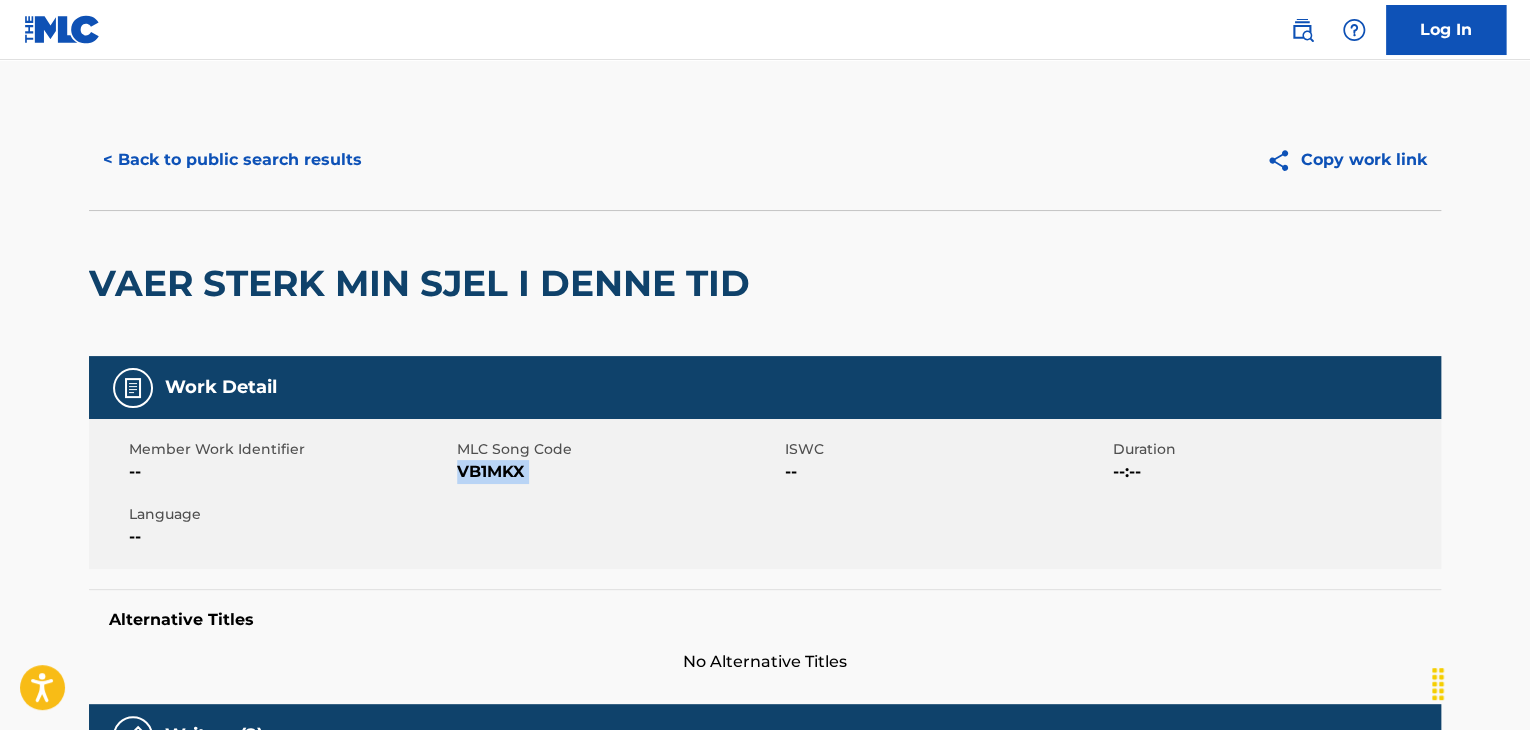 click on "VB1MKX" at bounding box center [618, 472] 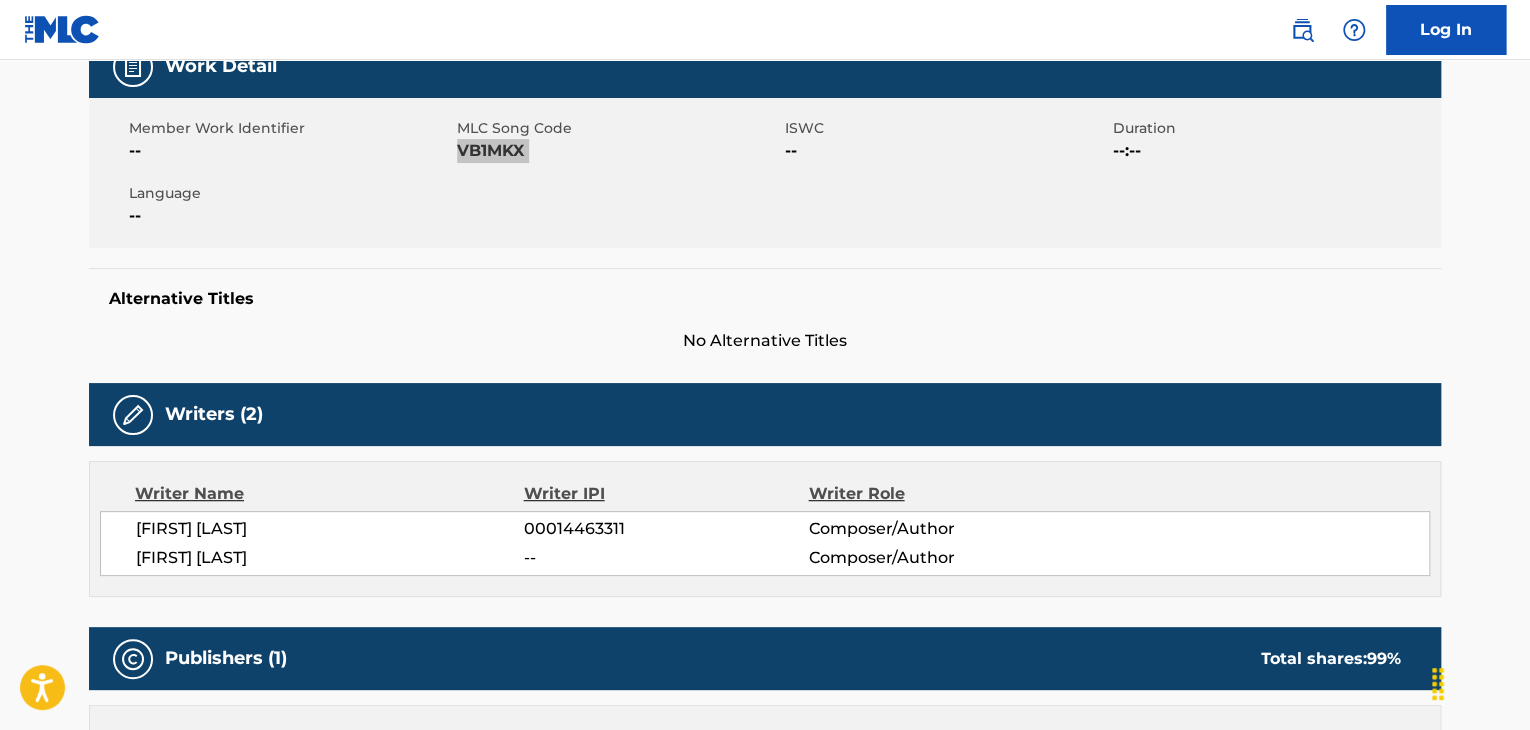 scroll, scrollTop: 333, scrollLeft: 0, axis: vertical 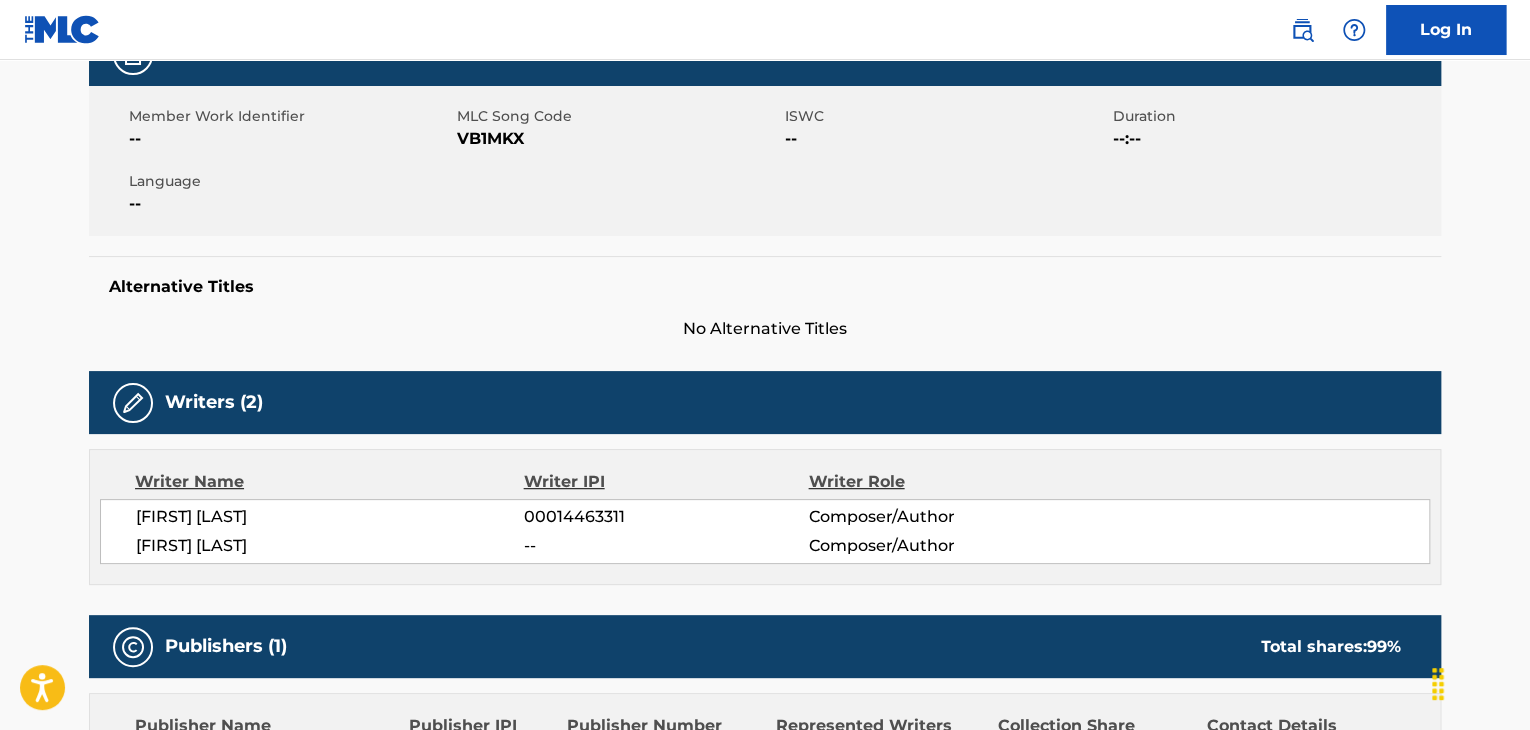 click on "[FIRST] [LAST]" at bounding box center [330, 517] 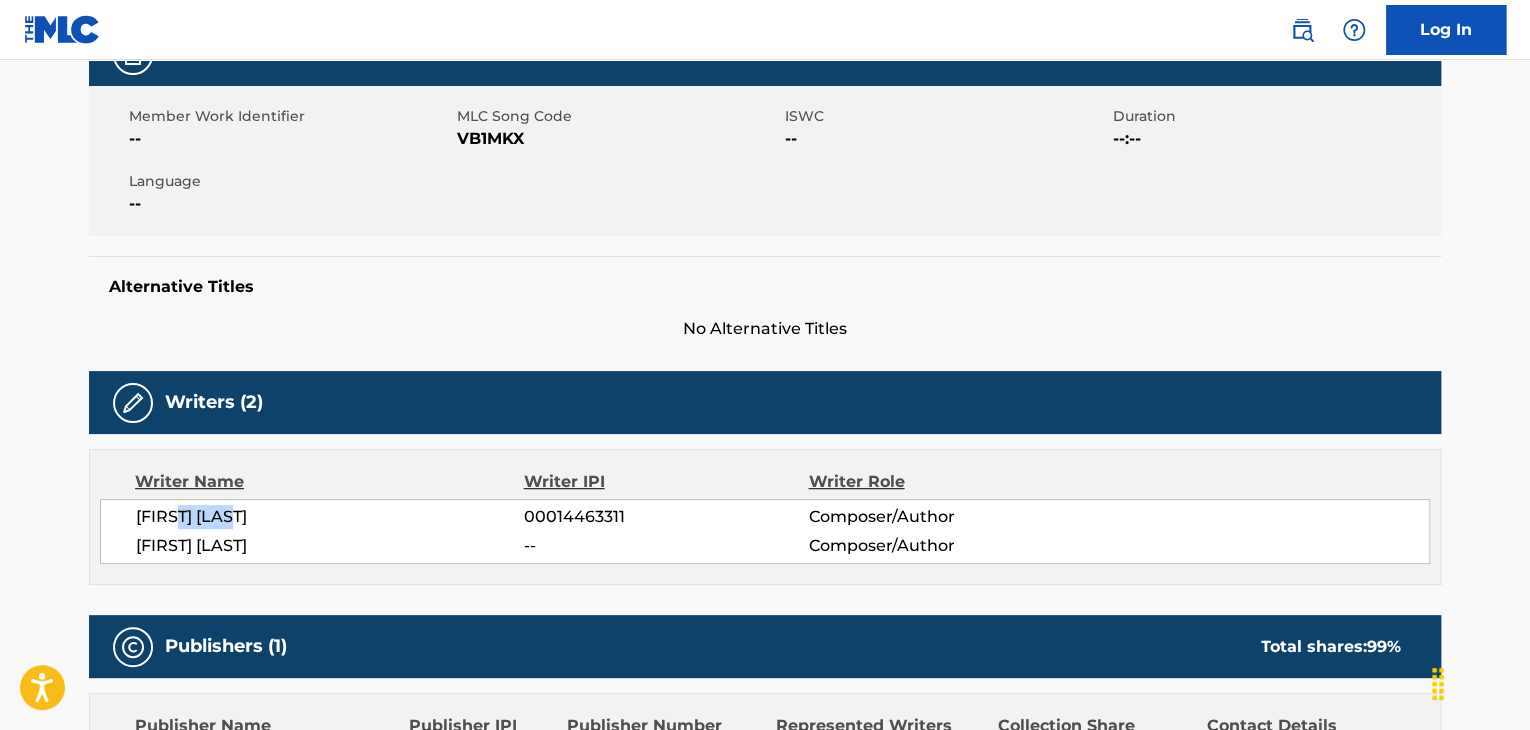 click on "[FIRST] [LAST]" at bounding box center [330, 517] 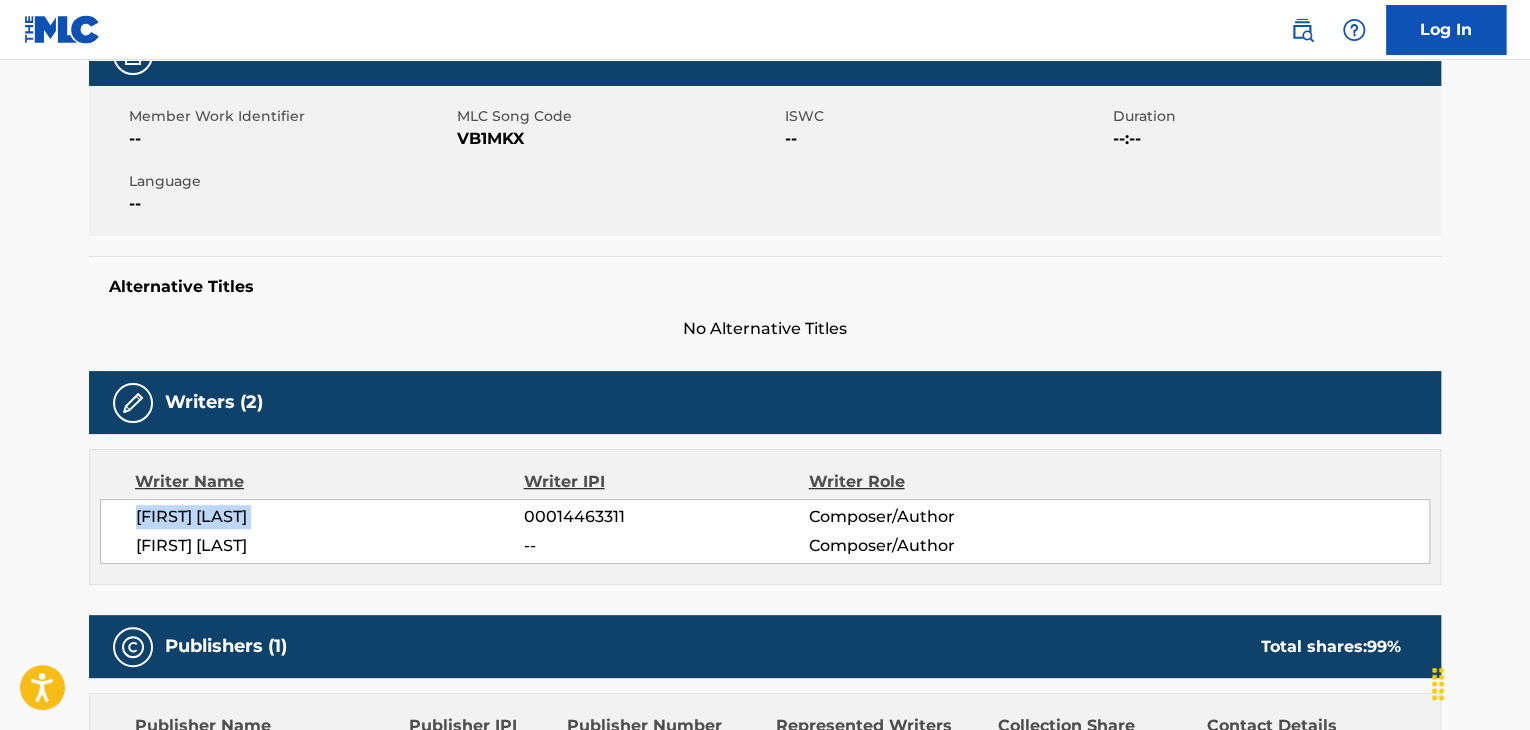 click on "[FIRST] [LAST]" at bounding box center (330, 517) 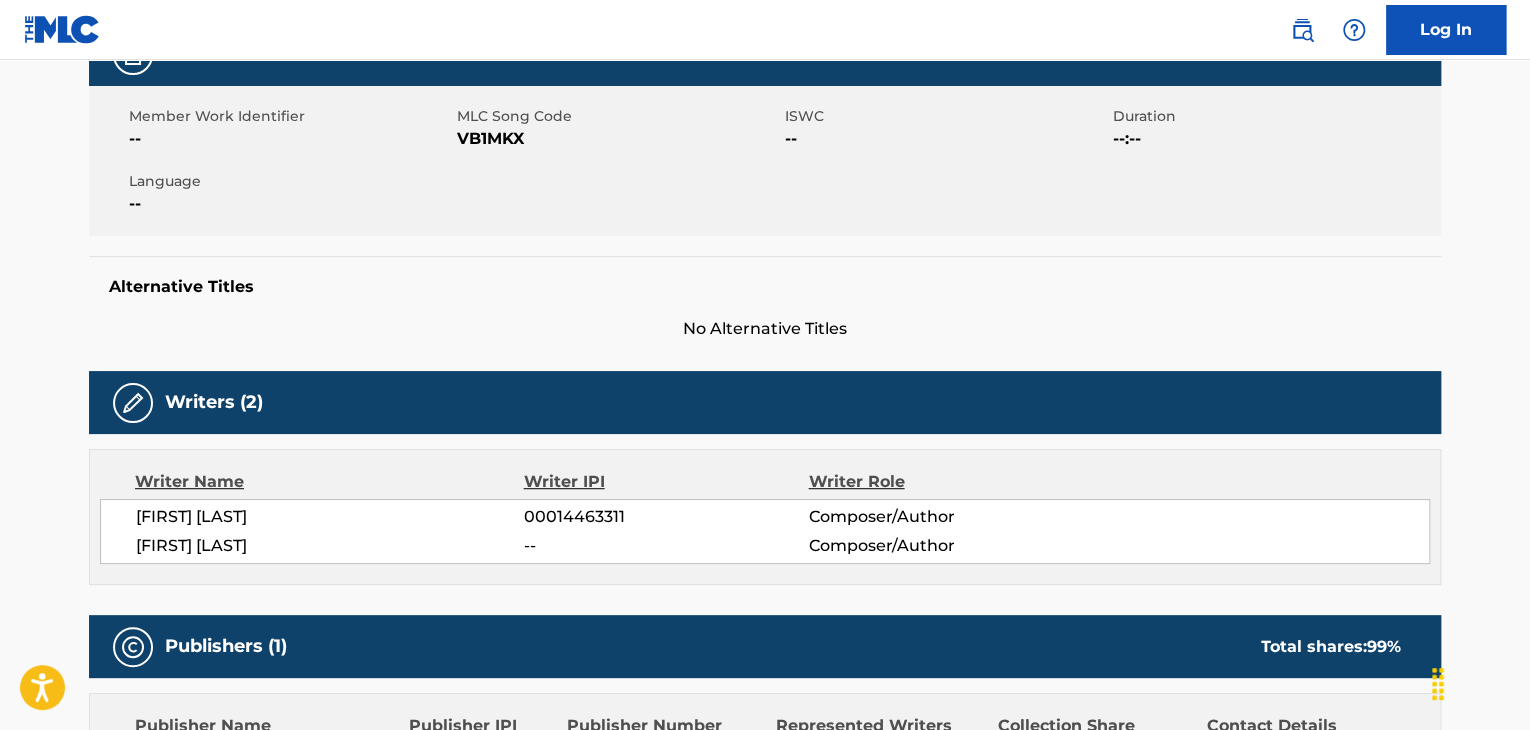 click on "[FIRST] [LAST]" at bounding box center (330, 546) 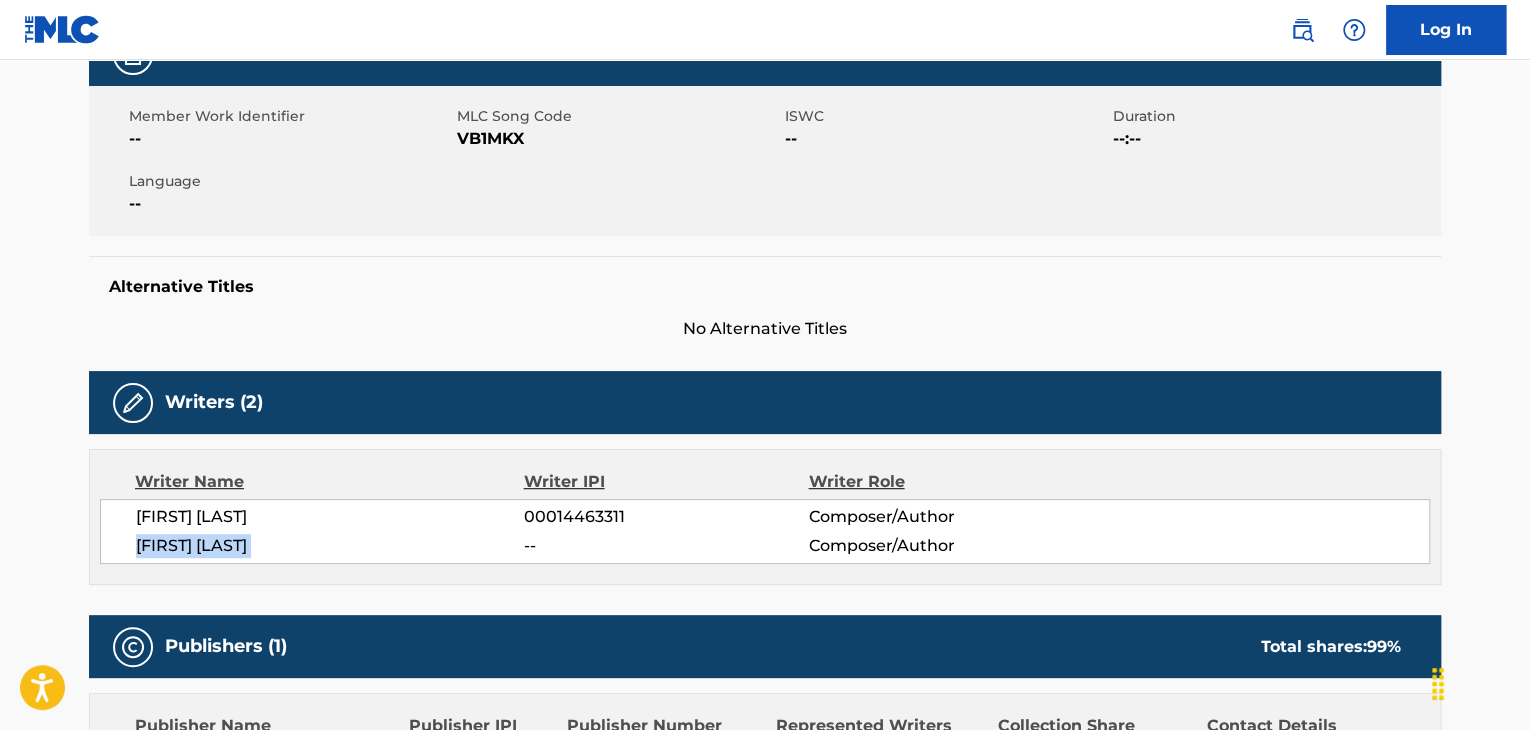 click on "[FIRST] [LAST]" at bounding box center (330, 546) 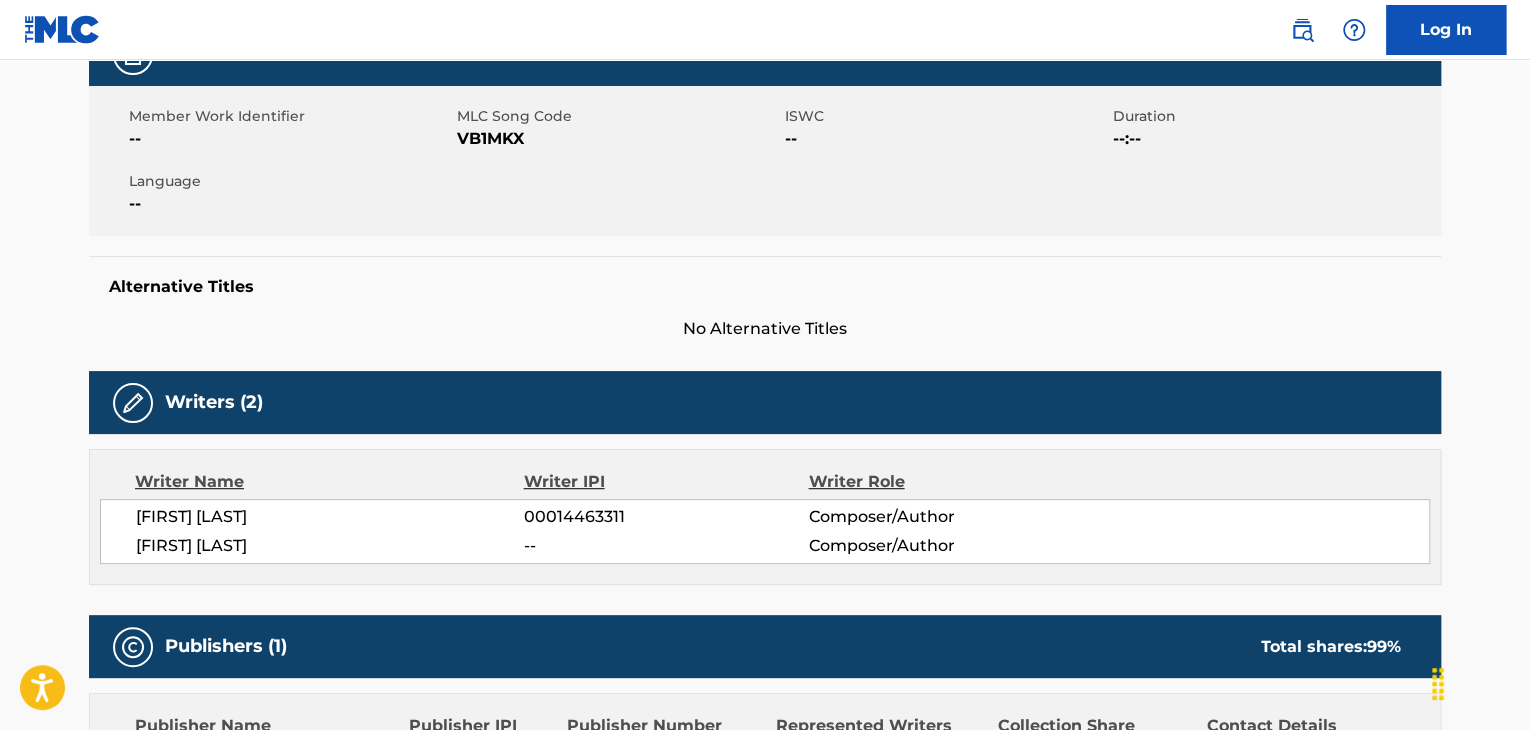 click on "[FIRST] [LAST]" at bounding box center (330, 517) 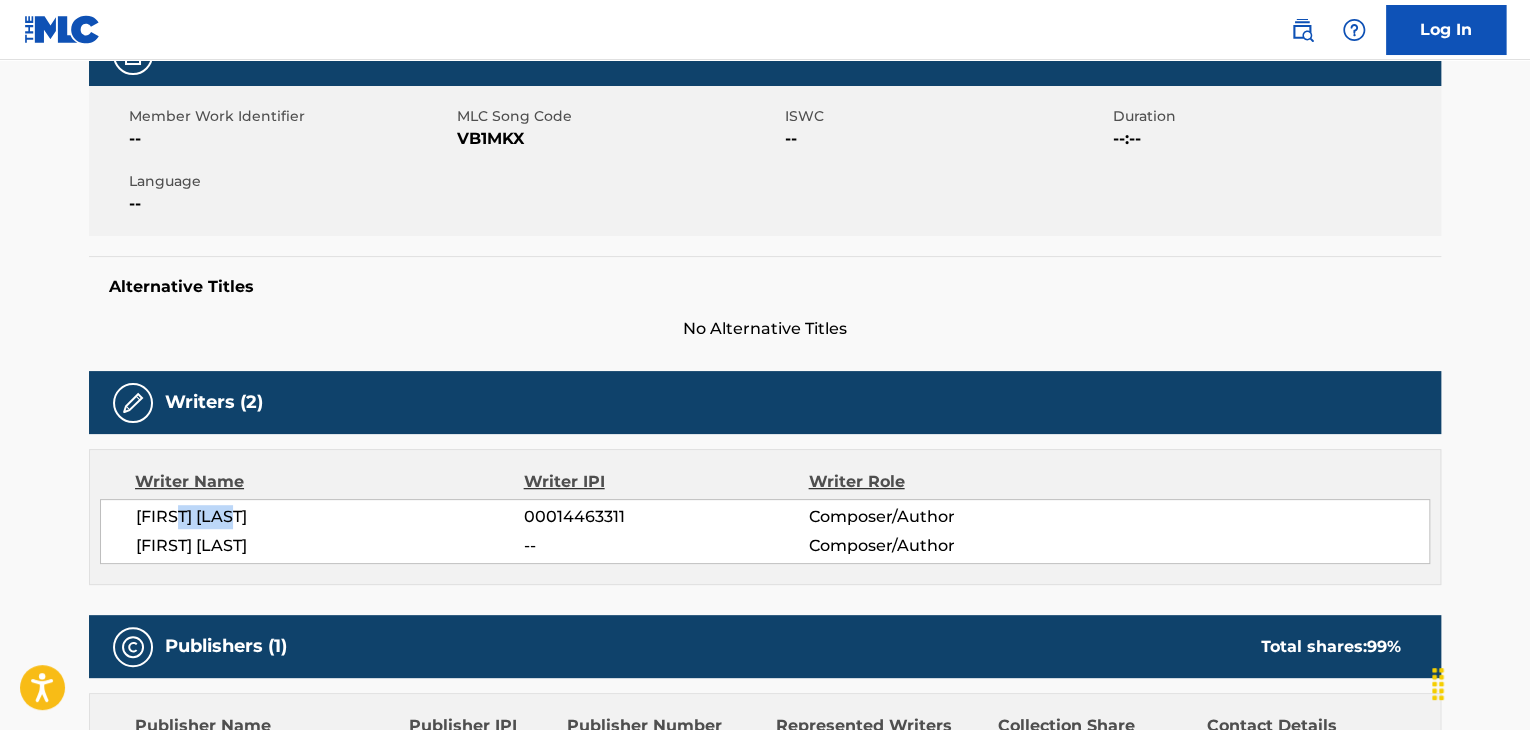 click on "[FIRST] [LAST]" at bounding box center [330, 517] 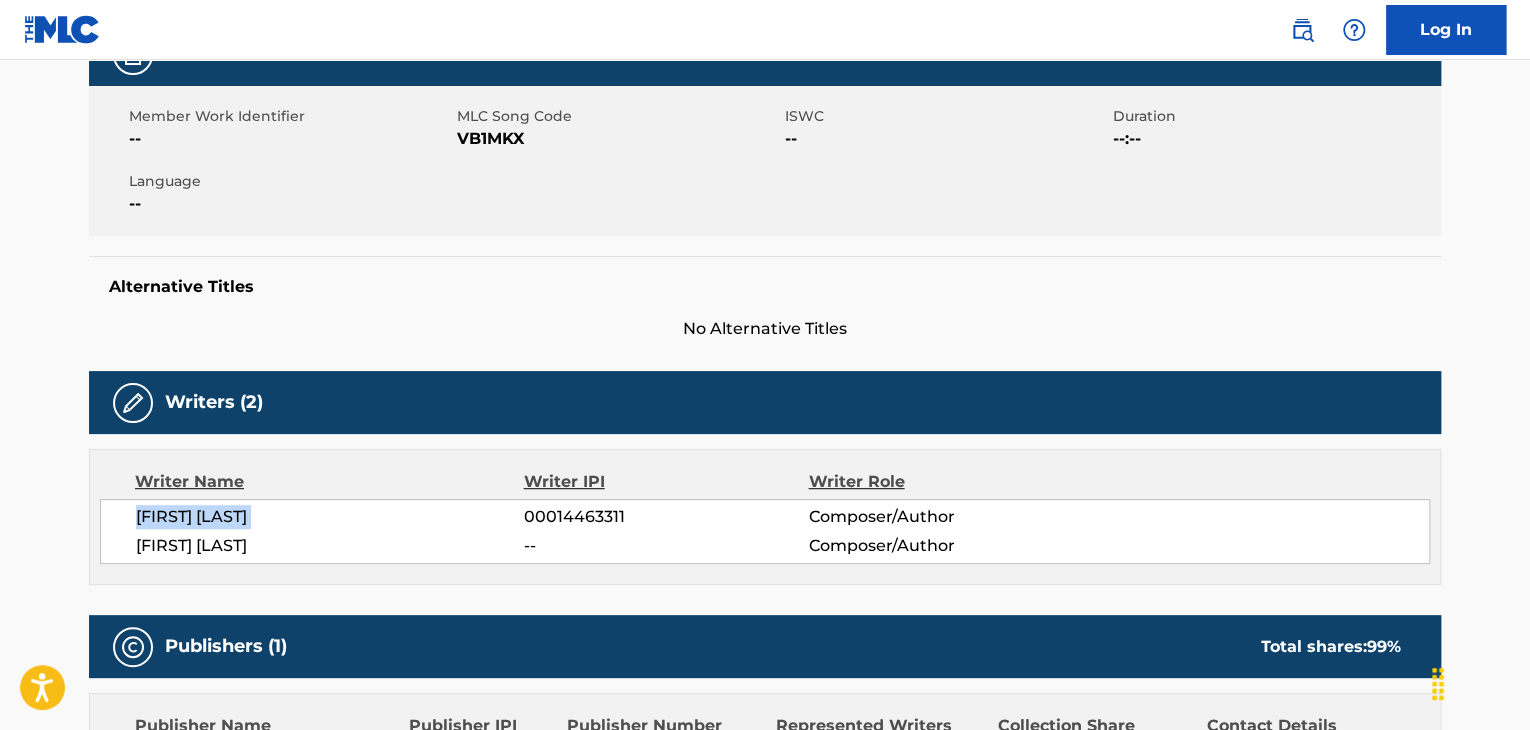 click on "[FIRST] [LAST]" at bounding box center (330, 517) 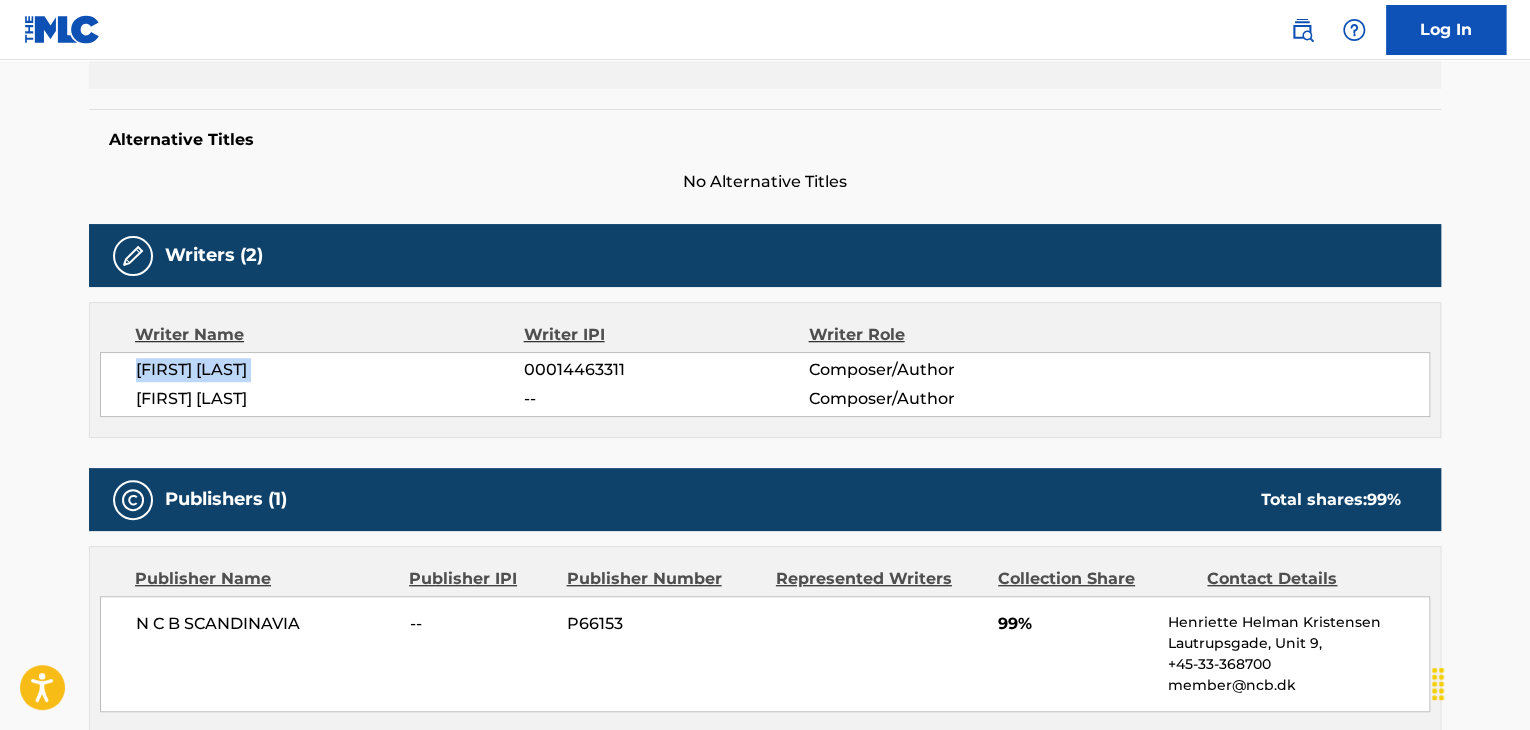 scroll, scrollTop: 666, scrollLeft: 0, axis: vertical 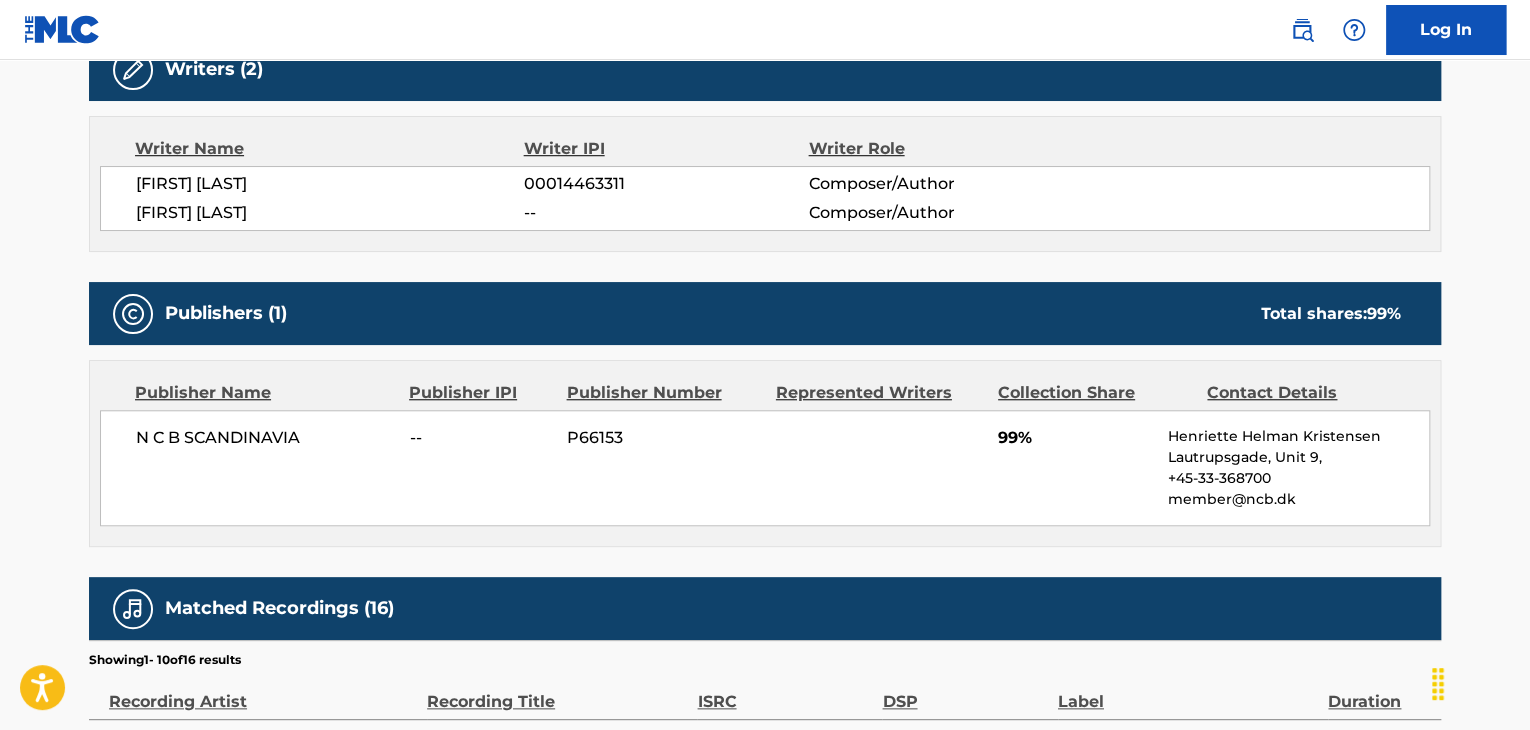 click on "N C B SCANDINAVIA" at bounding box center [265, 438] 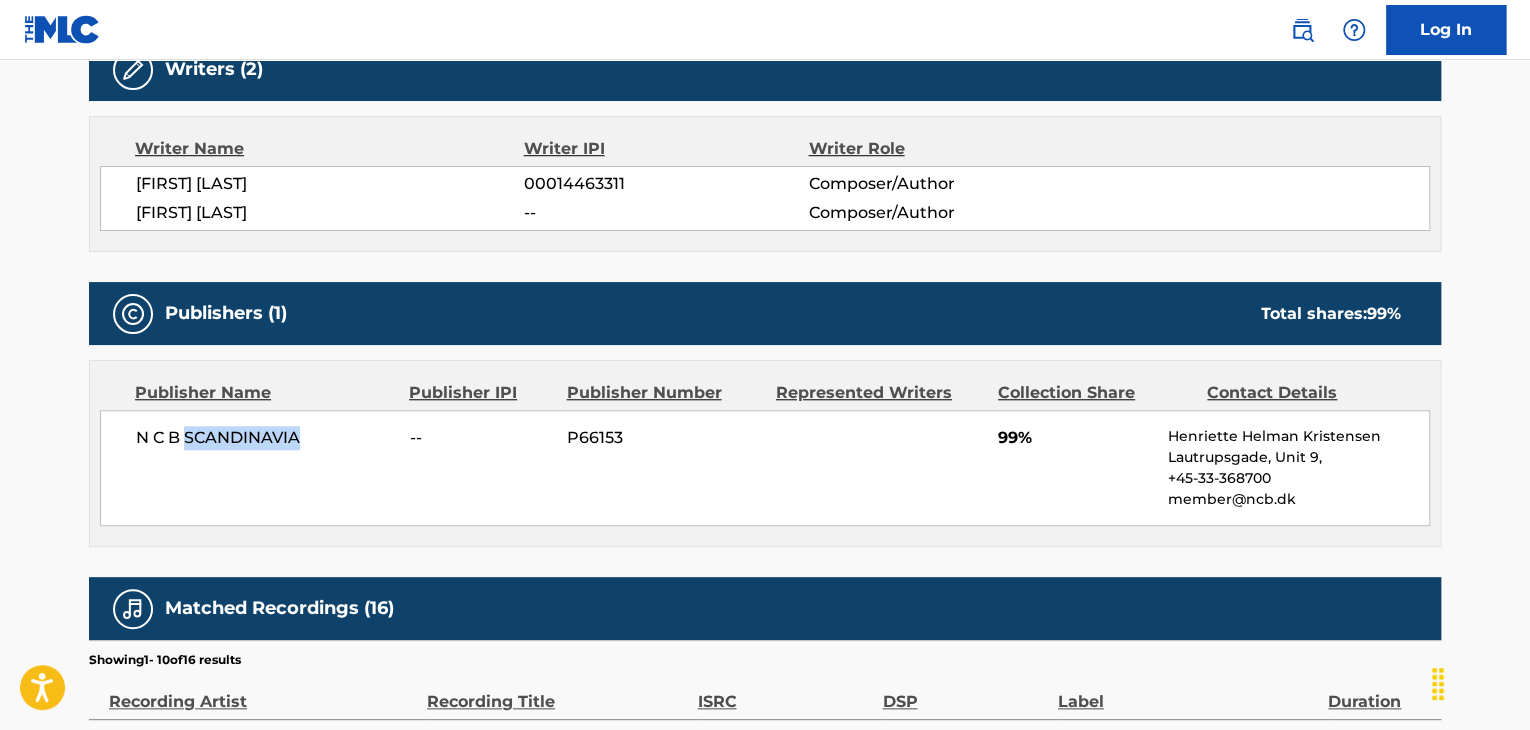 click on "N C B SCANDINAVIA" at bounding box center (265, 438) 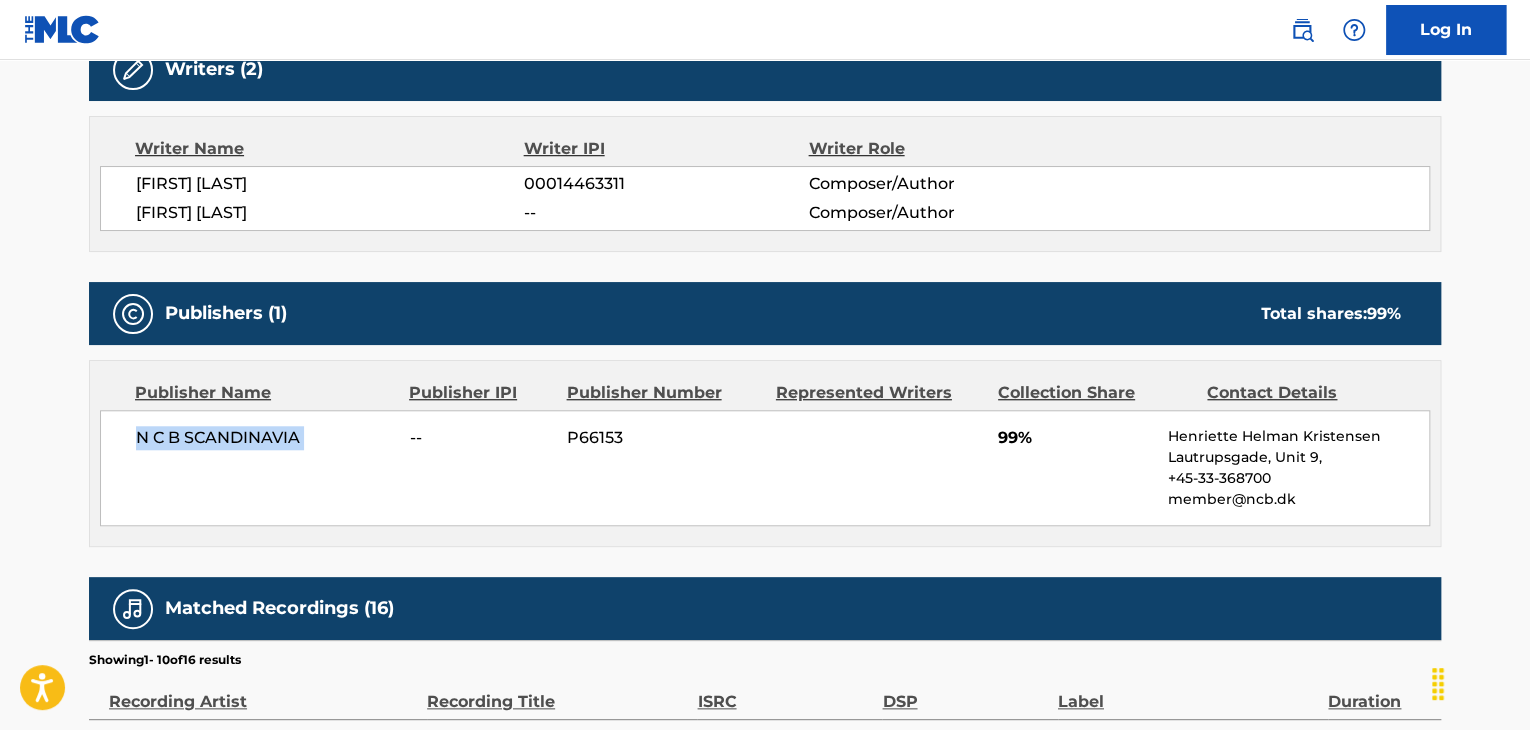 click on "N C B SCANDINAVIA" at bounding box center [265, 438] 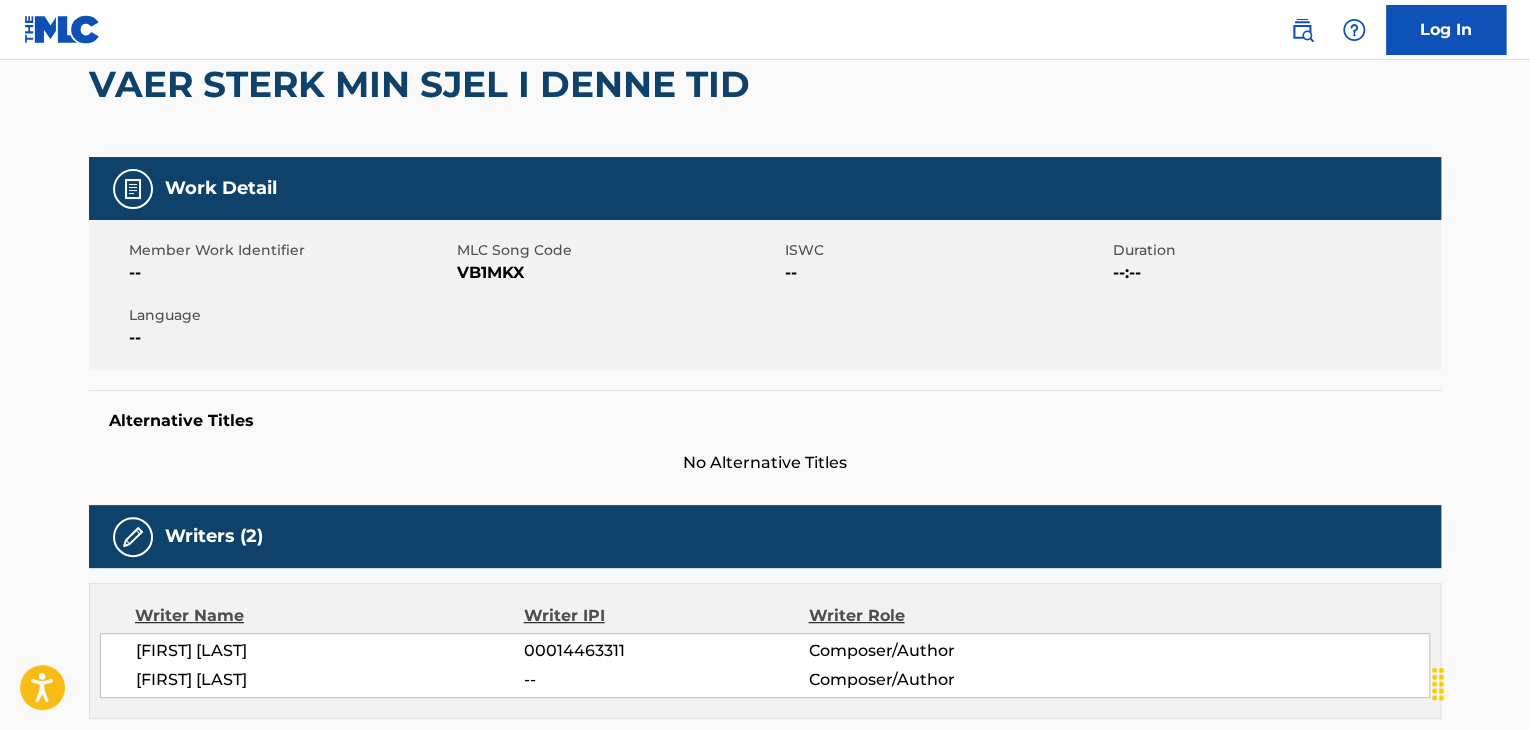 scroll, scrollTop: 0, scrollLeft: 0, axis: both 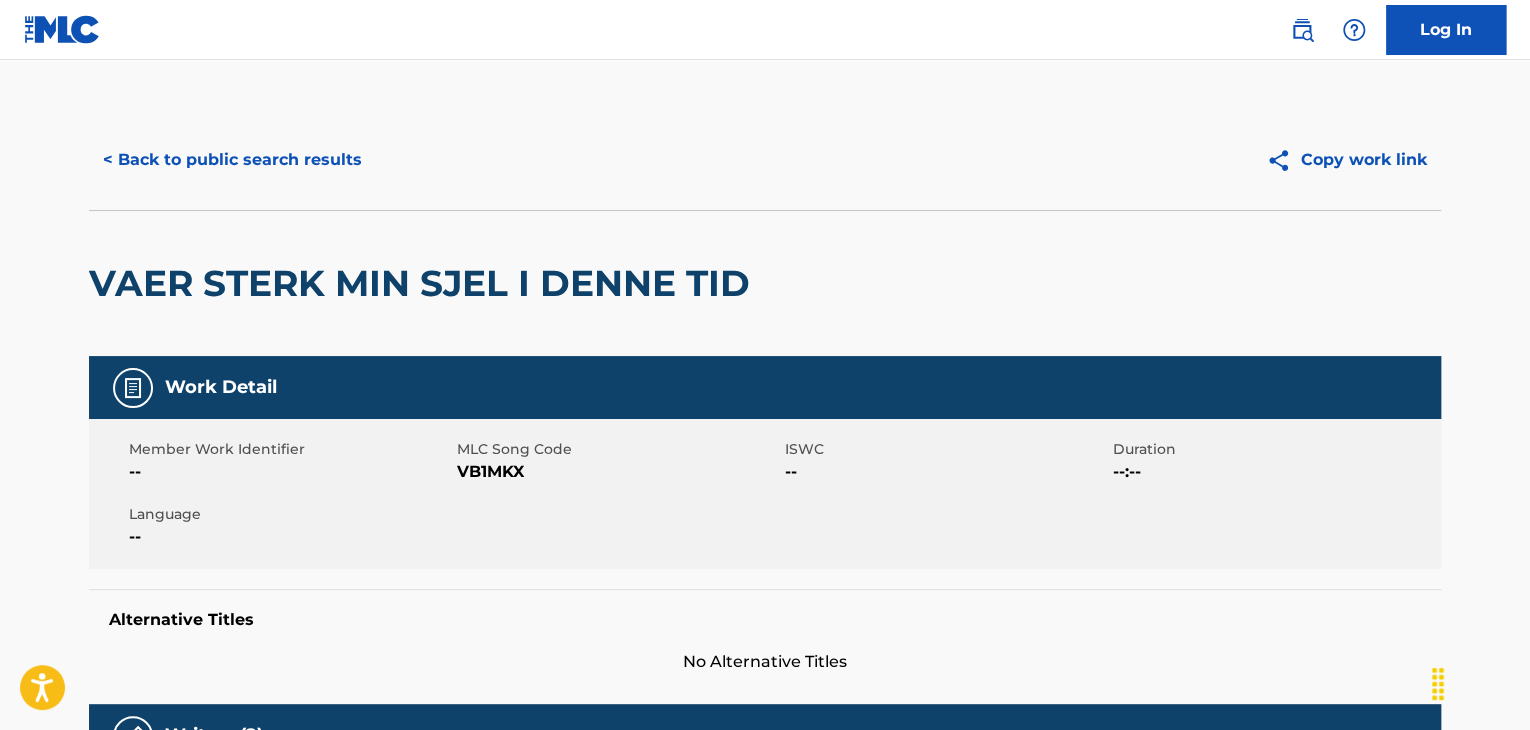 click on "< Back to public search results" at bounding box center (232, 160) 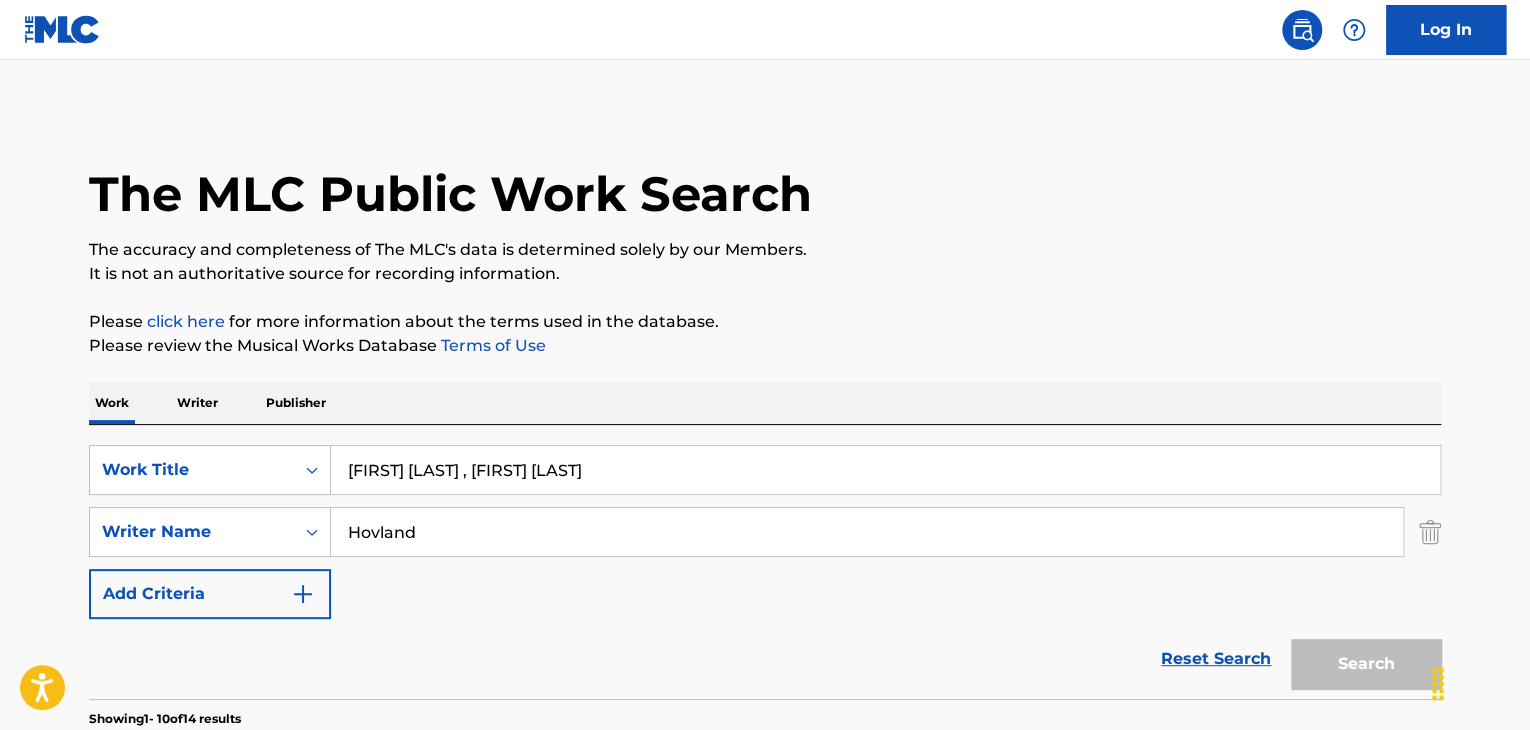 scroll, scrollTop: 310, scrollLeft: 0, axis: vertical 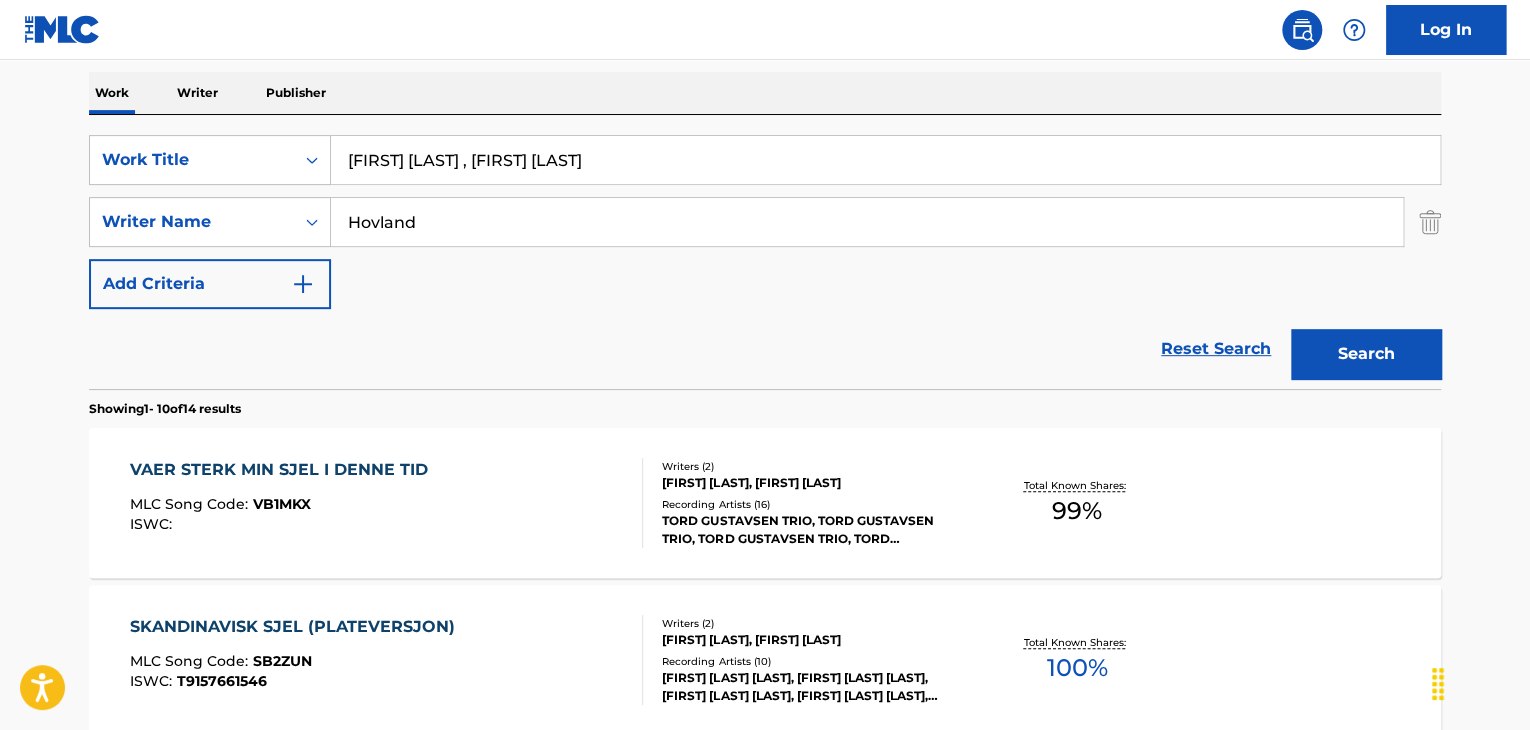 click on "[FIRST] [LAST] , [FIRST] [LAST]" at bounding box center [885, 160] 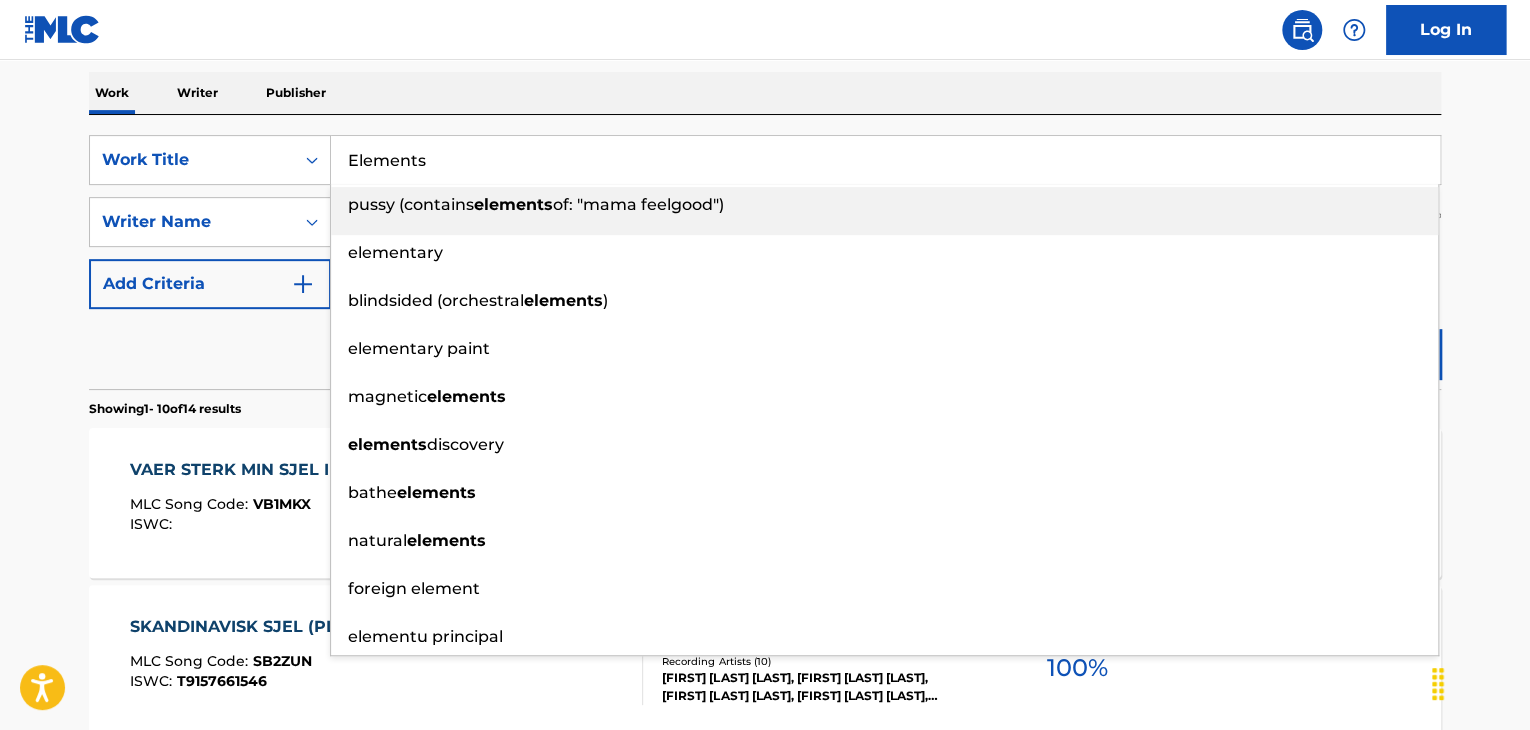 type on "Elements" 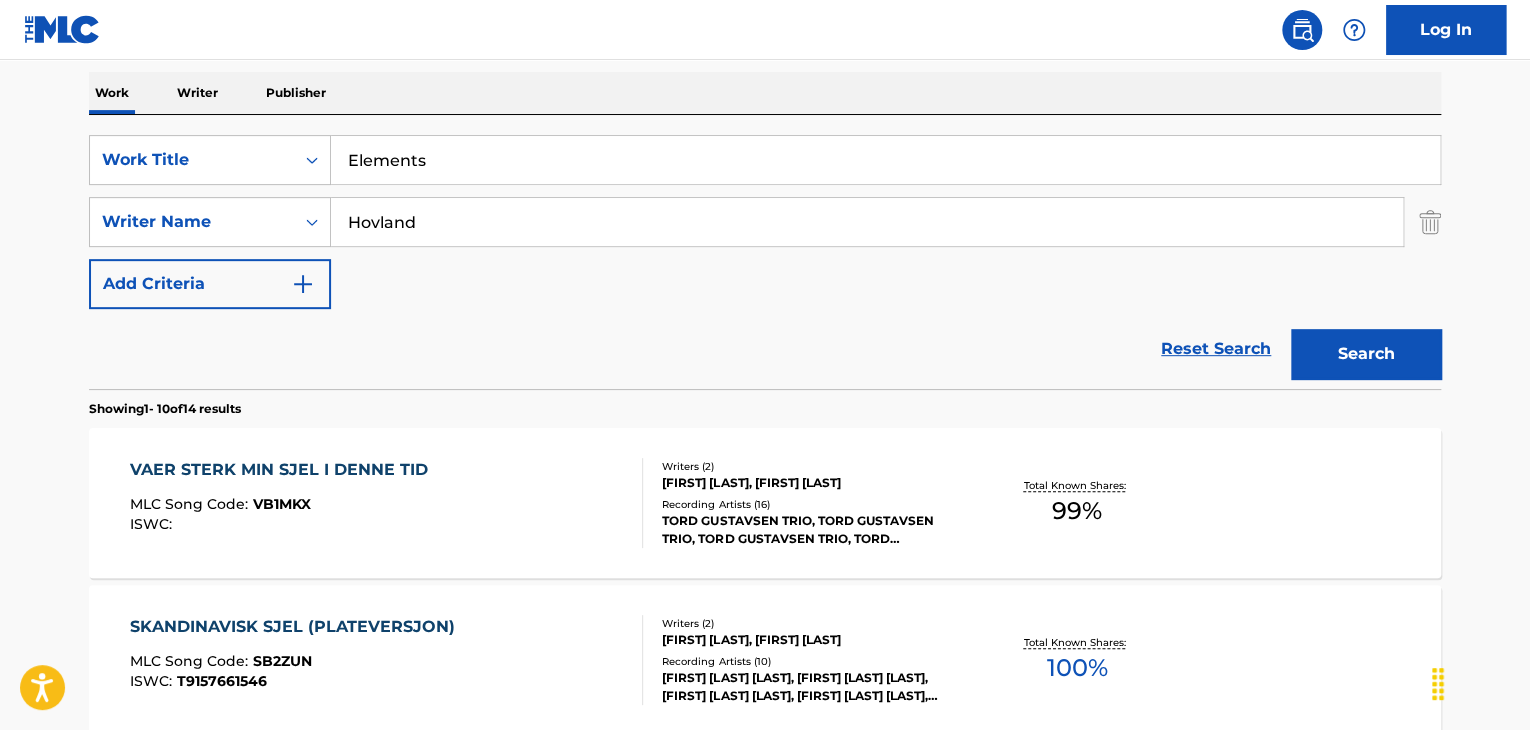 paste on "DAWOOD" 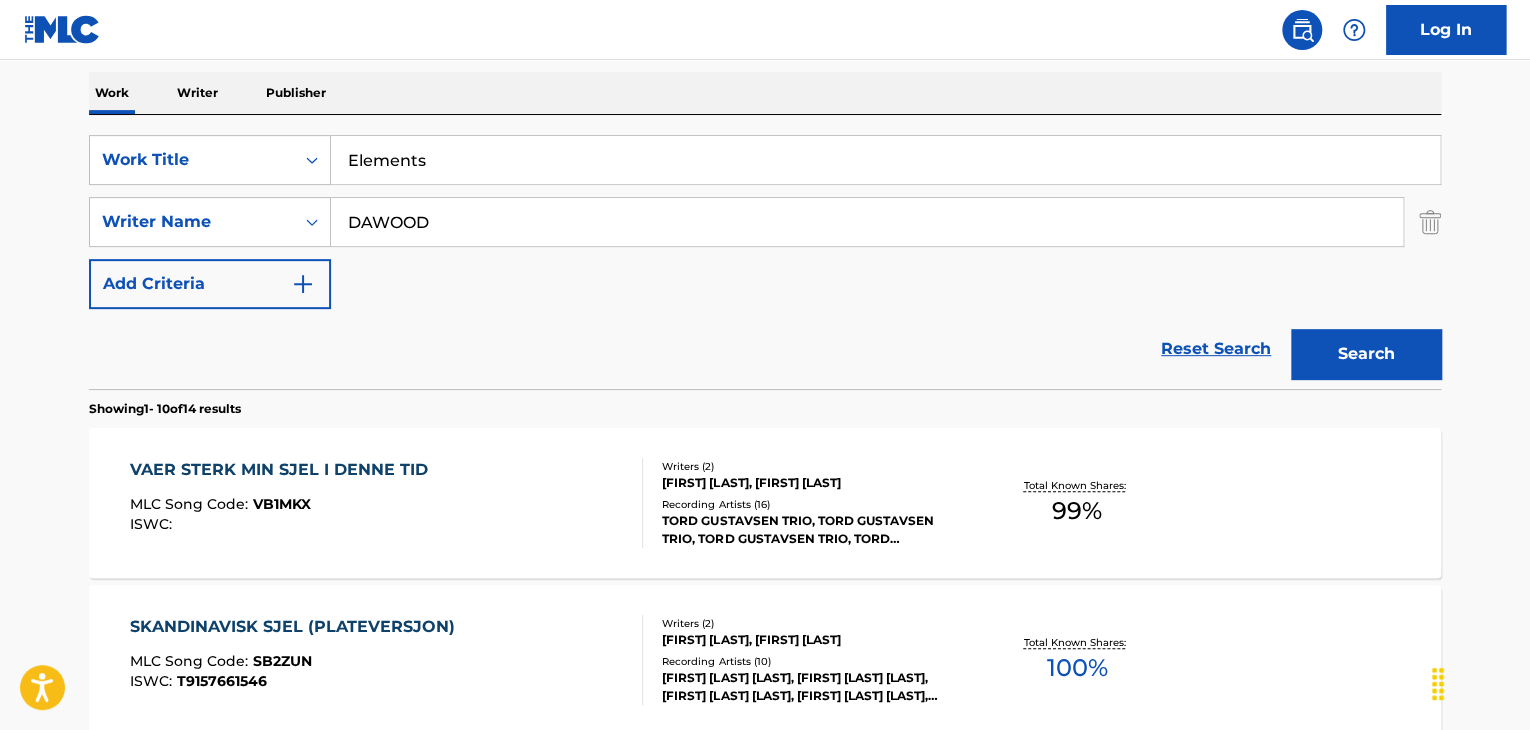 type on "DAWOOD" 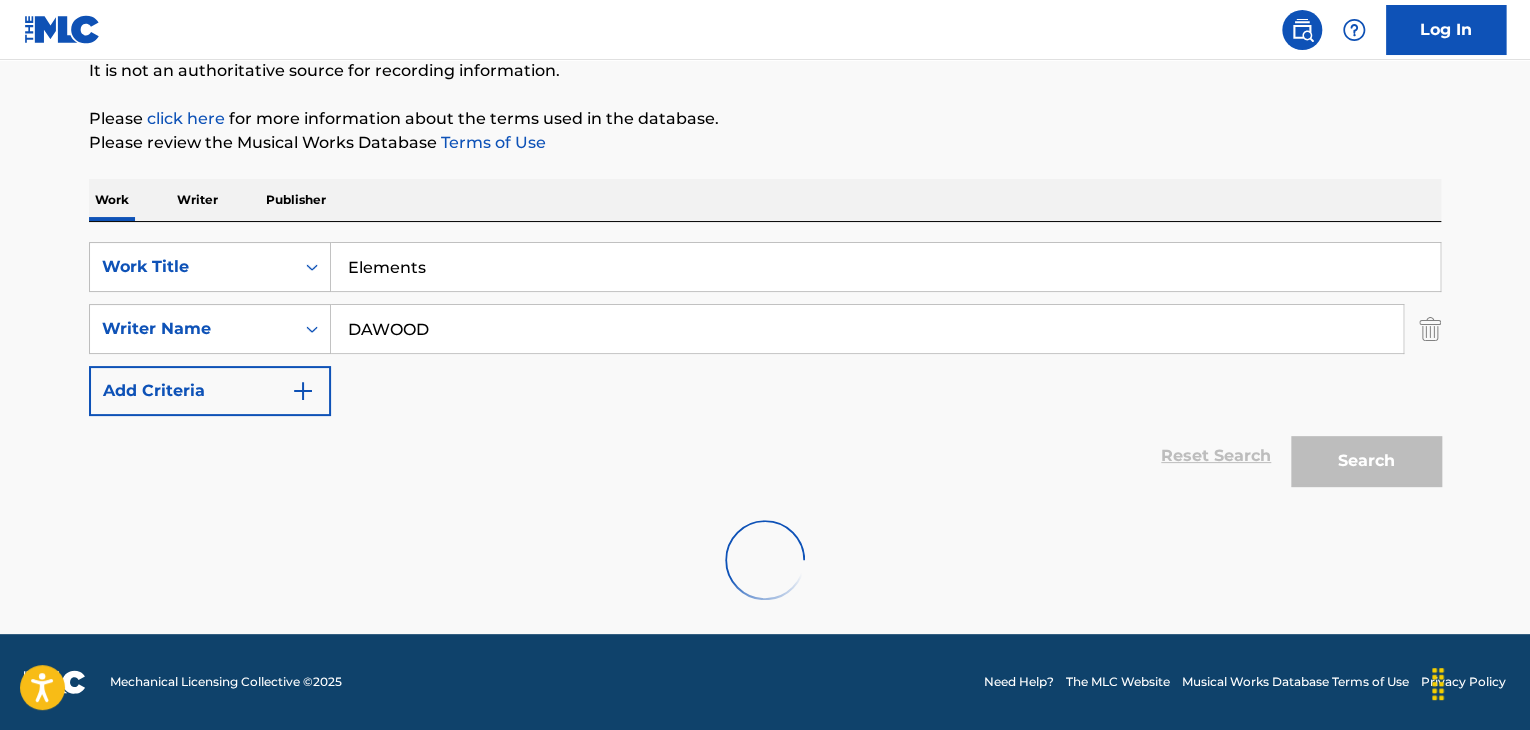 scroll, scrollTop: 310, scrollLeft: 0, axis: vertical 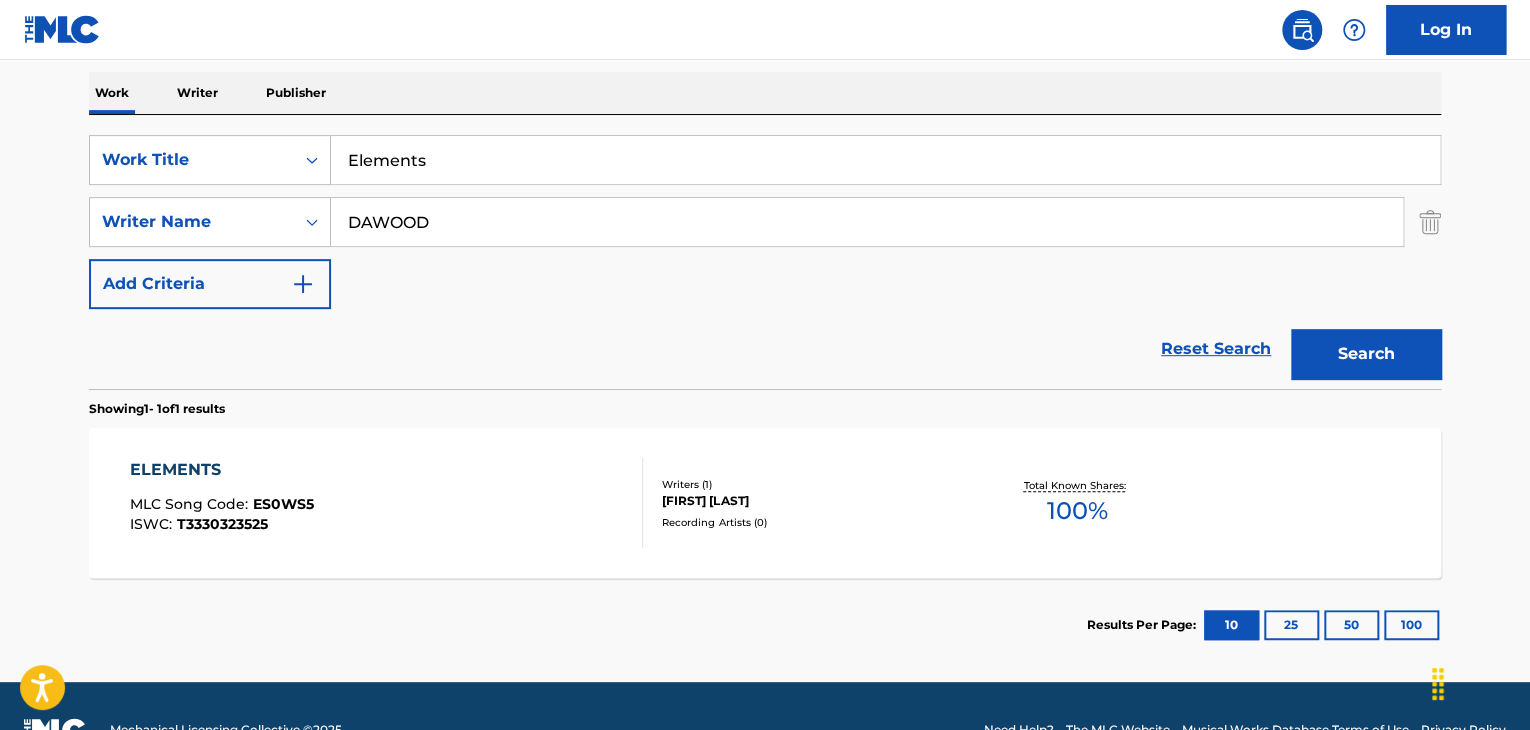 click on "ELEMENTS" at bounding box center (222, 470) 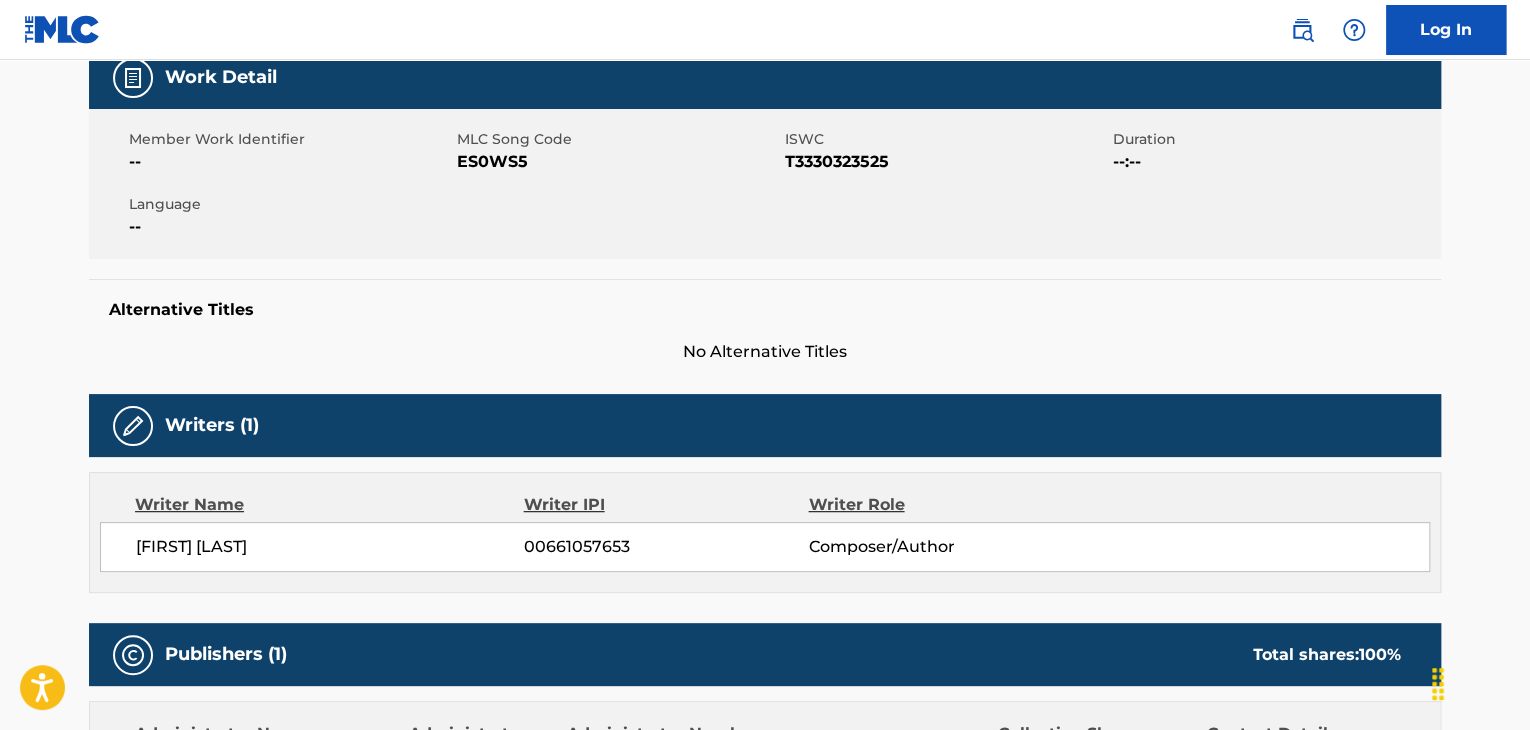 scroll, scrollTop: 0, scrollLeft: 0, axis: both 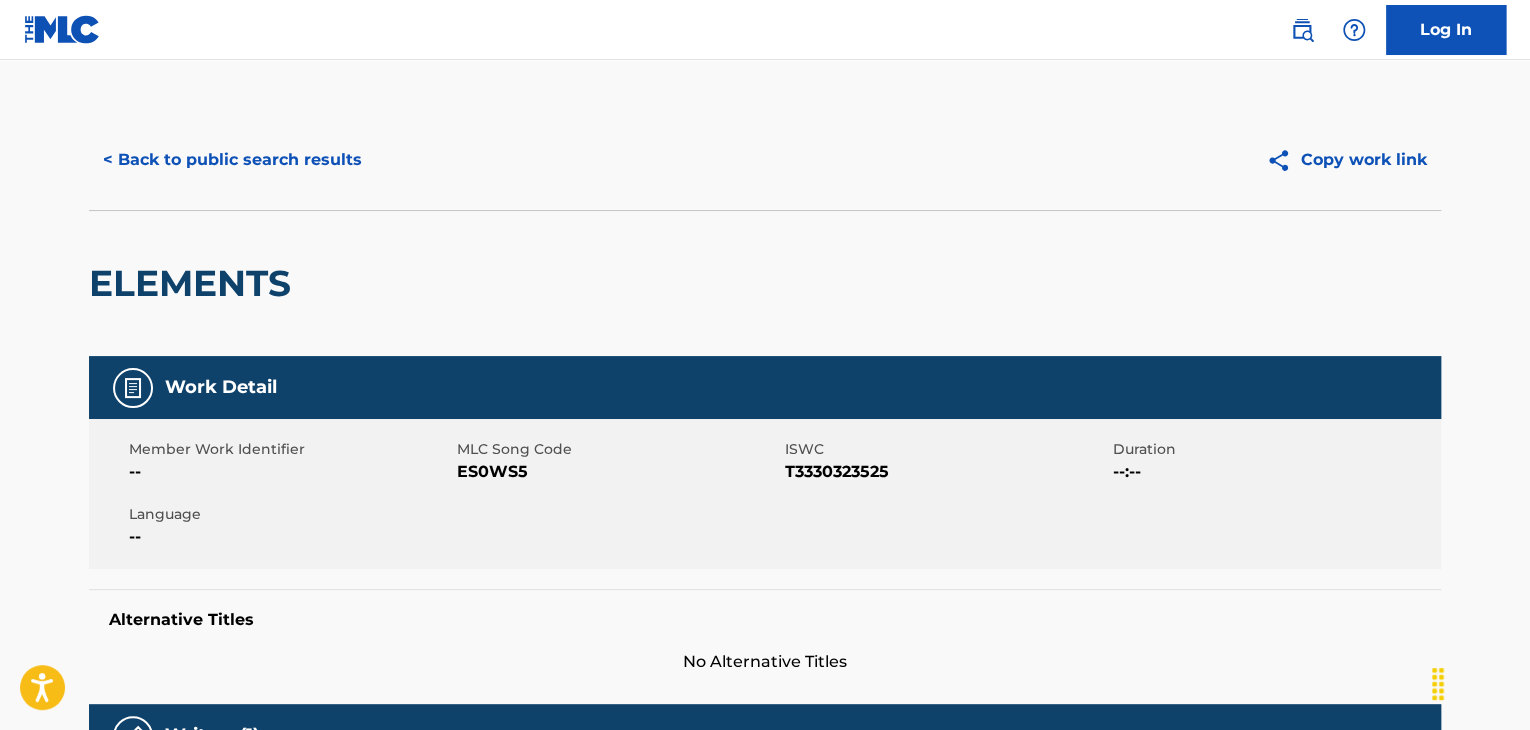 click on "ES0WS5" at bounding box center [618, 472] 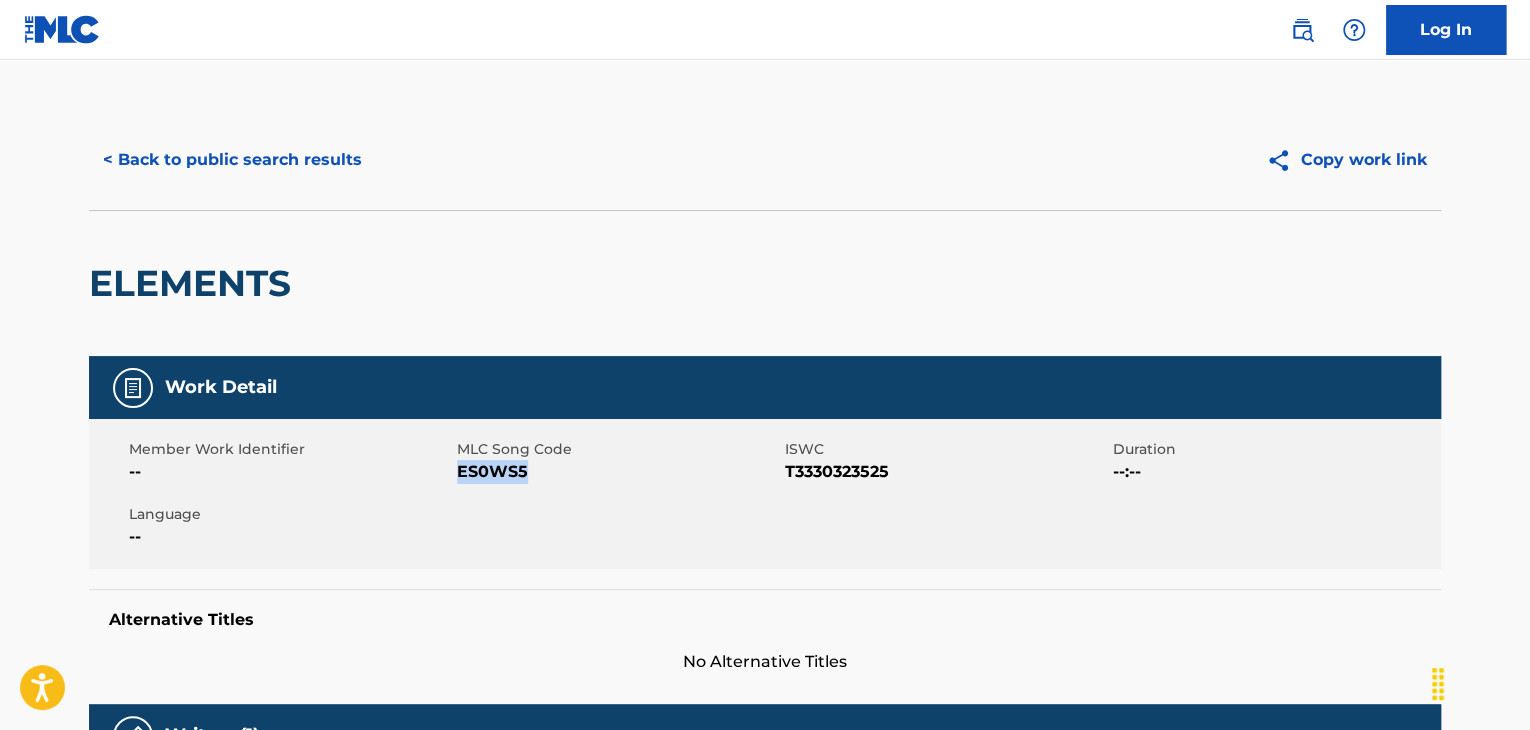 click on "ES0WS5" at bounding box center (618, 472) 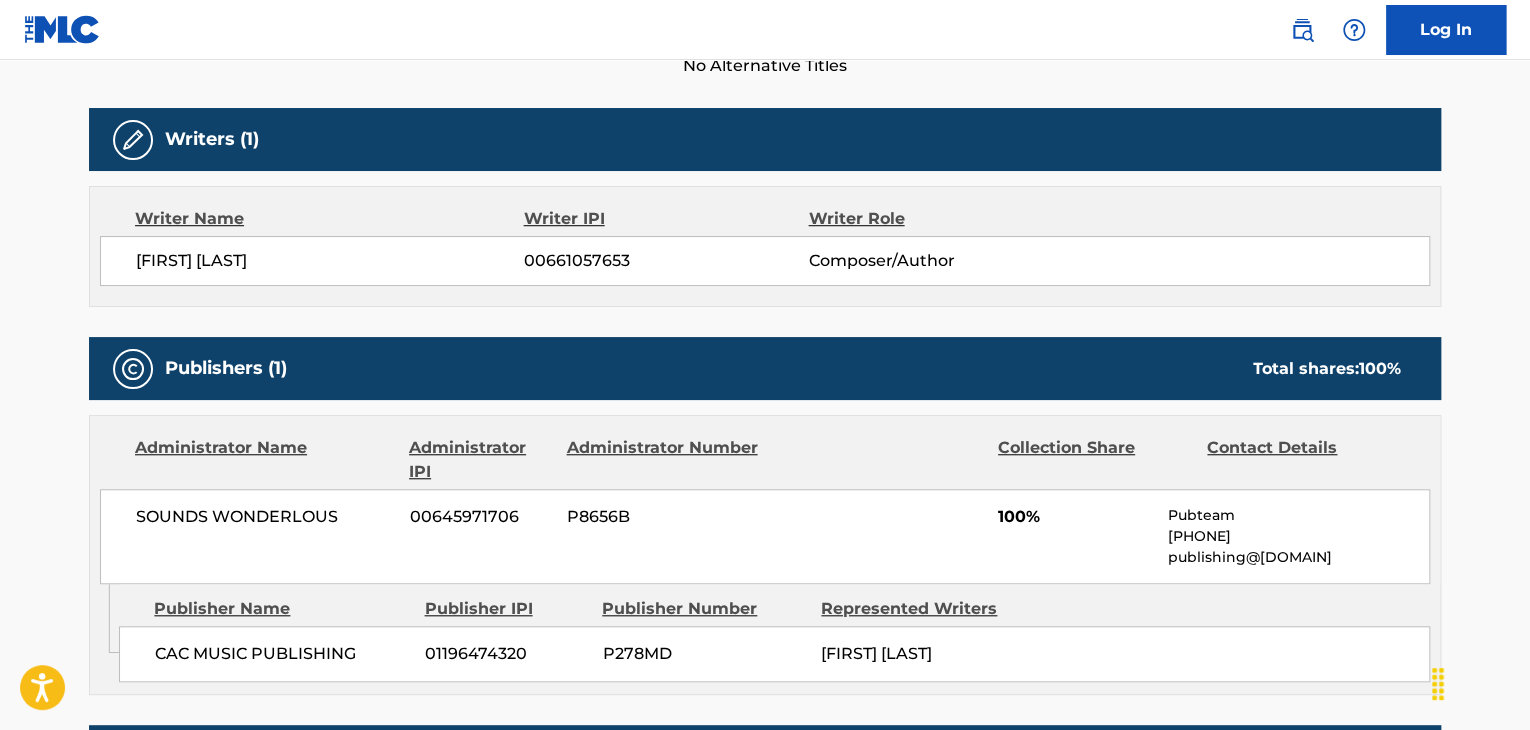scroll, scrollTop: 600, scrollLeft: 0, axis: vertical 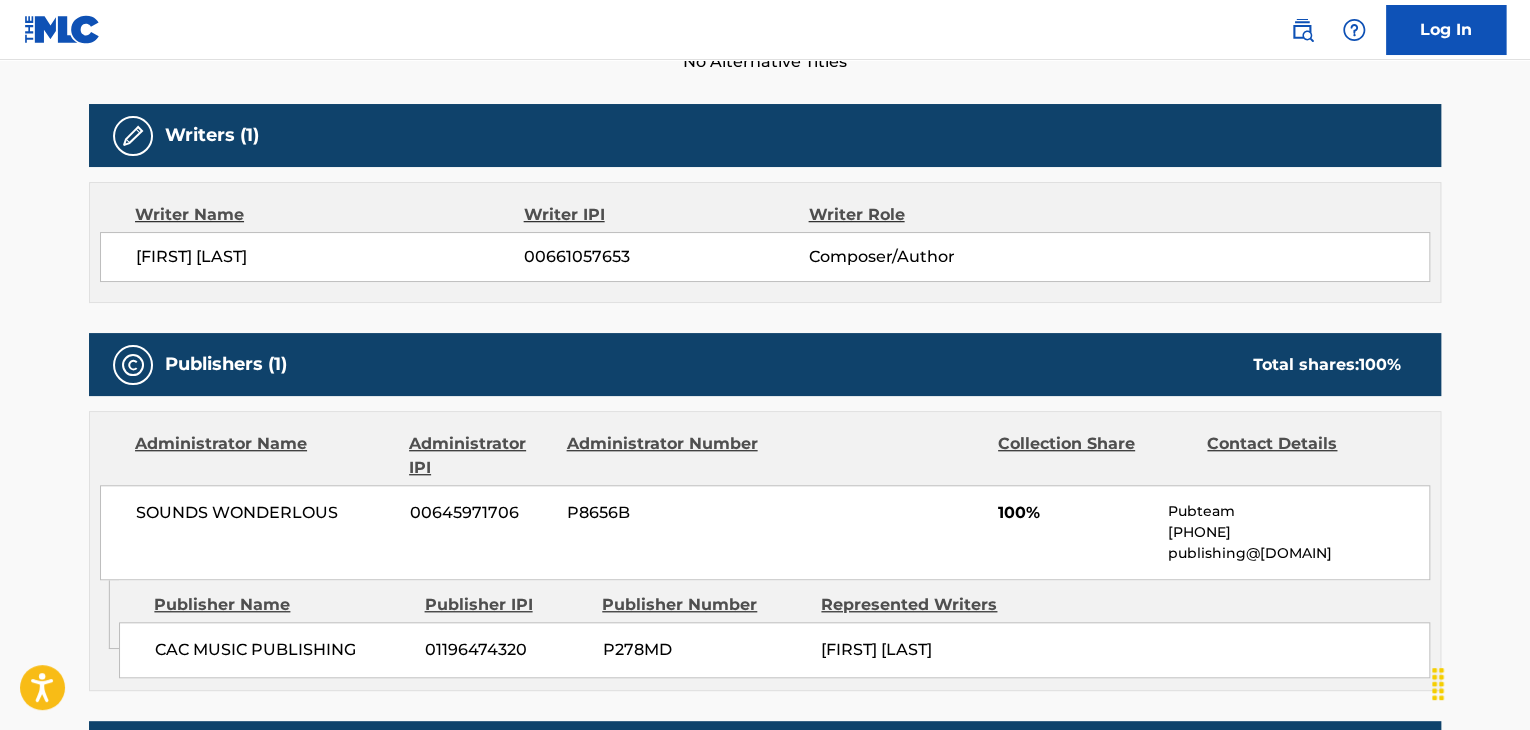 click on "[FIRST] [LAST]" at bounding box center (330, 257) 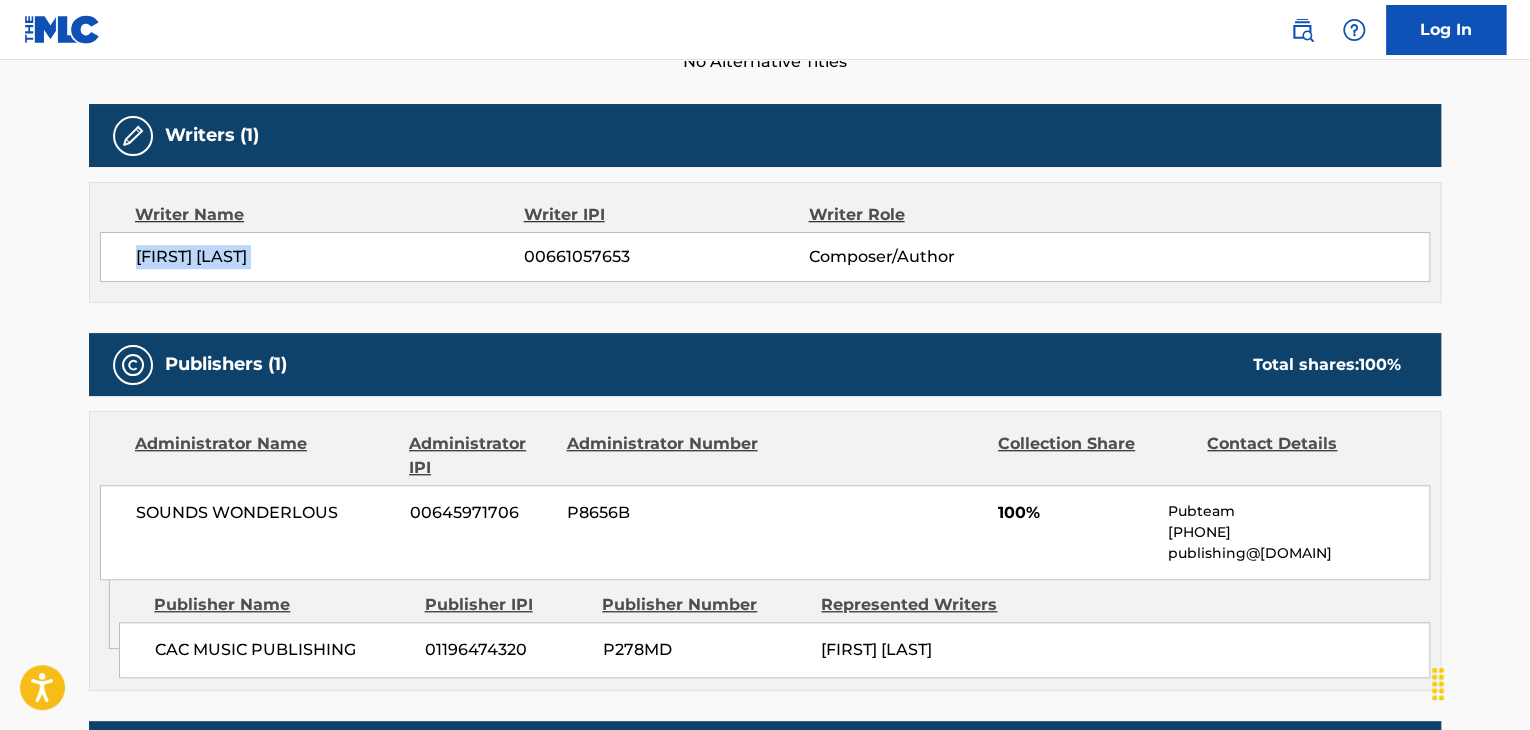 click on "[FIRST] [LAST]" at bounding box center [330, 257] 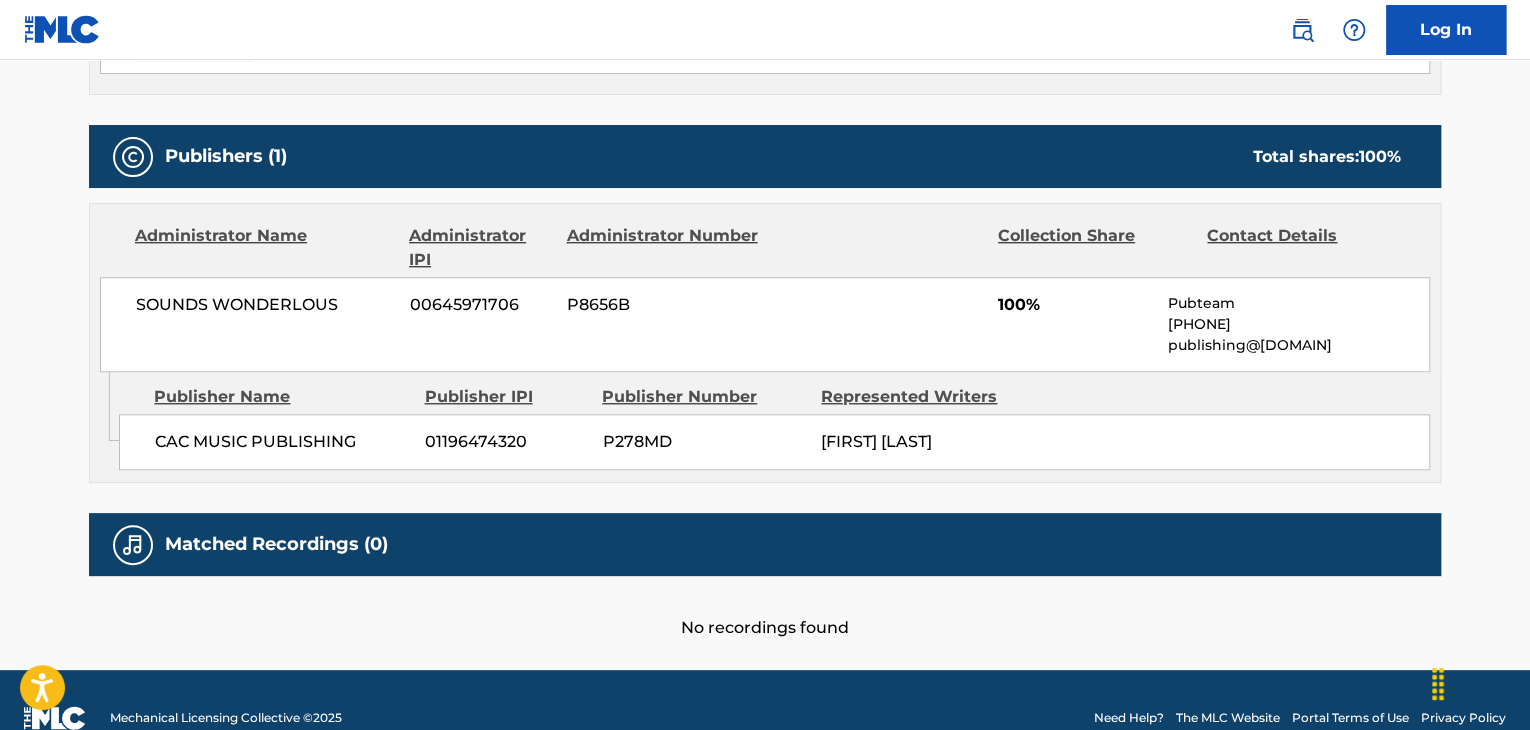 scroll, scrollTop: 861, scrollLeft: 0, axis: vertical 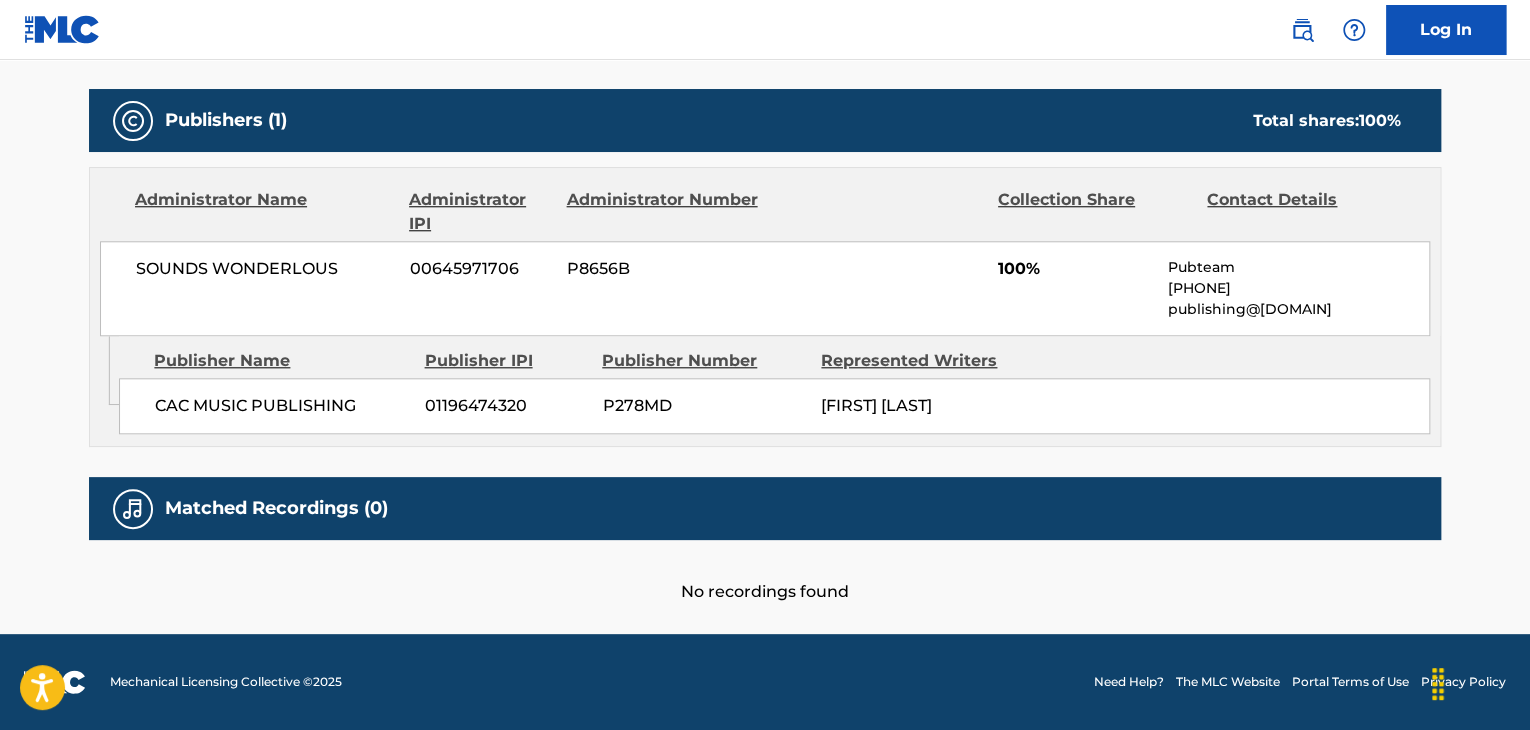 click on "CAC MUSIC PUBLISHING" at bounding box center (282, 406) 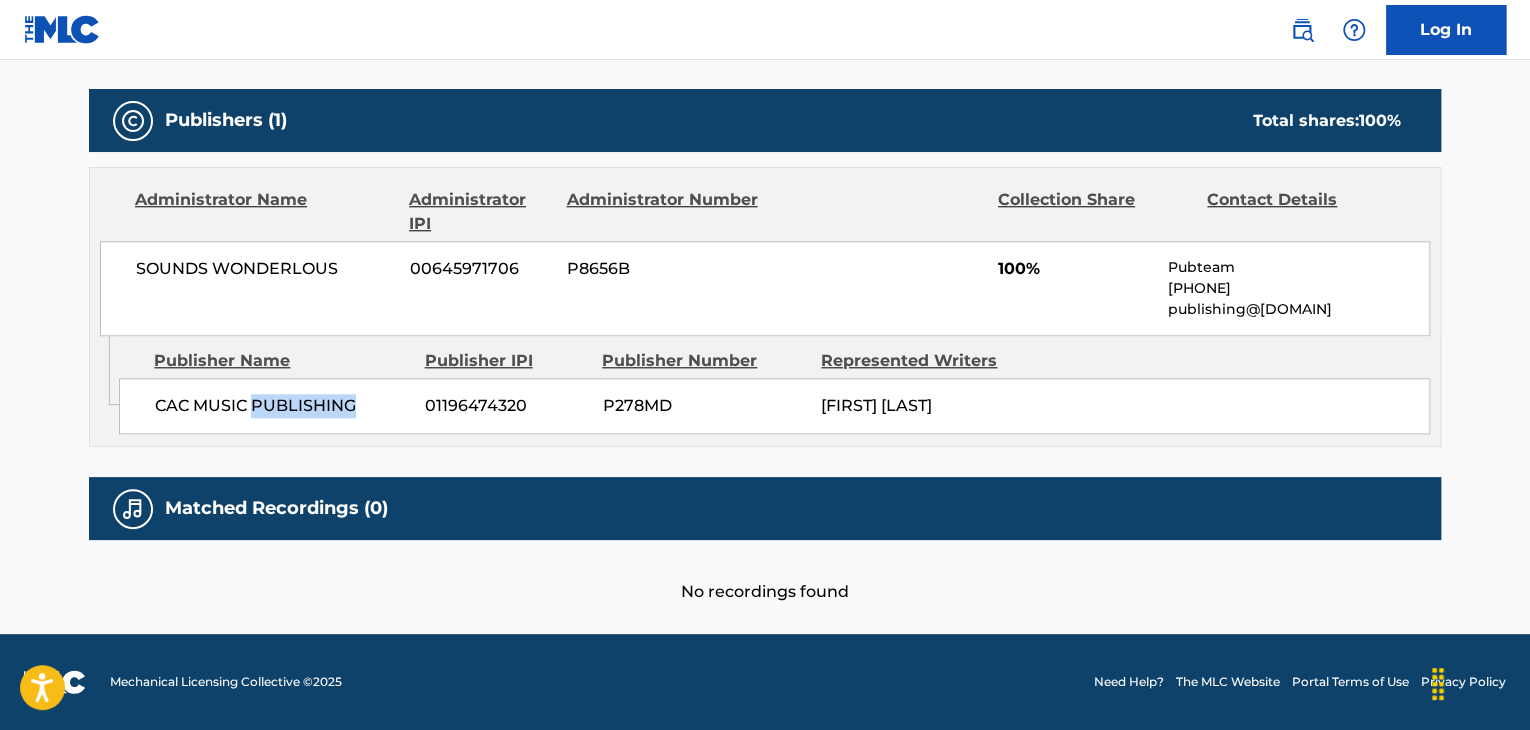 click on "CAC MUSIC PUBLISHING" at bounding box center [282, 406] 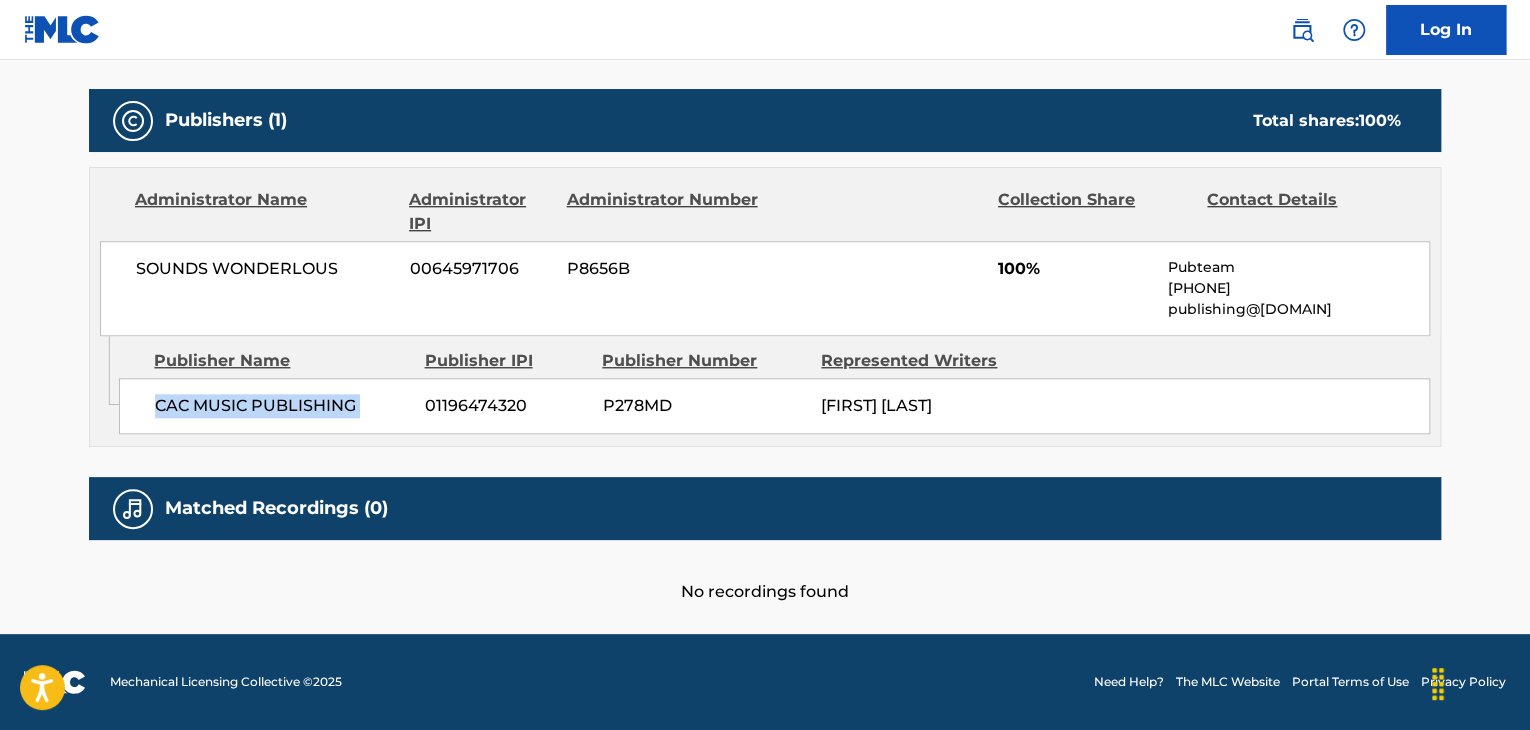 click on "CAC MUSIC PUBLISHING" at bounding box center (282, 406) 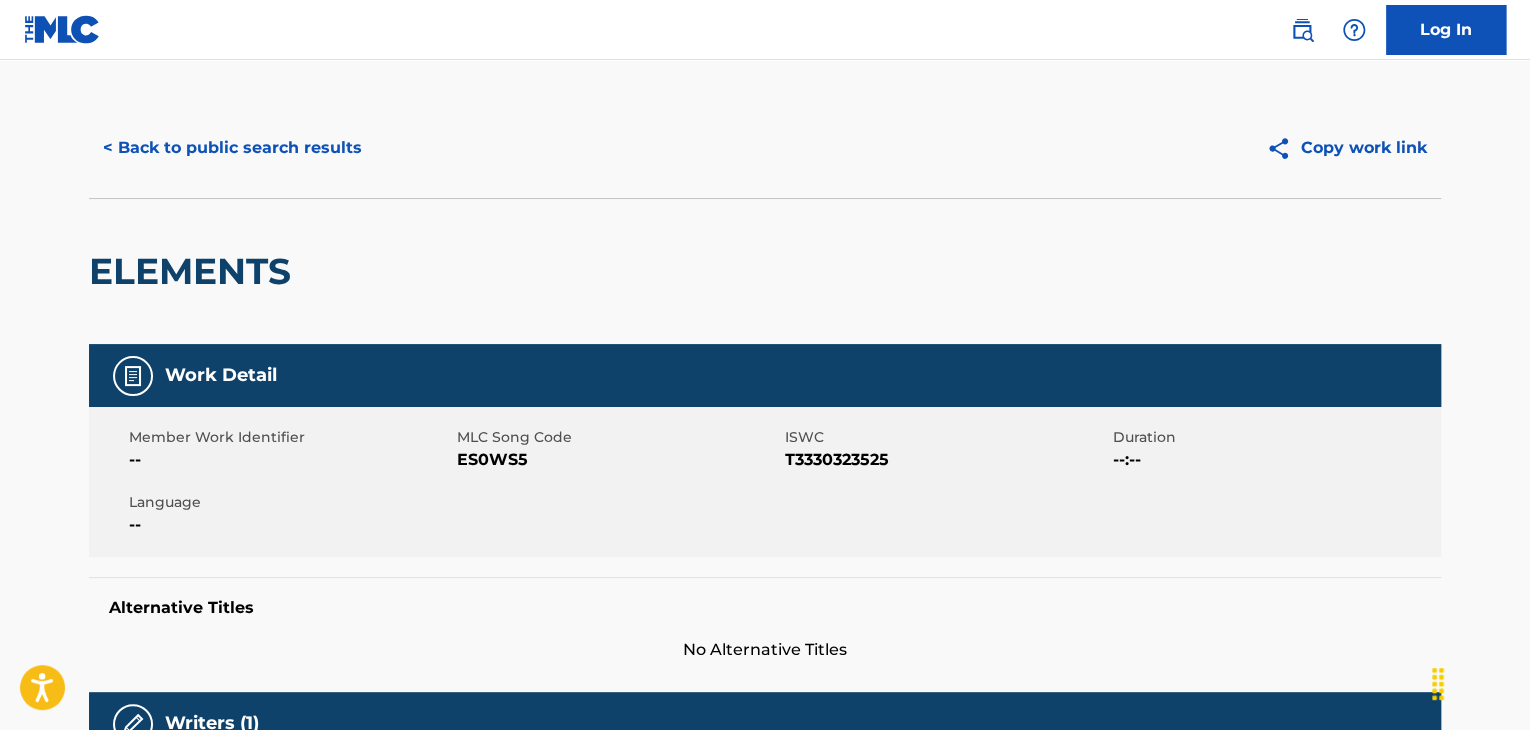 scroll, scrollTop: 0, scrollLeft: 0, axis: both 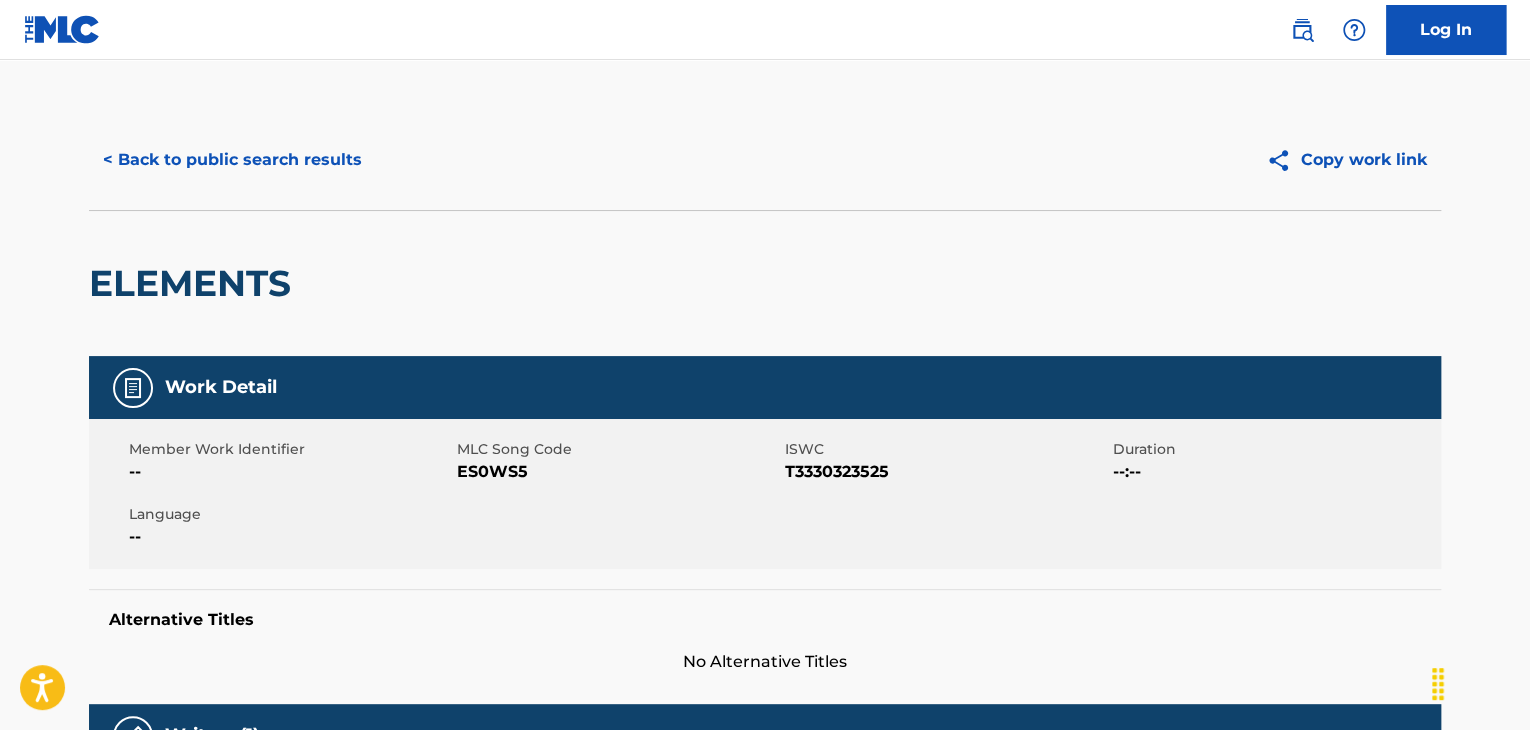 click on "< Back to public search results" at bounding box center (232, 160) 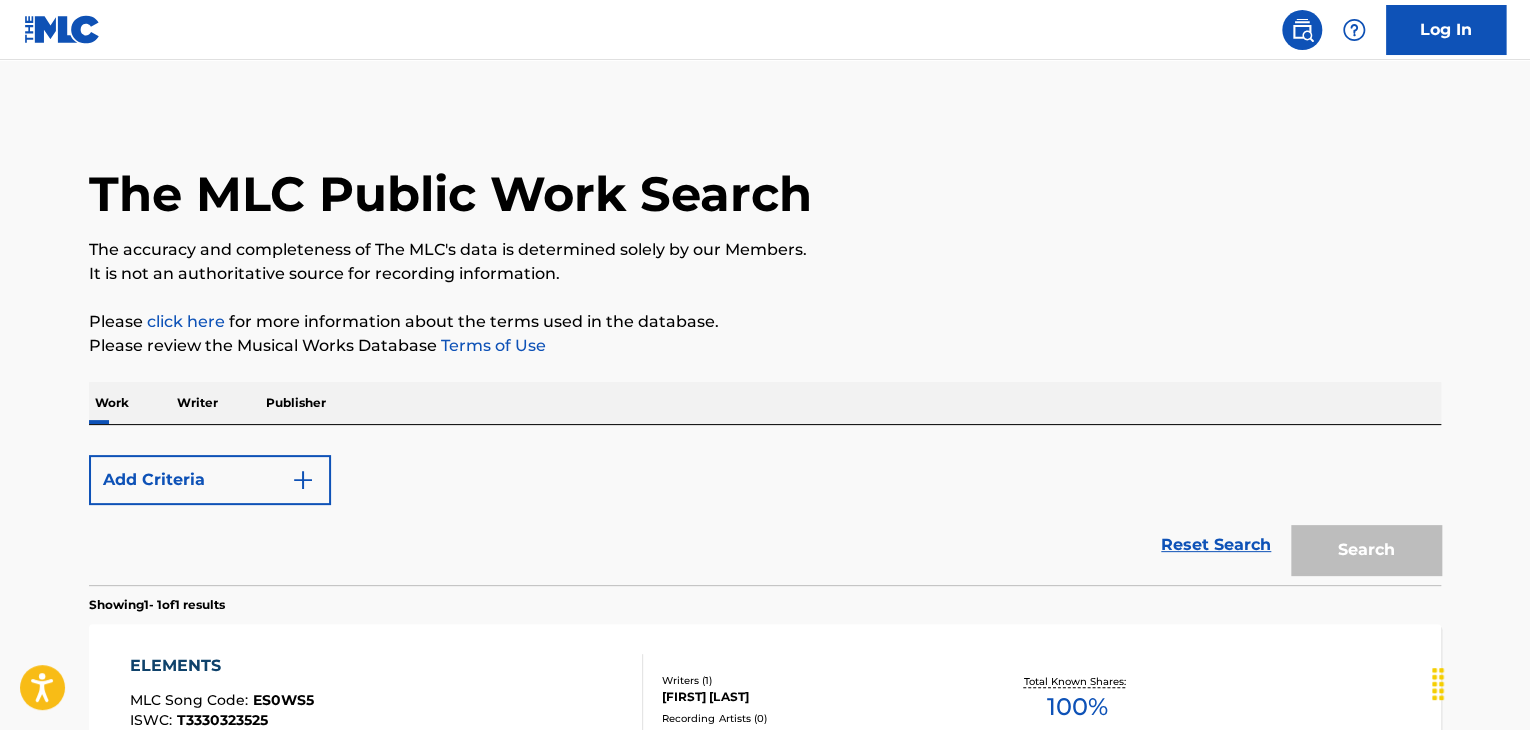 scroll, scrollTop: 244, scrollLeft: 0, axis: vertical 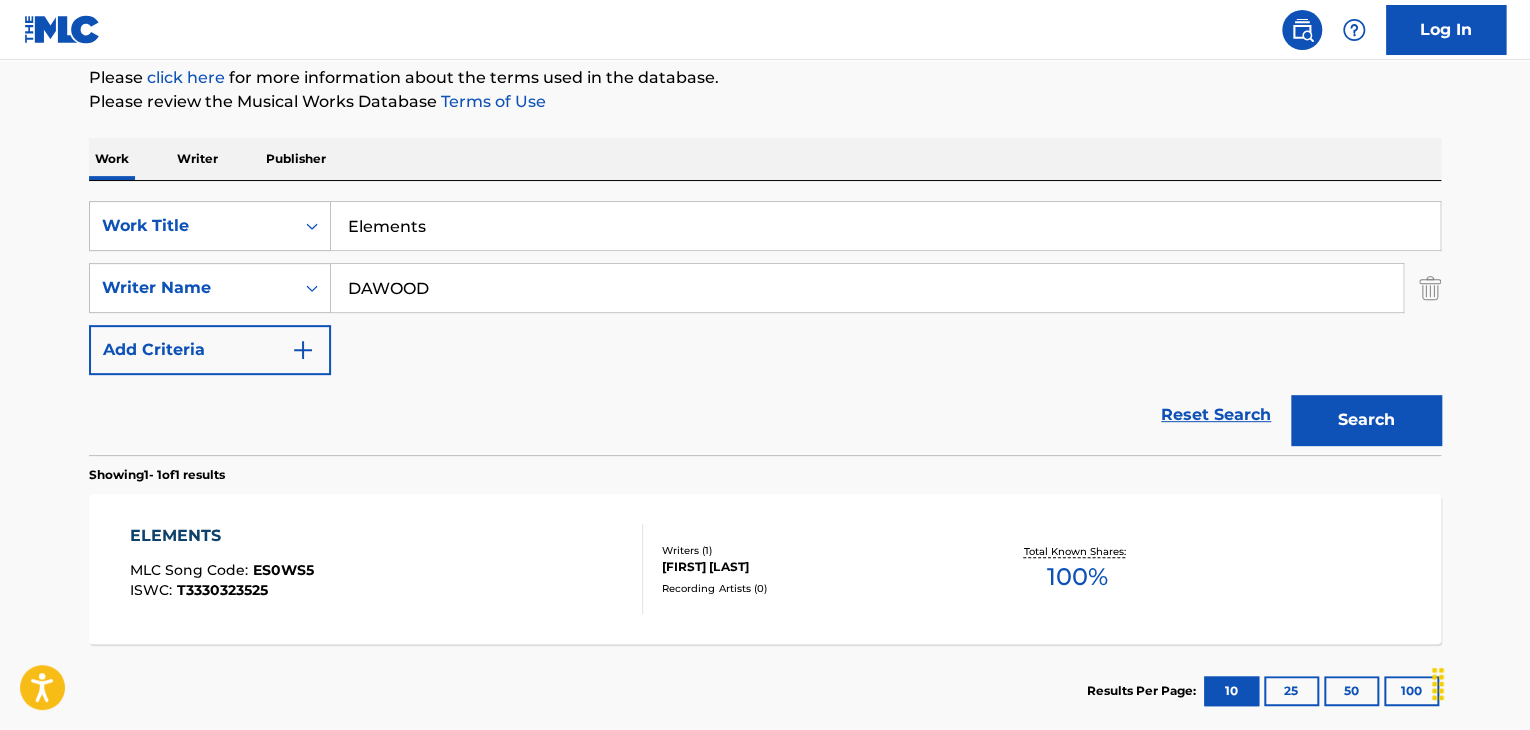 click on "Elements" at bounding box center (885, 226) 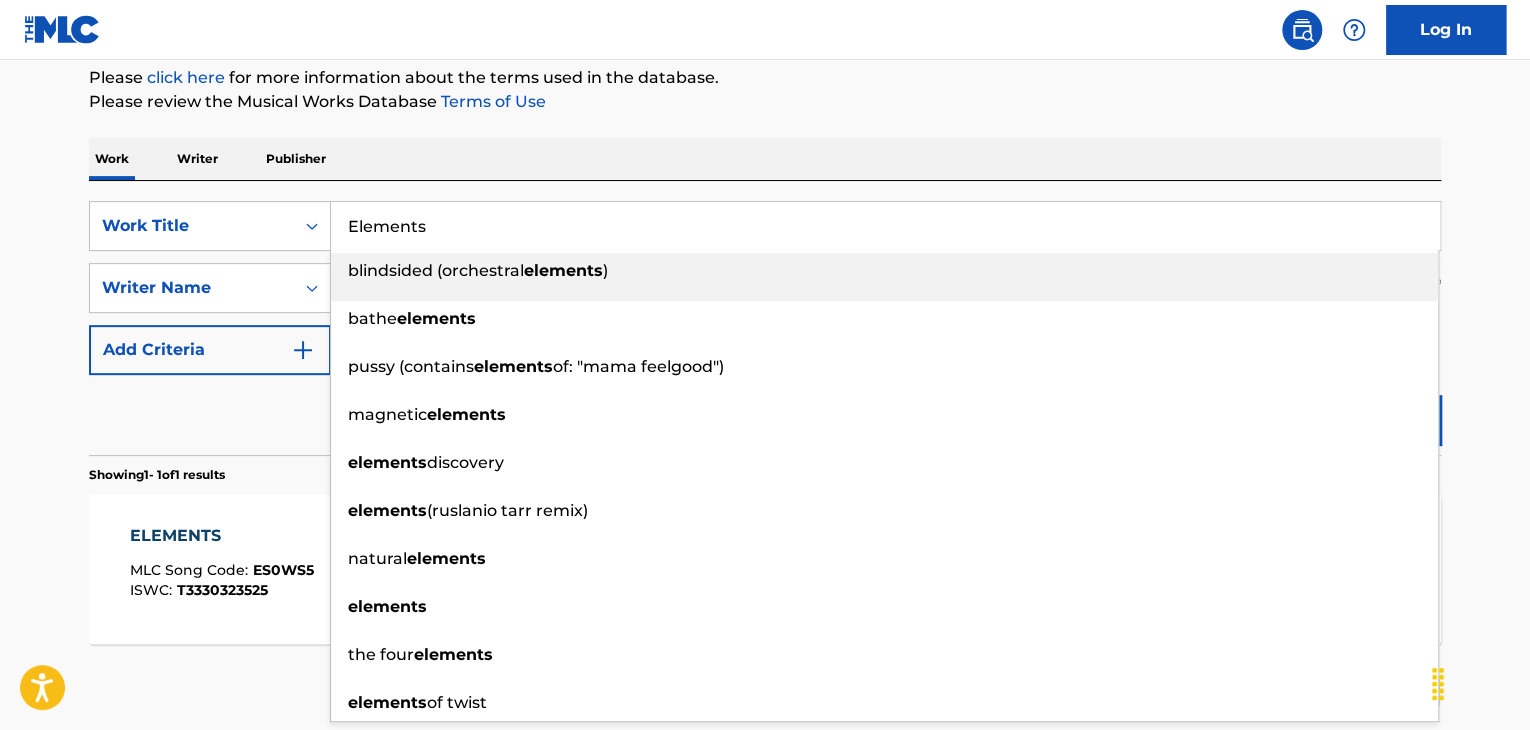 paste on "New Horizon" 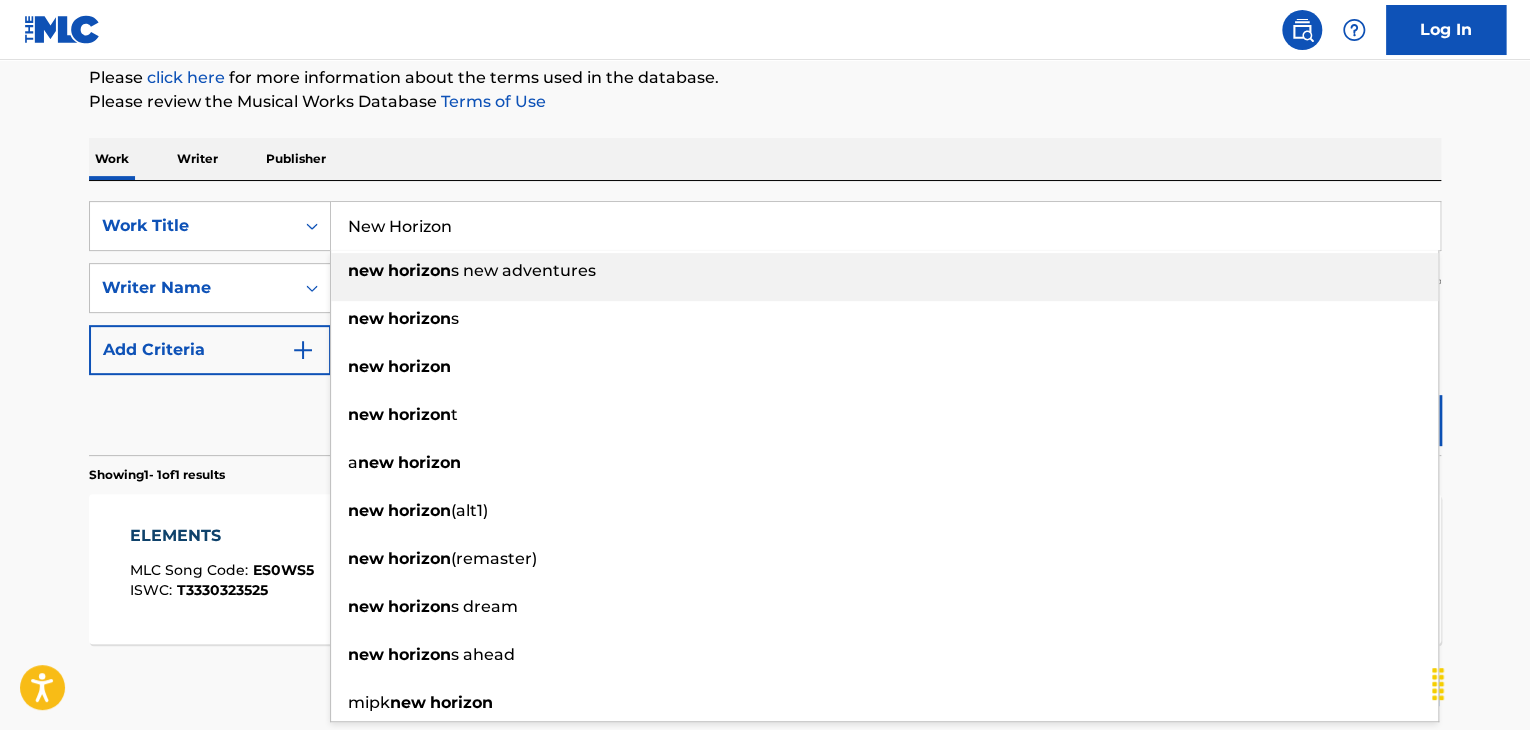 type on "New Horizon" 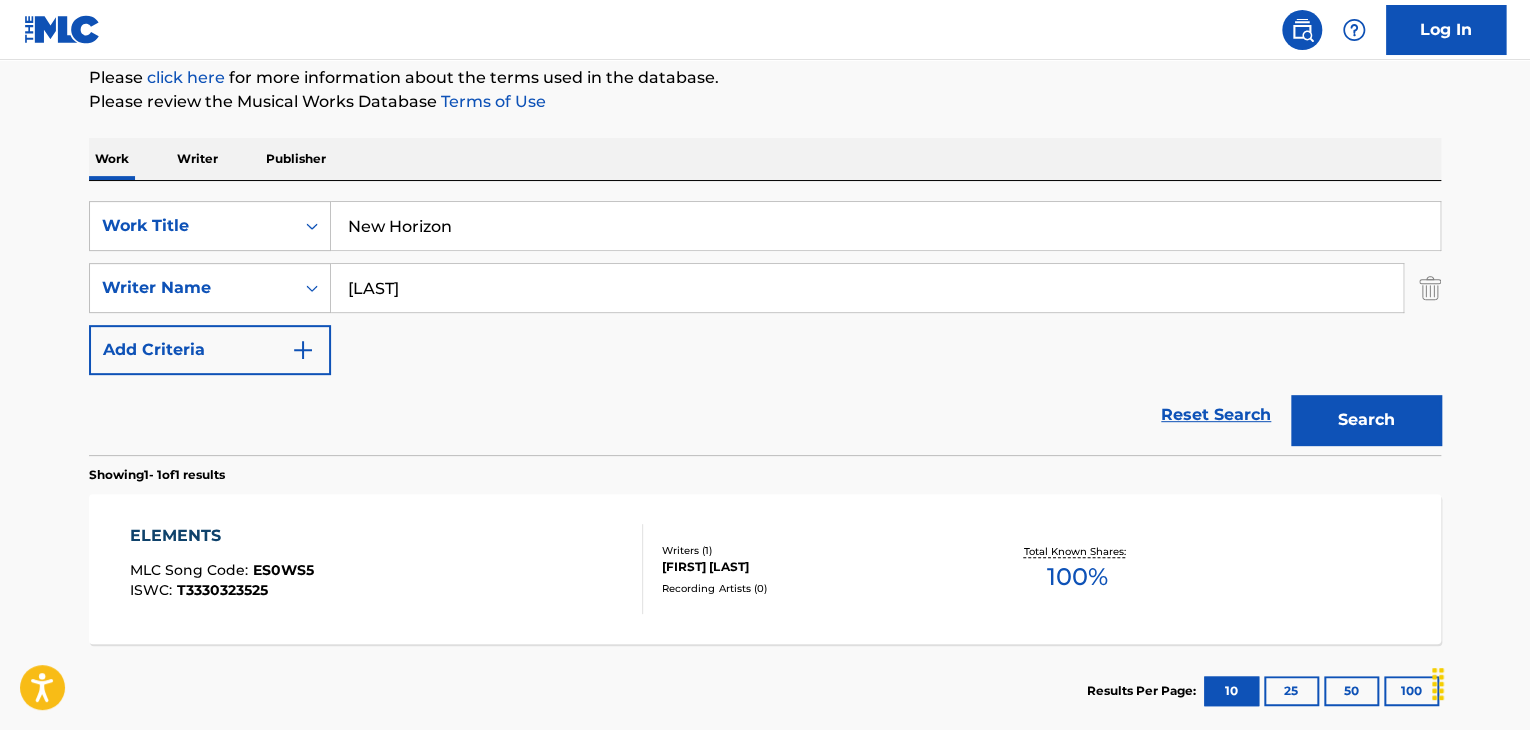 type on "[LAST]" 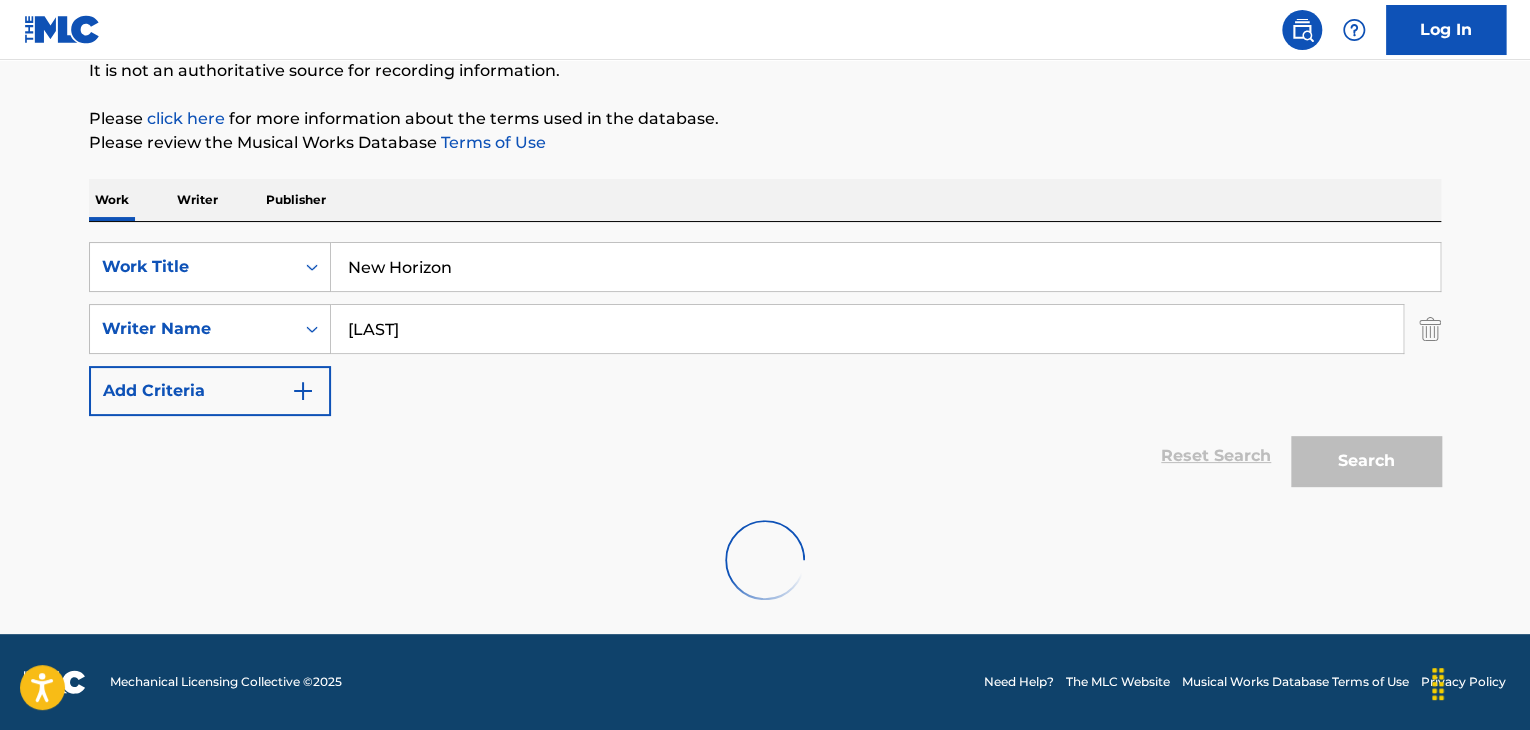 scroll, scrollTop: 244, scrollLeft: 0, axis: vertical 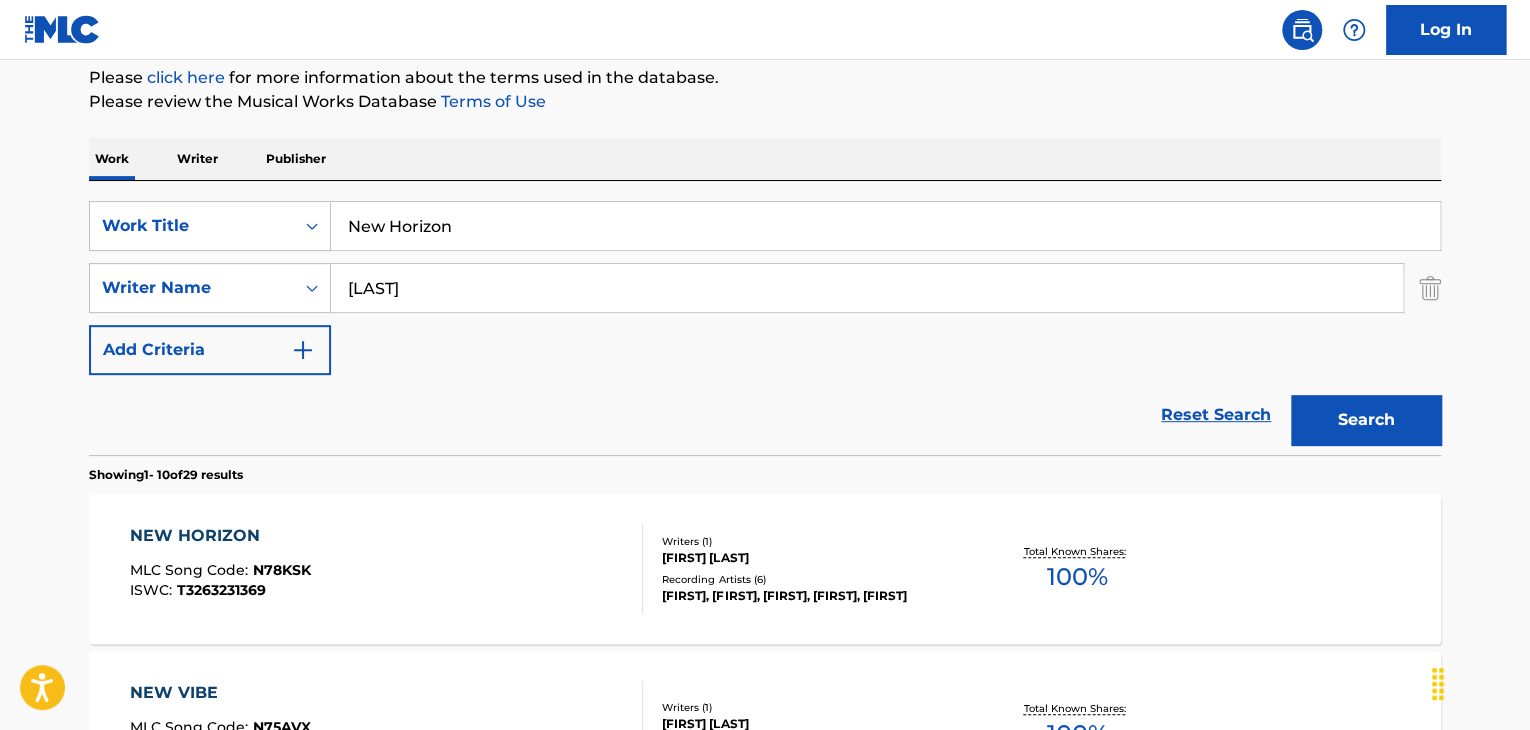 click on "NEW HORIZON" at bounding box center [220, 536] 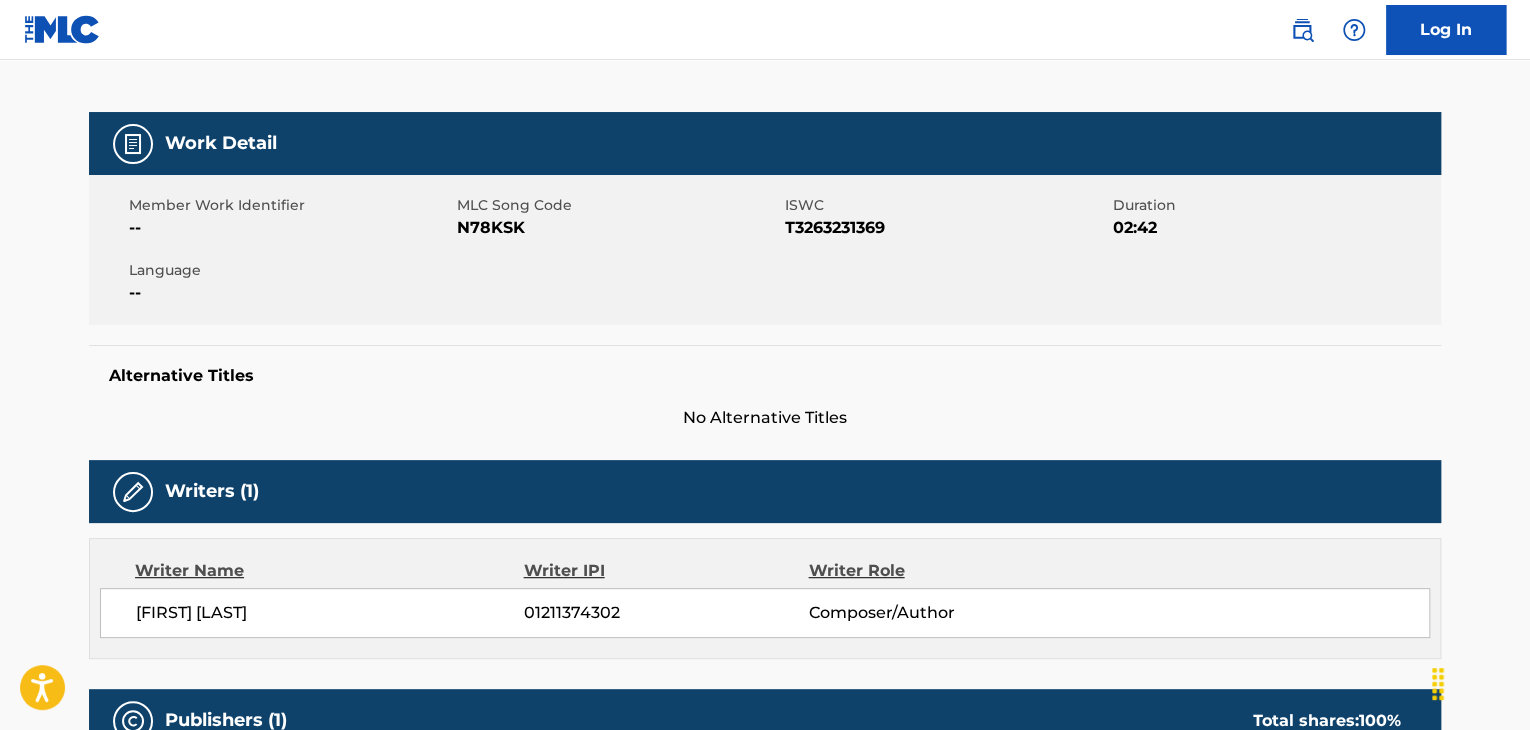 scroll, scrollTop: 0, scrollLeft: 0, axis: both 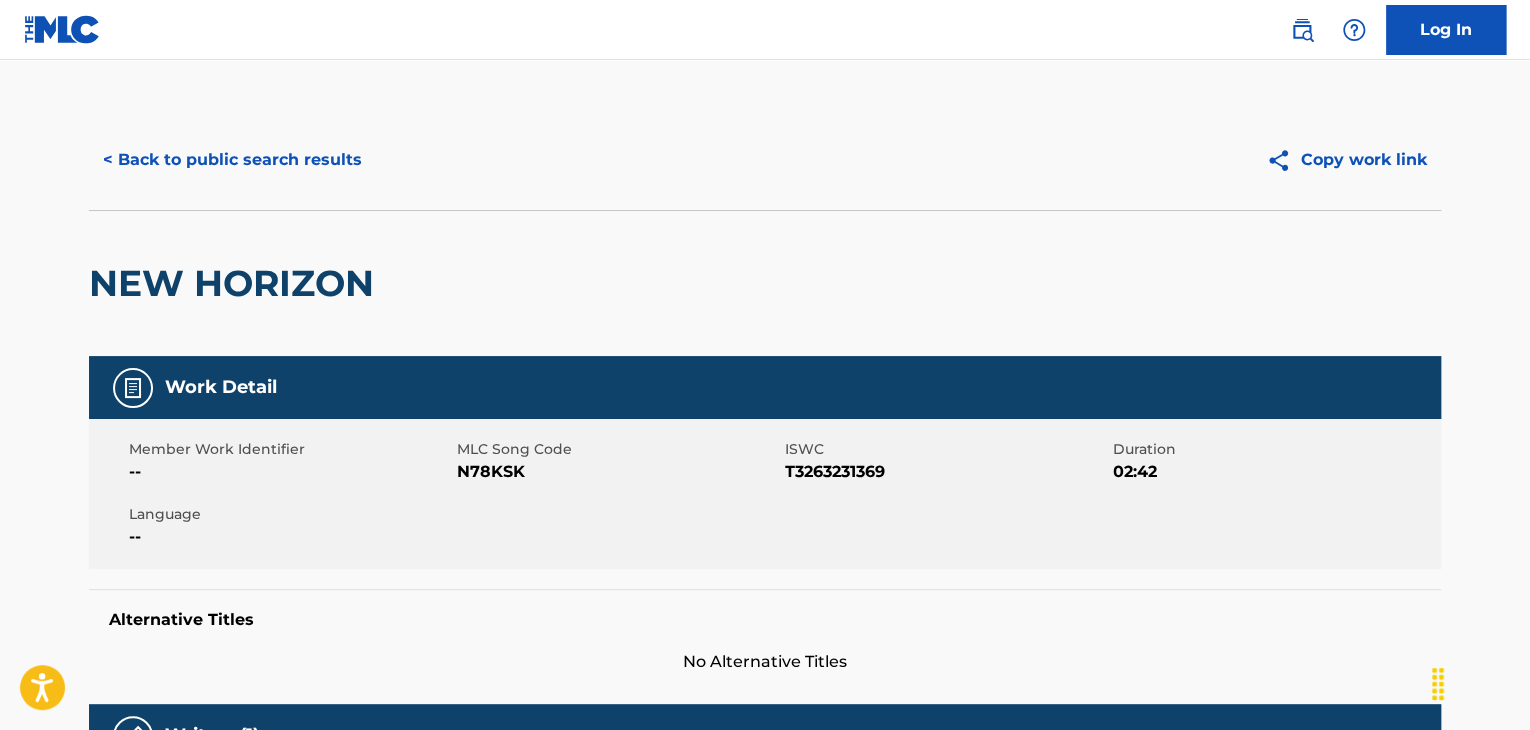 click on "N78KSK" at bounding box center (618, 472) 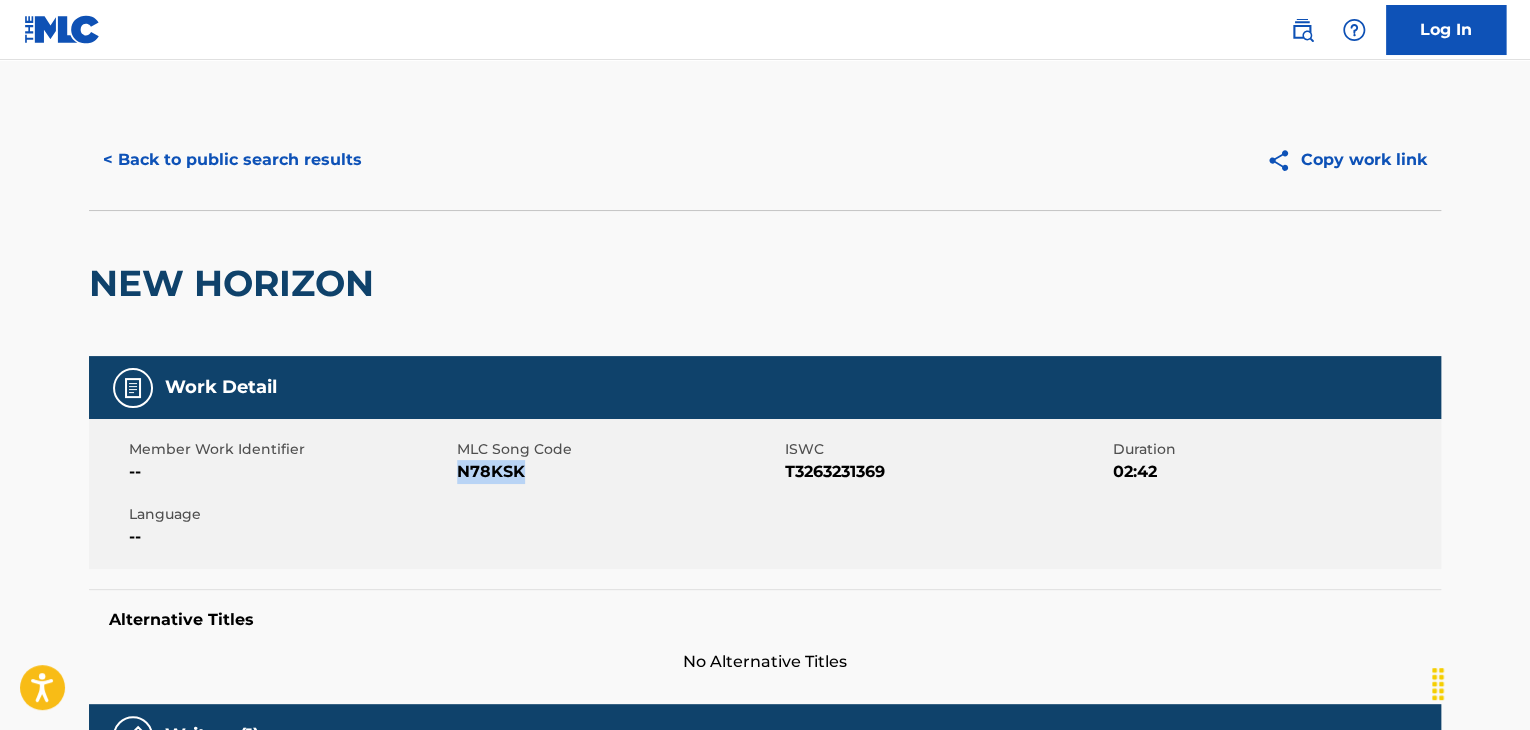 click on "N78KSK" at bounding box center (618, 472) 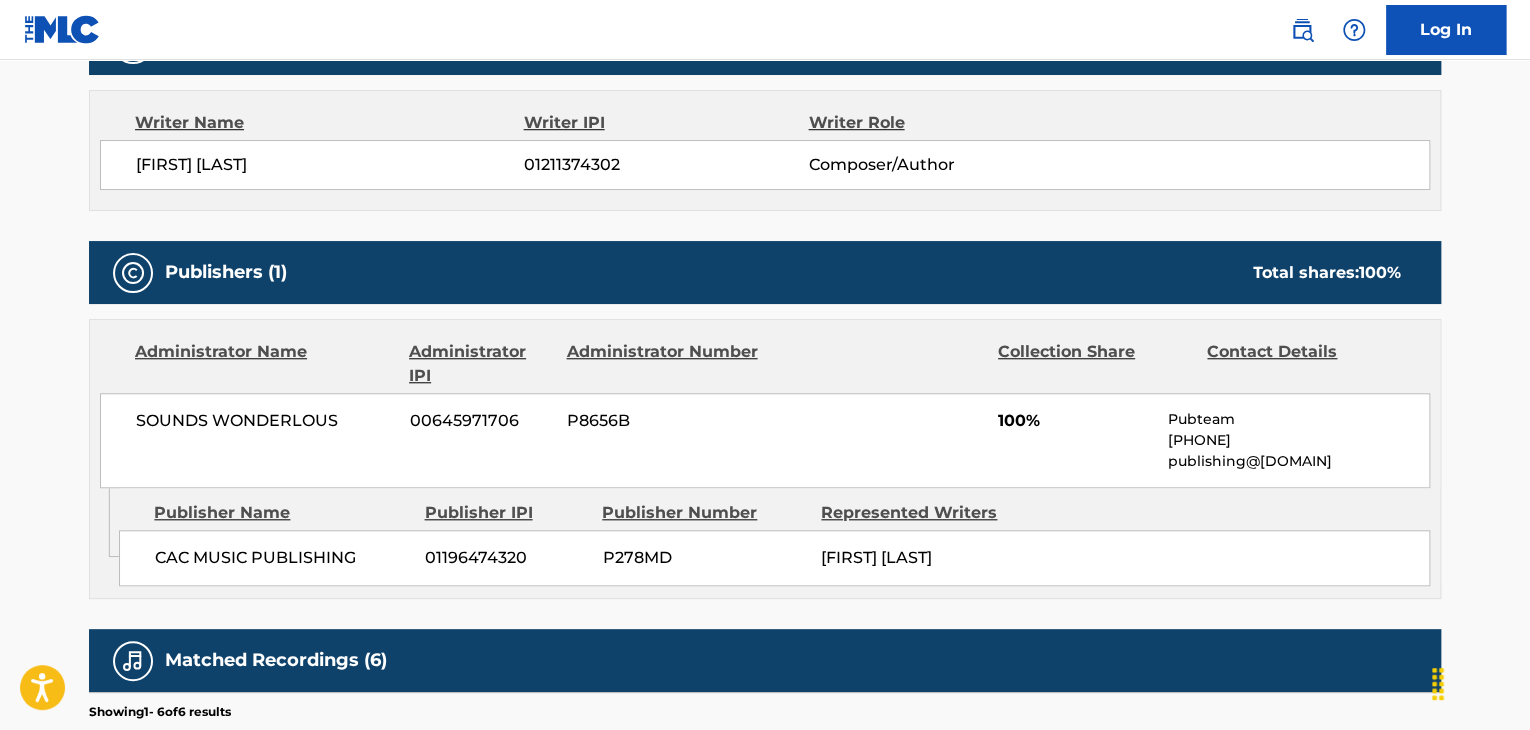 scroll, scrollTop: 733, scrollLeft: 0, axis: vertical 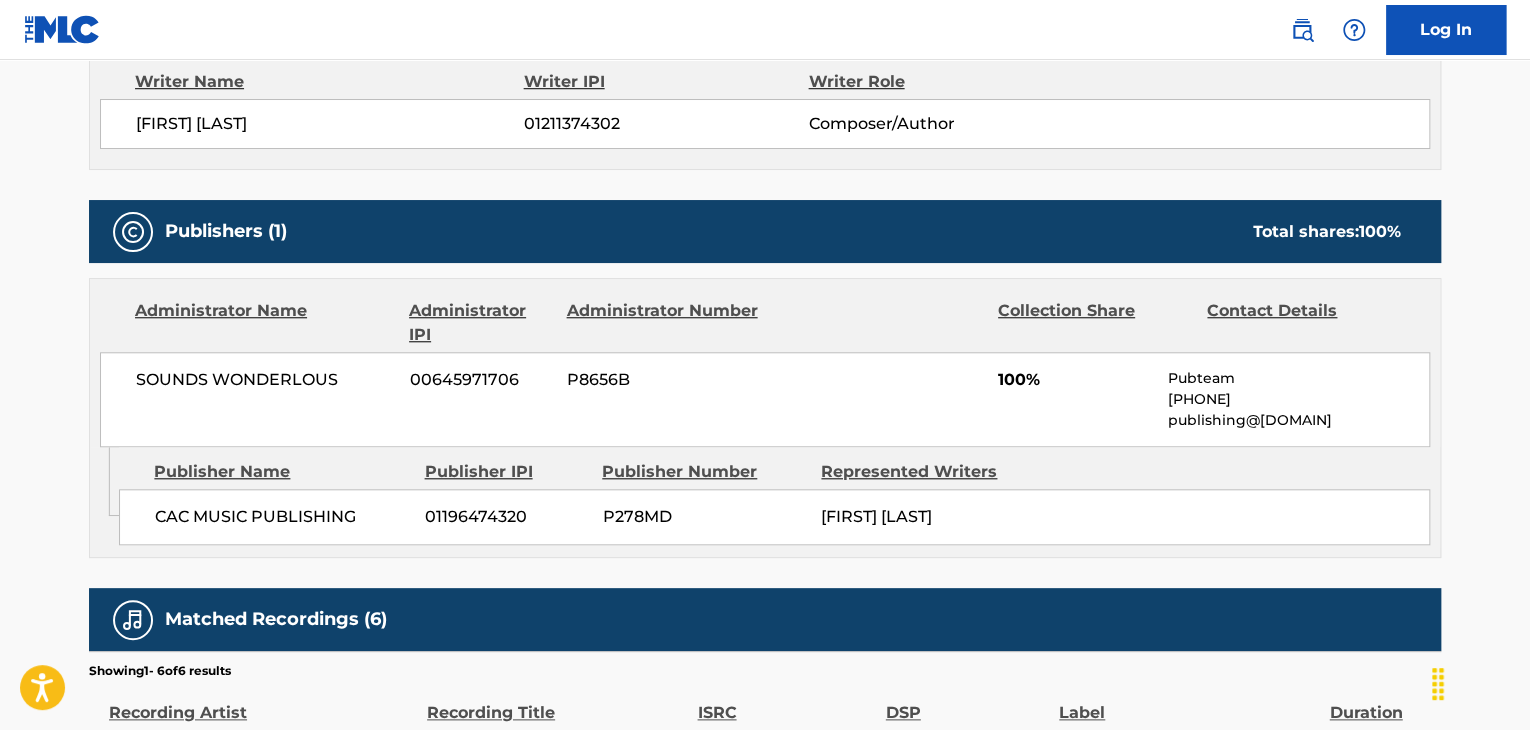 click on "CAC MUSIC PUBLISHING" at bounding box center [282, 517] 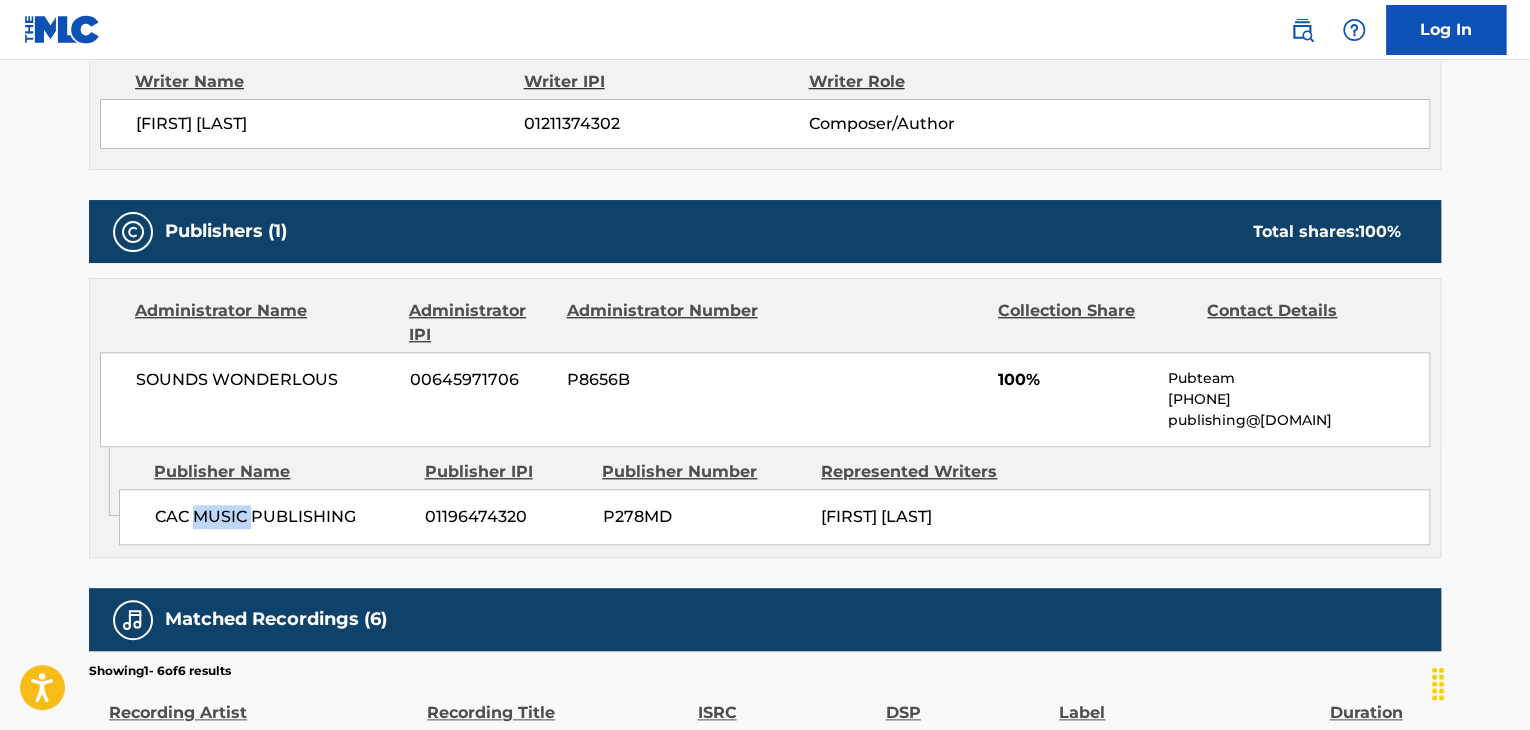 click on "CAC MUSIC PUBLISHING" at bounding box center [282, 517] 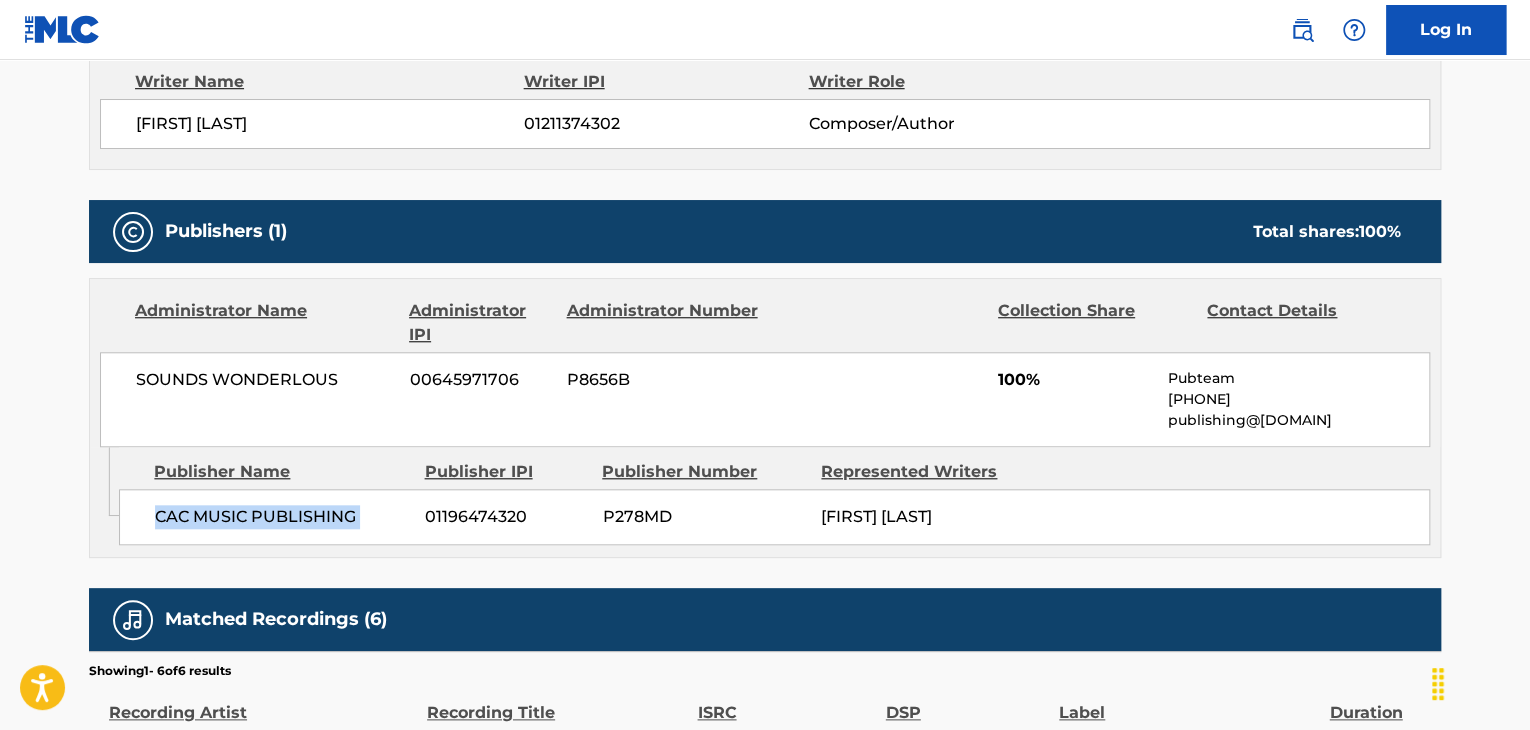 click on "CAC MUSIC PUBLISHING" at bounding box center (282, 517) 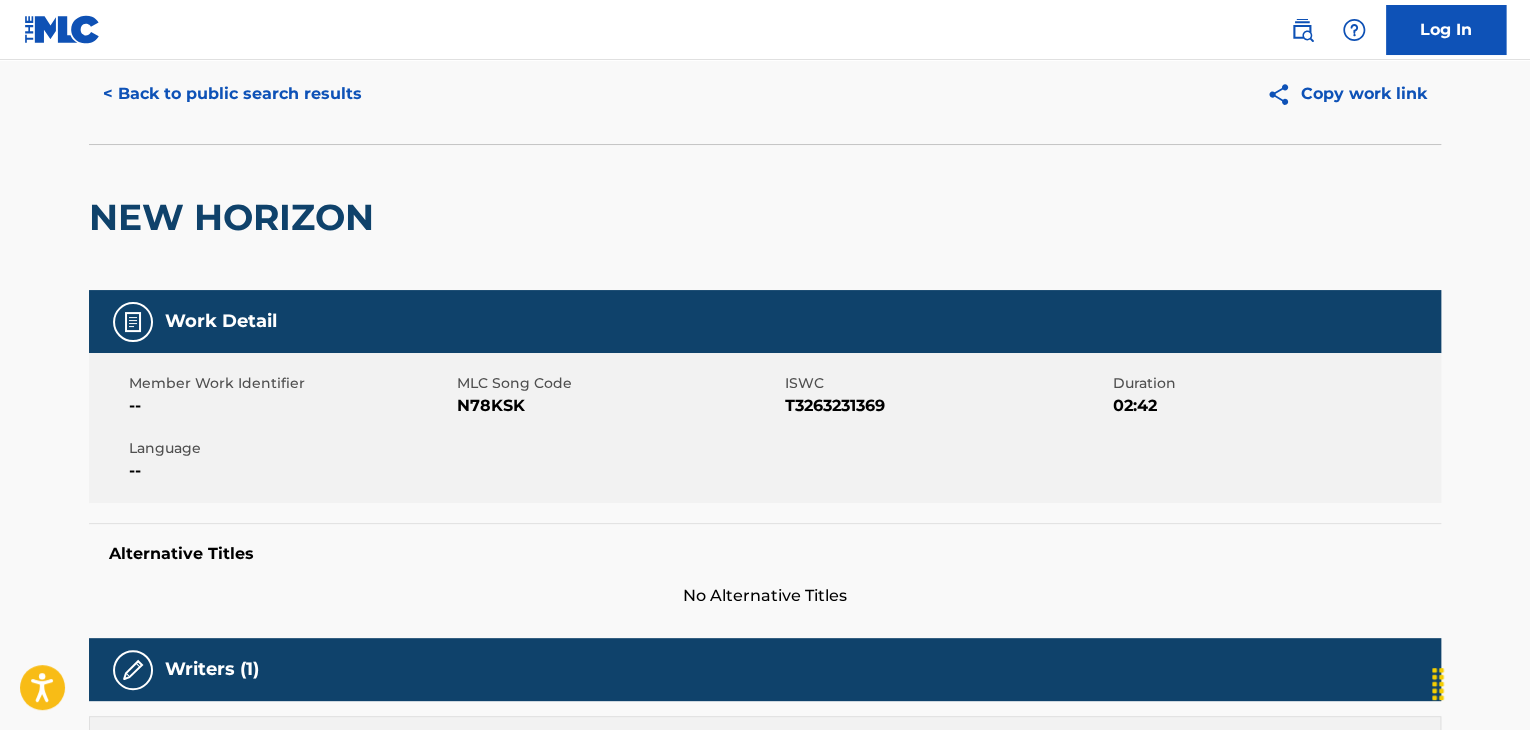 click on "< Back to public search results" at bounding box center (232, 94) 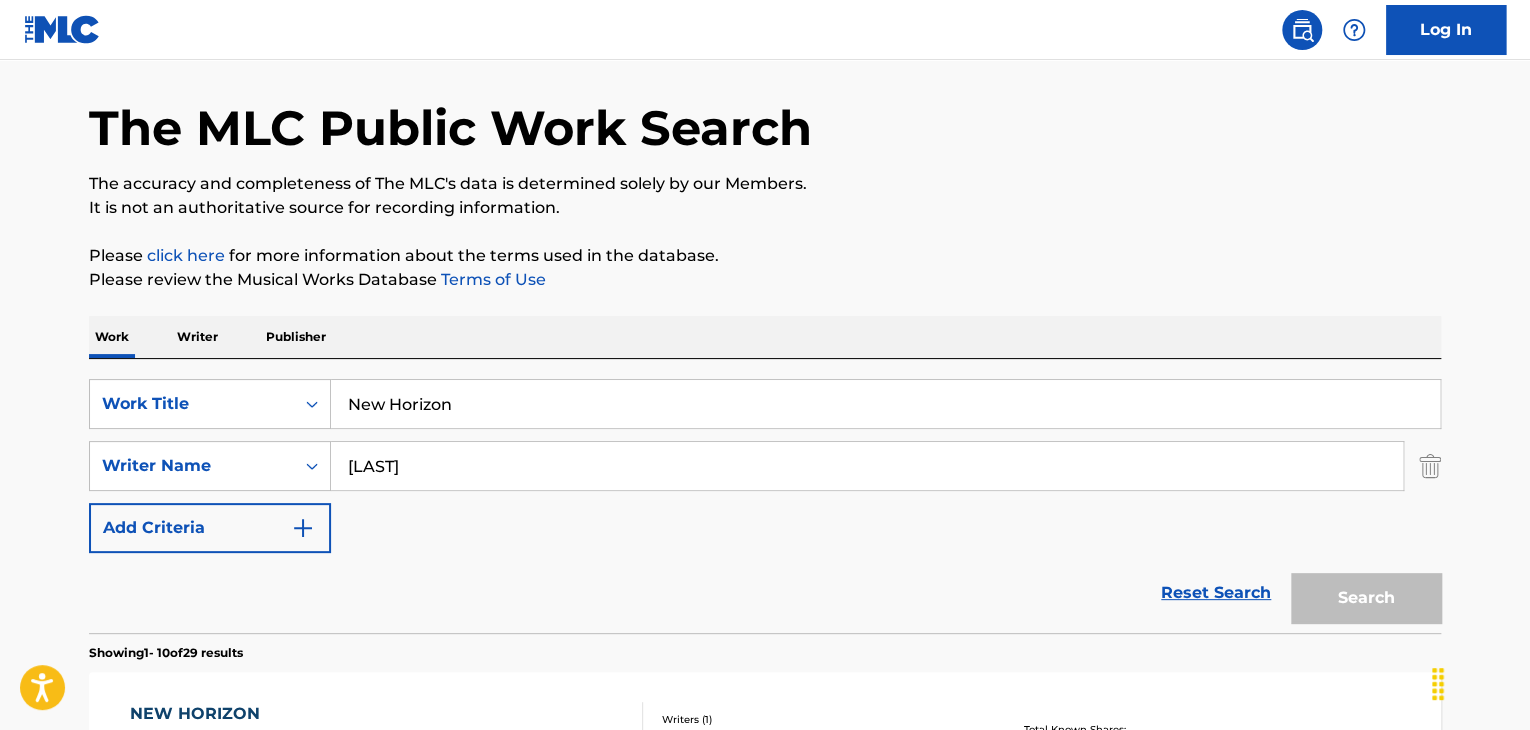 scroll, scrollTop: 244, scrollLeft: 0, axis: vertical 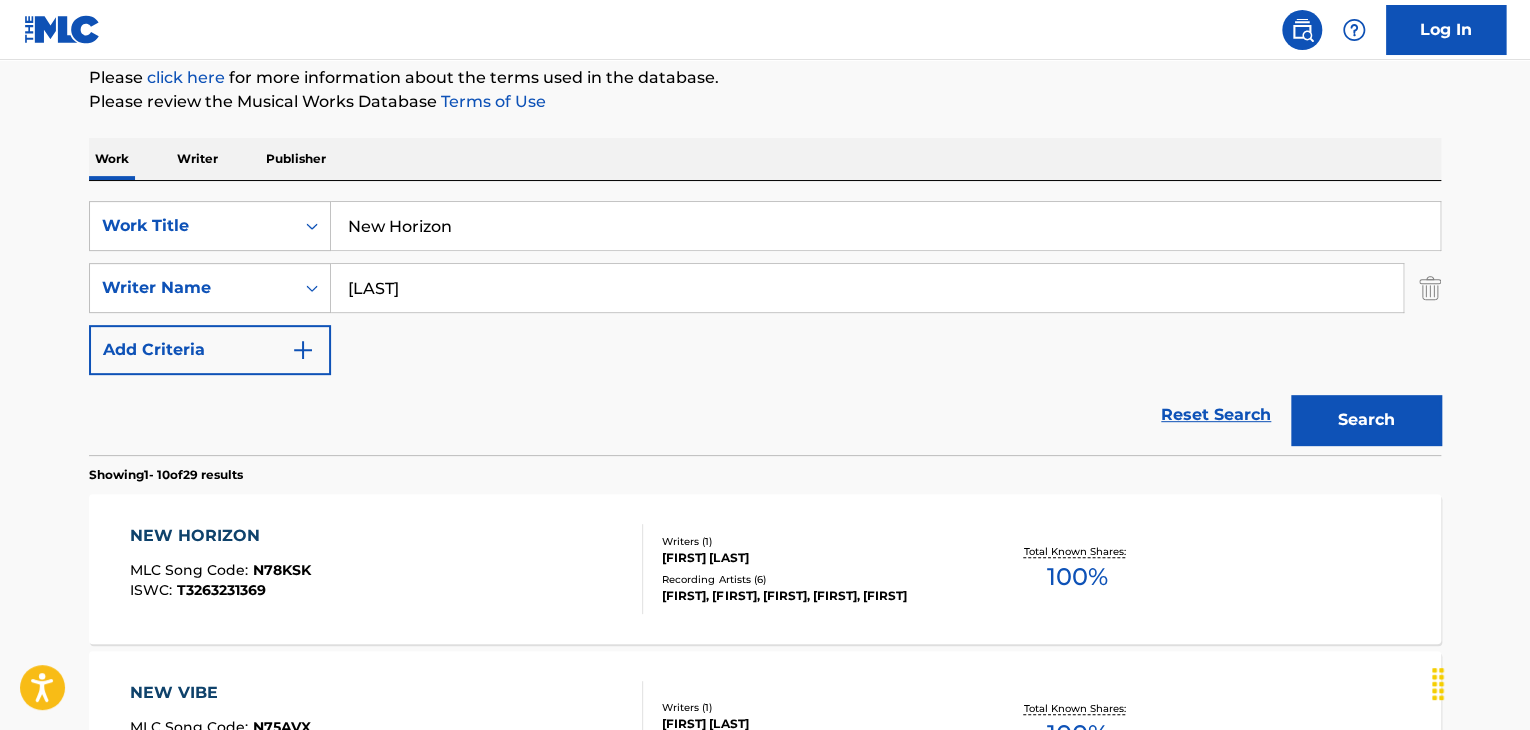 drag, startPoint x: 392, startPoint y: 228, endPoint x: 539, endPoint y: 226, distance: 147.01361 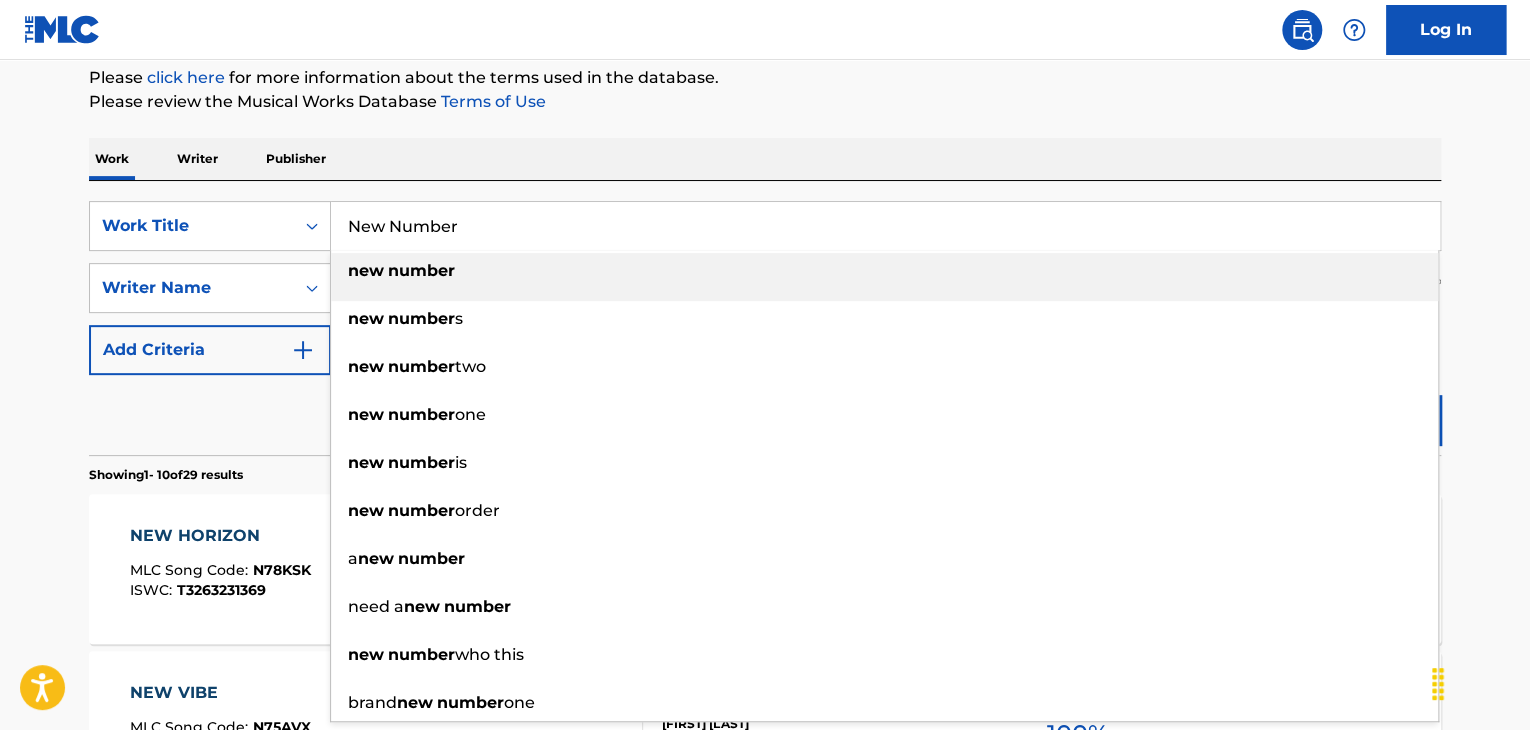type on "New Number" 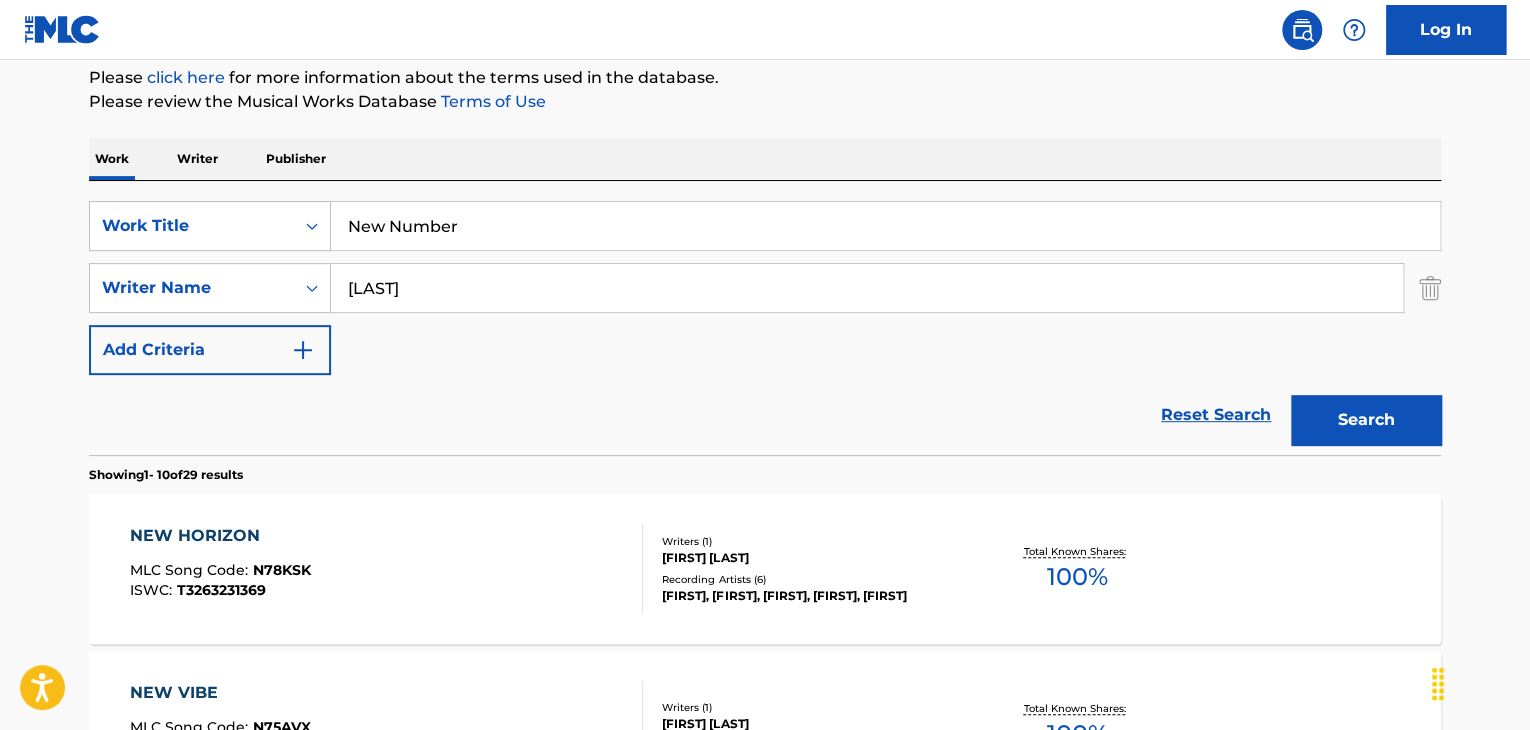 paste on "GORANSON" 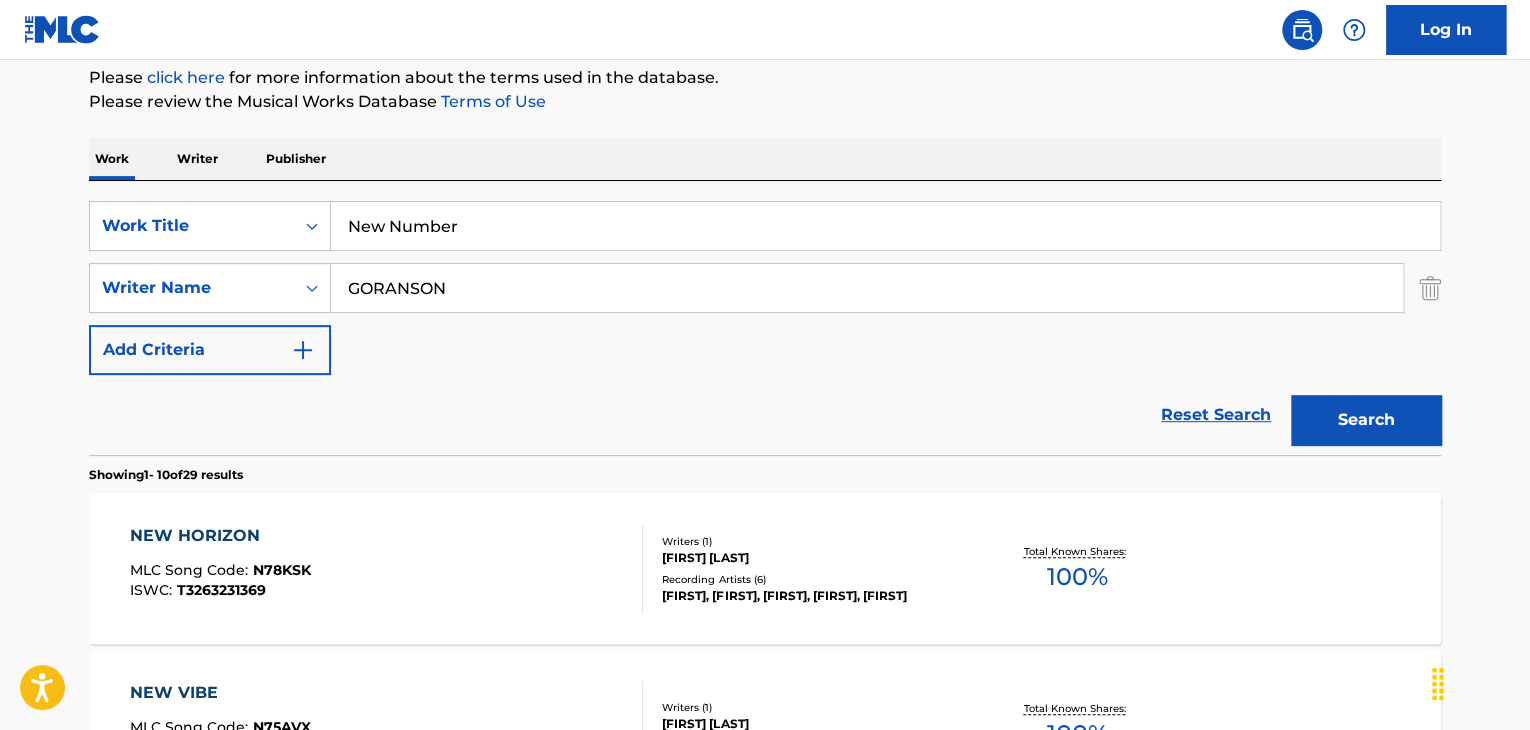 type on "GORANSON" 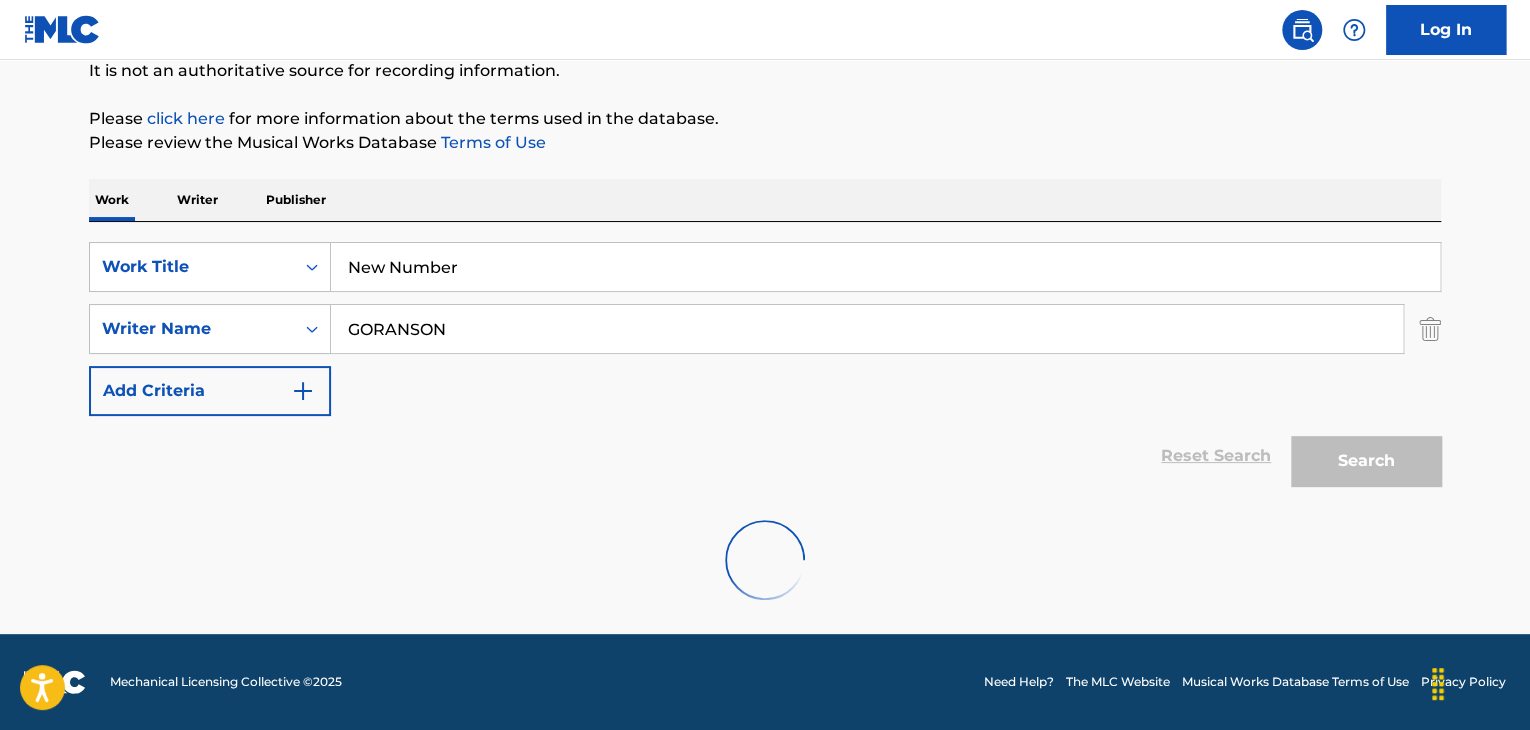 scroll, scrollTop: 244, scrollLeft: 0, axis: vertical 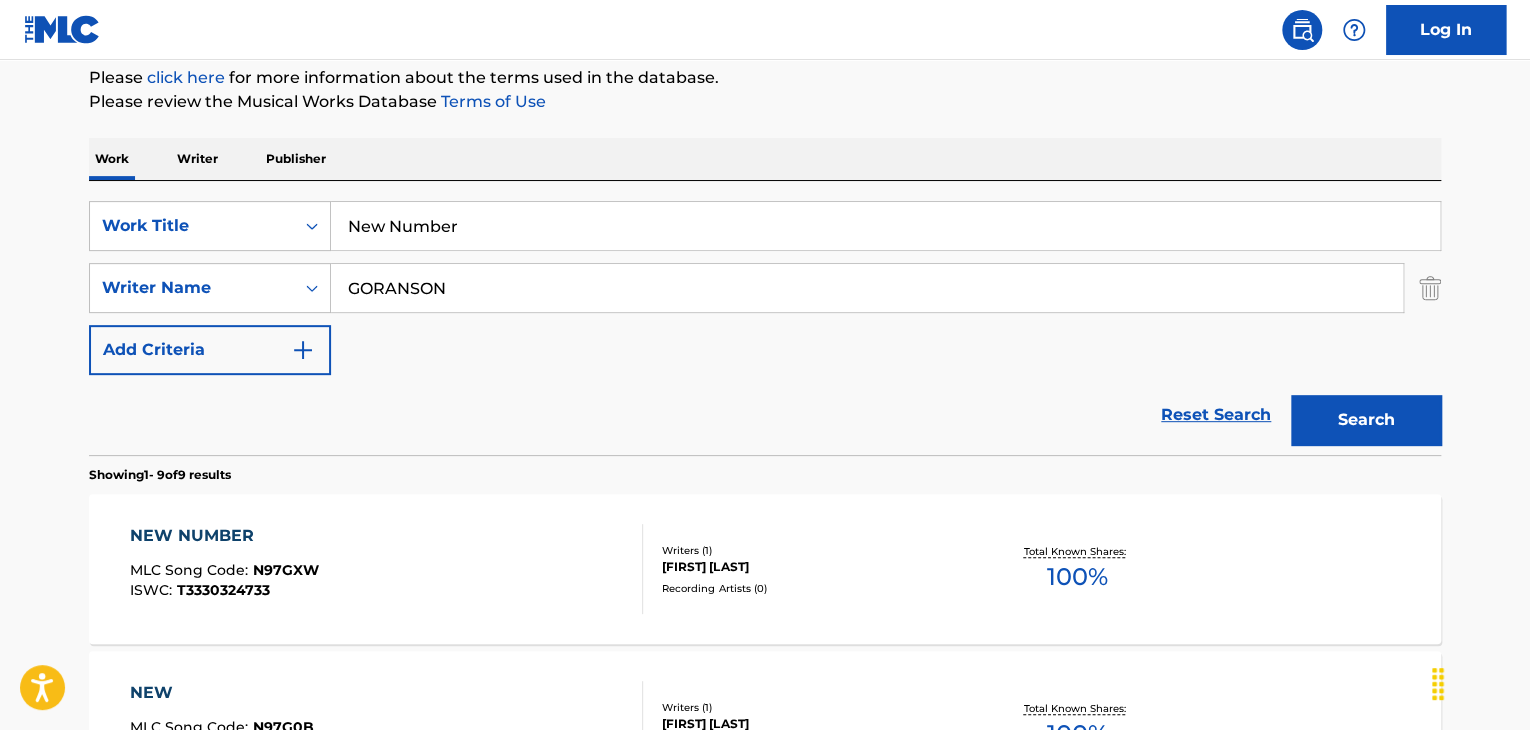 click on "NEW NUMBER" at bounding box center [224, 536] 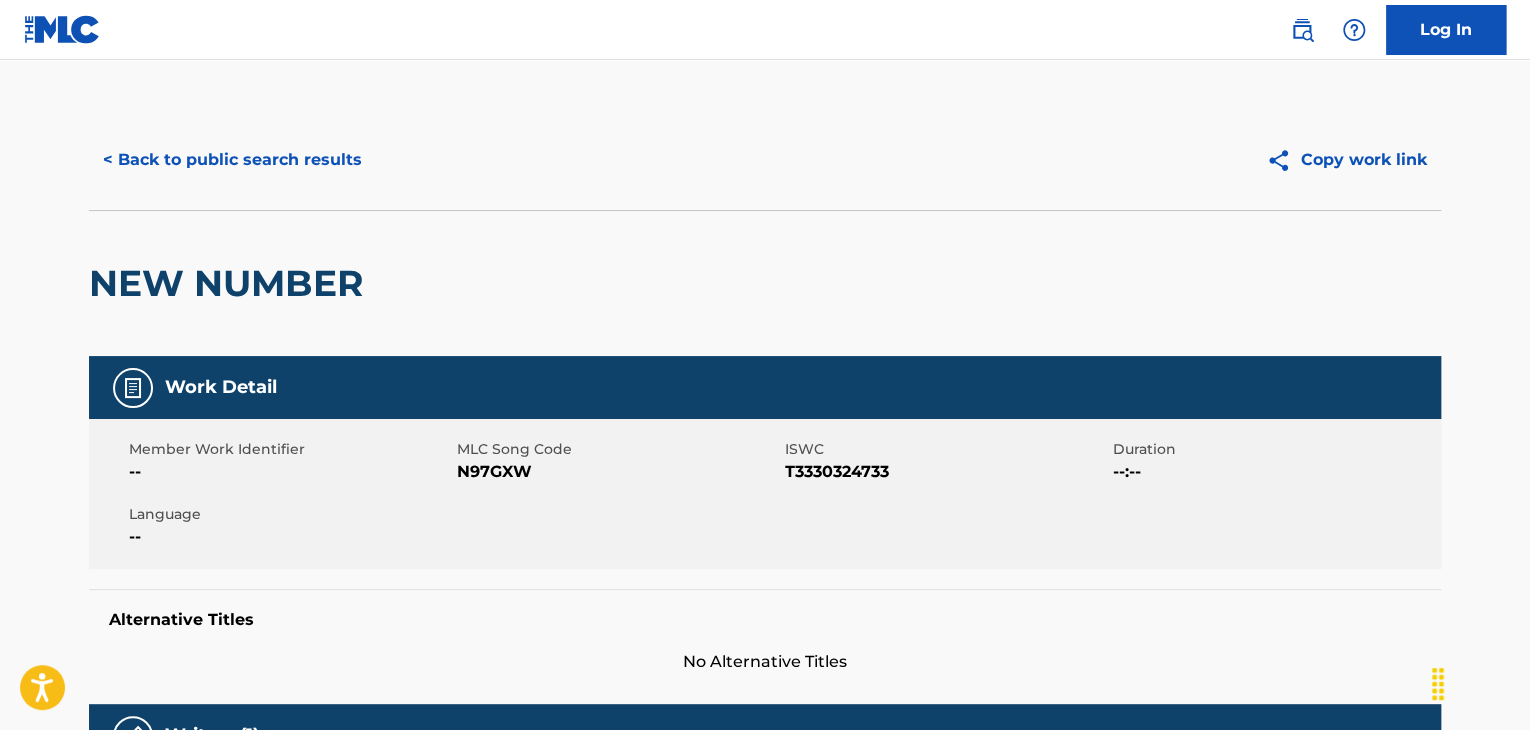 click on "N97GXW" at bounding box center (618, 472) 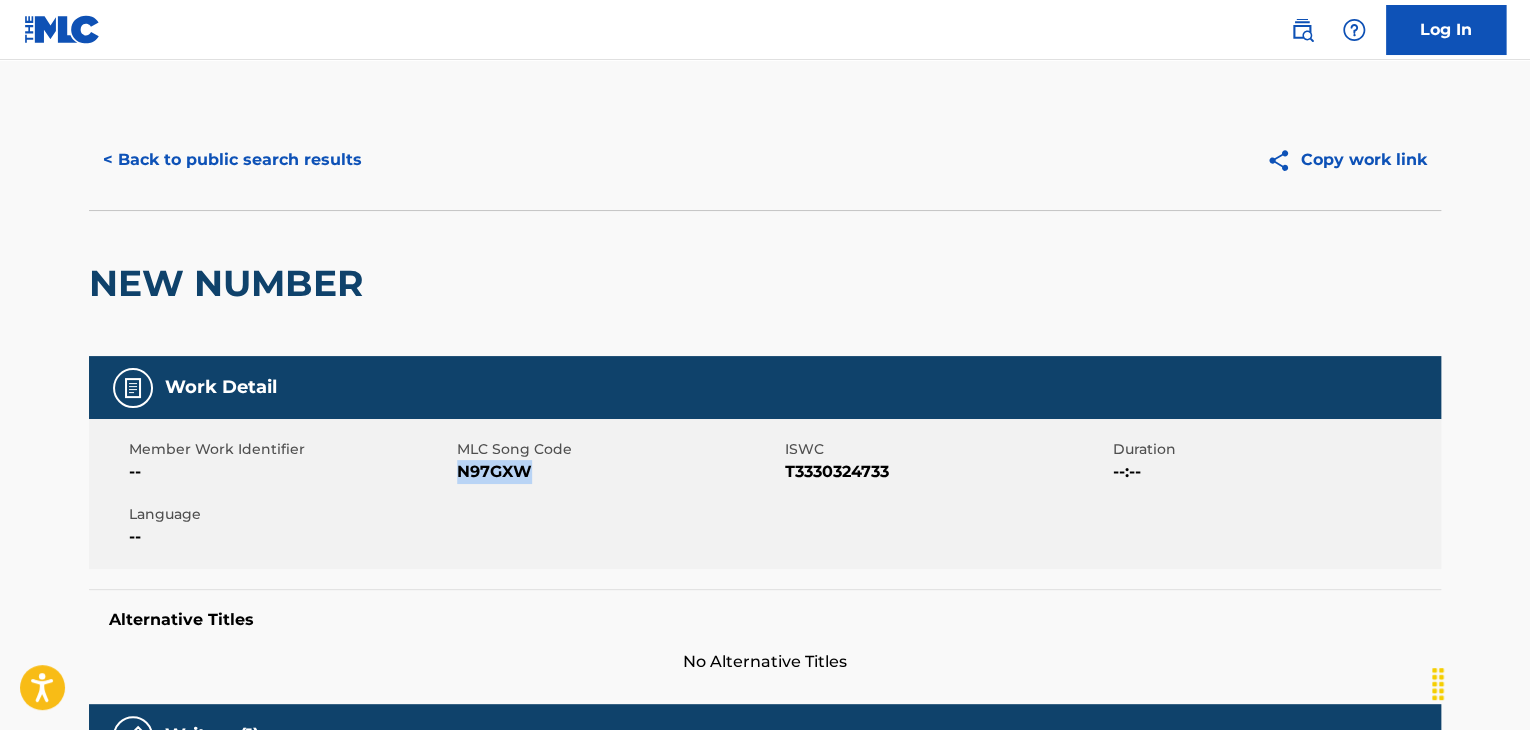 click on "N97GXW" at bounding box center [618, 472] 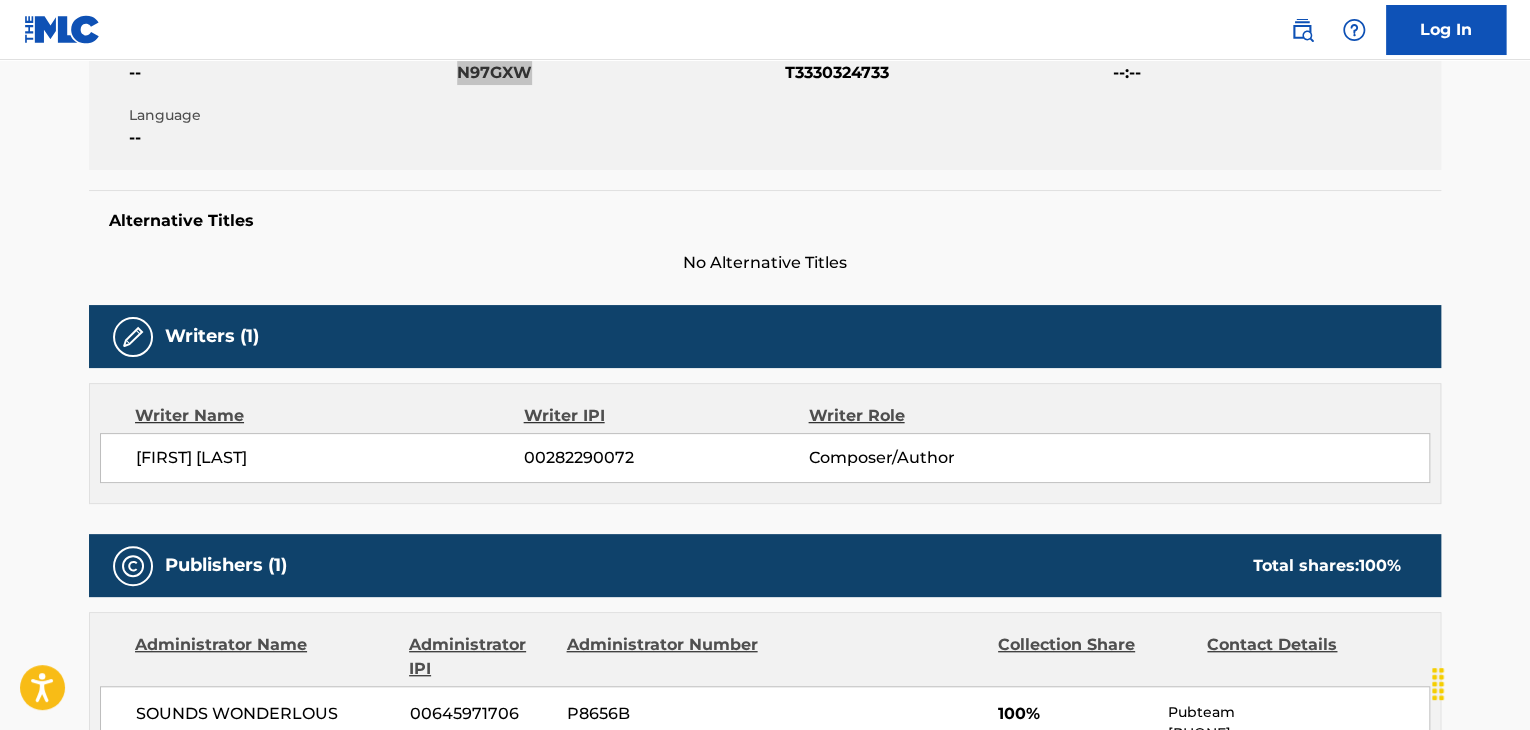 scroll, scrollTop: 400, scrollLeft: 0, axis: vertical 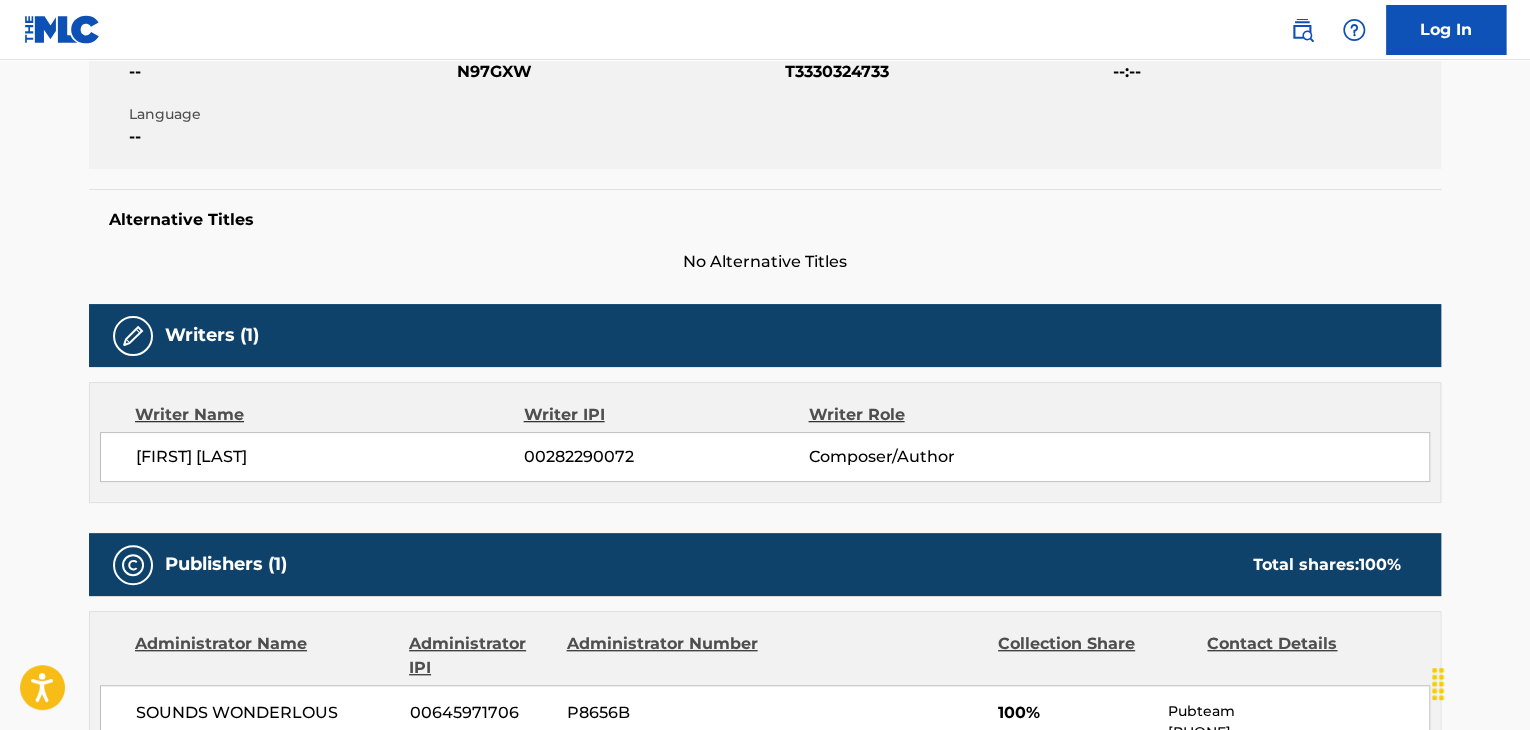 click on "[FIRST] [LAST]" at bounding box center [330, 457] 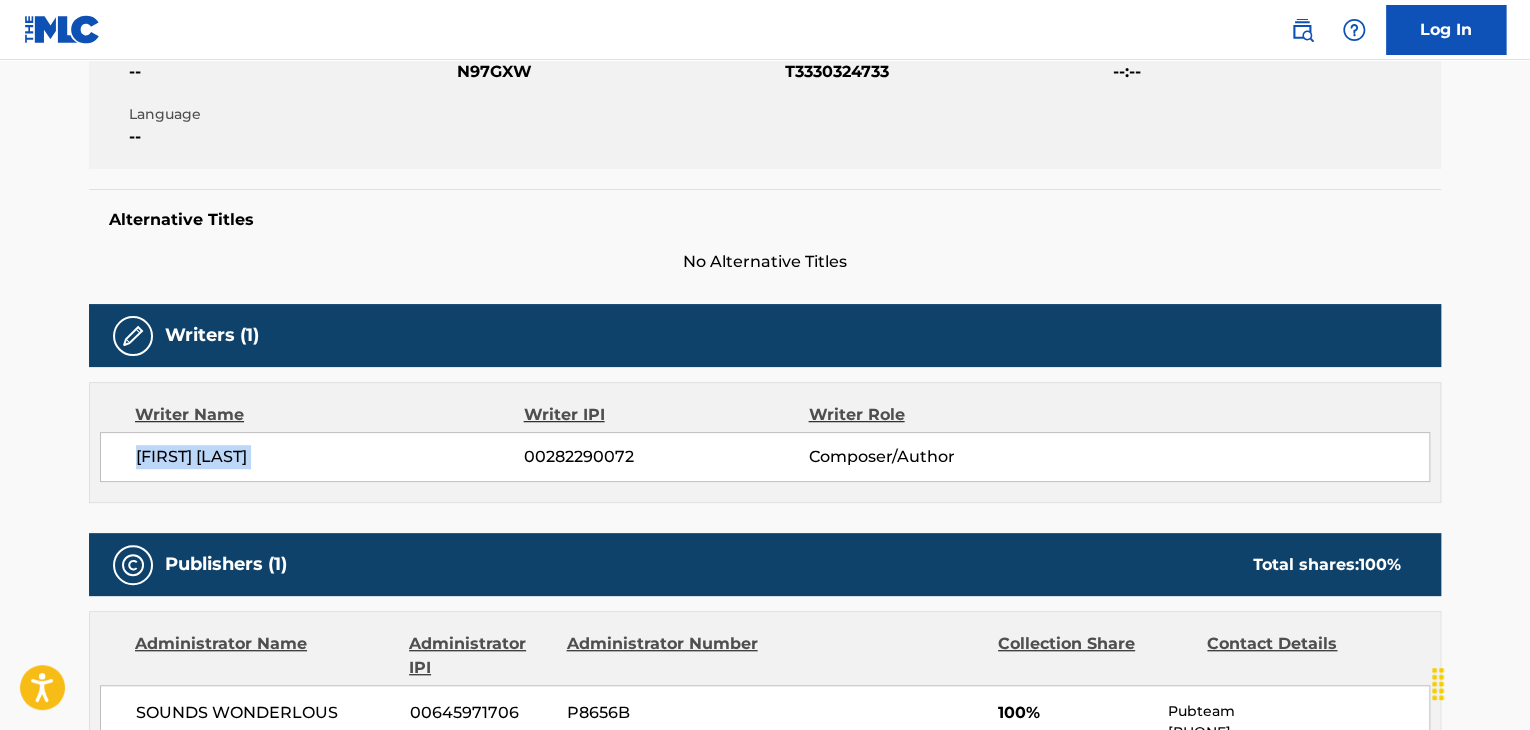 click on "[FIRST] [LAST]" at bounding box center [330, 457] 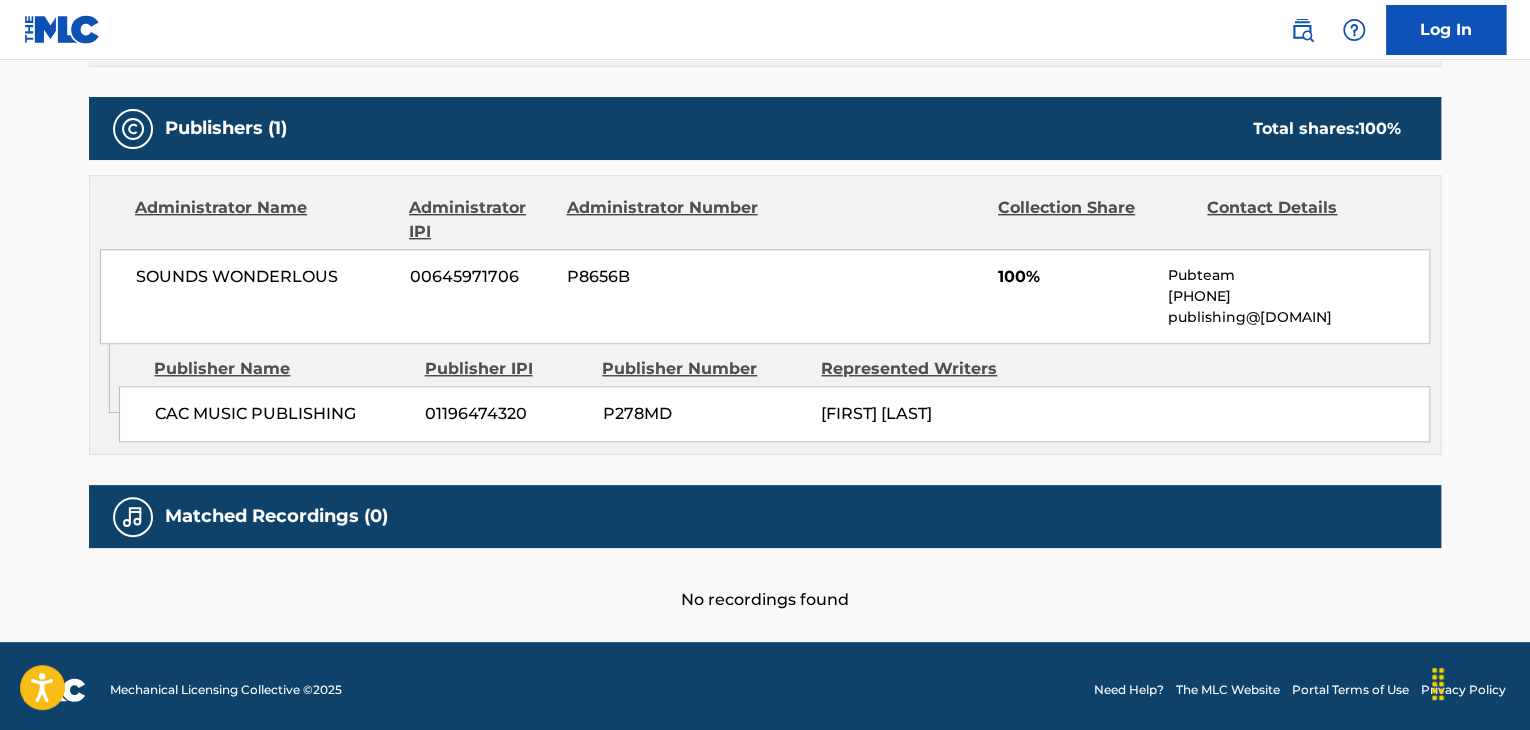 scroll, scrollTop: 843, scrollLeft: 0, axis: vertical 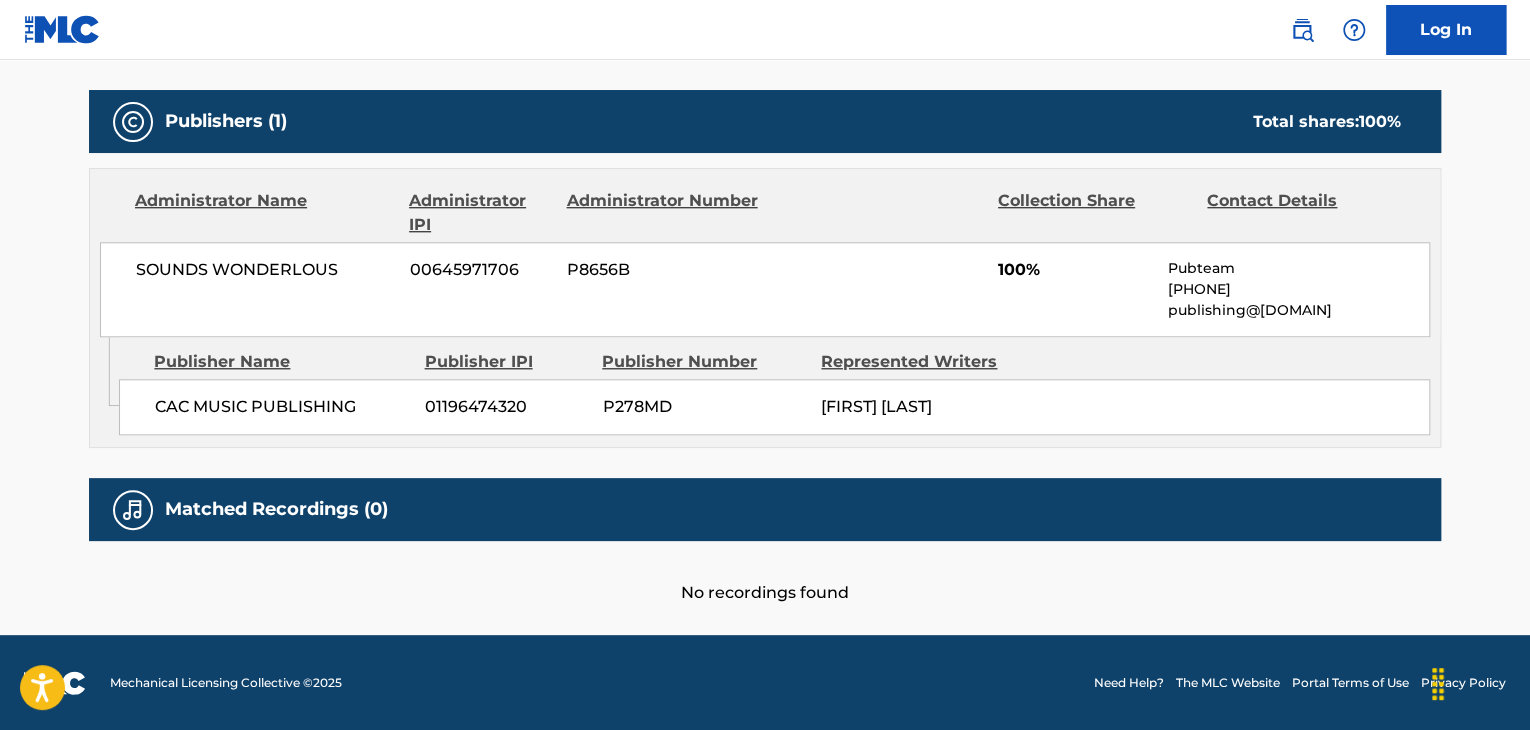 click on "CAC MUSIC PUBLISHING" at bounding box center [282, 407] 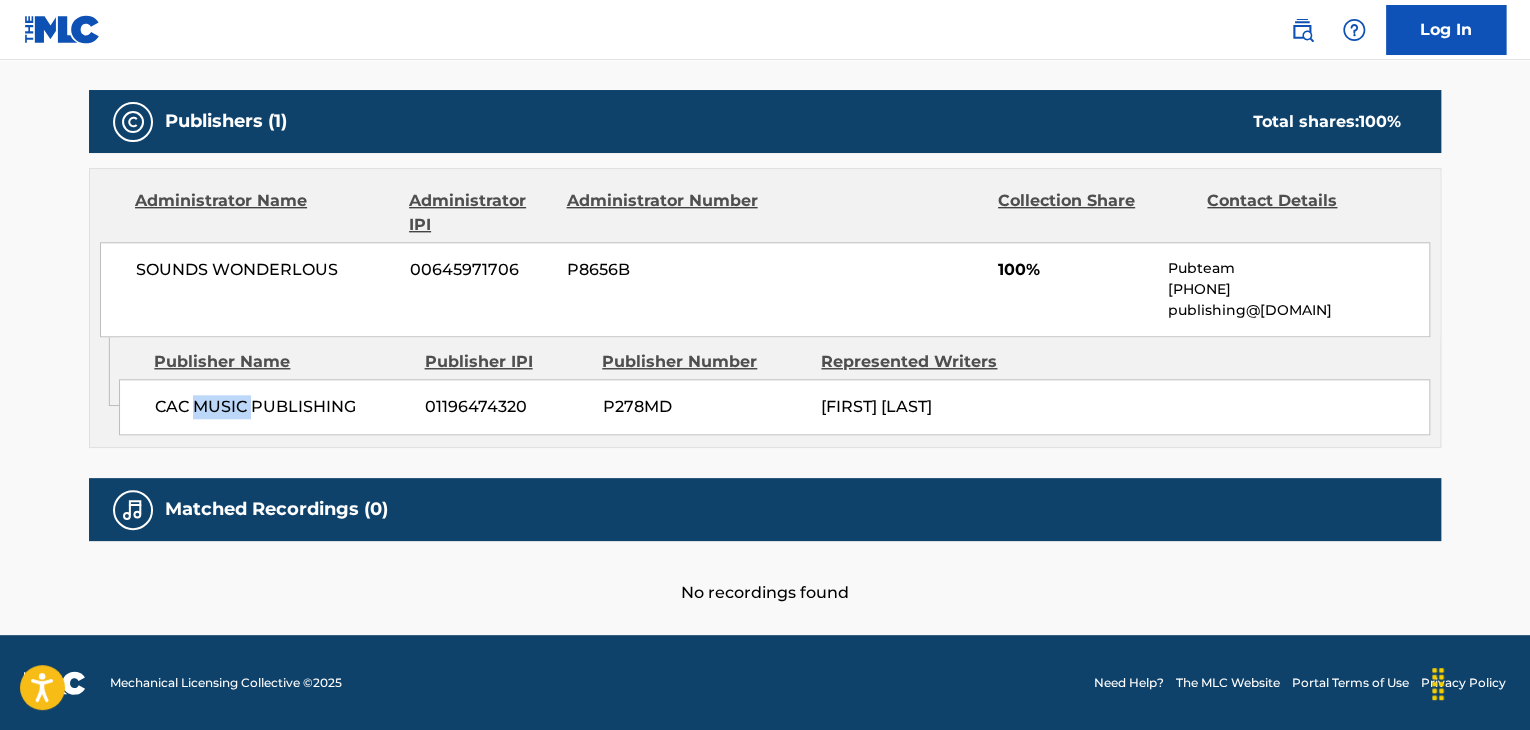 click on "CAC MUSIC PUBLISHING" at bounding box center [282, 407] 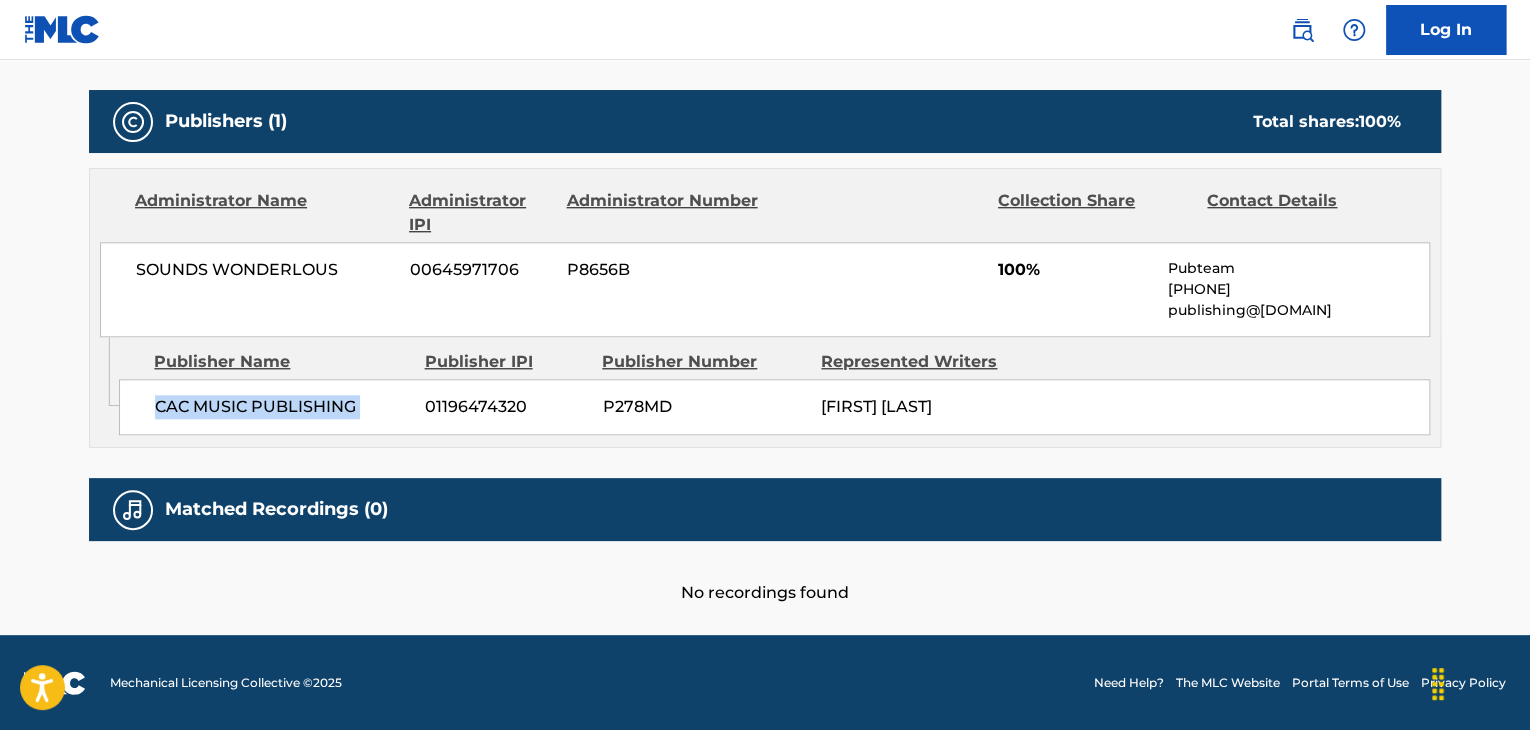 click on "CAC MUSIC PUBLISHING" at bounding box center [282, 407] 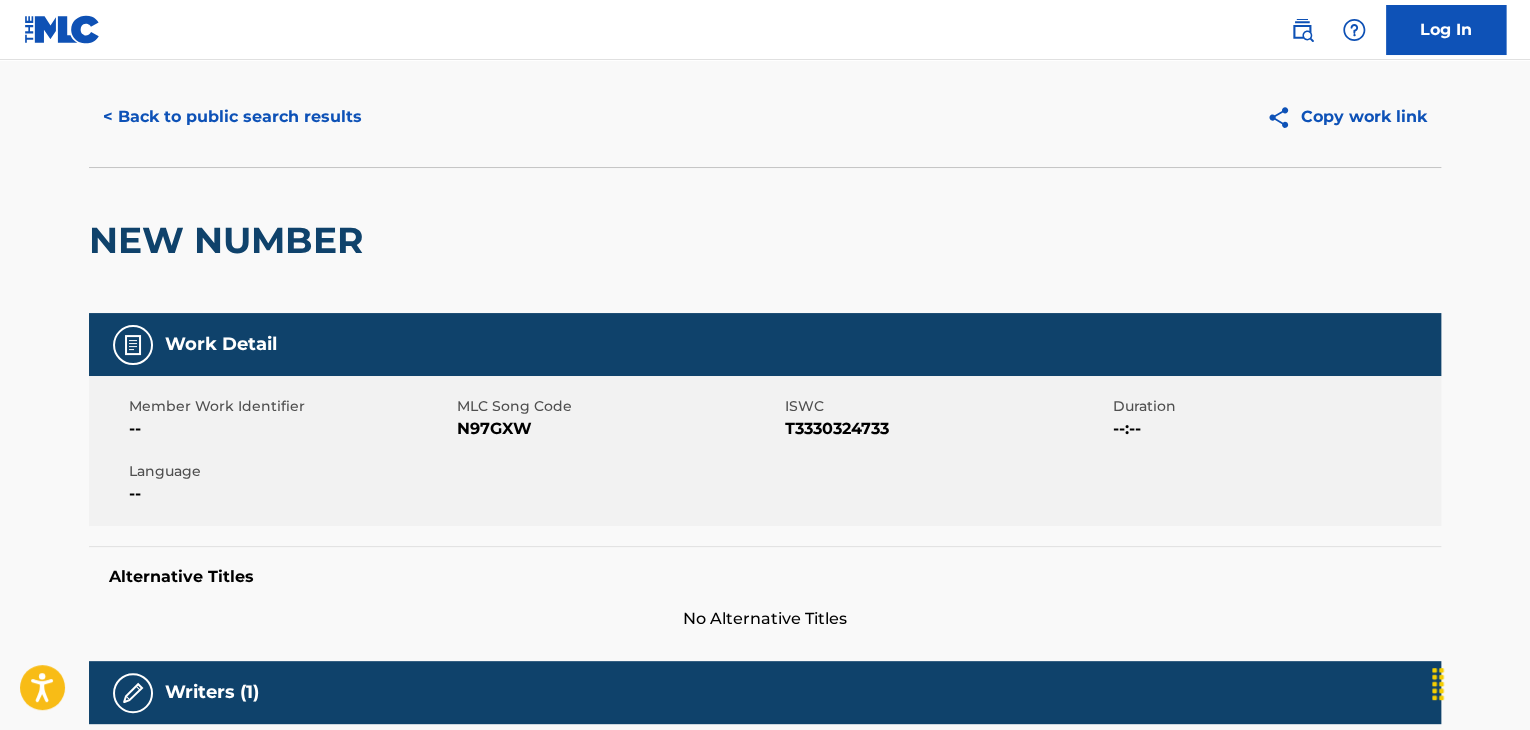 click on "< Back to public search results" at bounding box center [232, 117] 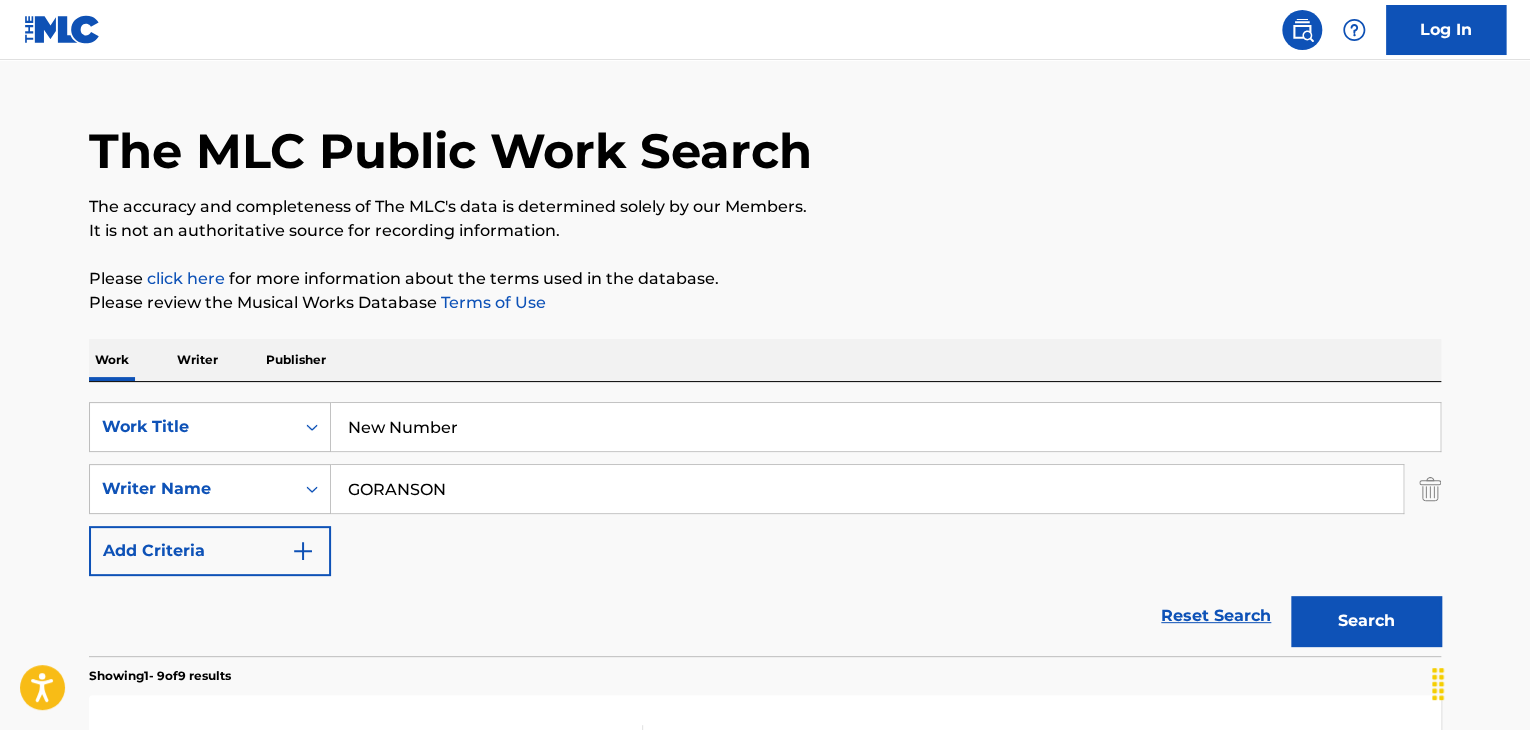 scroll, scrollTop: 244, scrollLeft: 0, axis: vertical 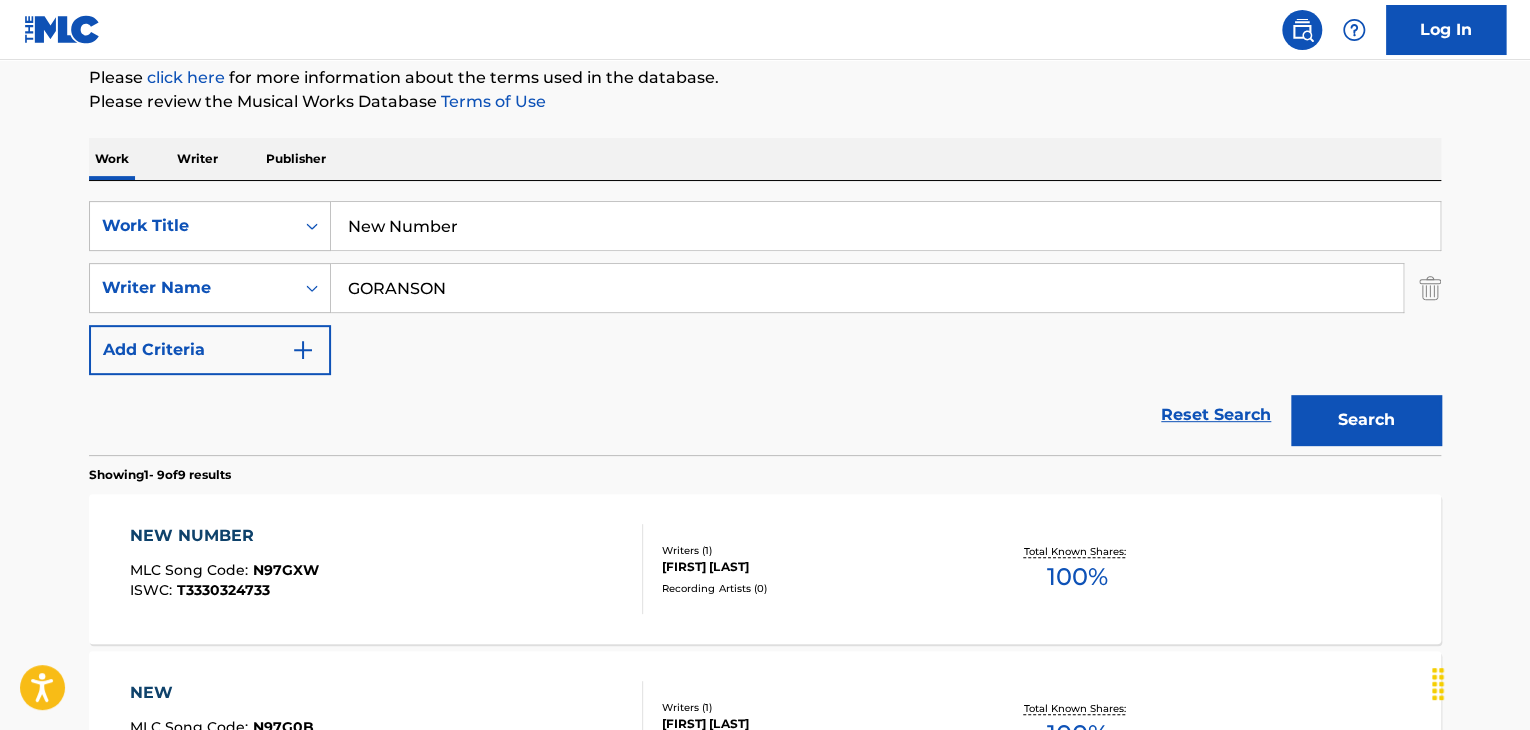 click on "New Number" at bounding box center [885, 226] 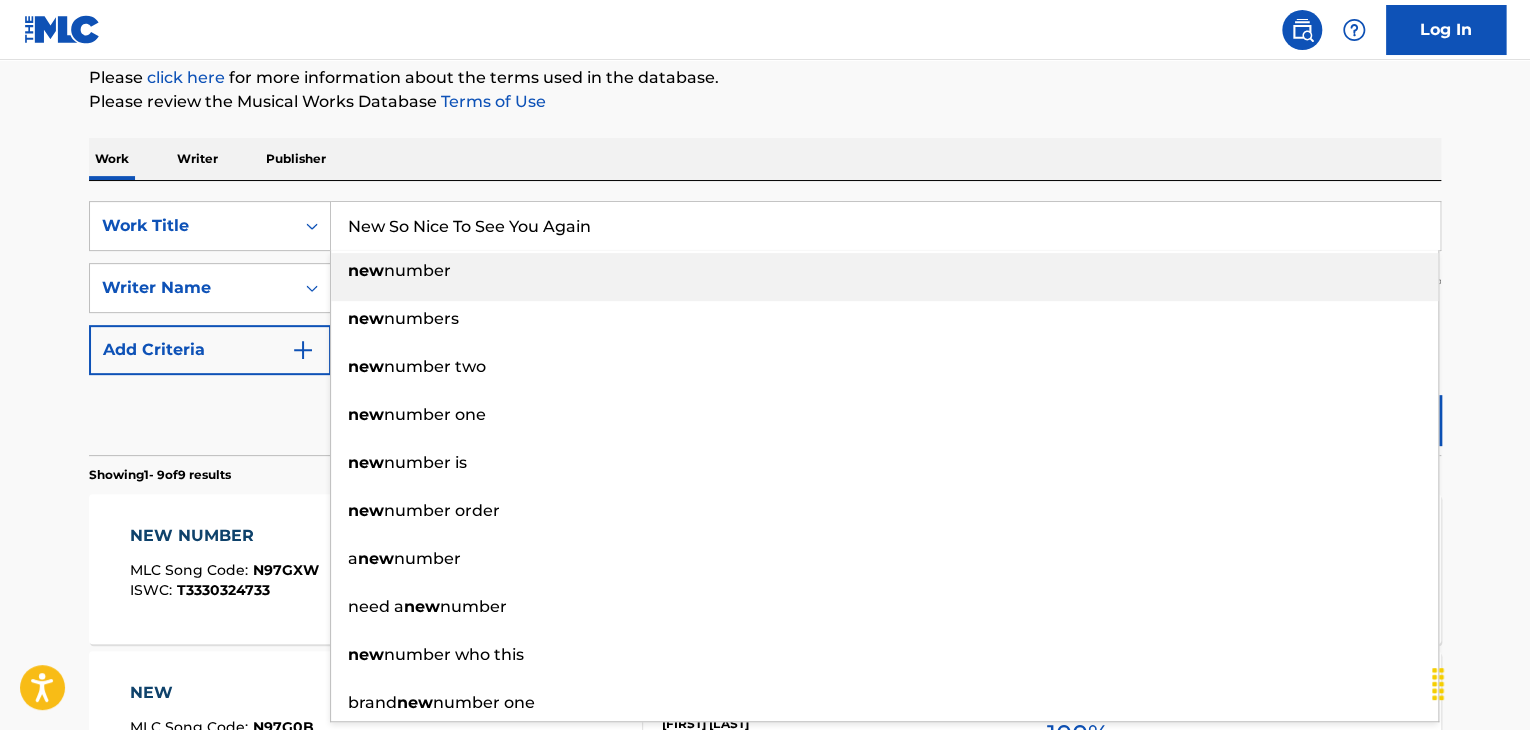 click on "New So Nice To See You Again" at bounding box center [885, 226] 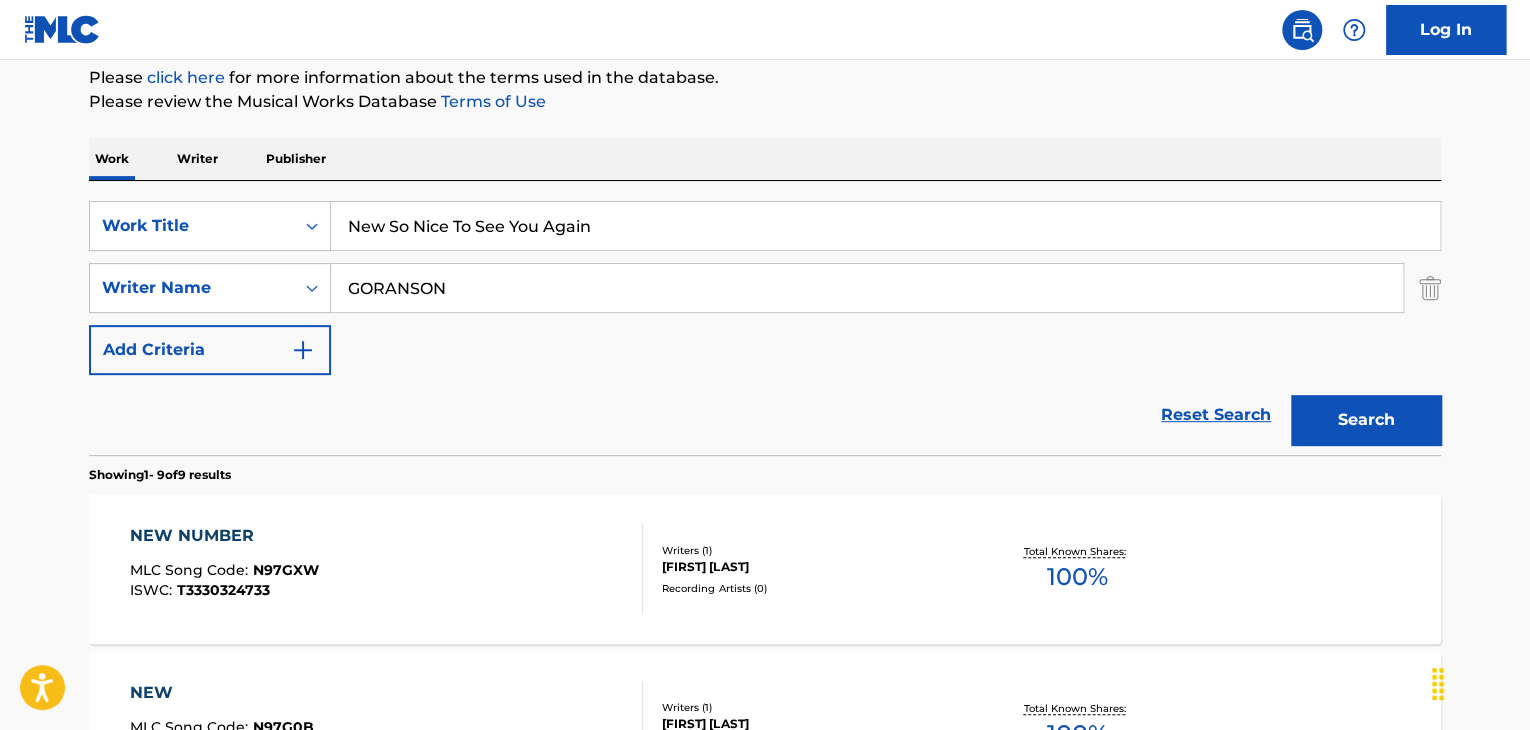 paste 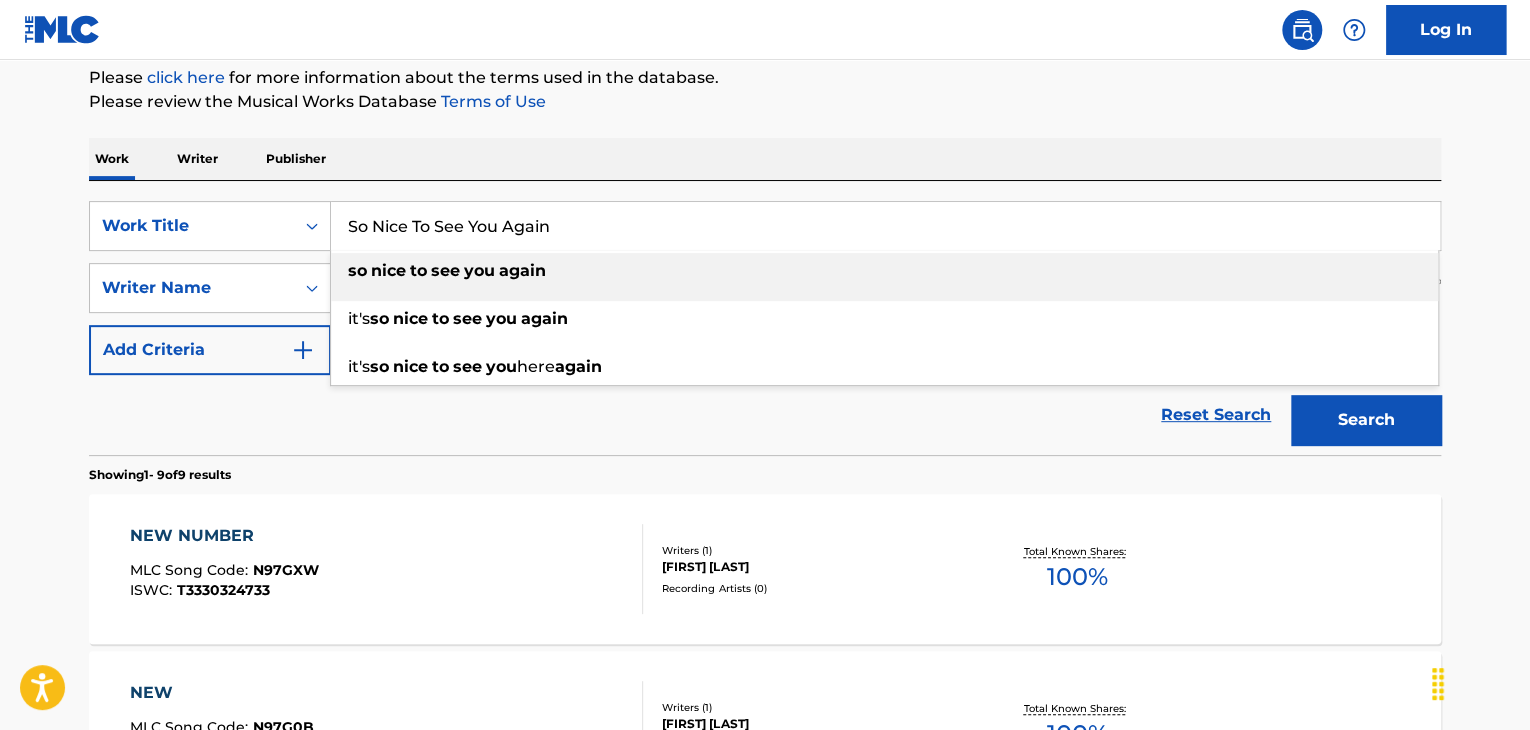type on "So Nice To See You Again" 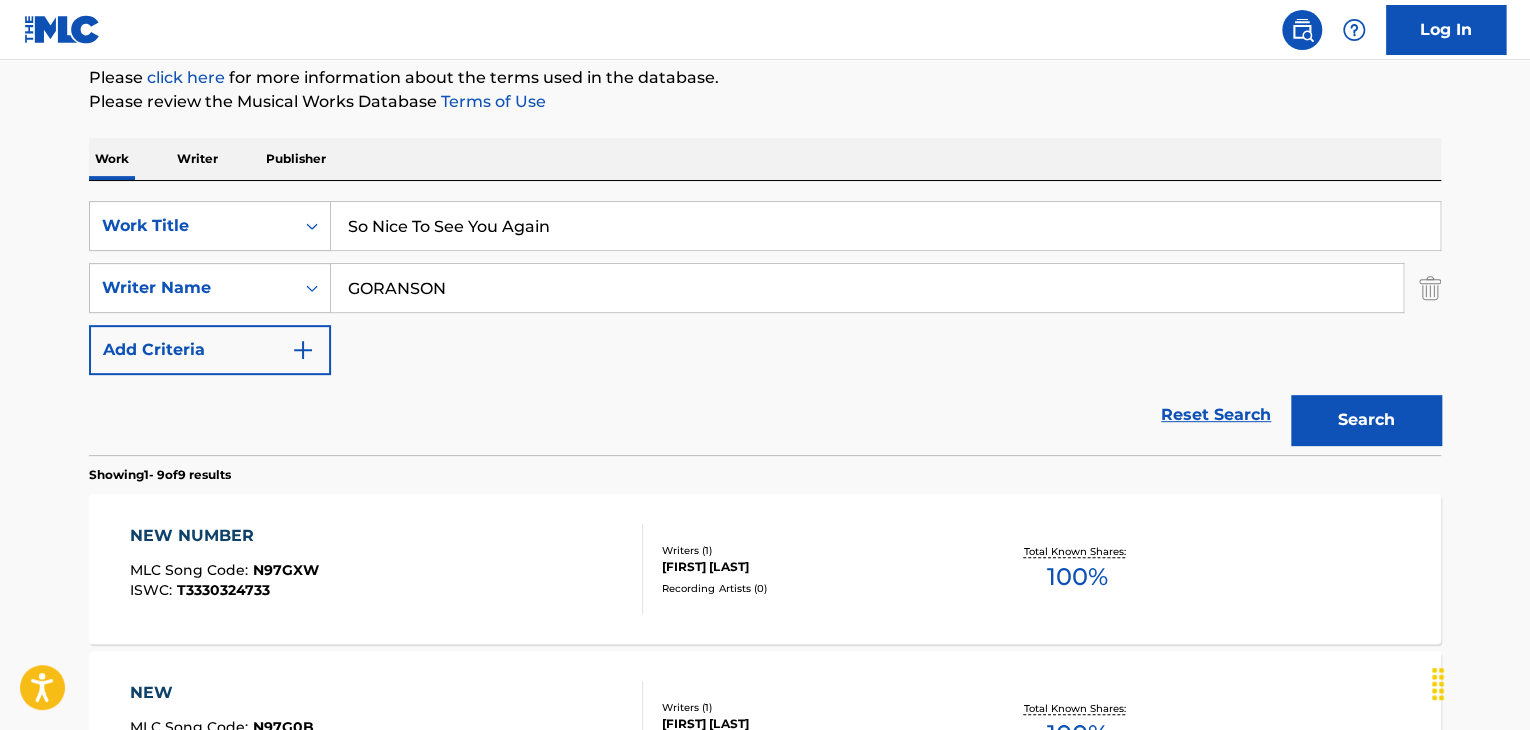 click on "GORANSON" at bounding box center (867, 288) 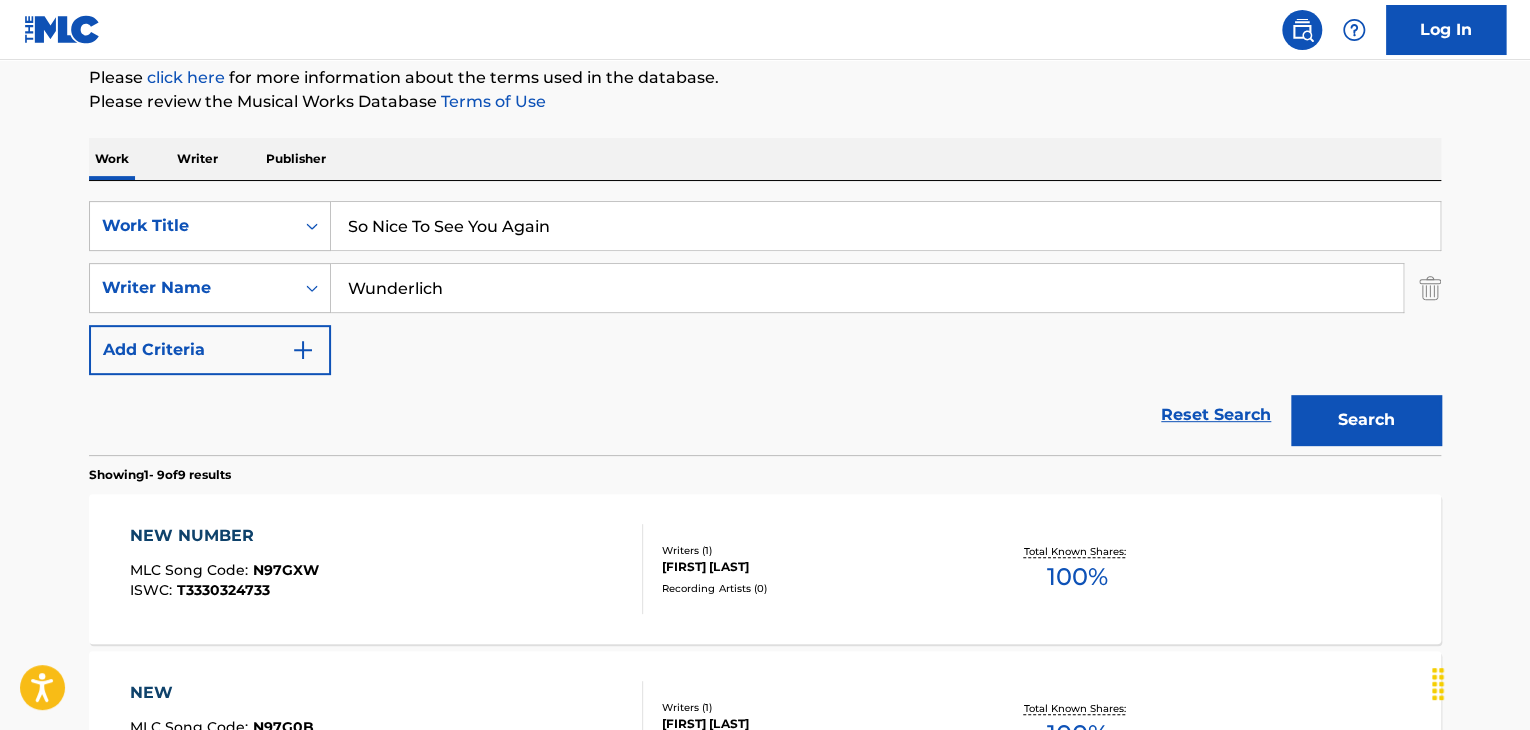 type on "Wunderlich" 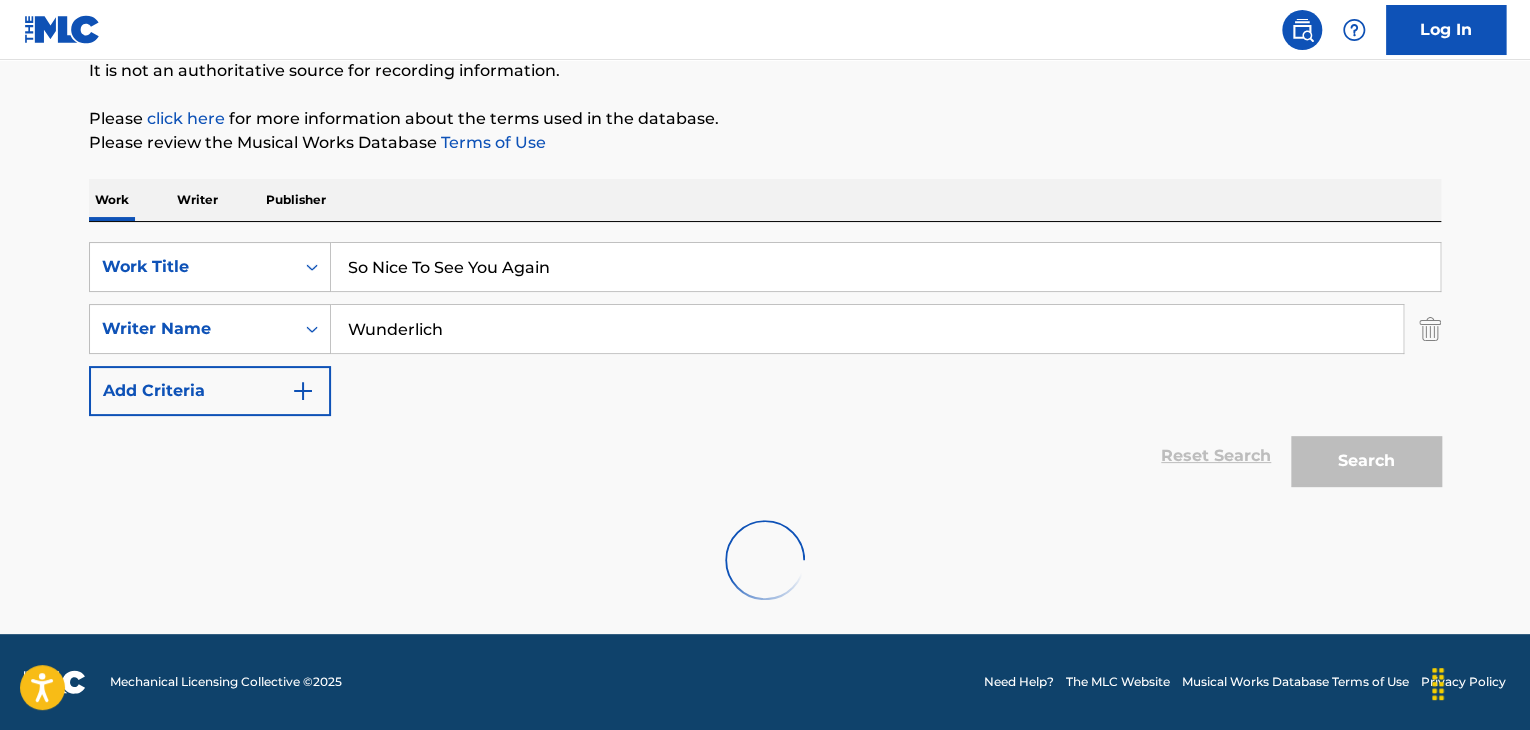 scroll, scrollTop: 244, scrollLeft: 0, axis: vertical 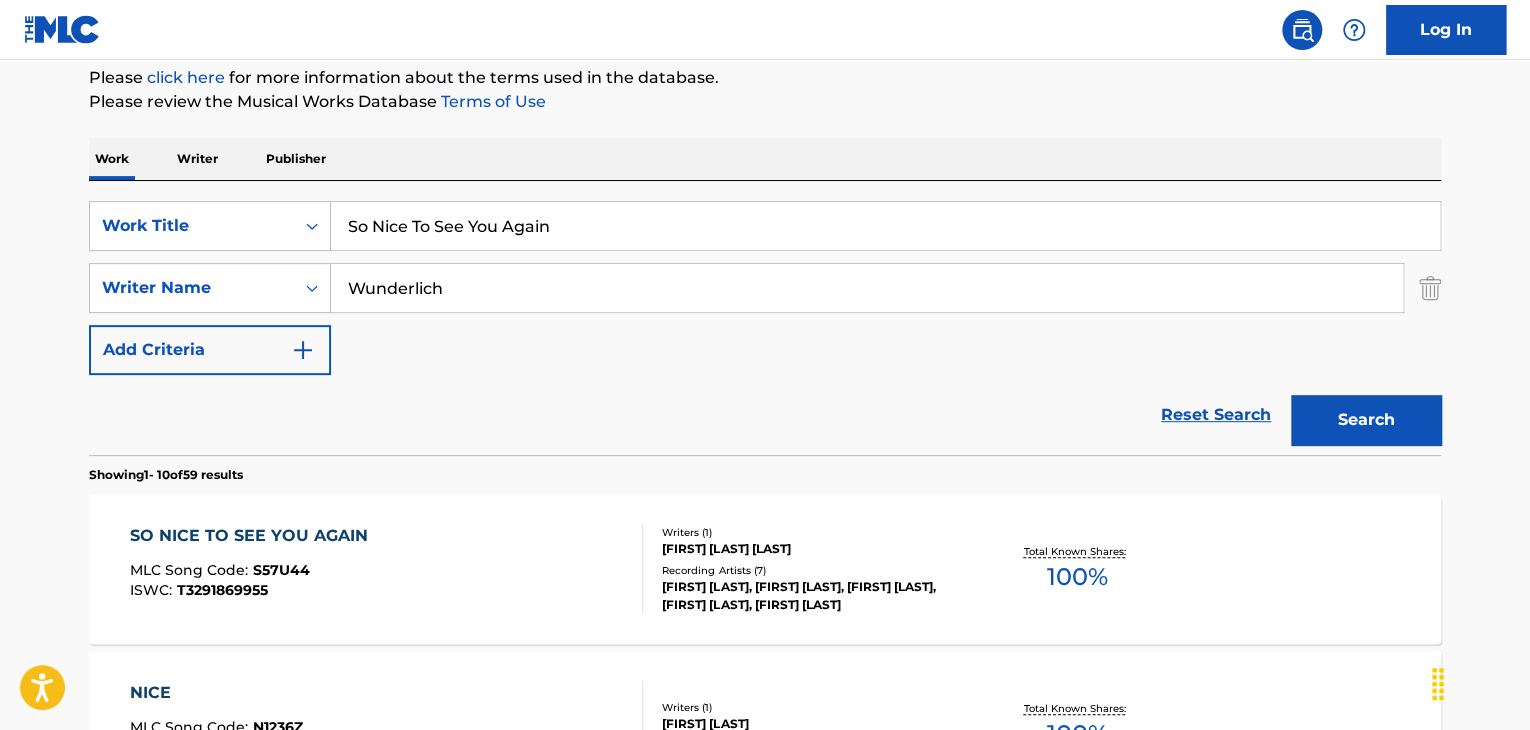 click on "SO NICE TO SEE YOU AGAIN" at bounding box center [254, 536] 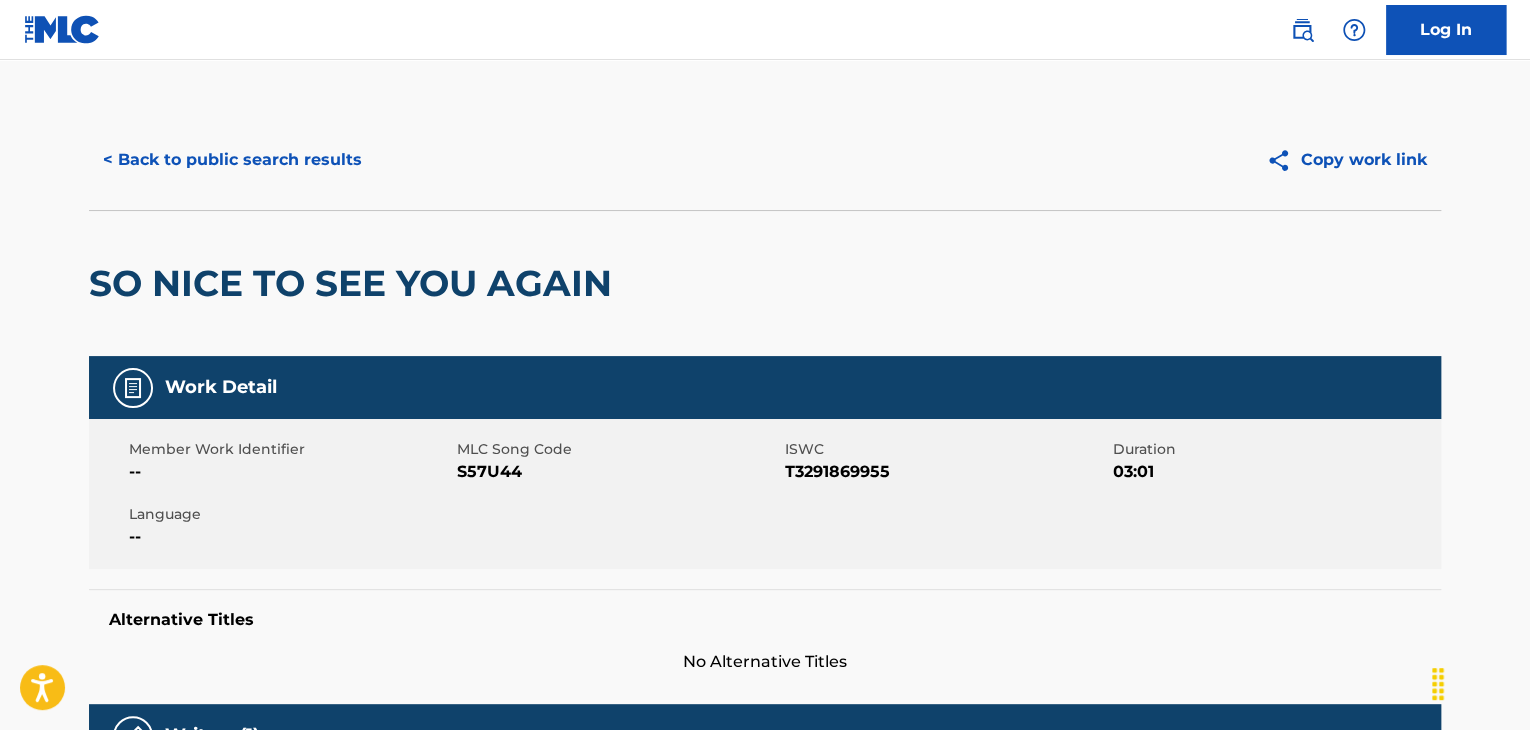 click on "S57U44" at bounding box center (618, 472) 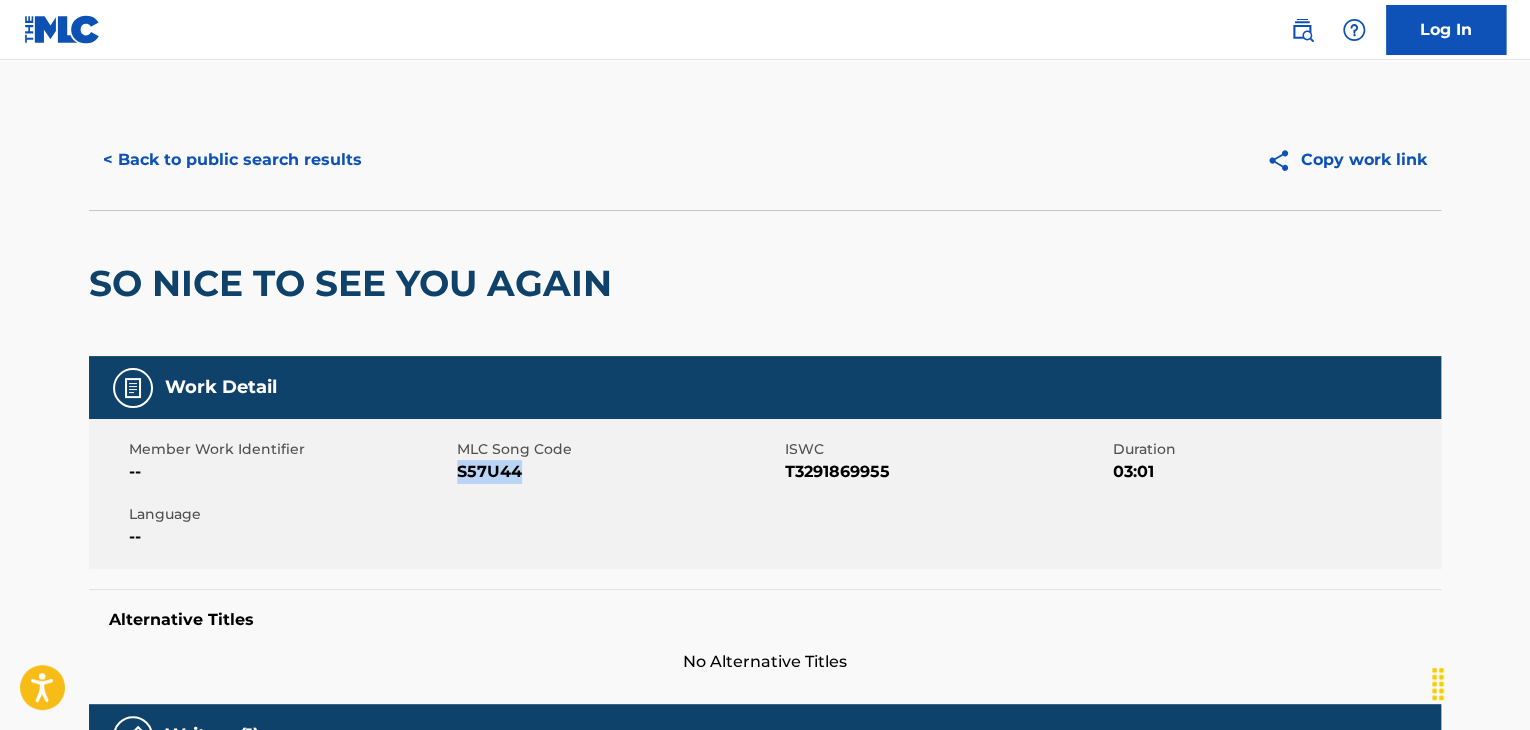 click on "S57U44" at bounding box center (618, 472) 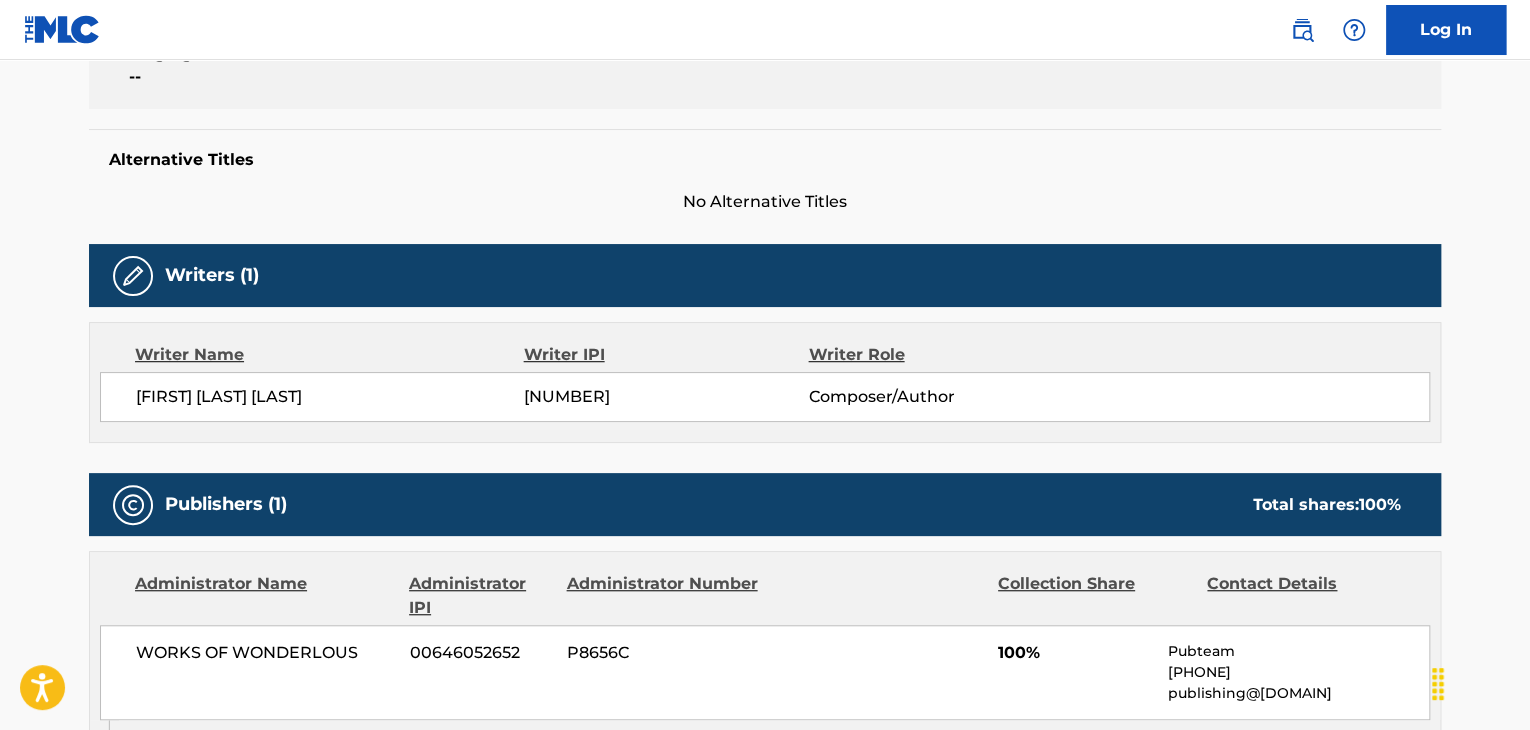 scroll, scrollTop: 600, scrollLeft: 0, axis: vertical 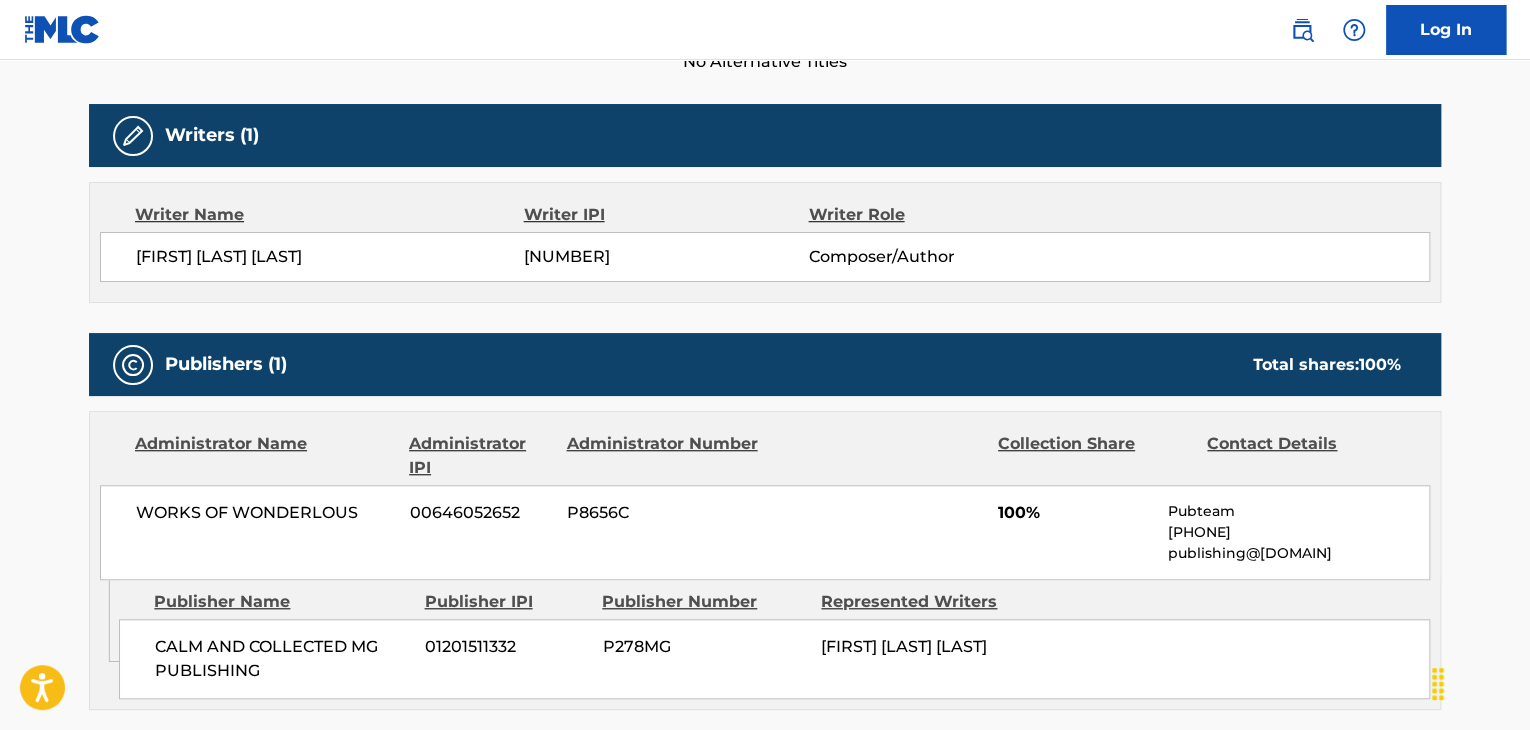 click on "CALM AND COLLECTED MG PUBLISHING" at bounding box center (282, 659) 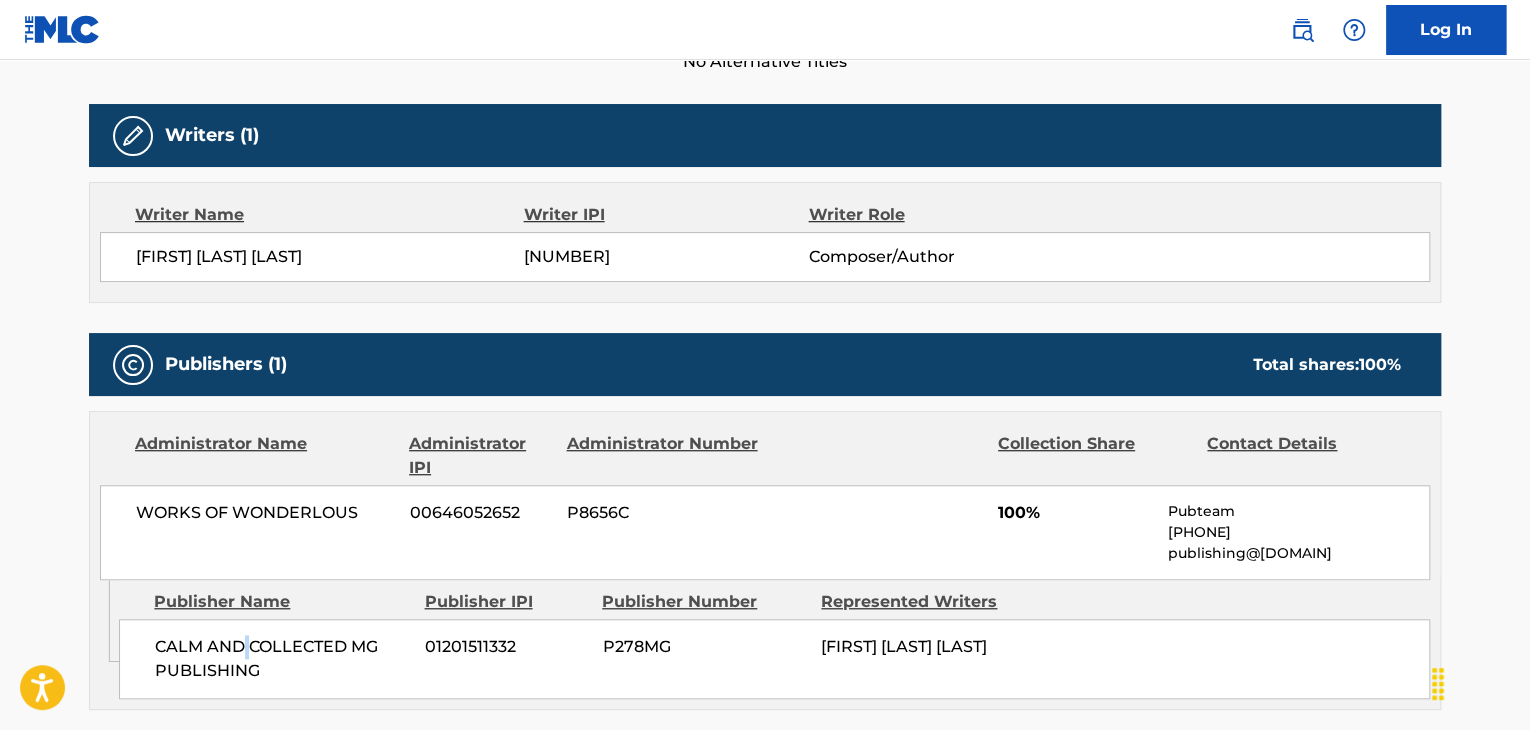 click on "CALM AND COLLECTED MG PUBLISHING" at bounding box center (282, 659) 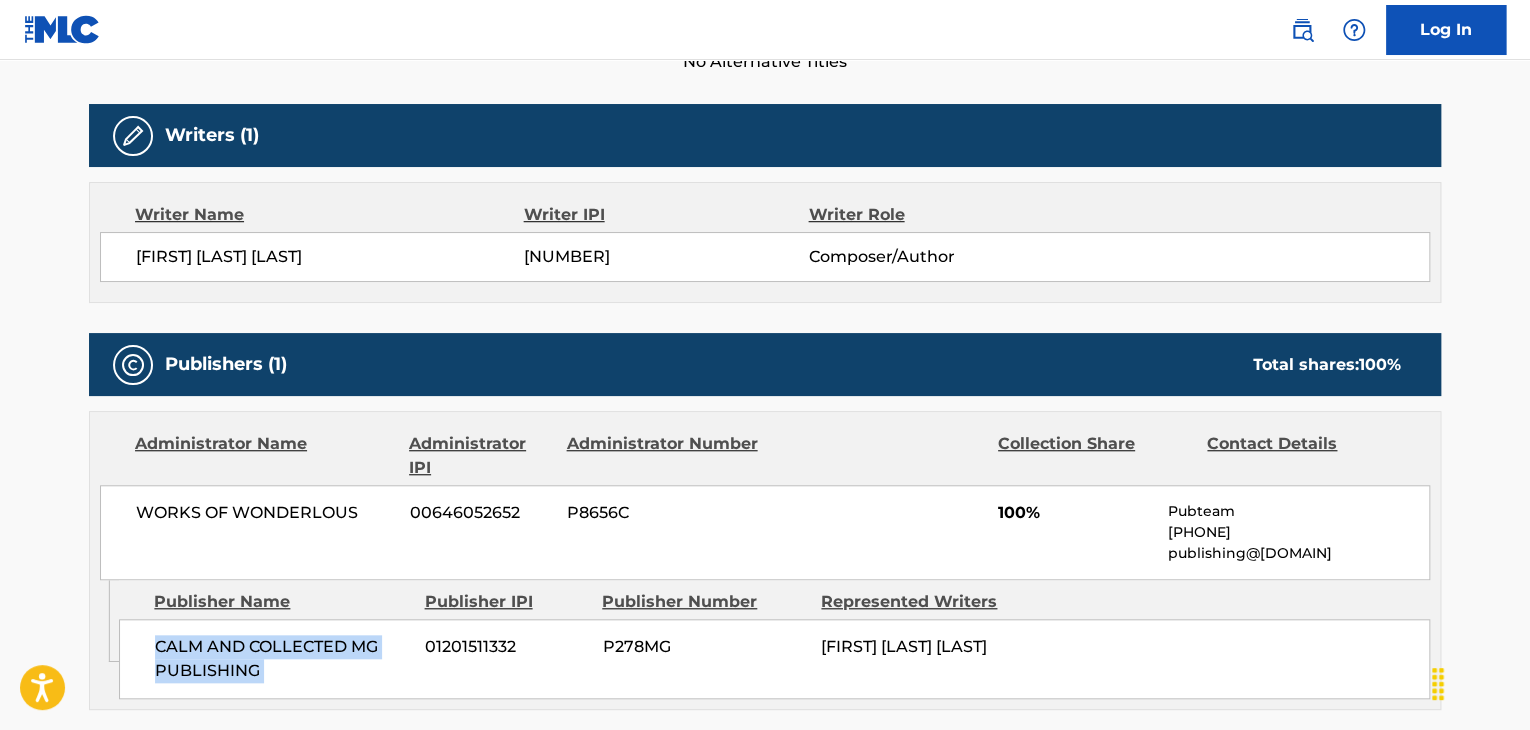 click on "CALM AND COLLECTED MG PUBLISHING" at bounding box center (282, 659) 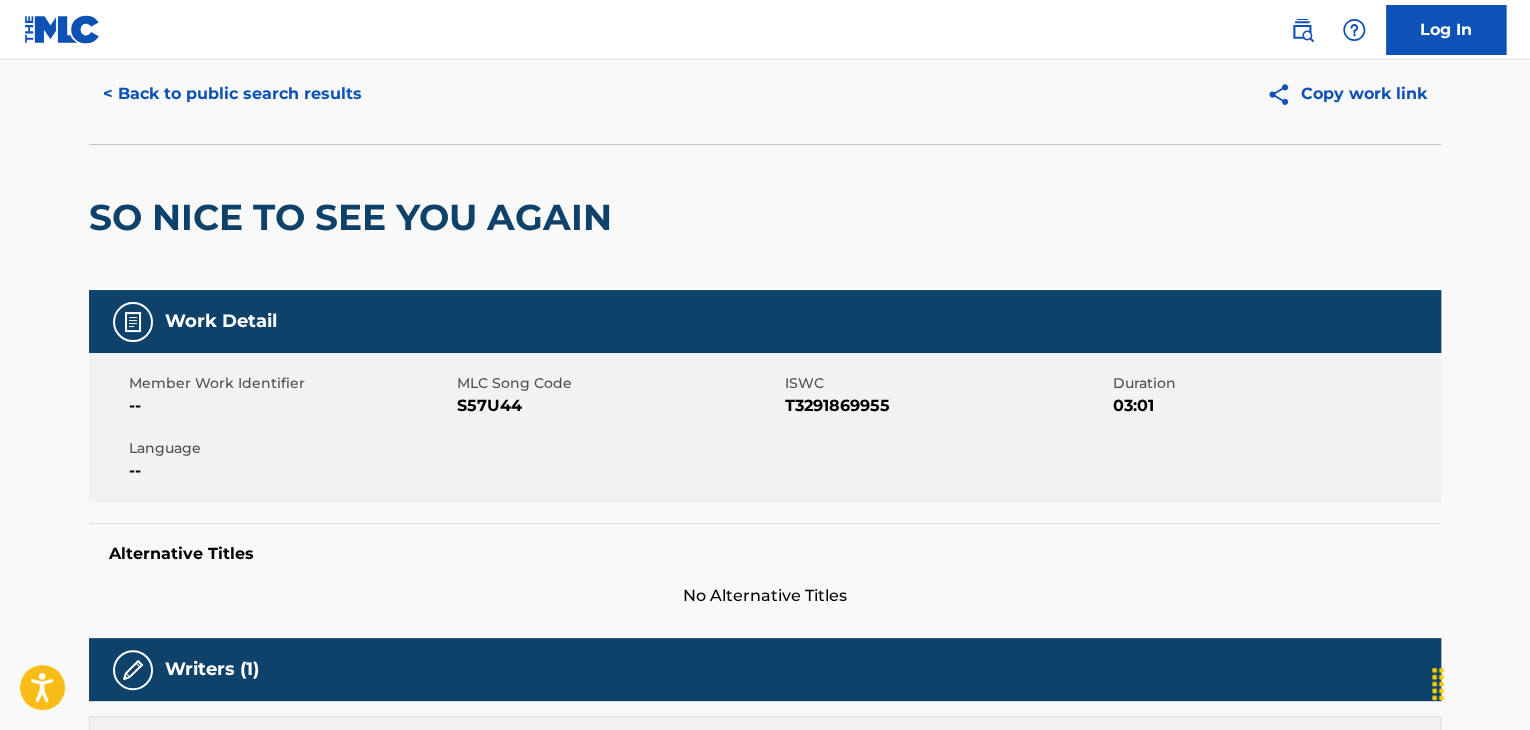 scroll, scrollTop: 0, scrollLeft: 0, axis: both 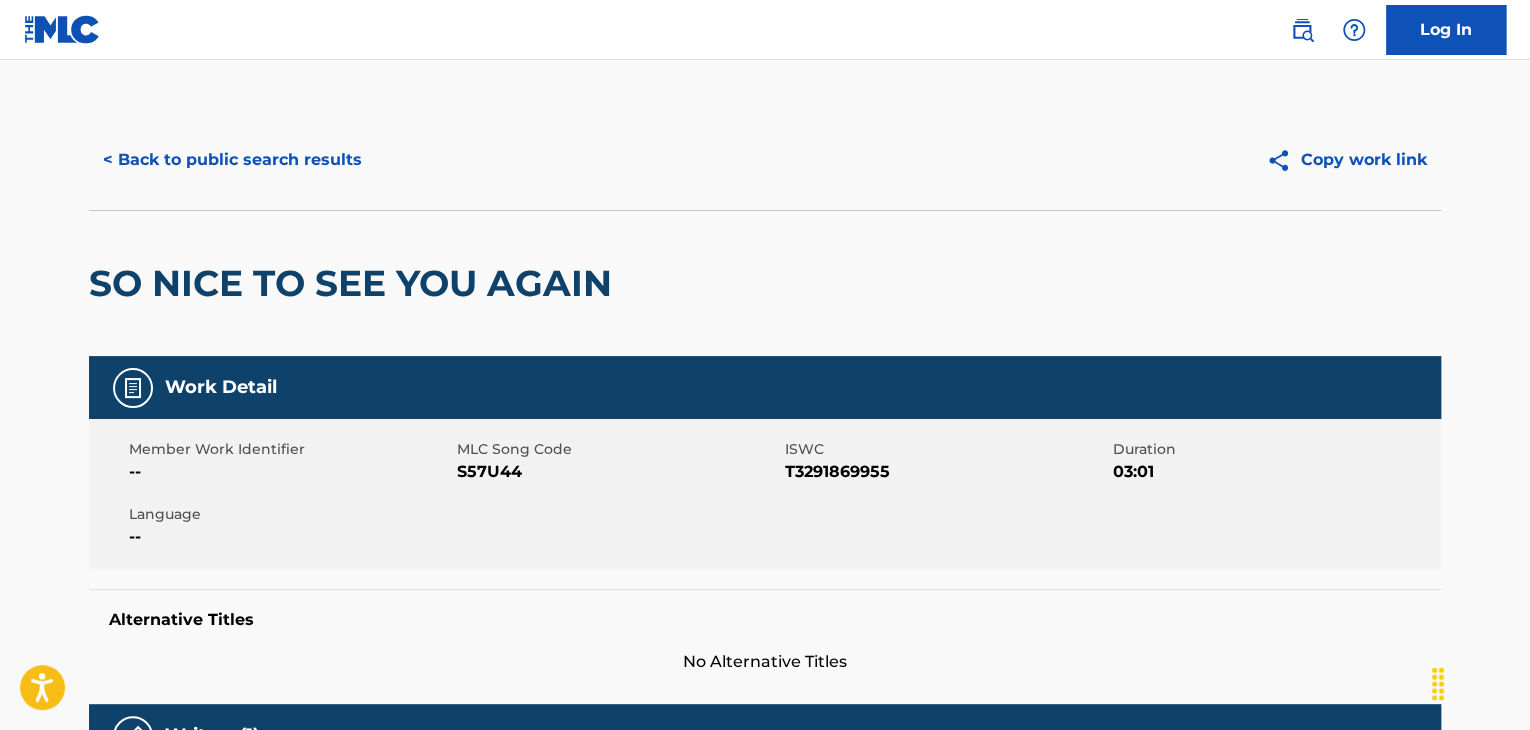 click on "< Back to public search results" at bounding box center (232, 160) 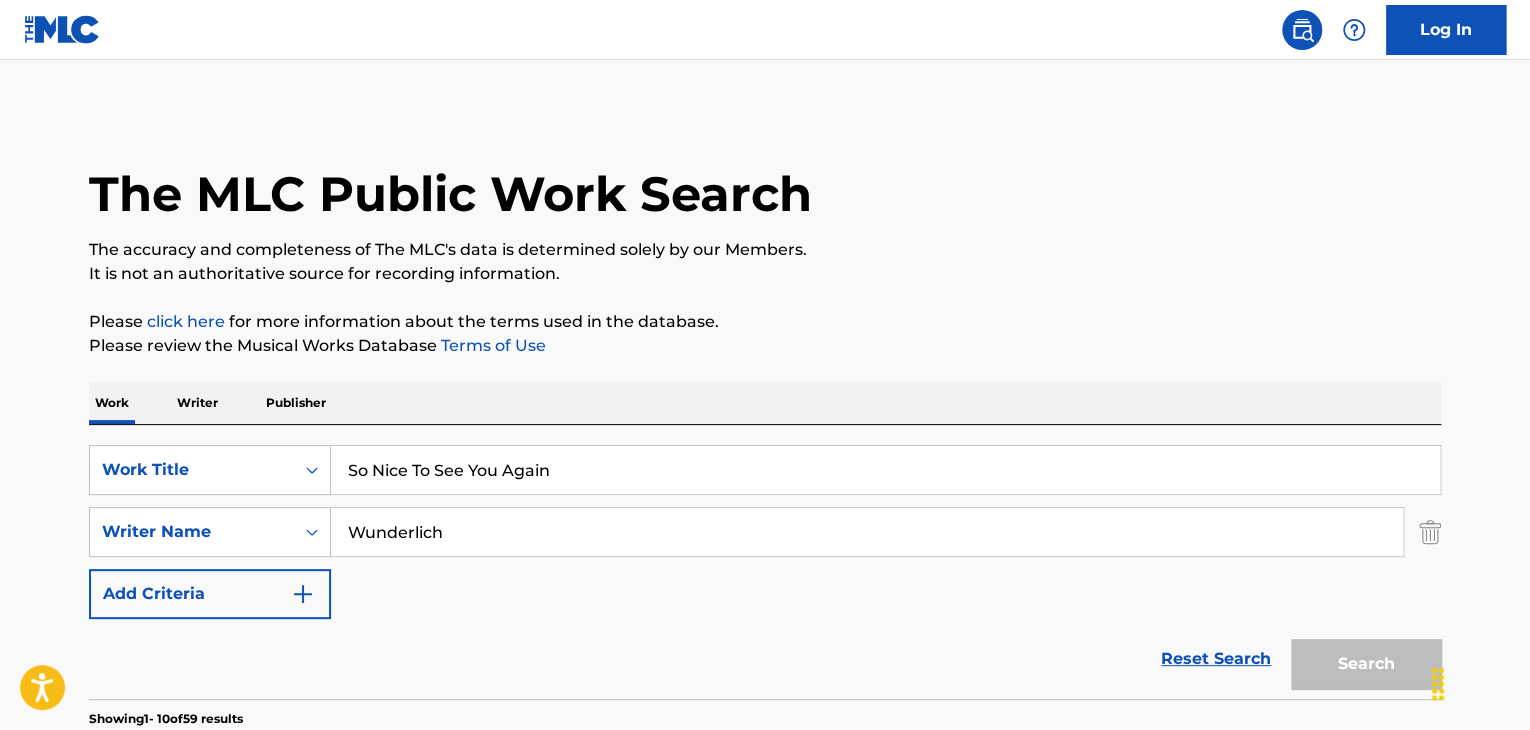 scroll, scrollTop: 244, scrollLeft: 0, axis: vertical 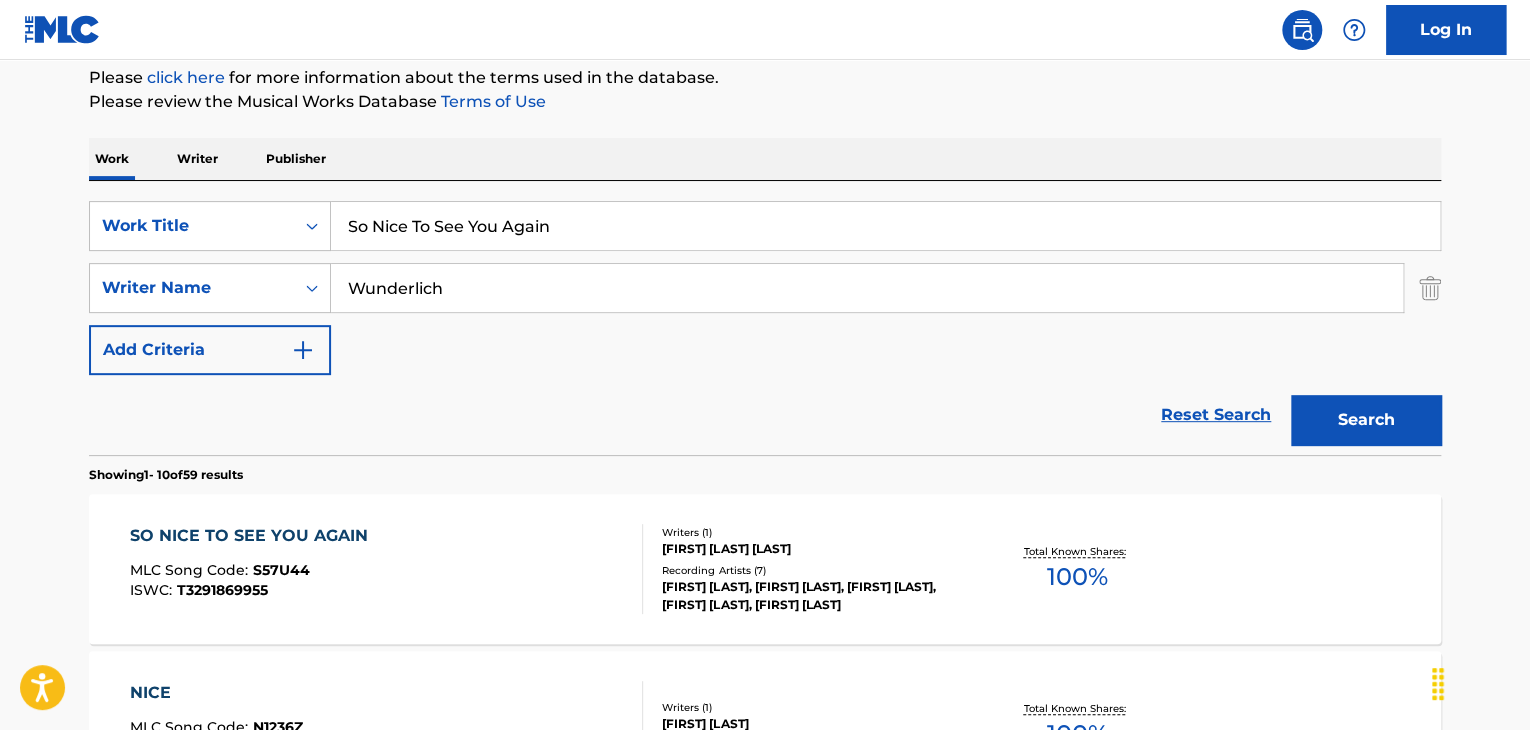 click on "So Nice To See You Again" at bounding box center [885, 226] 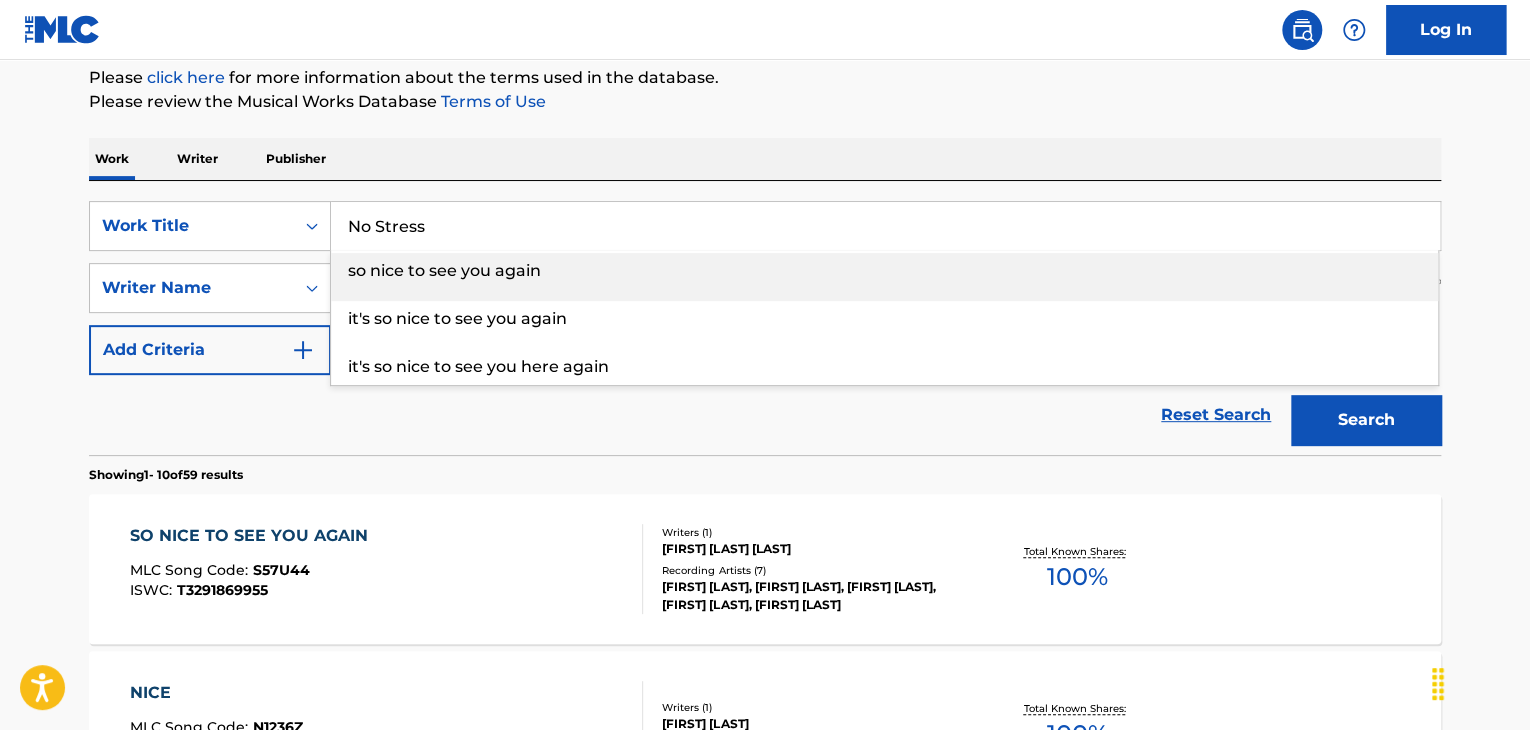 type on "No Stress" 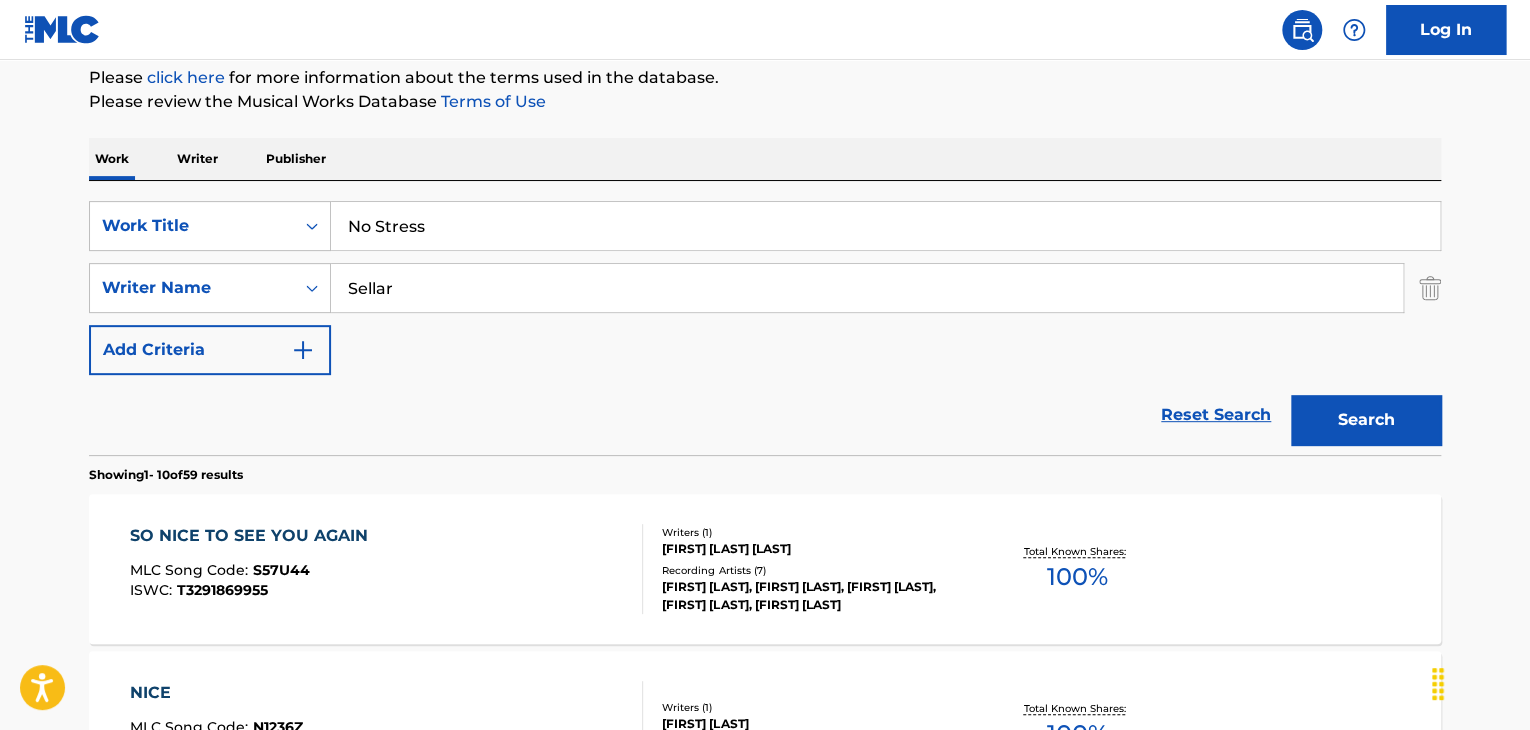 type on "Sellar" 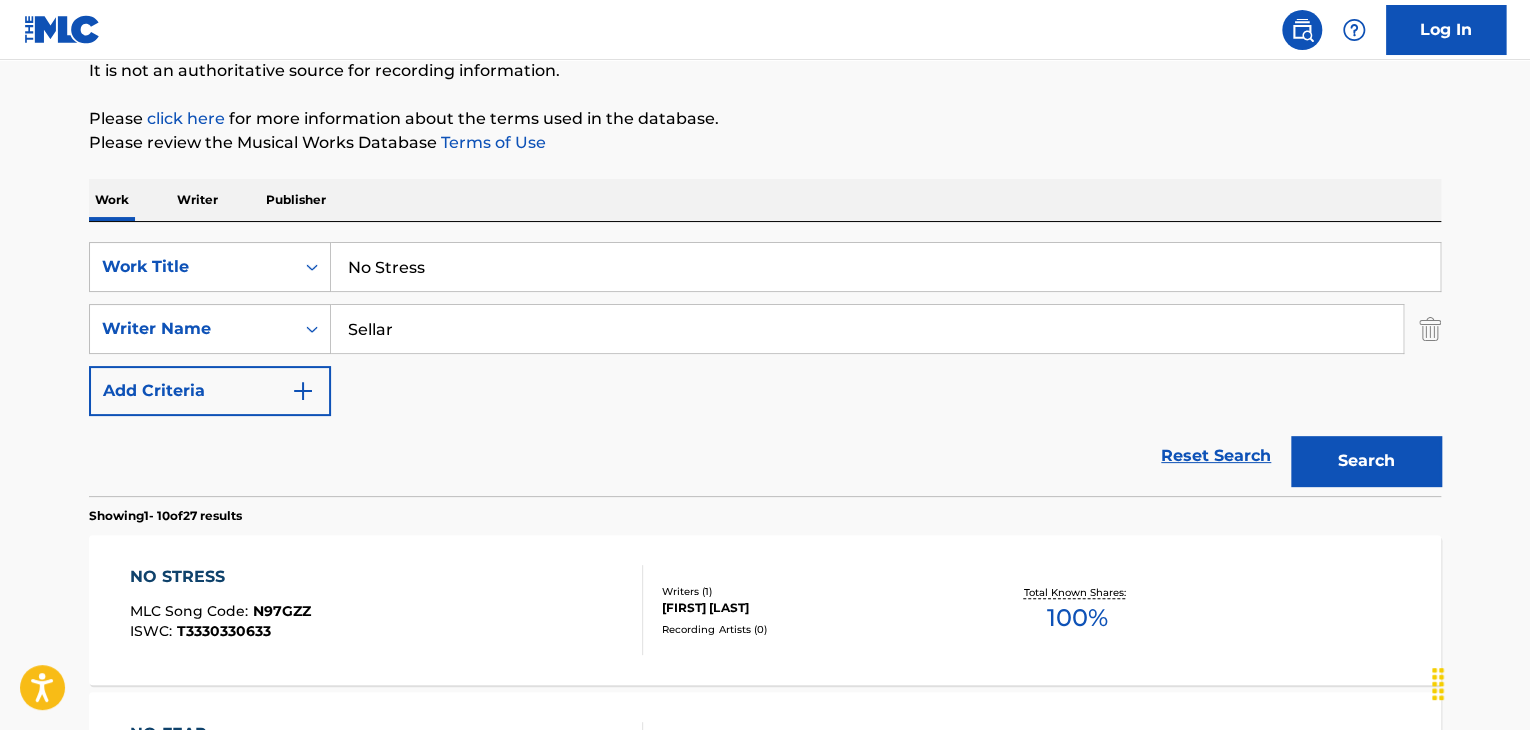 scroll, scrollTop: 244, scrollLeft: 0, axis: vertical 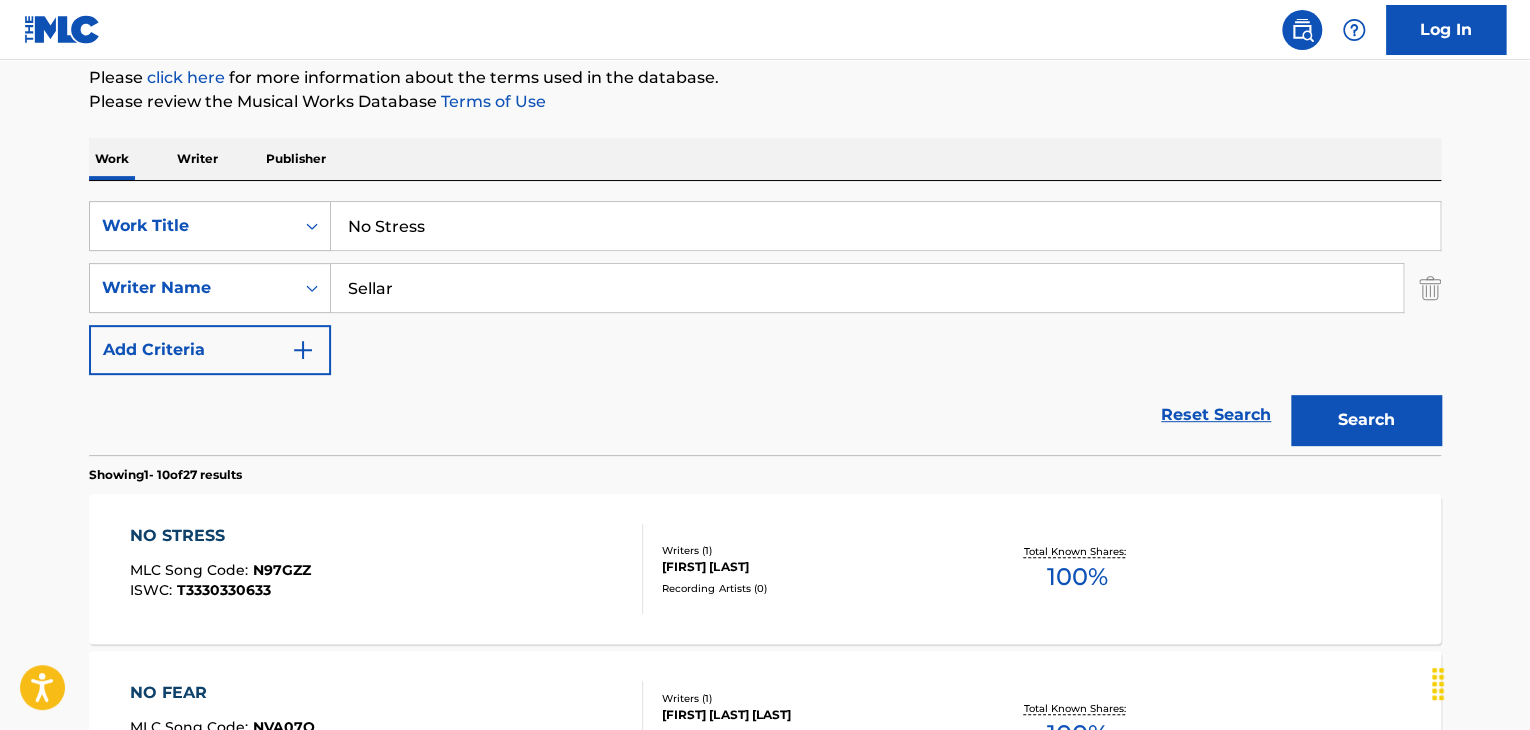 click on "NO STRESS" at bounding box center (220, 536) 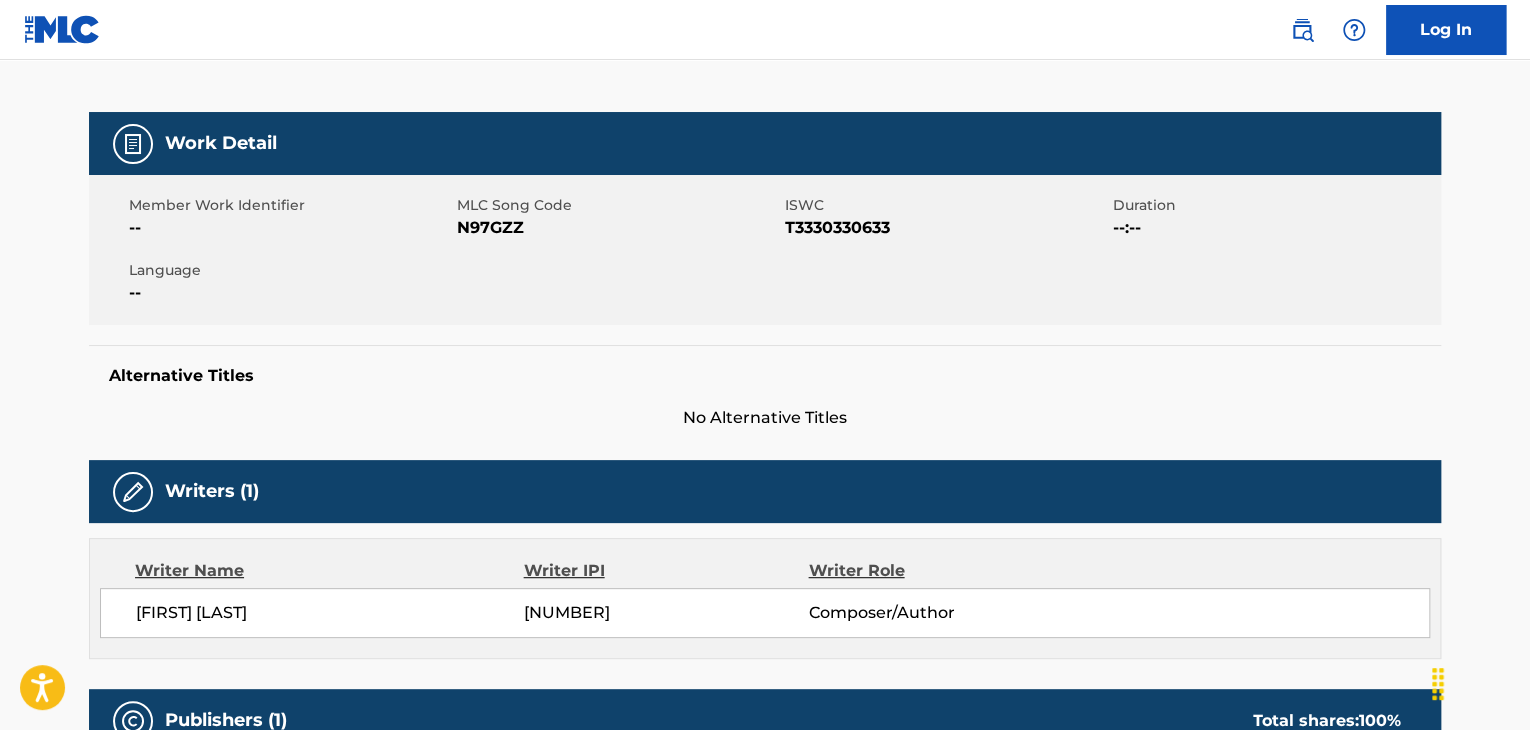 scroll, scrollTop: 0, scrollLeft: 0, axis: both 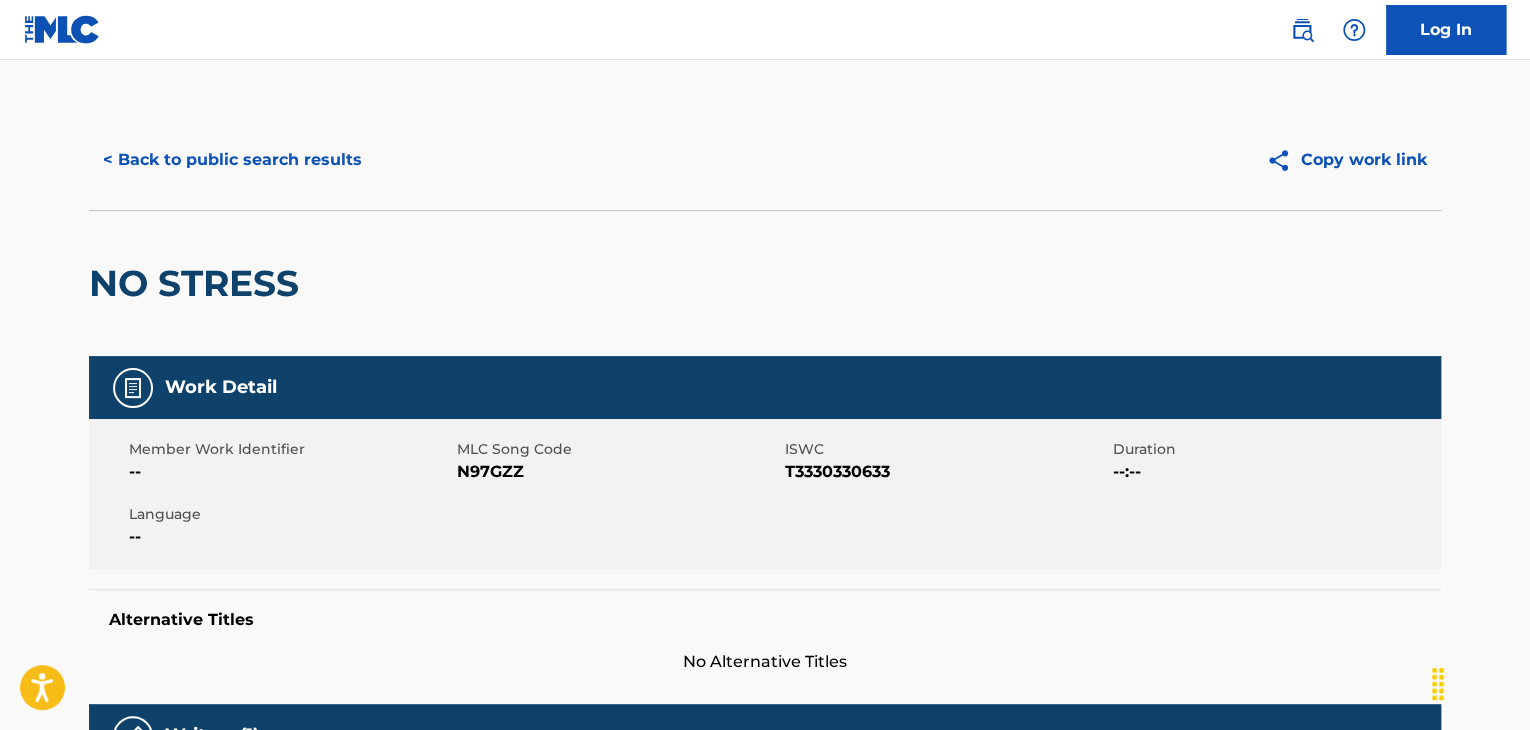 click on "N97GZZ" at bounding box center [618, 472] 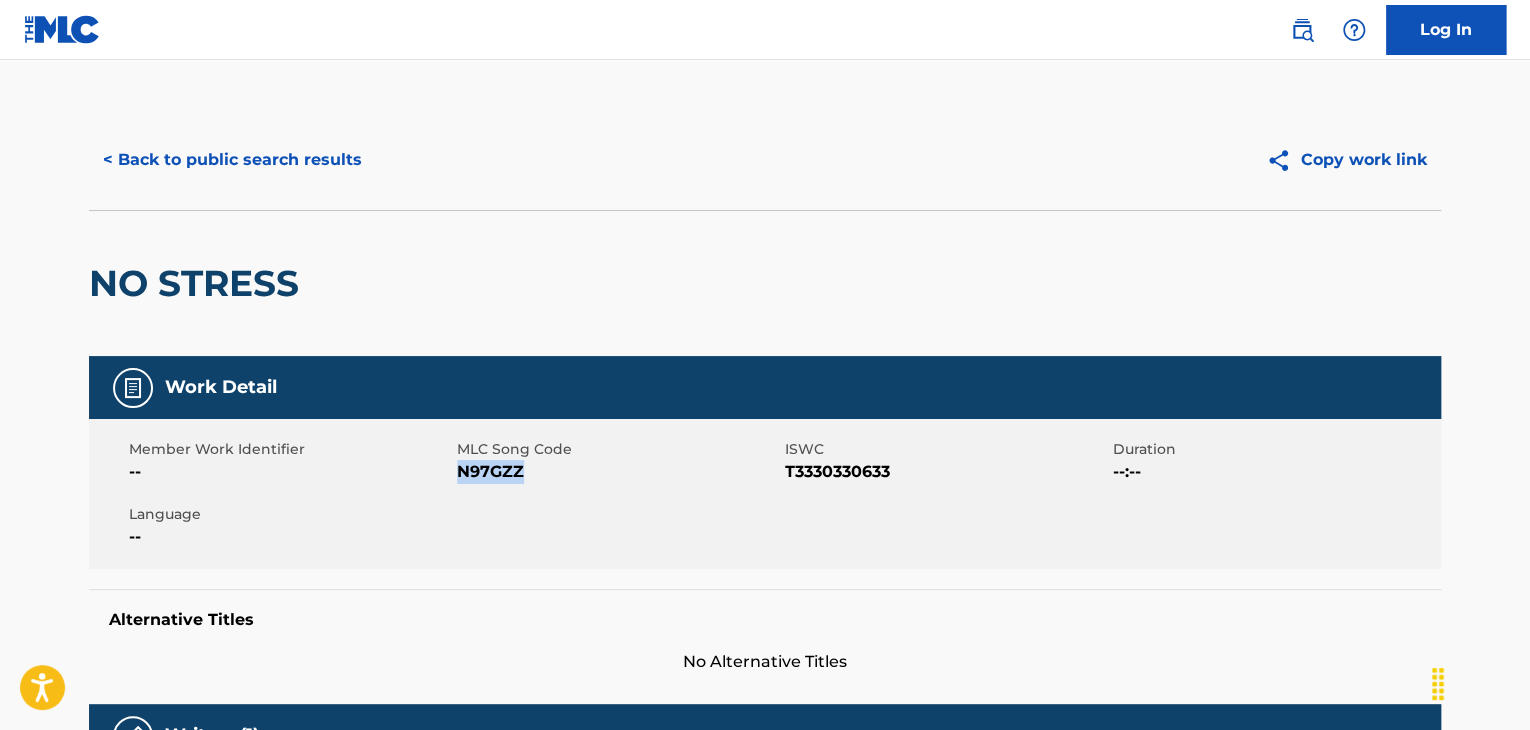 click on "N97GZZ" at bounding box center (618, 472) 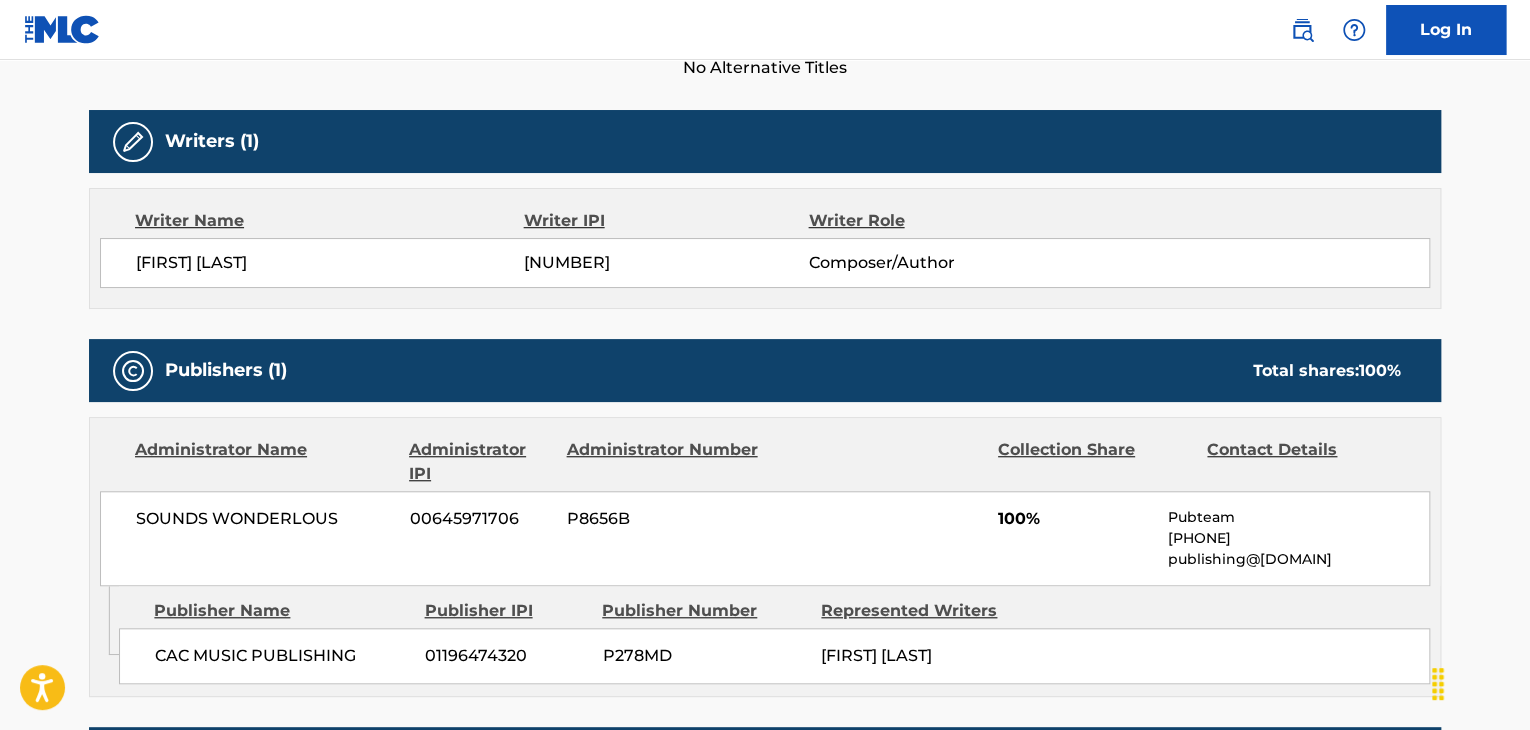 scroll, scrollTop: 600, scrollLeft: 0, axis: vertical 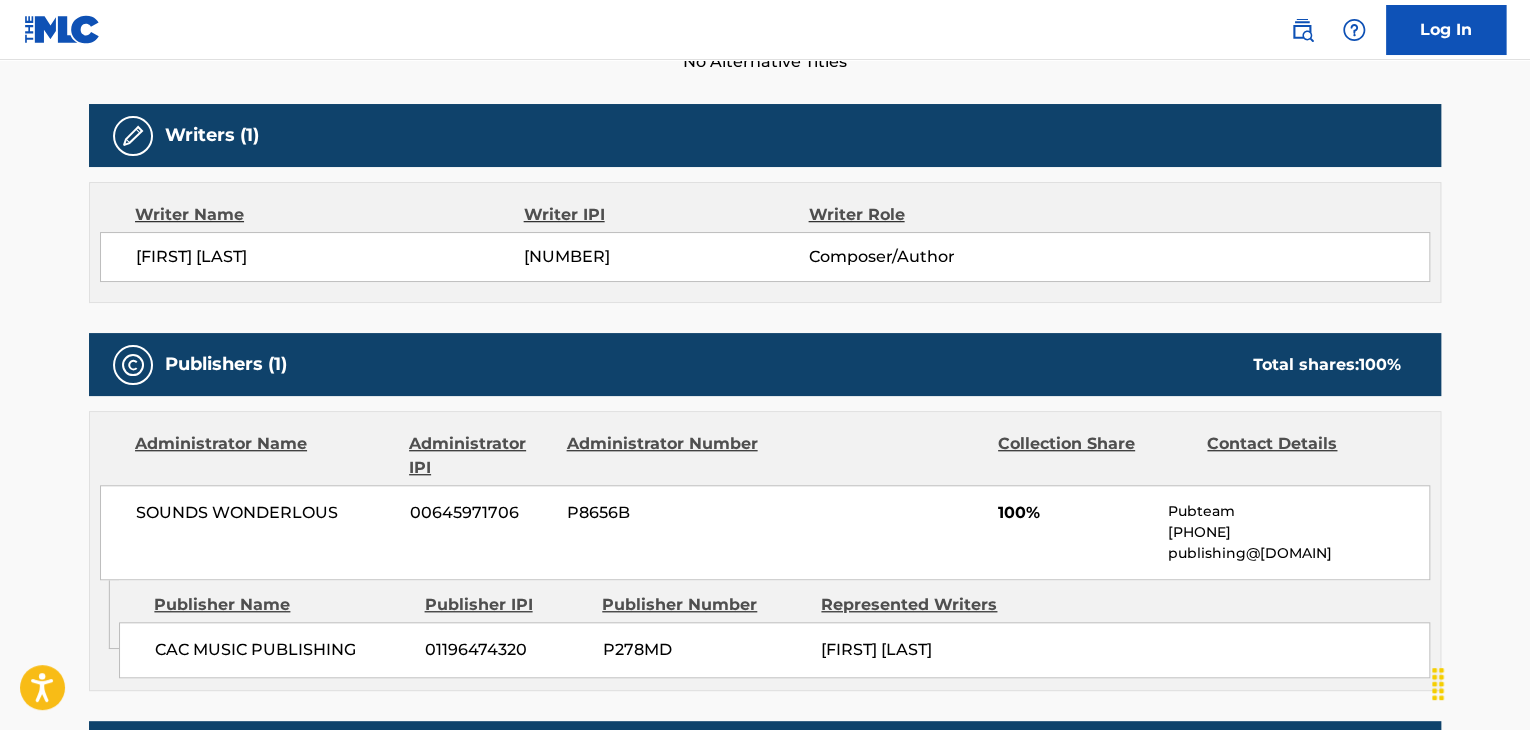 click on "CAC MUSIC PUBLISHING" at bounding box center (282, 650) 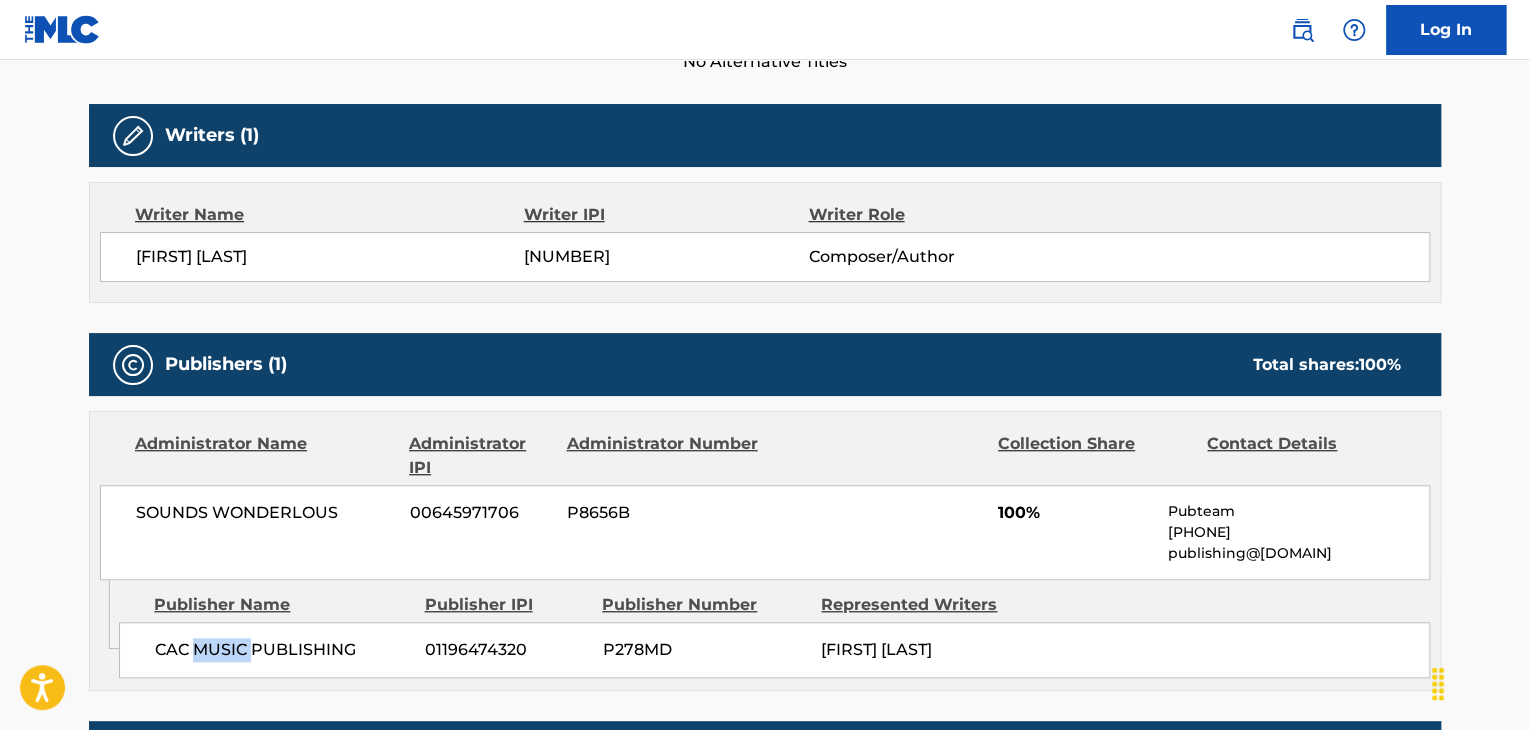 click on "CAC MUSIC PUBLISHING" at bounding box center (282, 650) 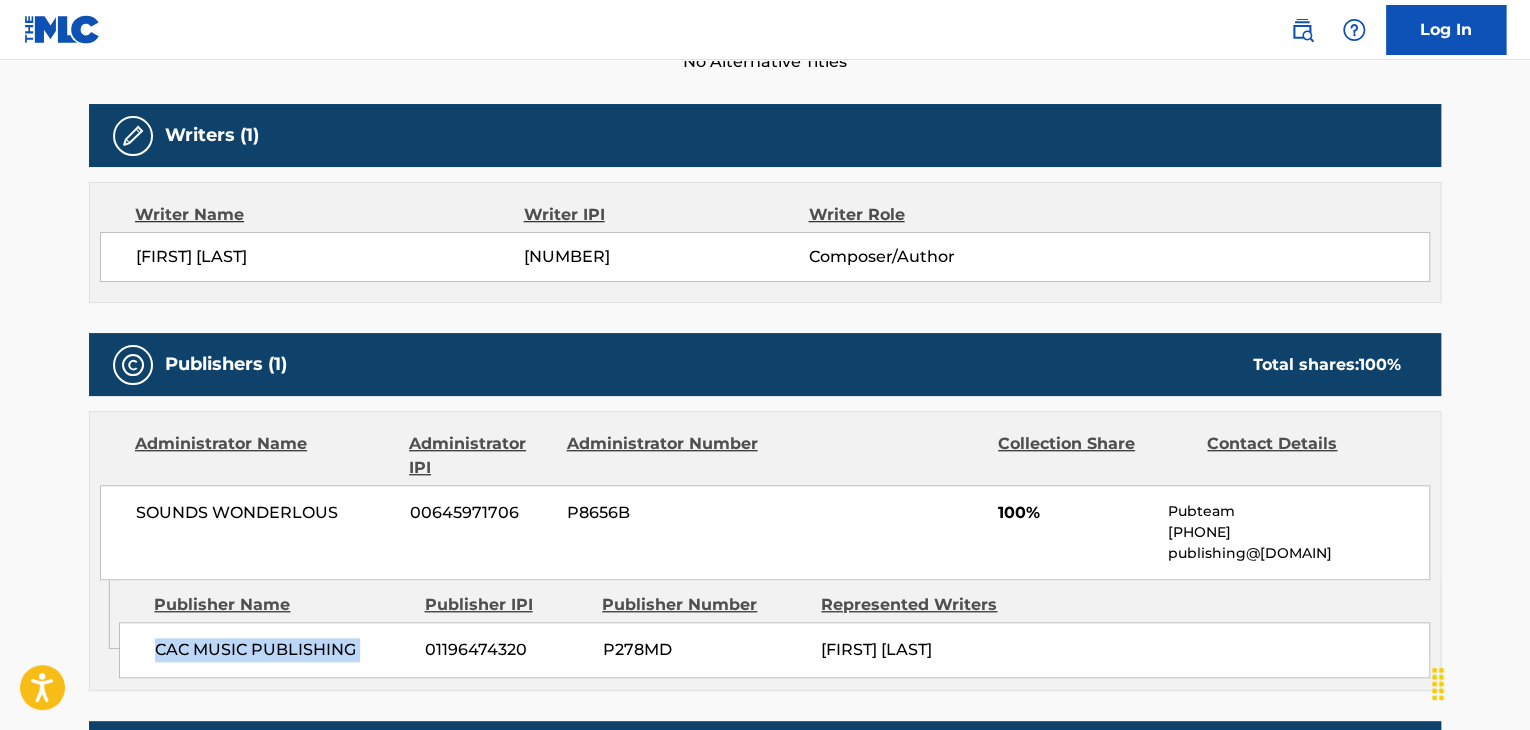 click on "CAC MUSIC PUBLISHING" at bounding box center [282, 650] 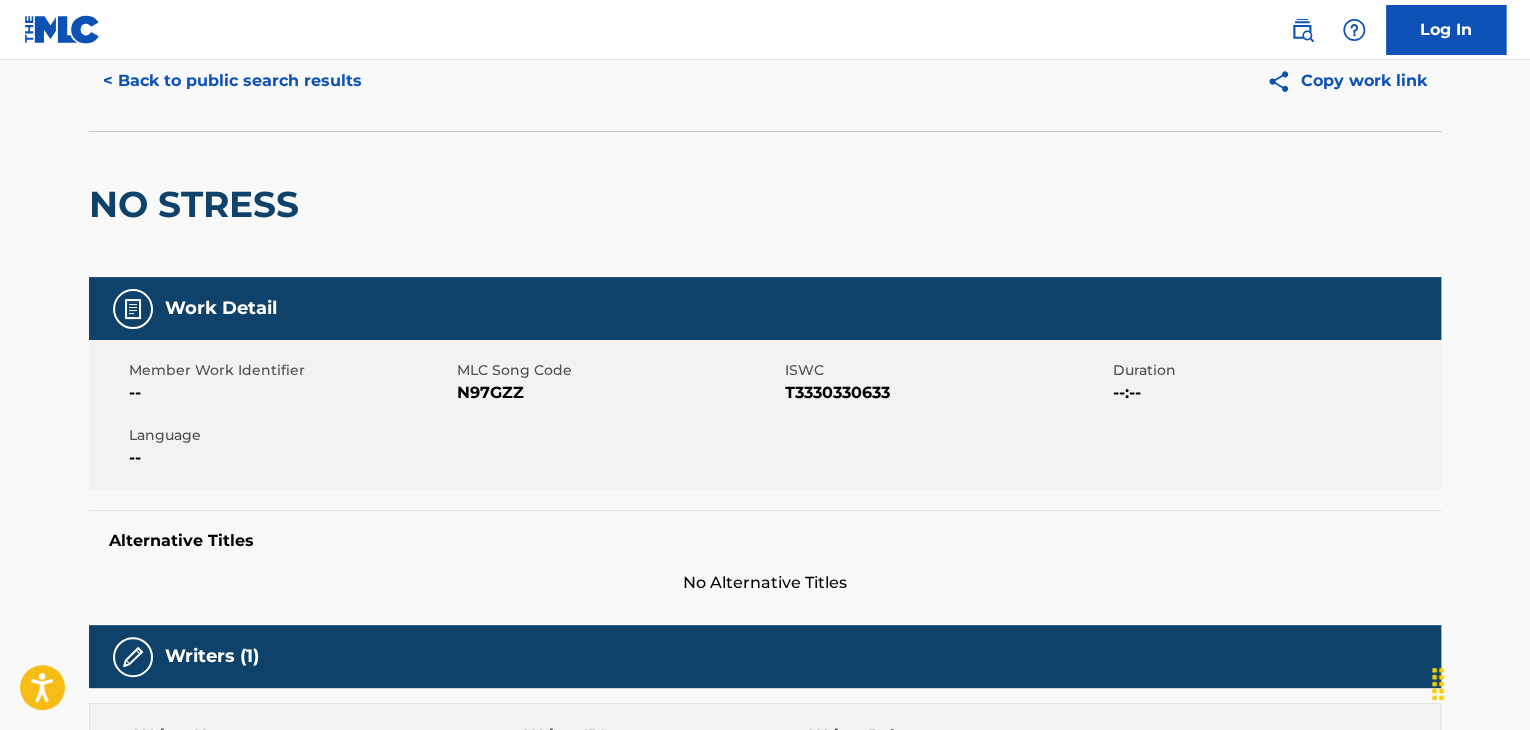 scroll, scrollTop: 0, scrollLeft: 0, axis: both 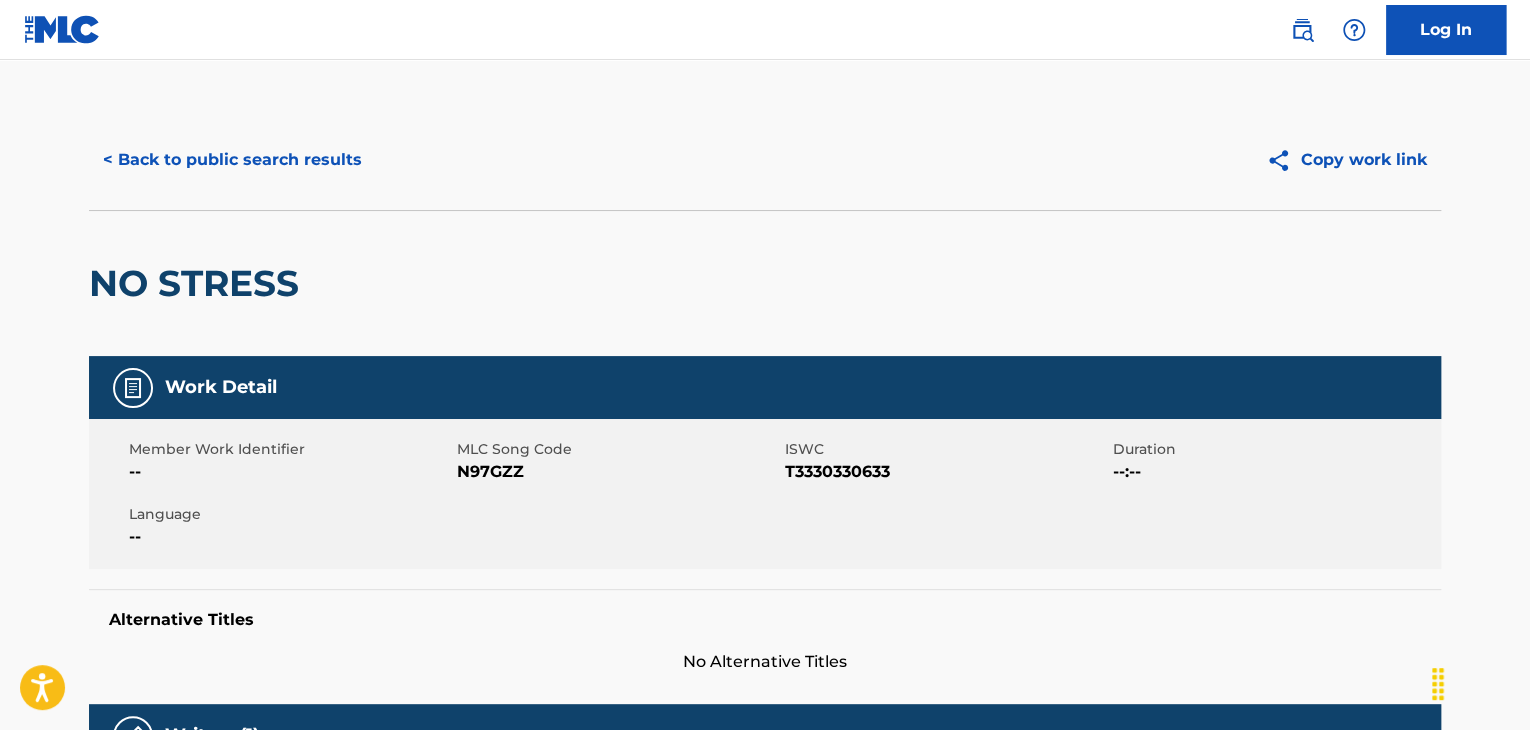 click on "< Back to public search results" at bounding box center [232, 160] 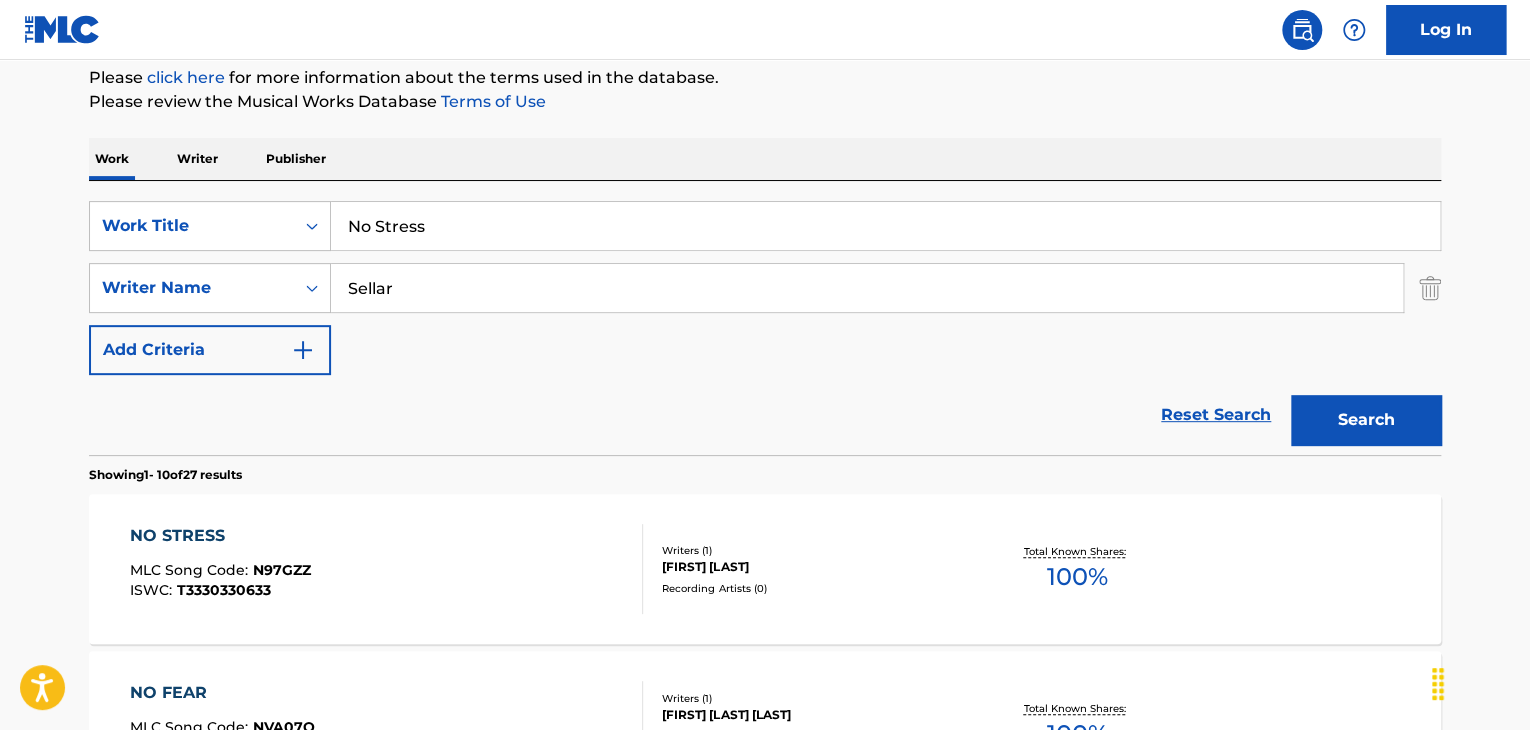 click on "No Stress" at bounding box center (885, 226) 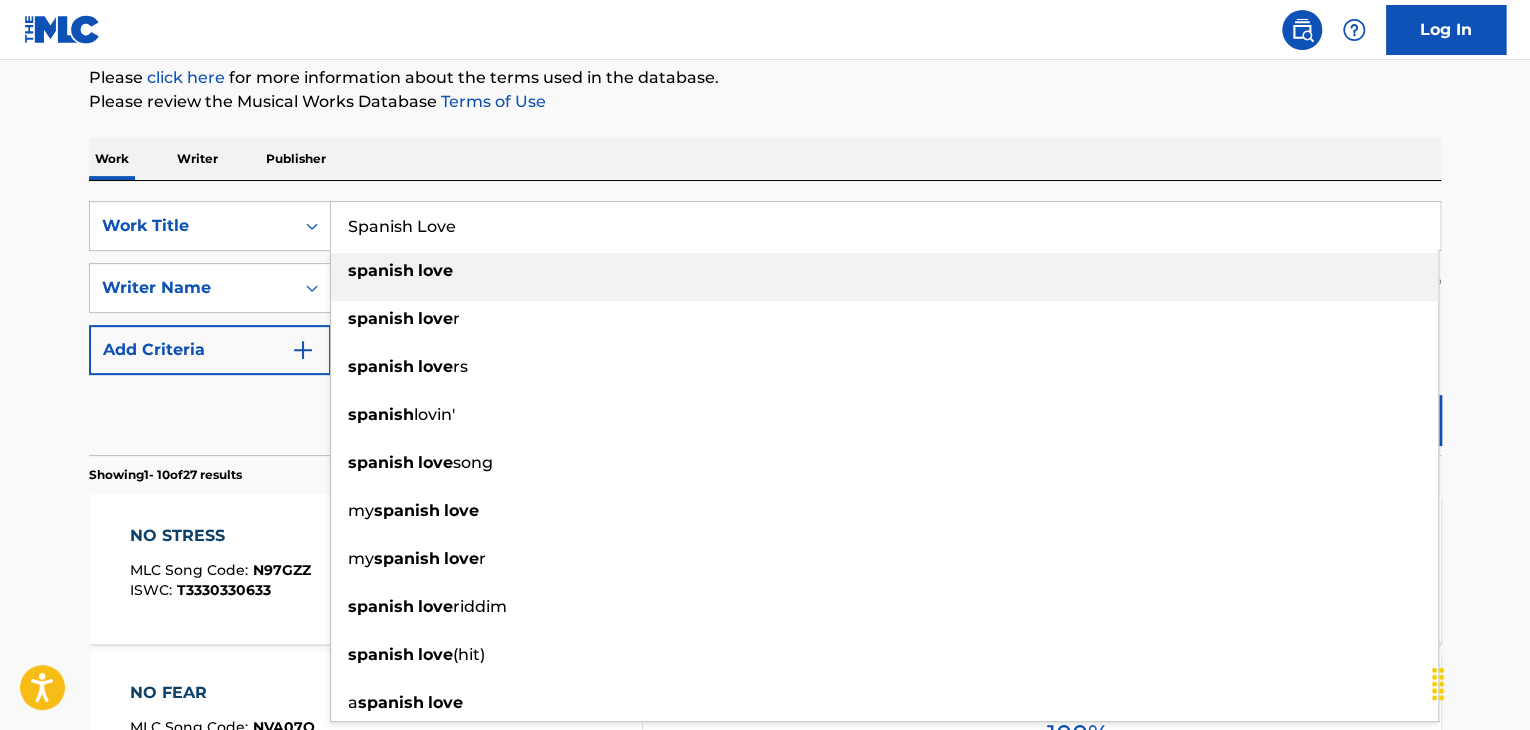type on "Spanish Love" 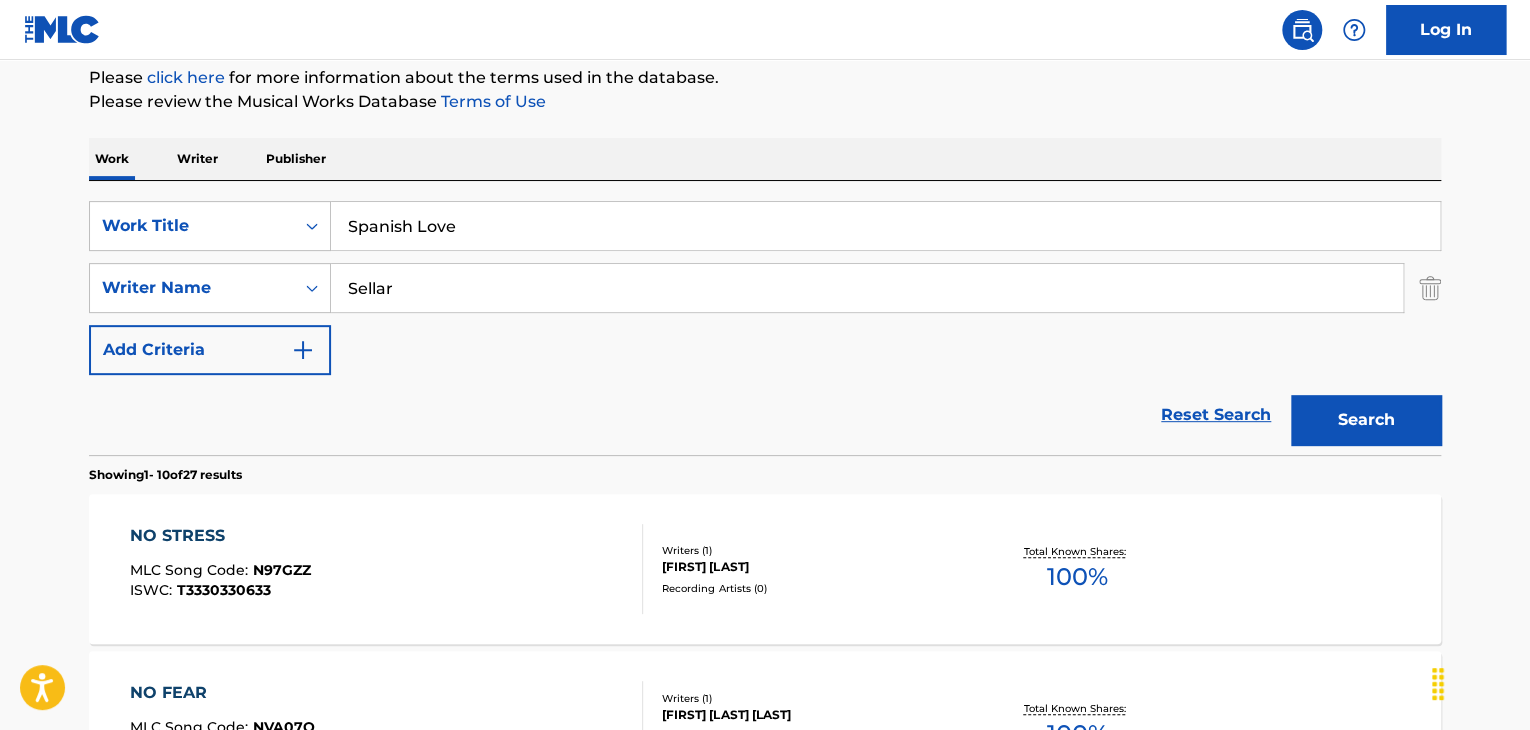 paste on "DAWOOD" 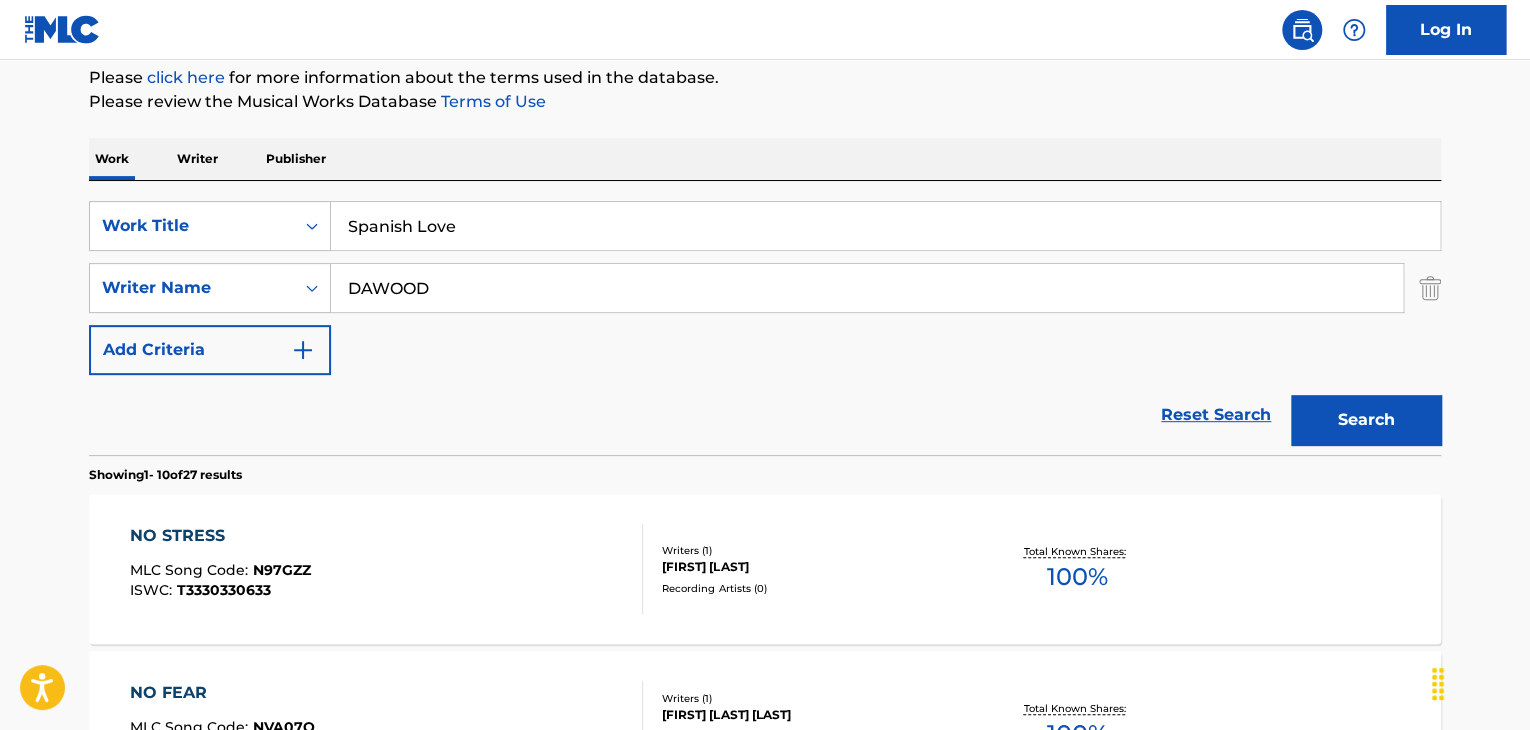 type on "DAWOOD" 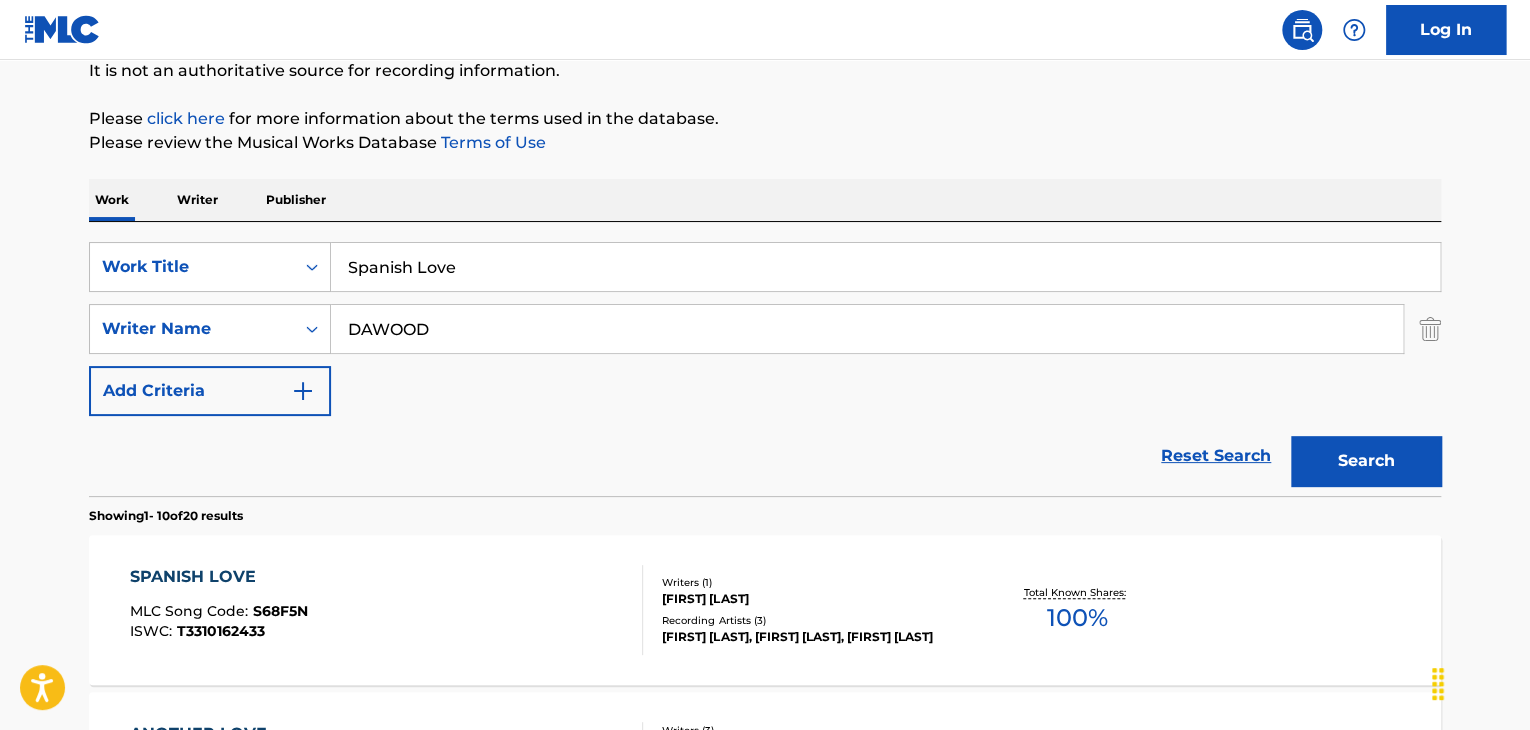 scroll, scrollTop: 244, scrollLeft: 0, axis: vertical 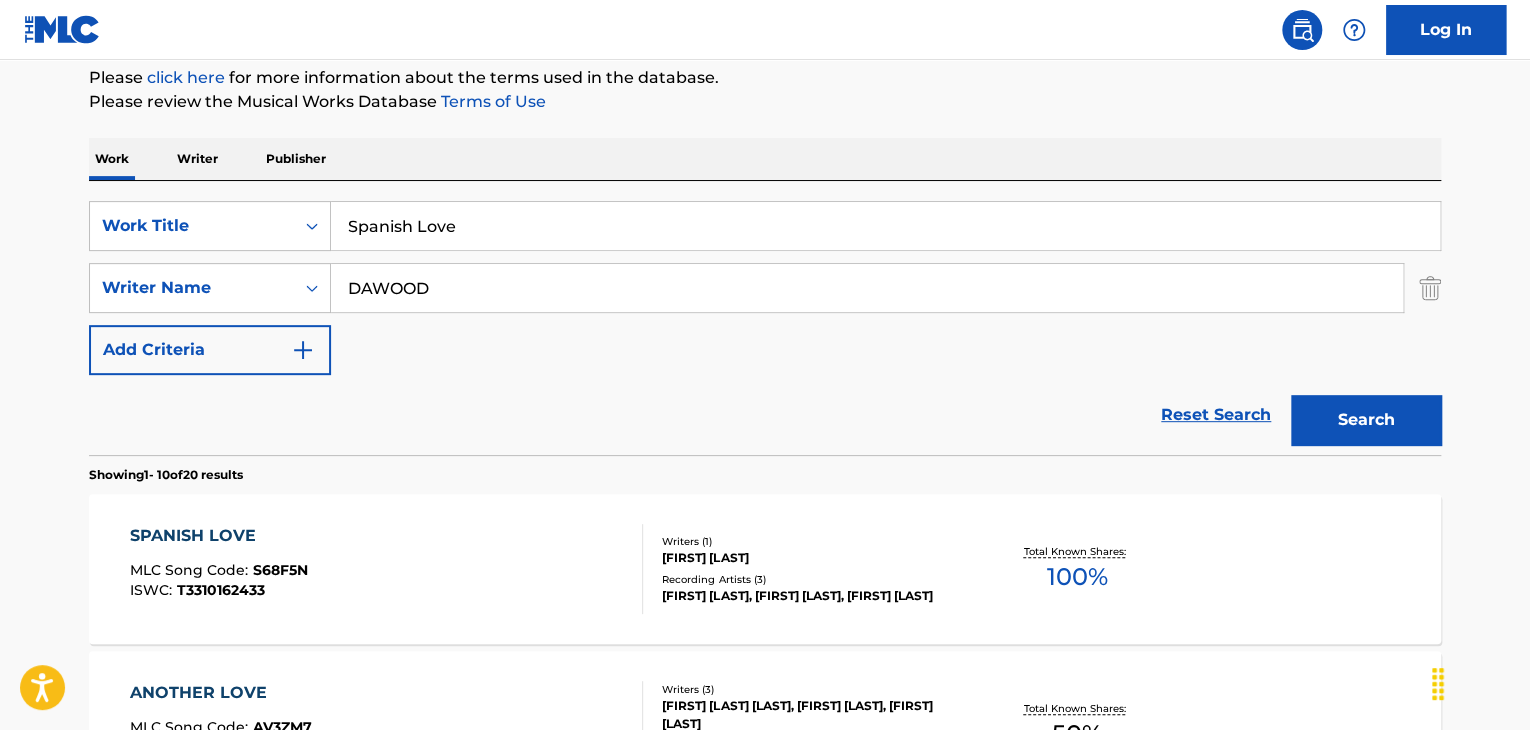 click on "SPANISH LOVE" at bounding box center [219, 536] 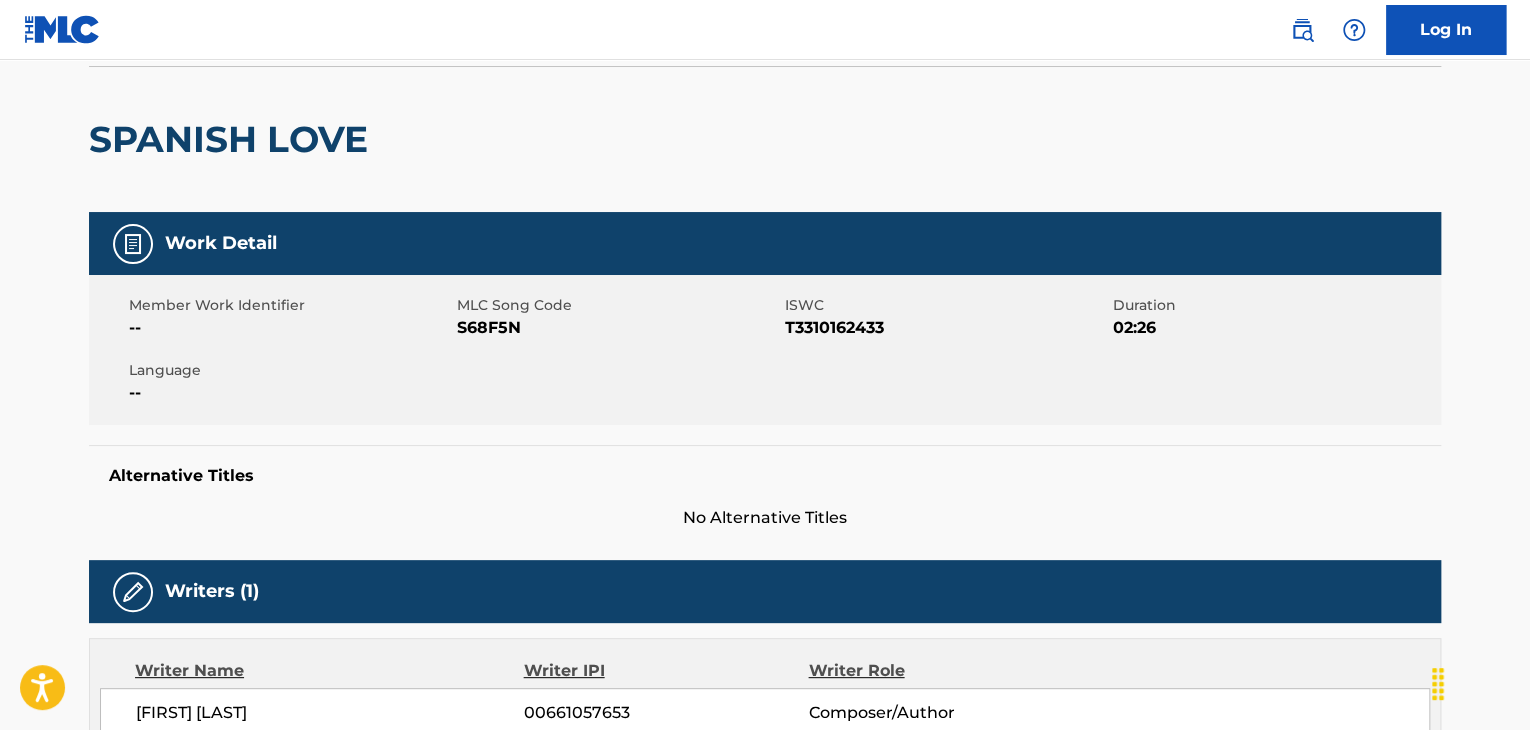 scroll, scrollTop: 400, scrollLeft: 0, axis: vertical 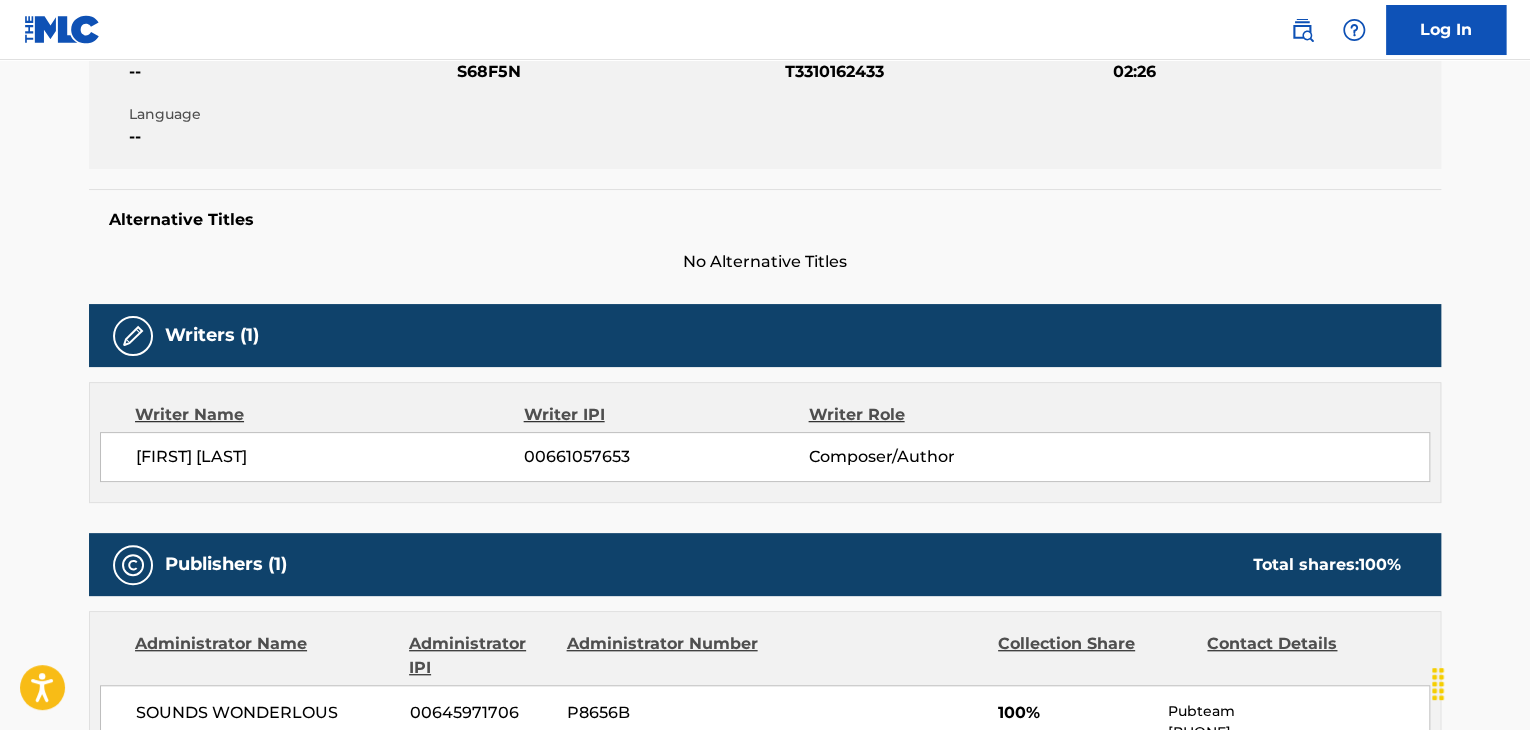 click on "[FIRST] [LAST]" at bounding box center (330, 457) 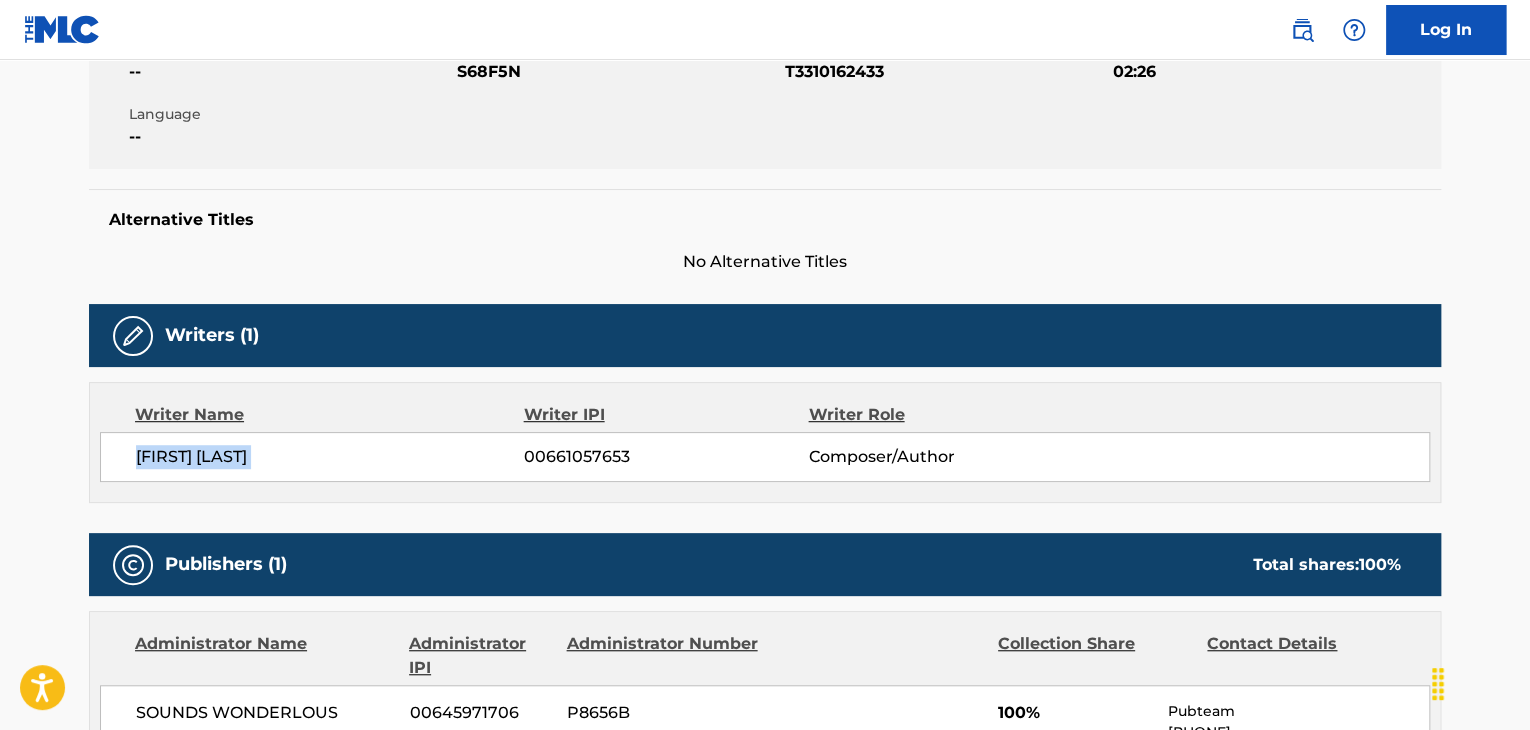 click on "[FIRST] [LAST]" at bounding box center [330, 457] 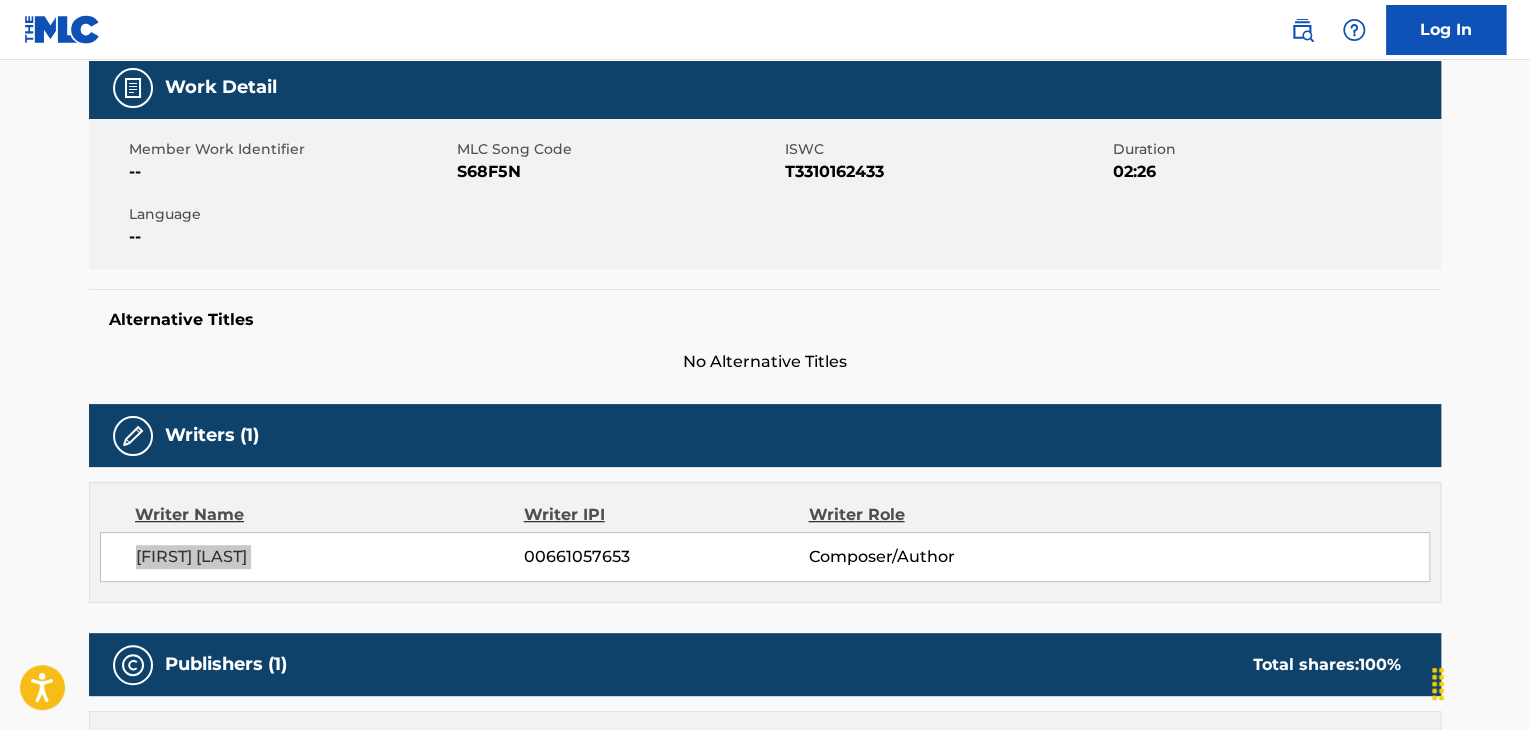 scroll, scrollTop: 200, scrollLeft: 0, axis: vertical 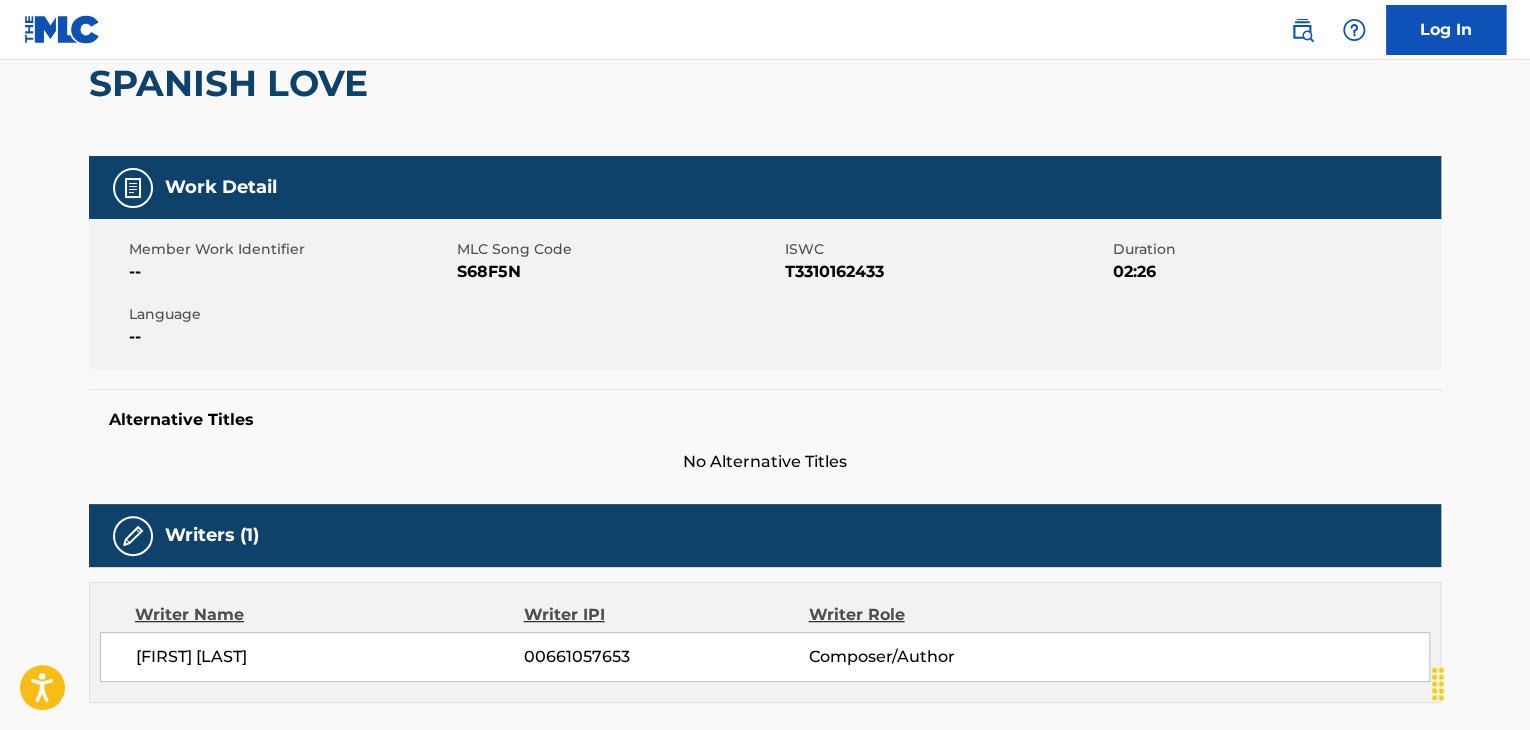 click on "S68F5N" at bounding box center (618, 272) 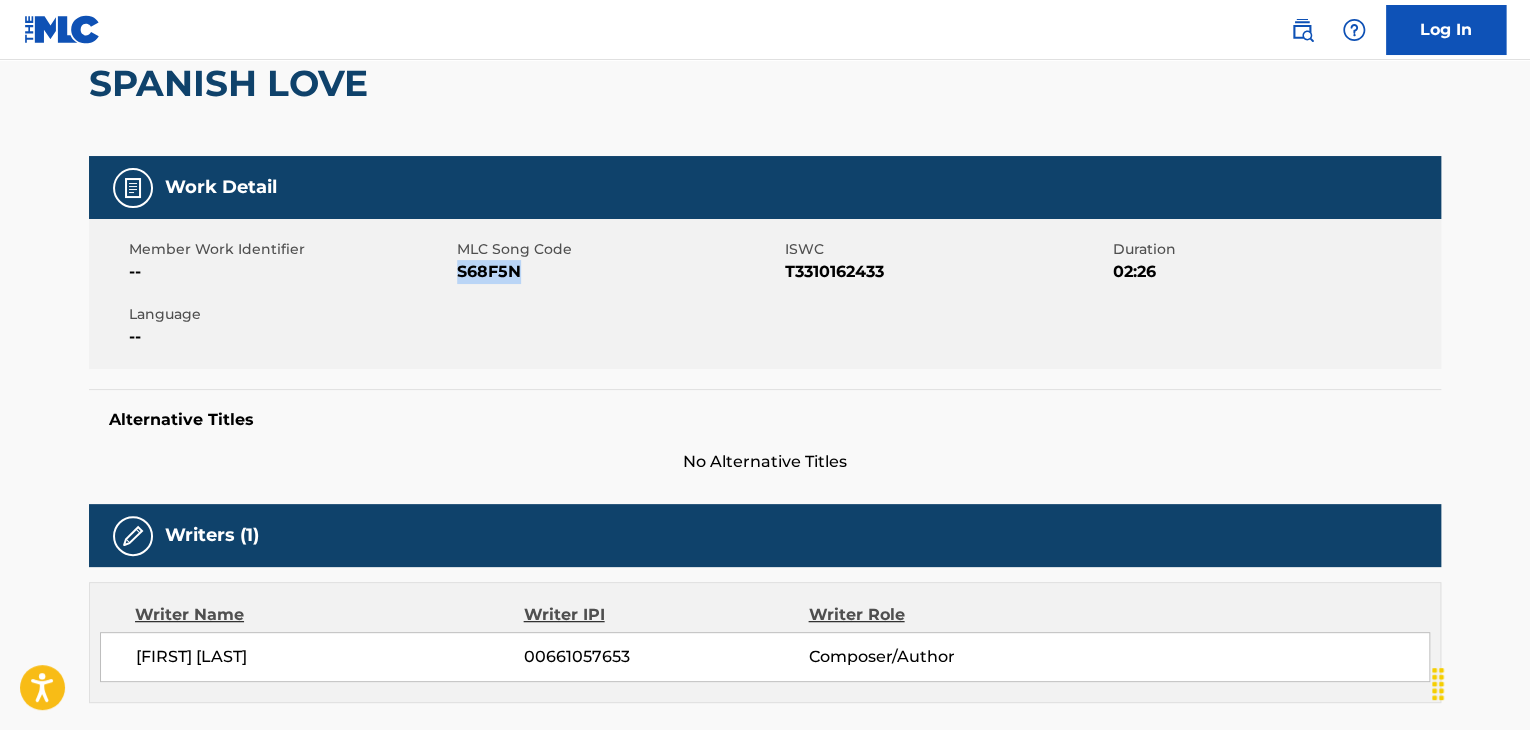 click on "S68F5N" at bounding box center (618, 272) 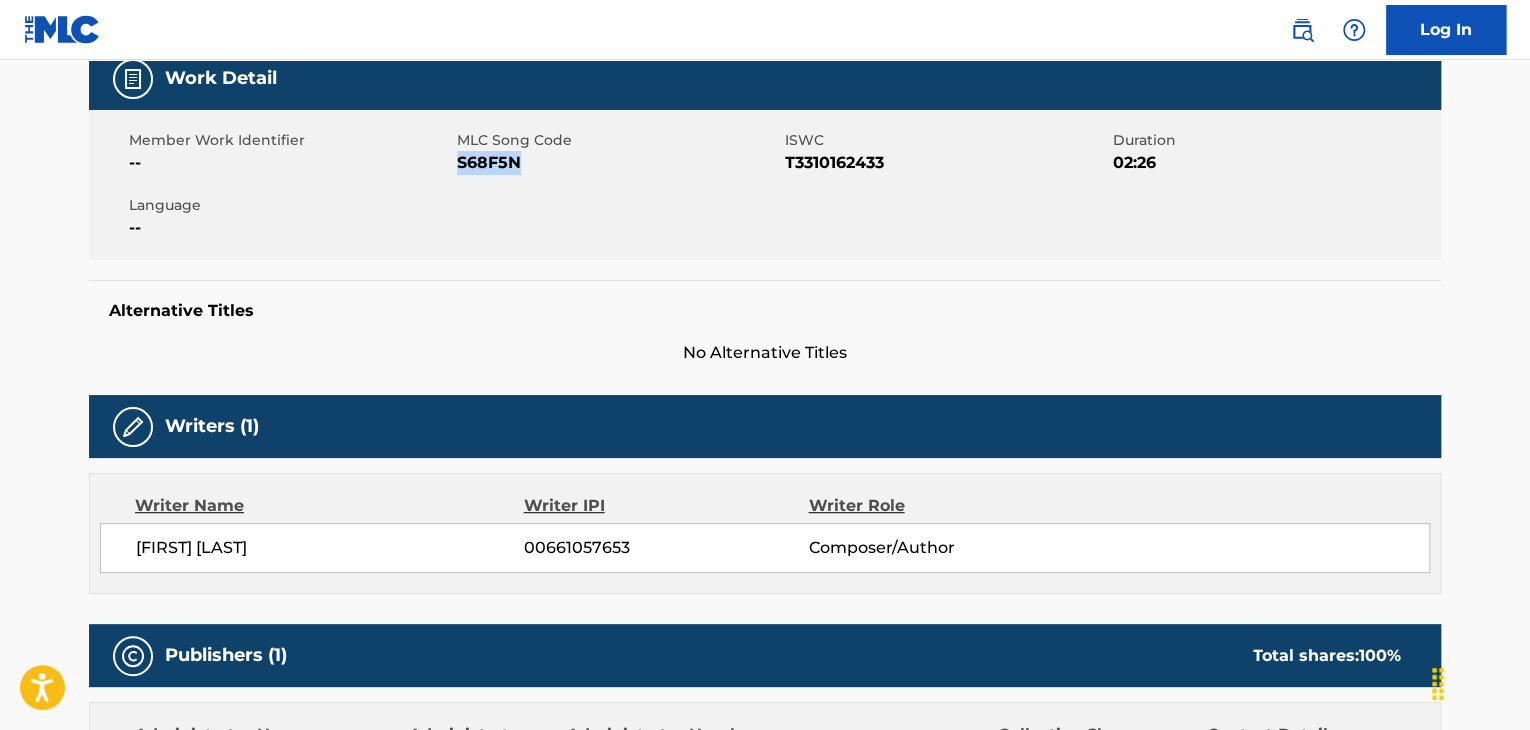 scroll, scrollTop: 466, scrollLeft: 0, axis: vertical 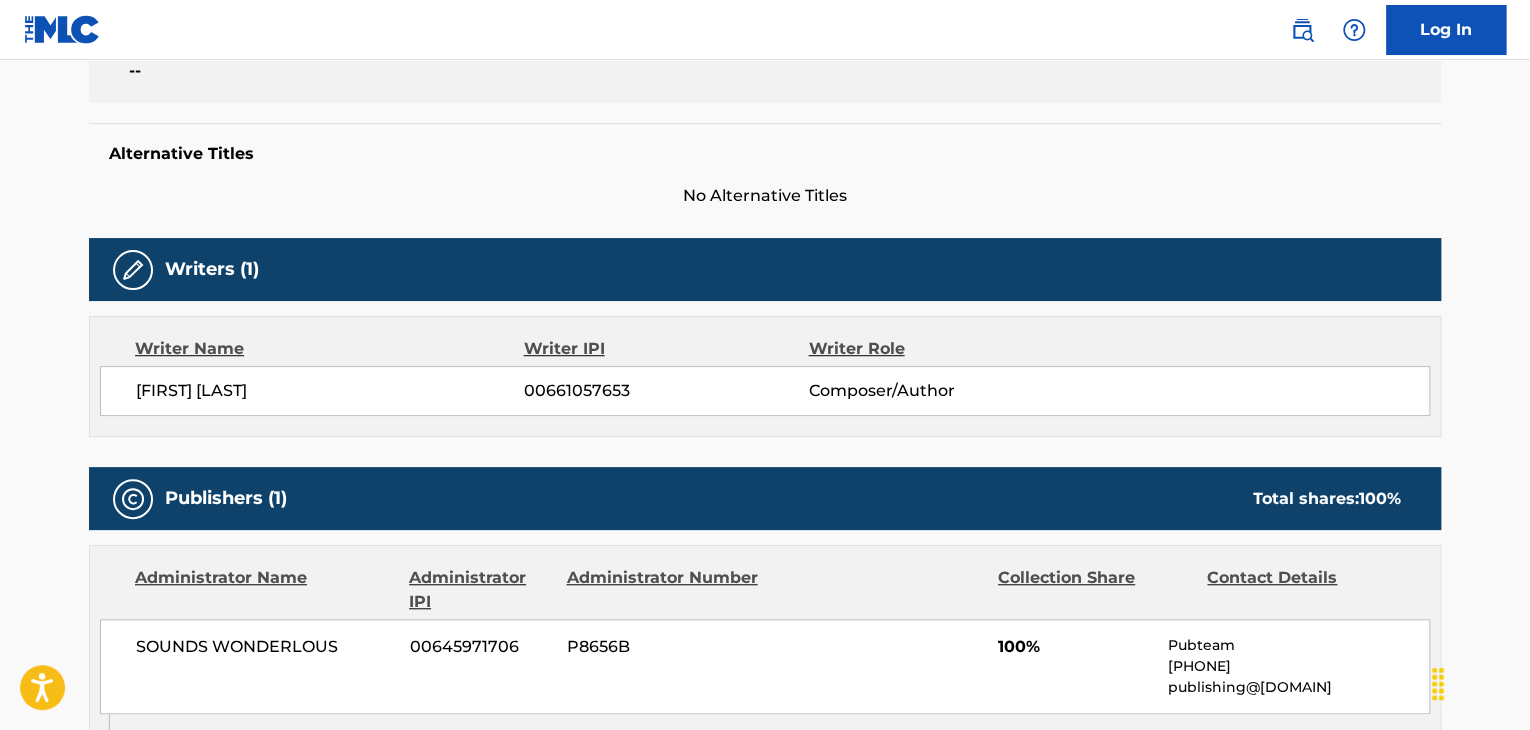 click on "SOUNDS WONDERLOUS" at bounding box center (265, 647) 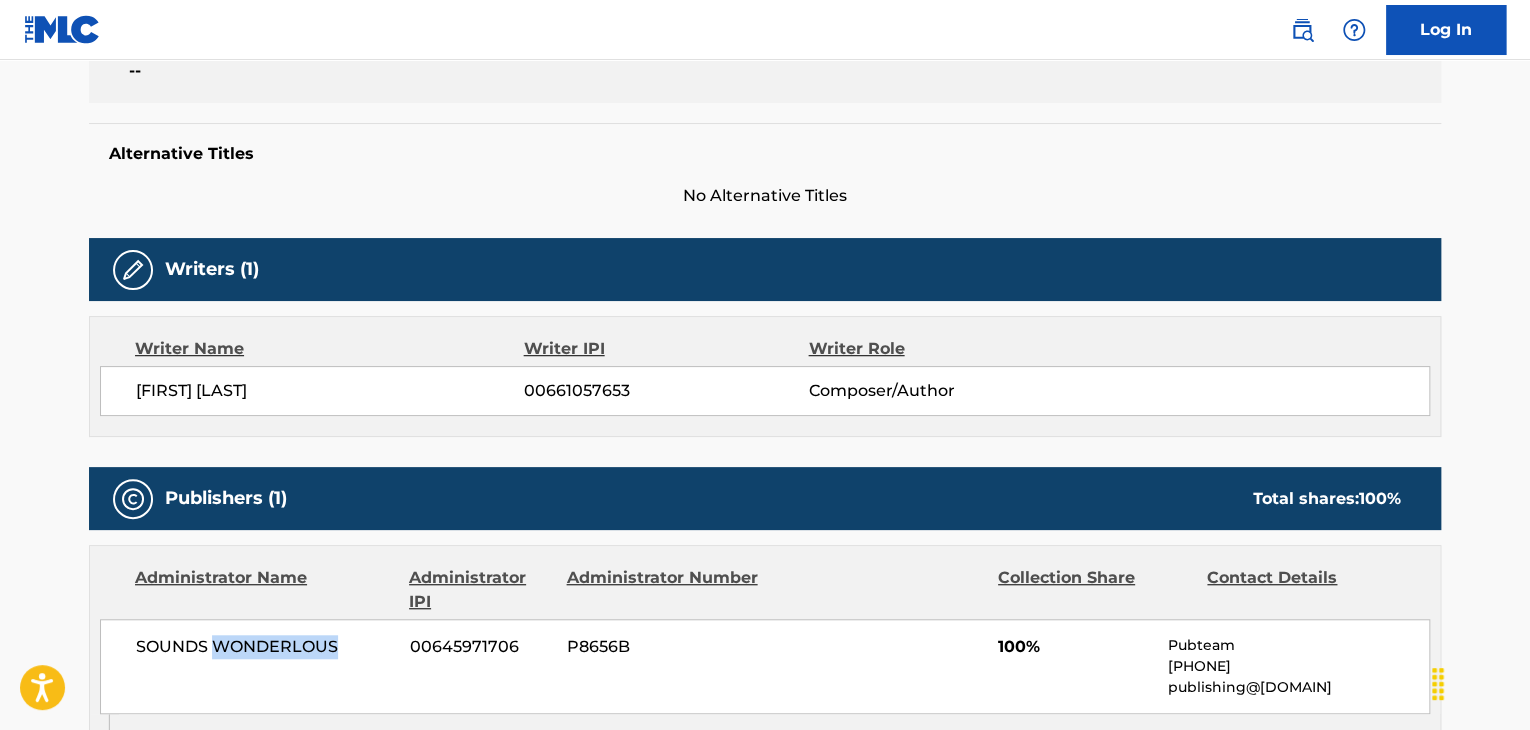 click on "SOUNDS WONDERLOUS" at bounding box center [265, 647] 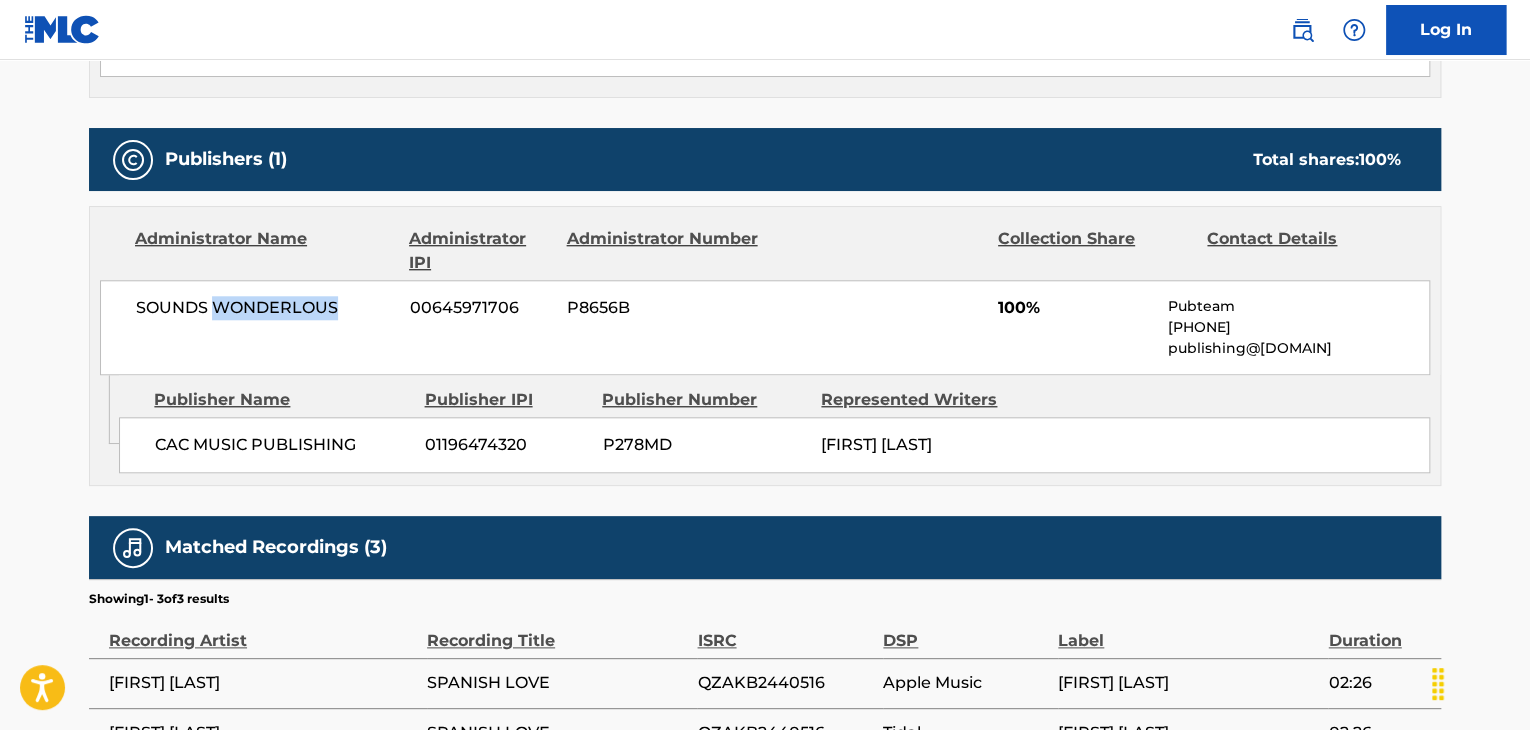 scroll, scrollTop: 1000, scrollLeft: 0, axis: vertical 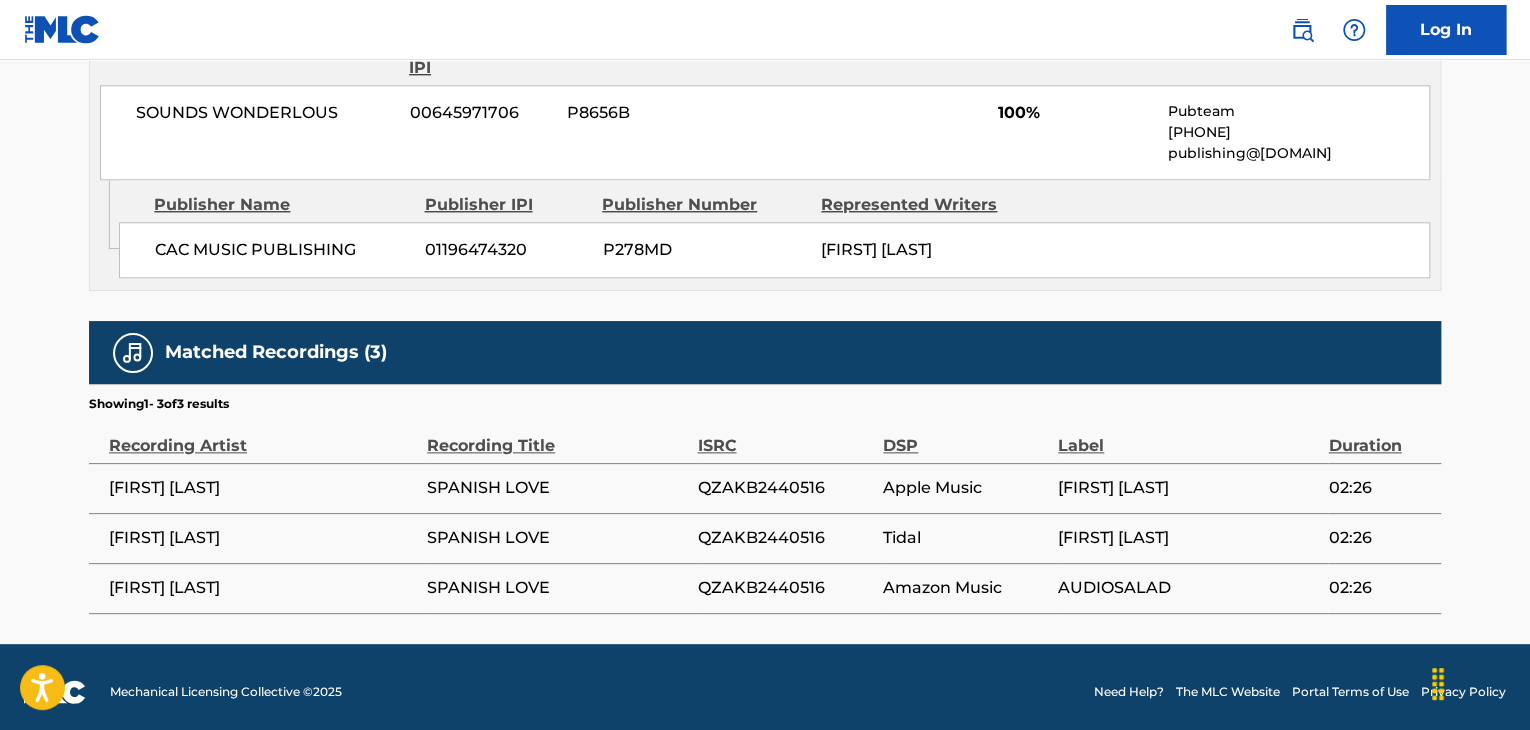 click on "MLC Inquiries at Sony Music Publishing 1005 17th Ave. South , Unit Suite 800, [CITY], [STATE] [POSTAL_CODE] United States [PHONE] [EMAIL]" at bounding box center (774, 250) 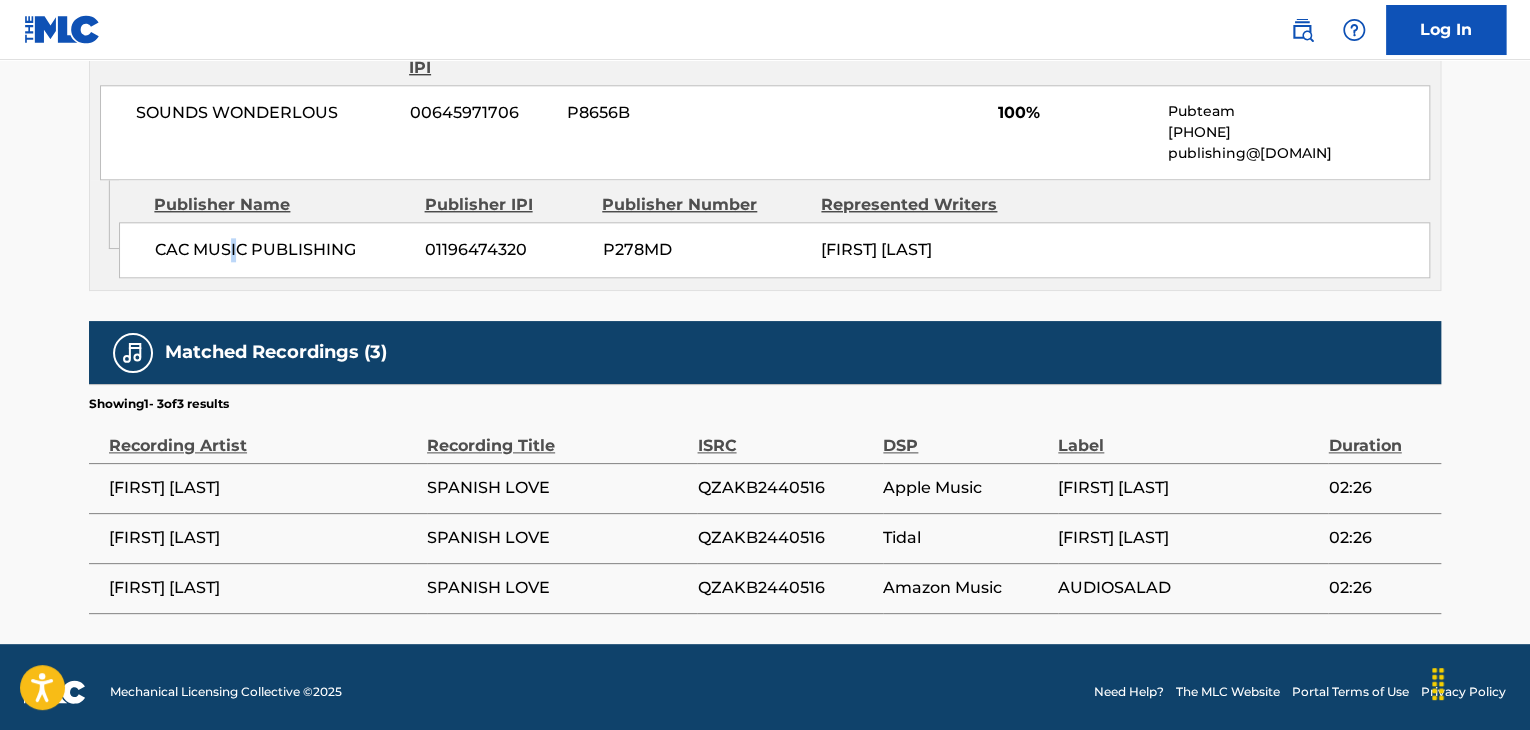 click on "CAC MUSIC PUBLISHING" at bounding box center (282, 250) 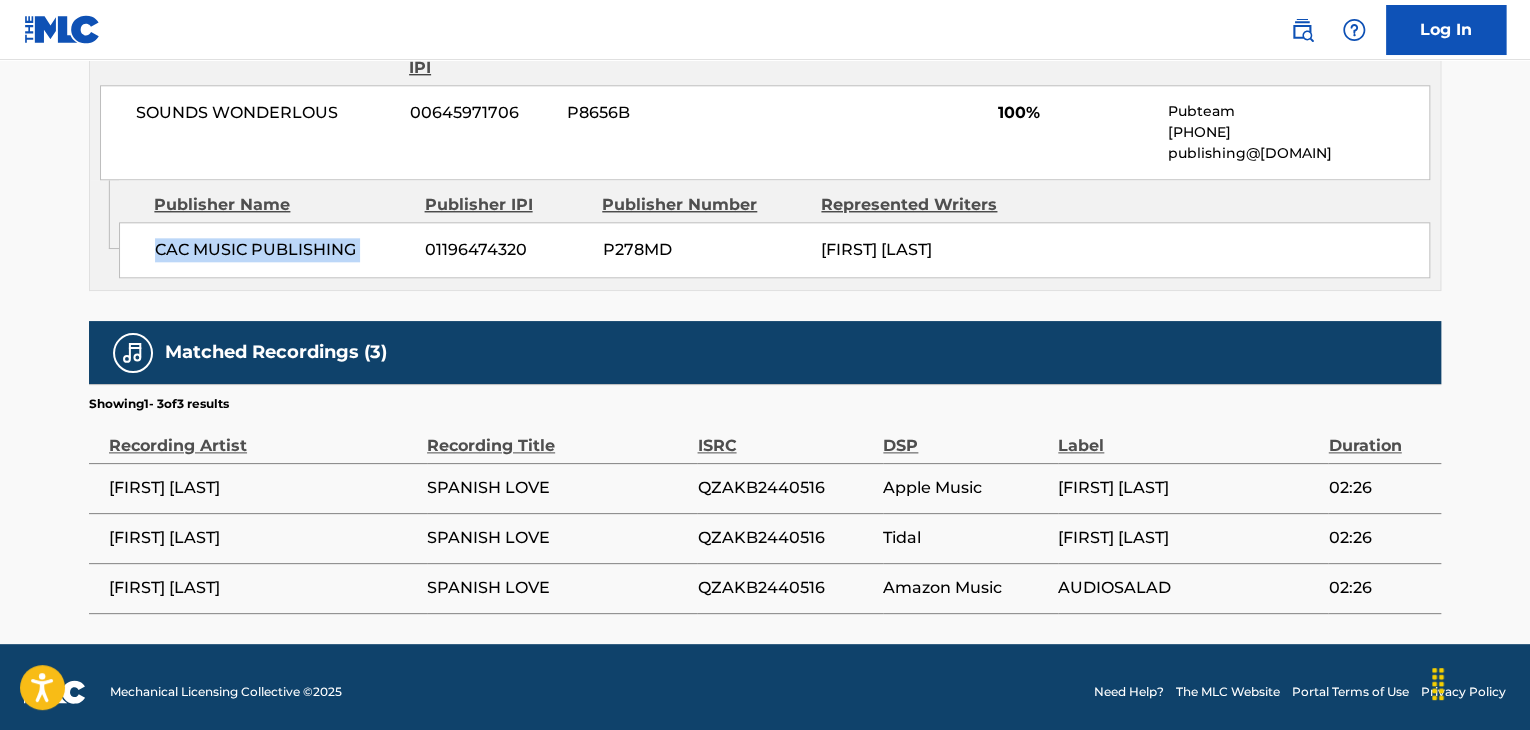 click on "CAC MUSIC PUBLISHING" at bounding box center [282, 250] 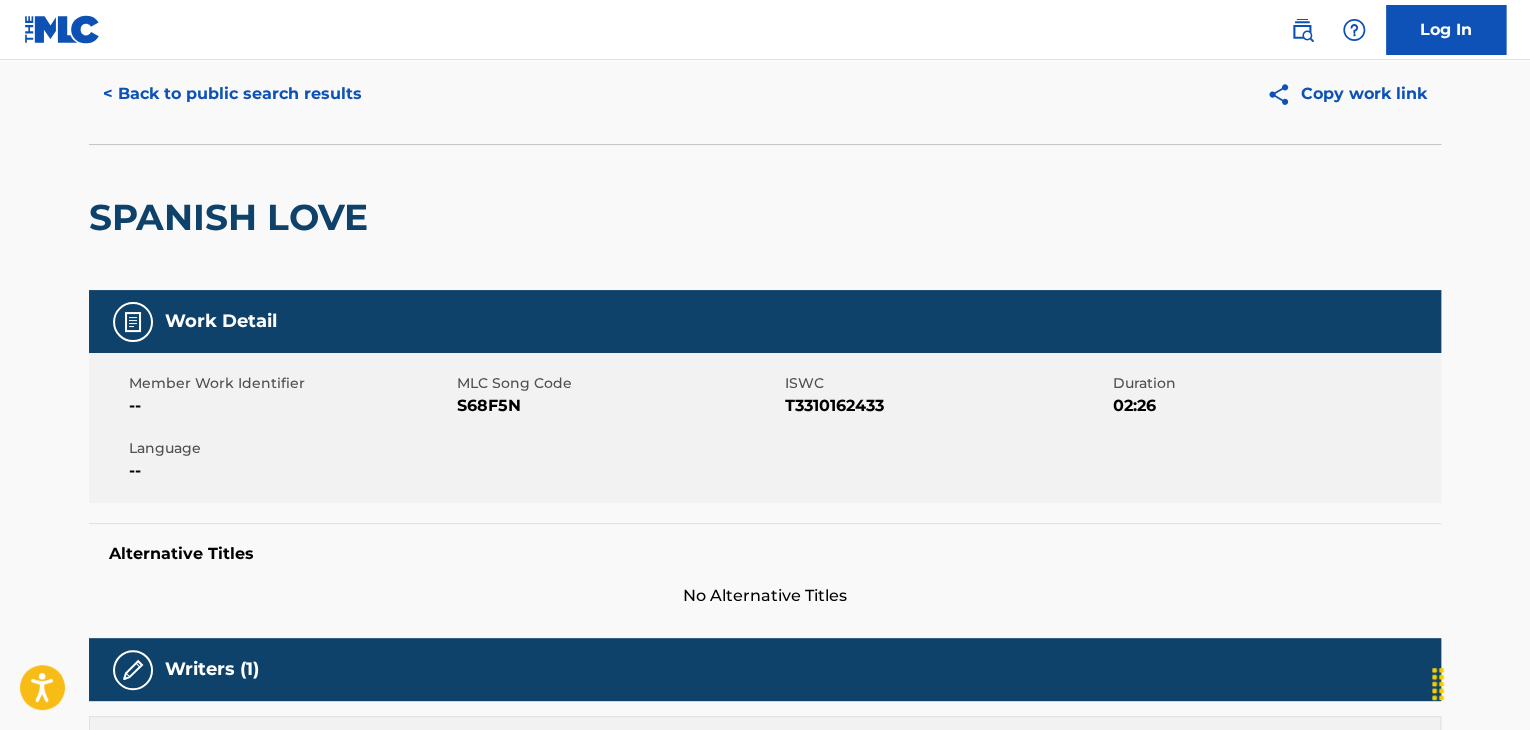 click on "< Back to public search results" at bounding box center [232, 94] 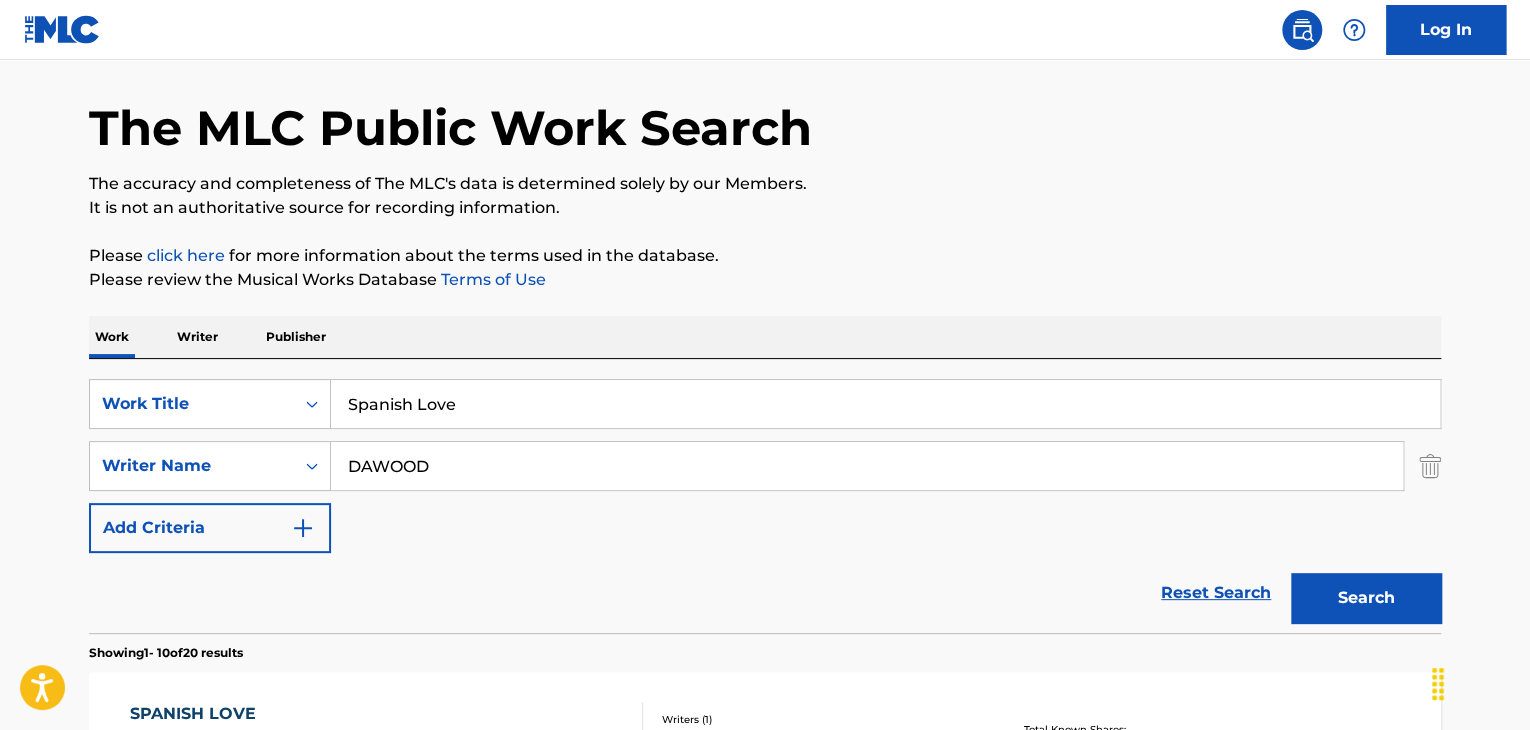 scroll, scrollTop: 244, scrollLeft: 0, axis: vertical 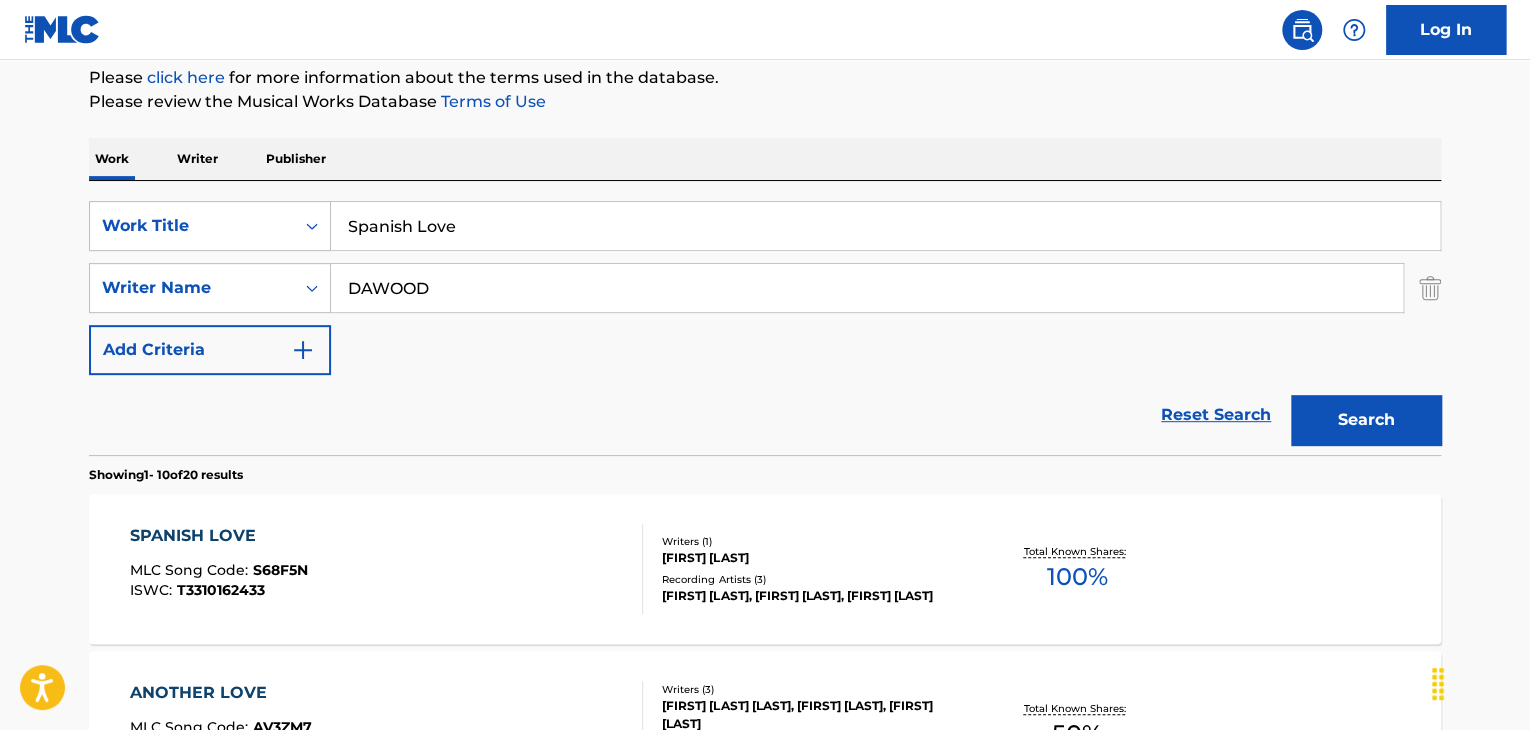 click on "DAWOOD" at bounding box center [867, 288] 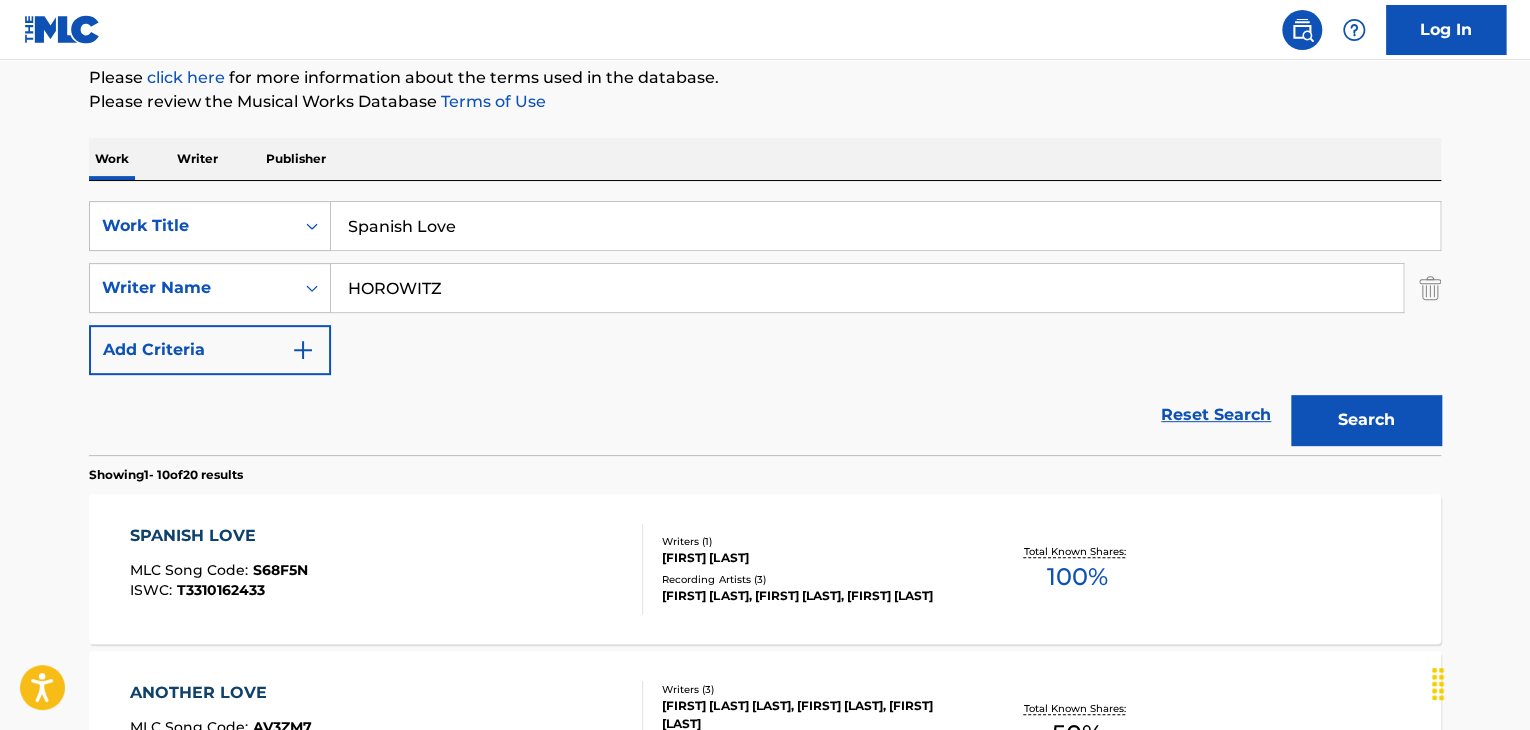 type on "HOROWITZ" 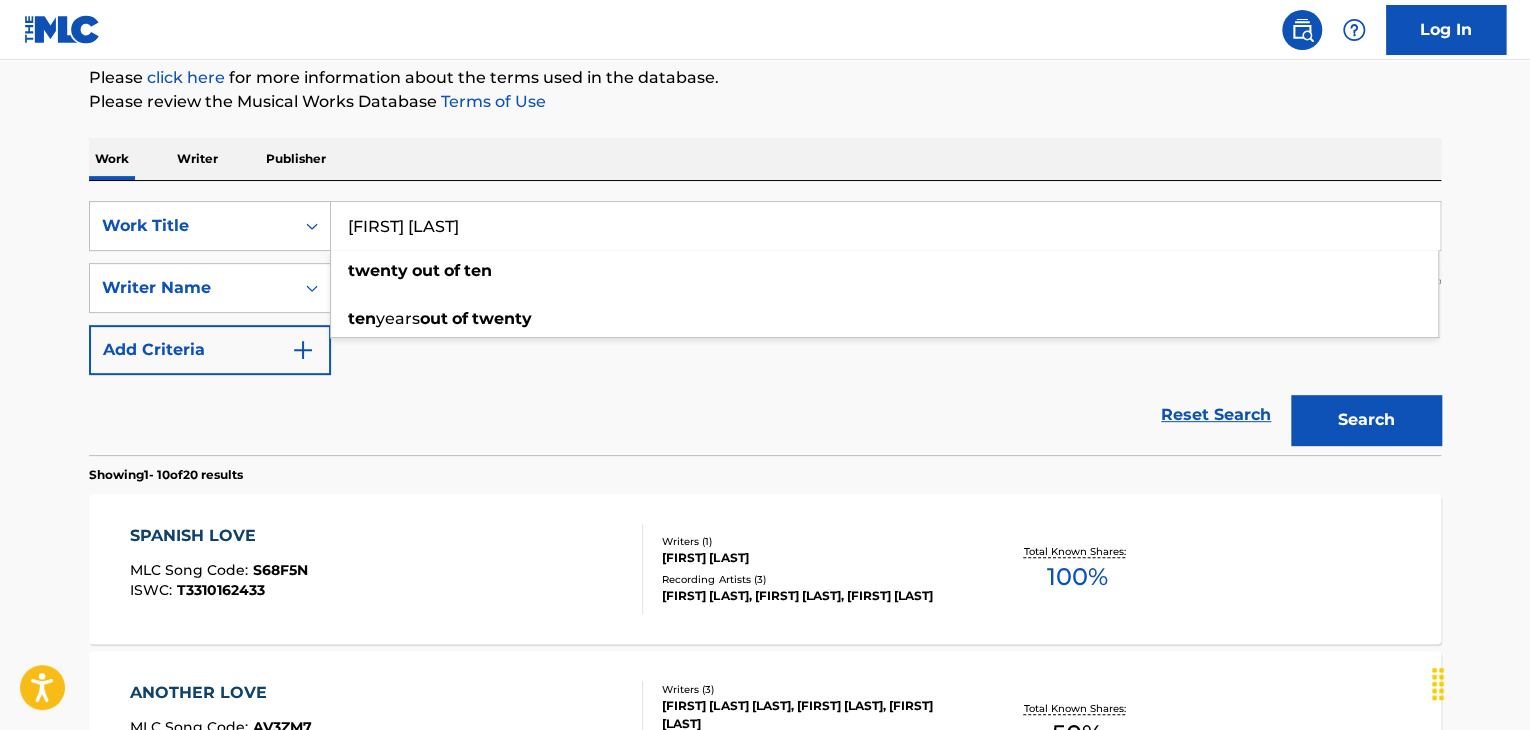 type on "[FIRST] [LAST]" 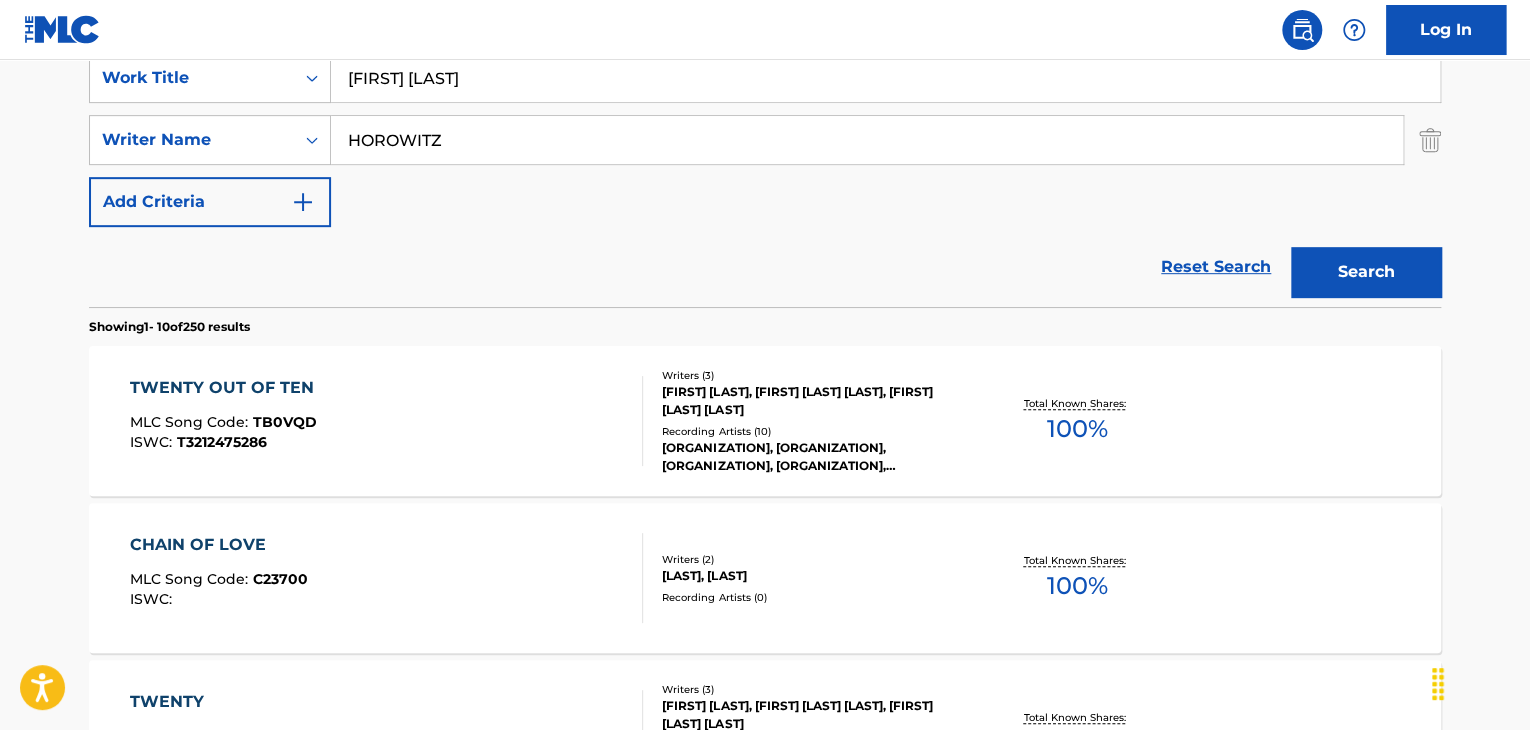 scroll, scrollTop: 444, scrollLeft: 0, axis: vertical 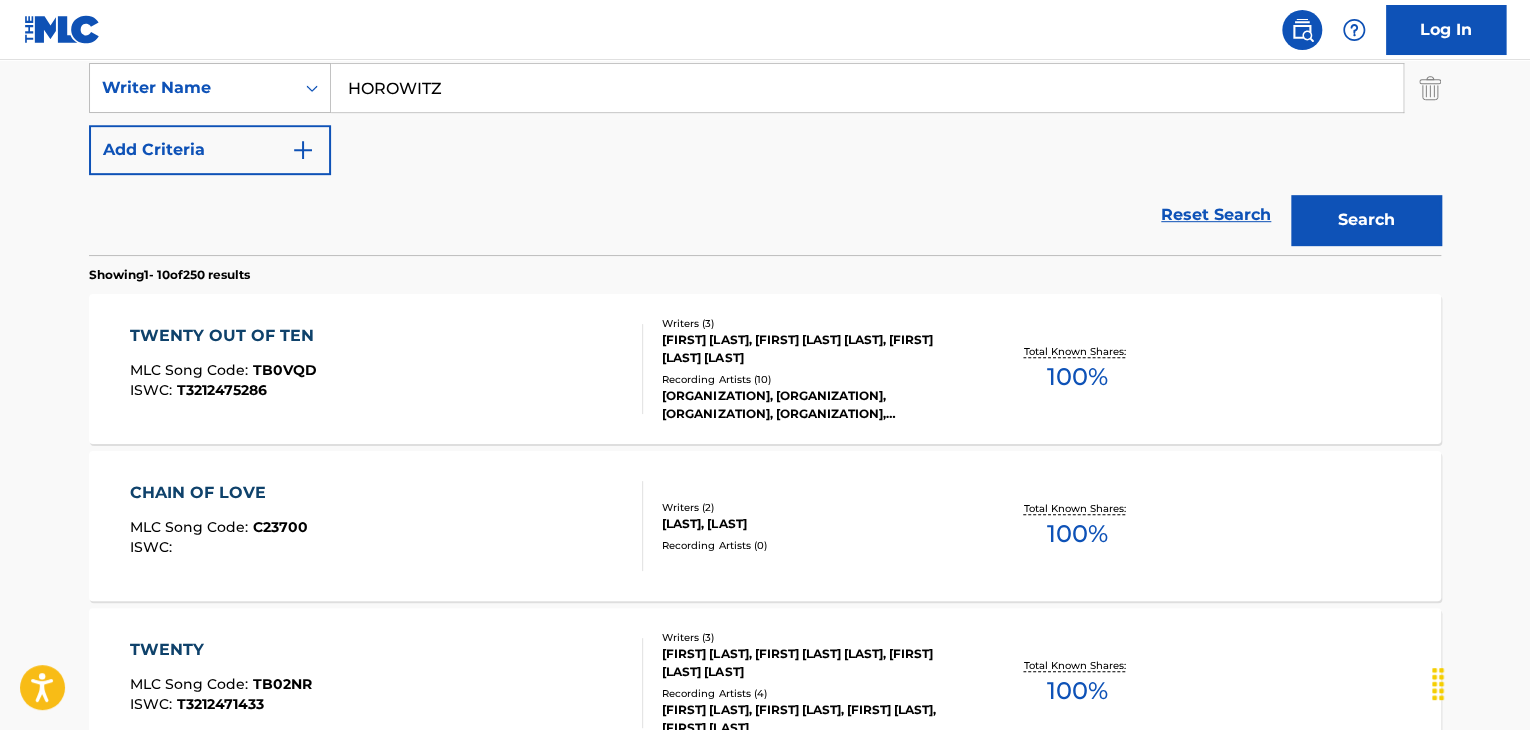 click on "TWENTY OUT OF TEN" at bounding box center [227, 336] 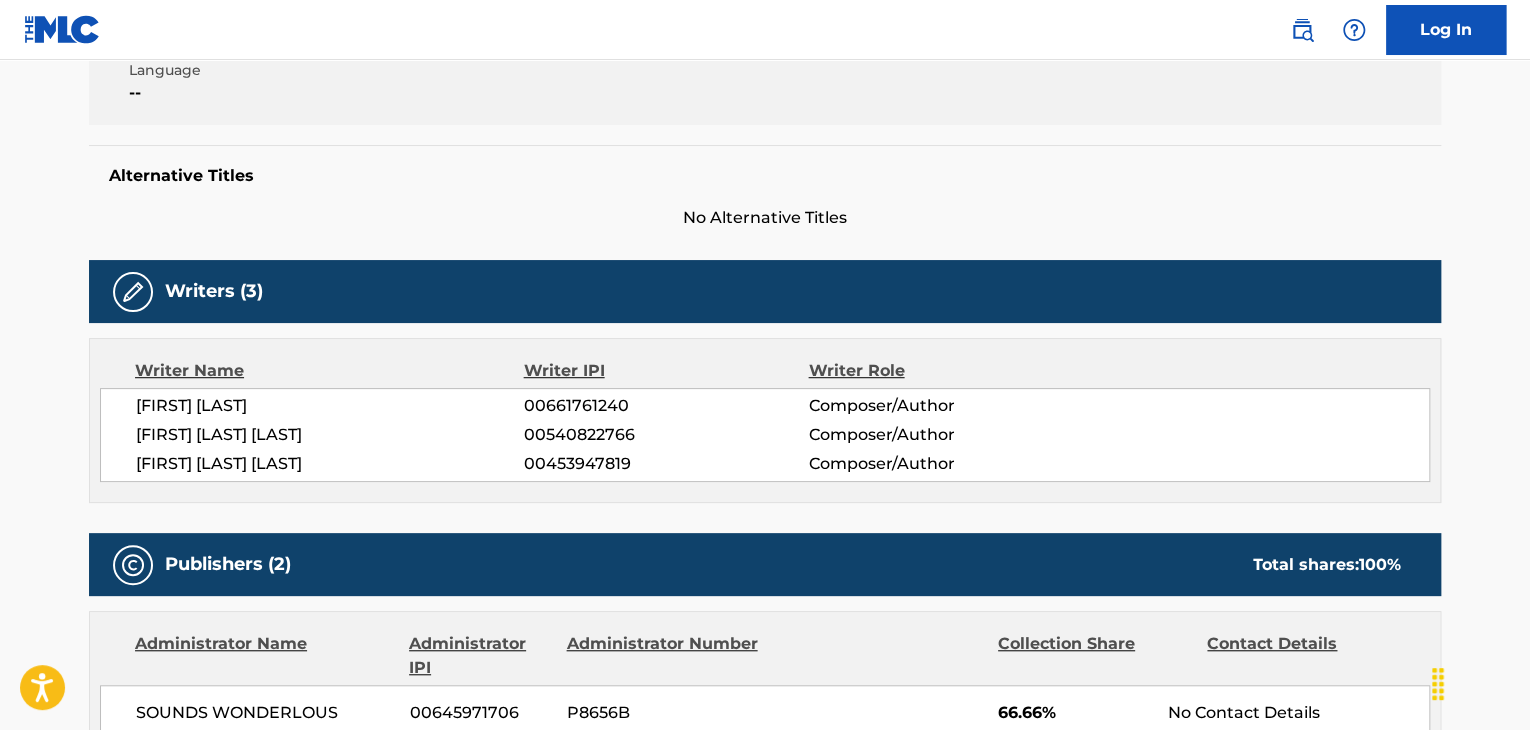 scroll, scrollTop: 0, scrollLeft: 0, axis: both 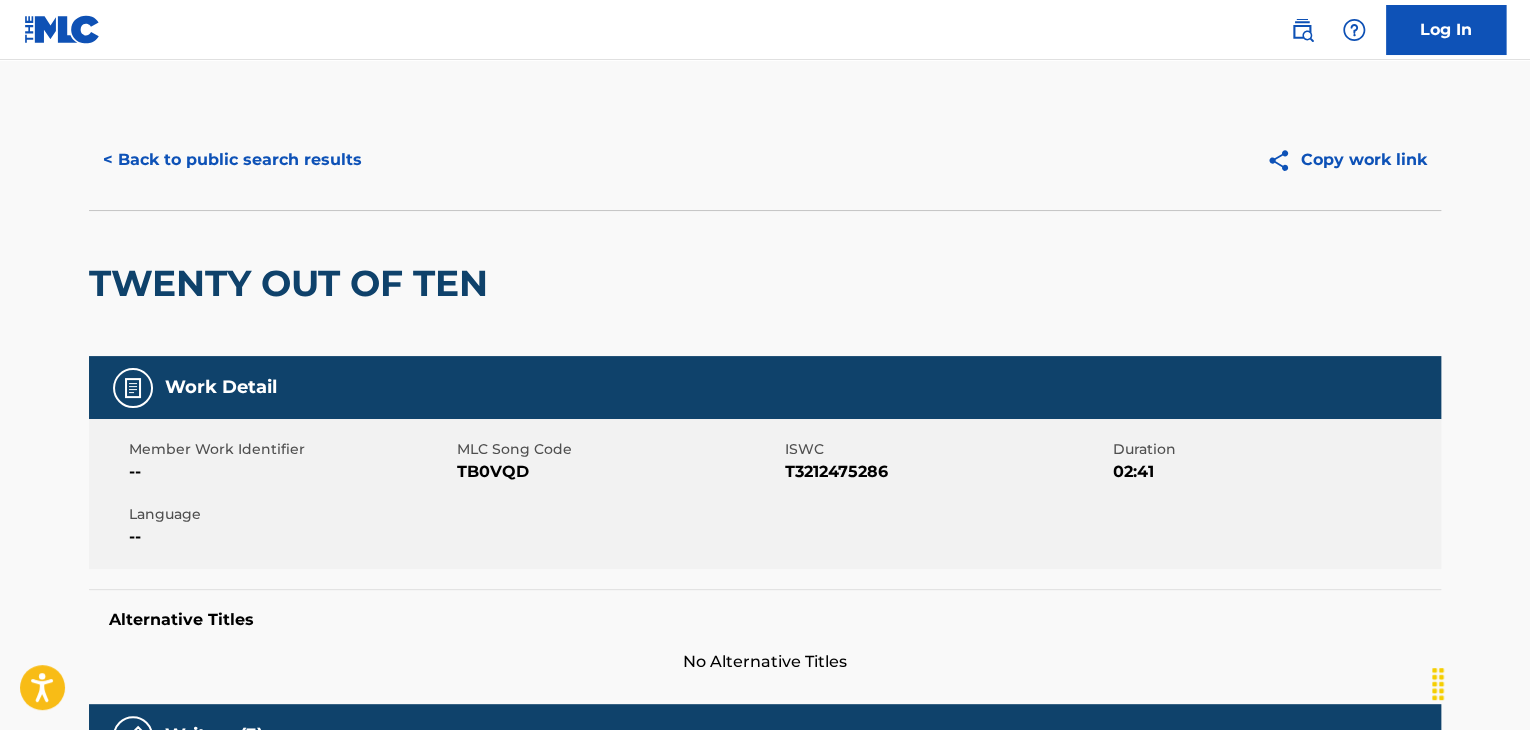 click on "TB0VQD" at bounding box center (618, 472) 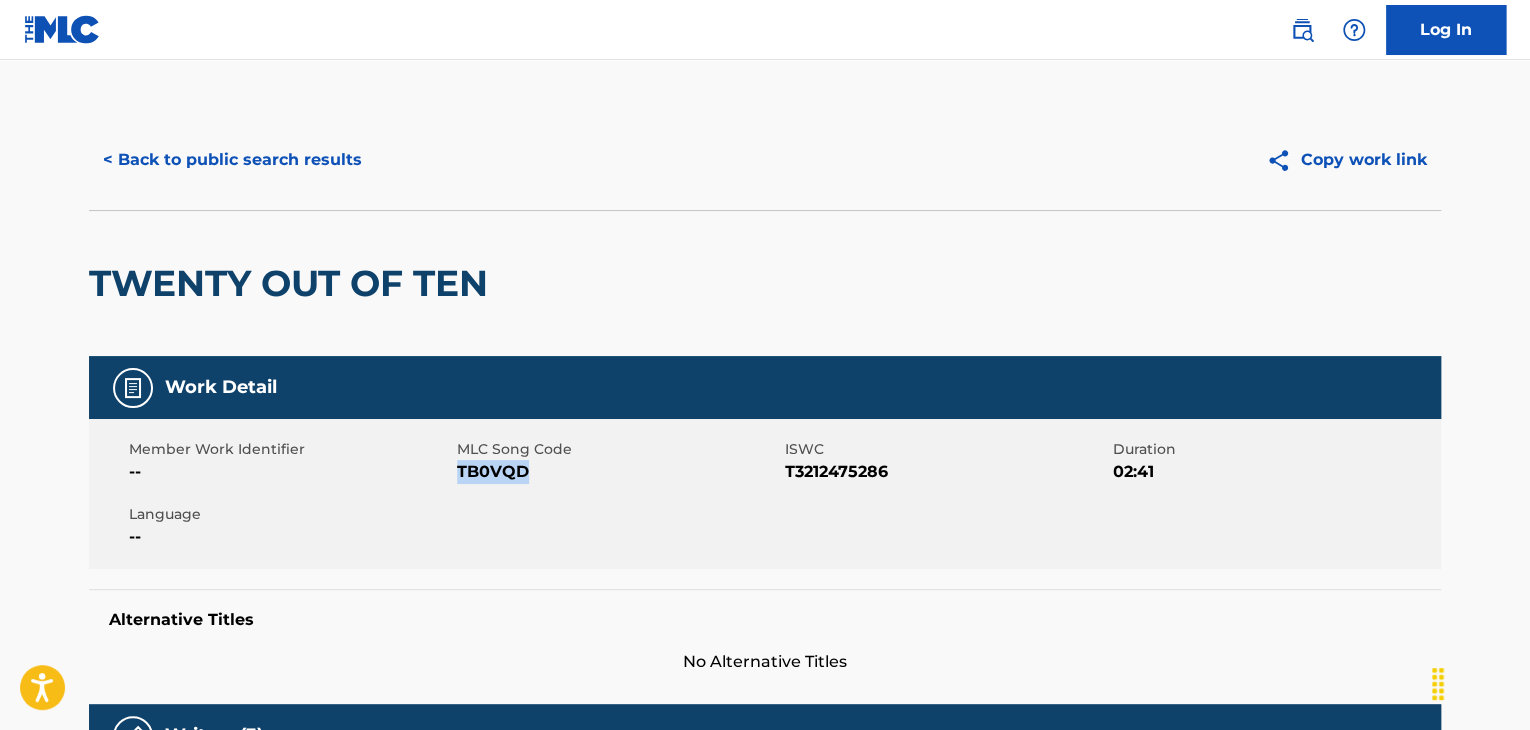 click on "TB0VQD" at bounding box center (618, 472) 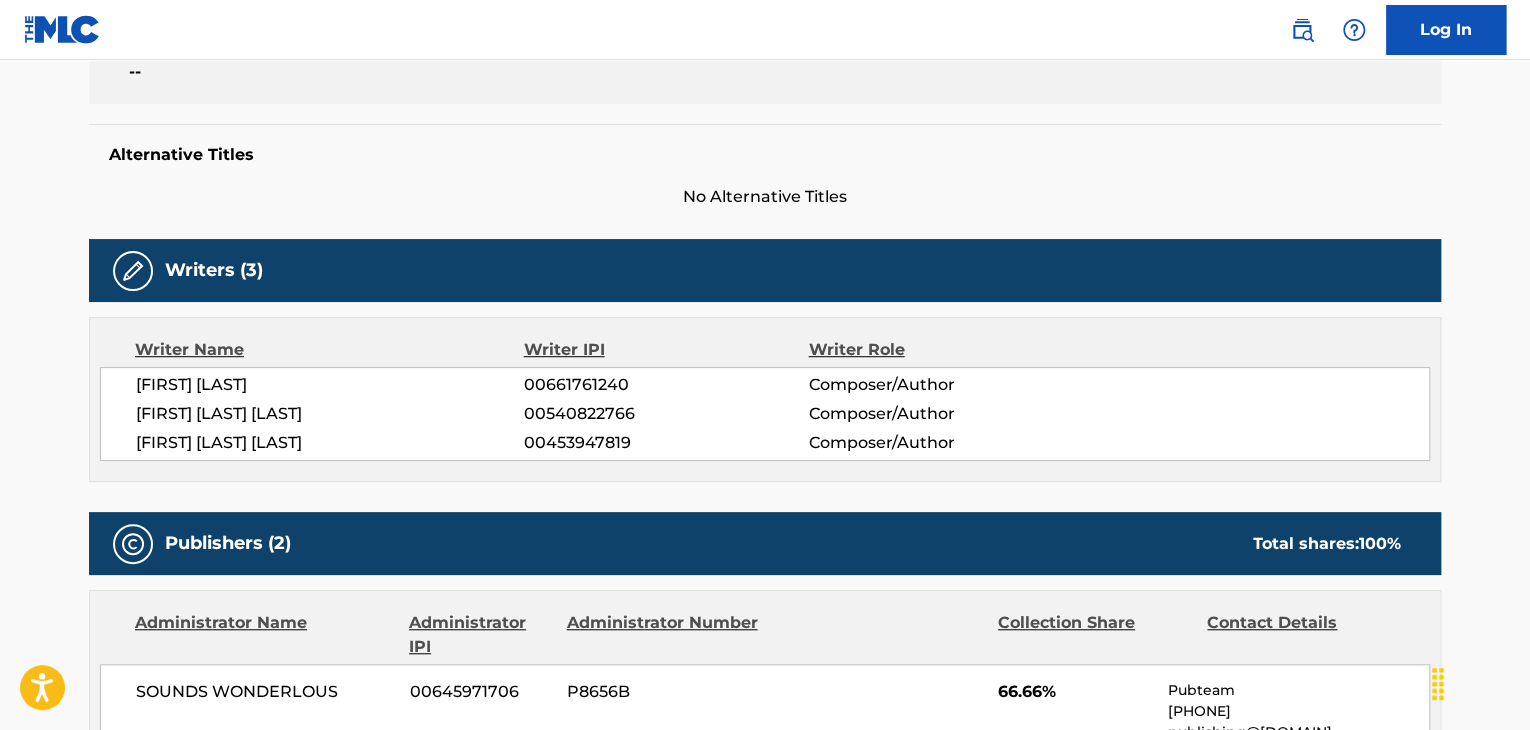 scroll, scrollTop: 466, scrollLeft: 0, axis: vertical 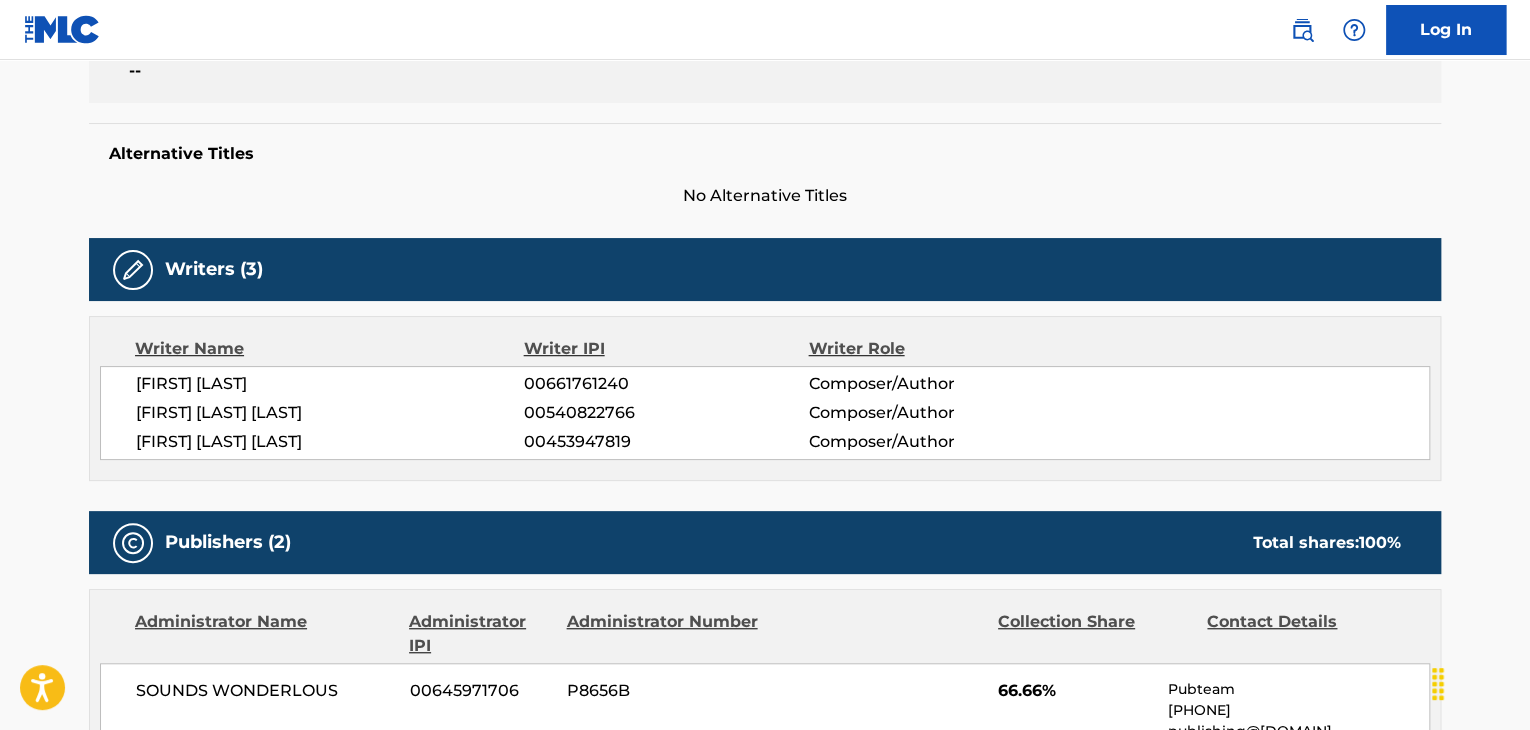 click on "[FIRST] [LAST] [LAST]" at bounding box center [330, 413] 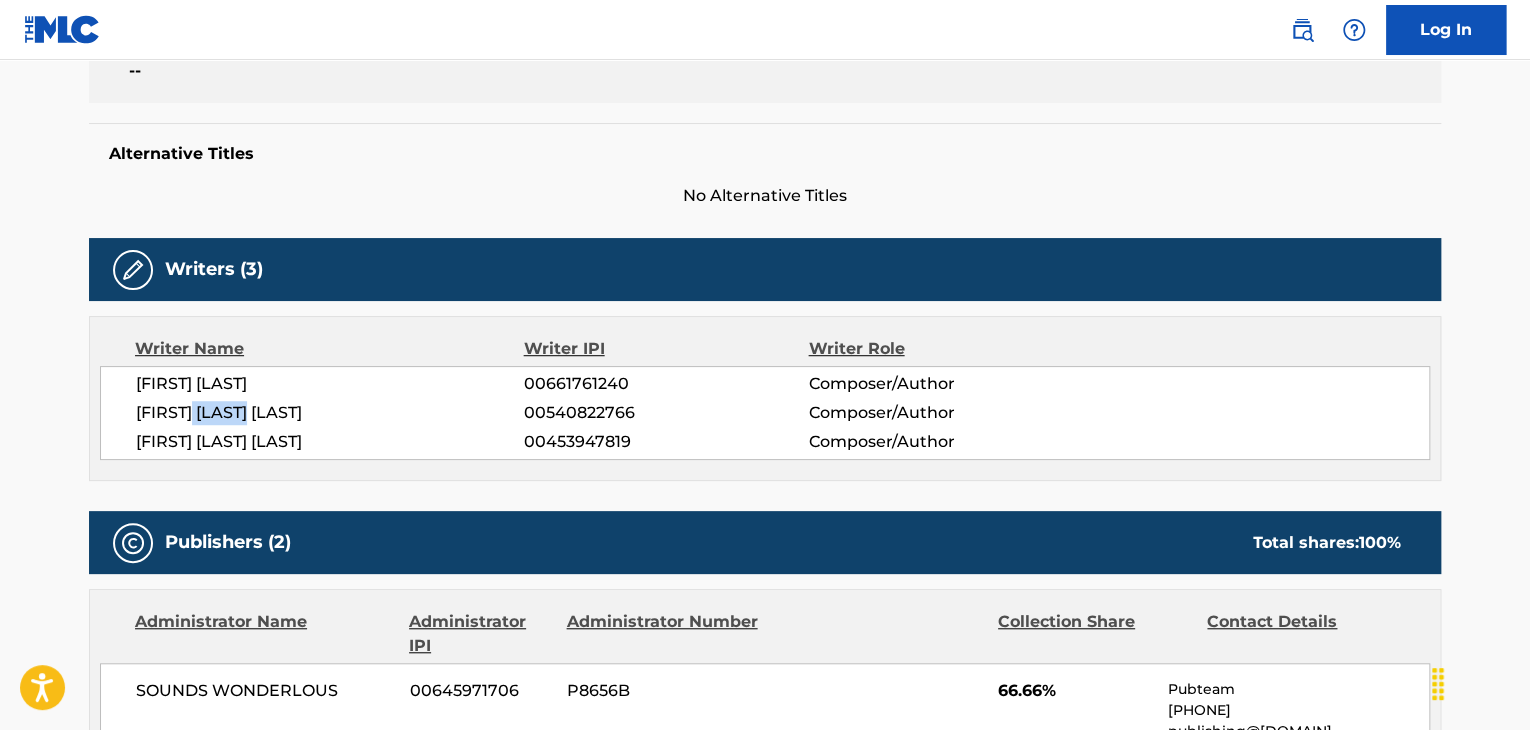 click on "[FIRST] [LAST] [LAST]" at bounding box center (330, 413) 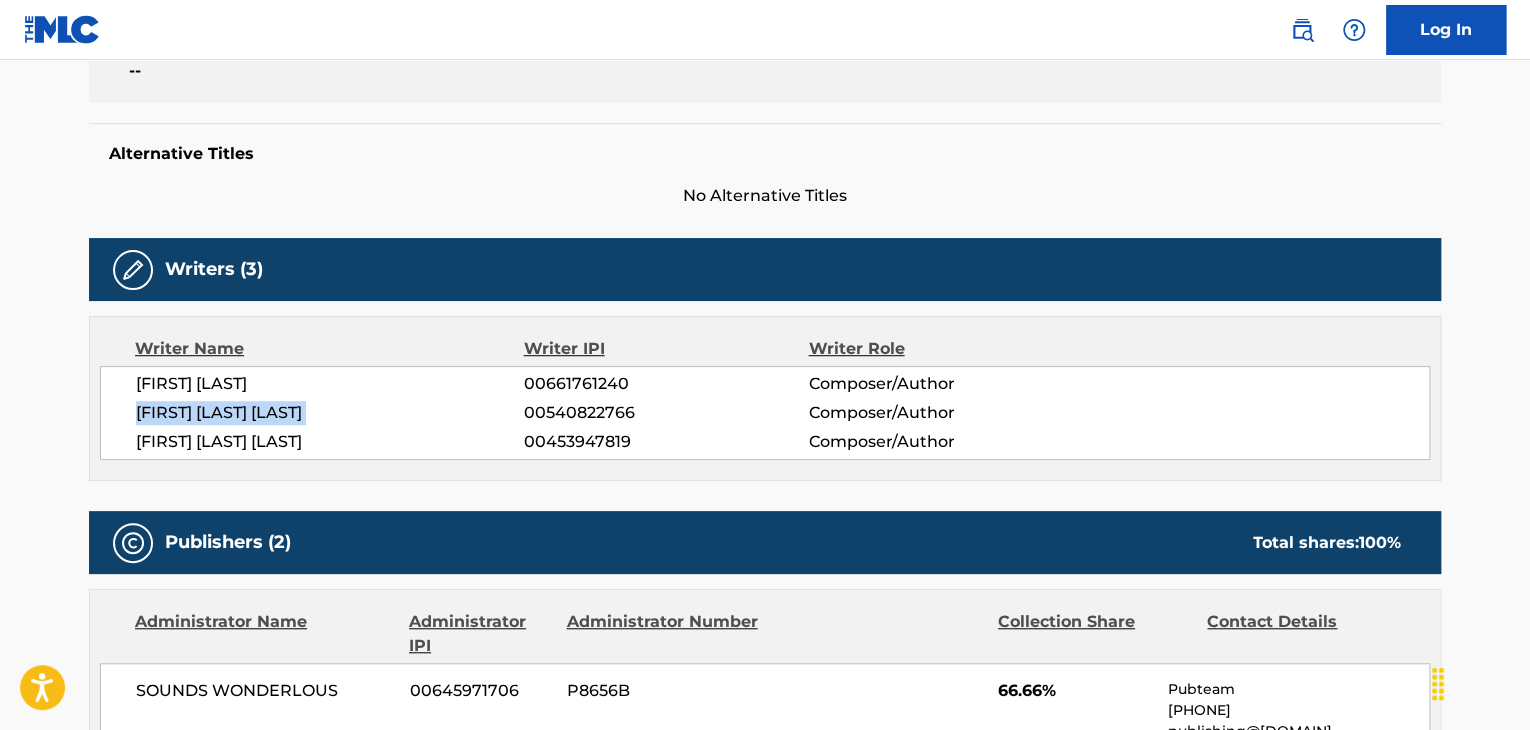 click on "[FIRST] [LAST] [LAST]" at bounding box center [330, 413] 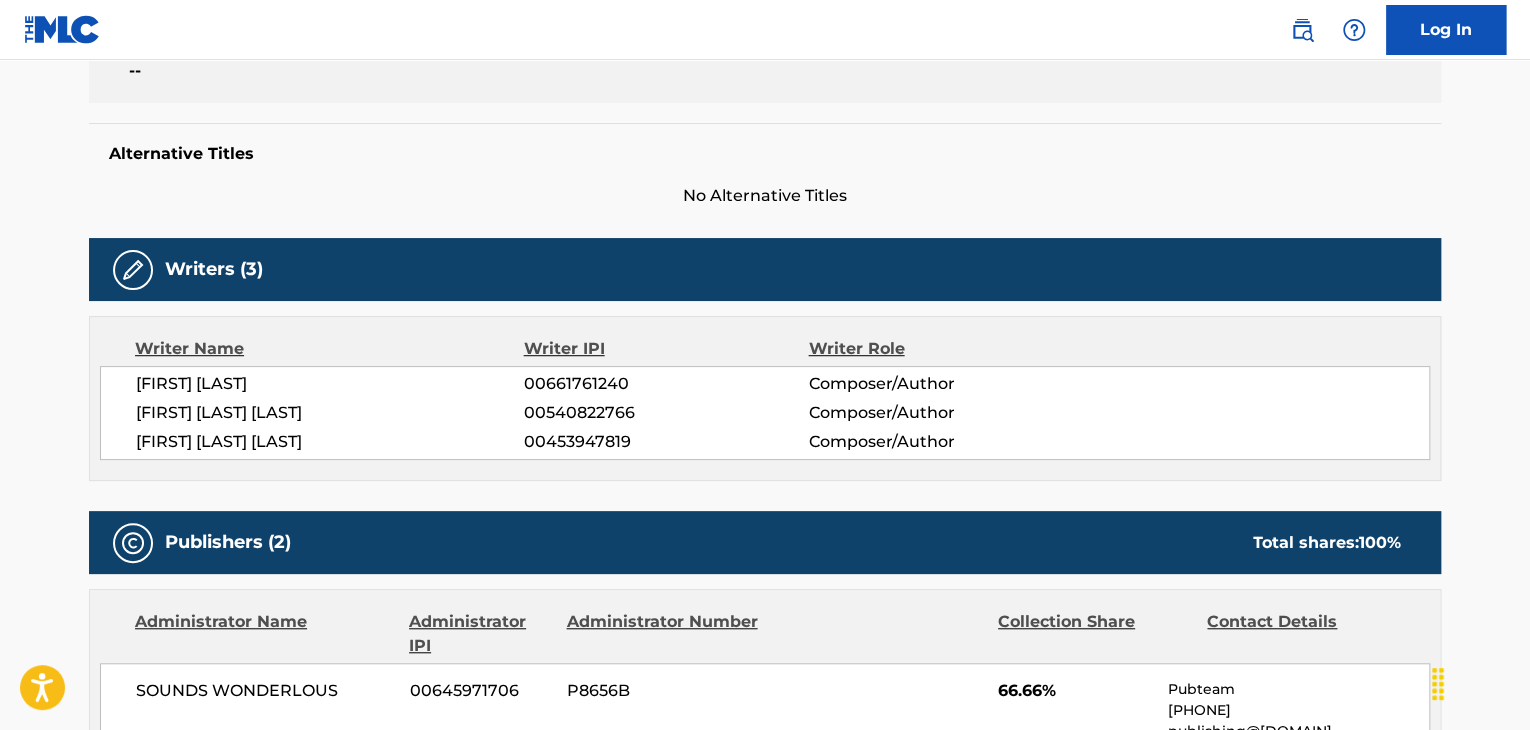 click on "[FIRST] [LAST] [LAST]" at bounding box center [330, 442] 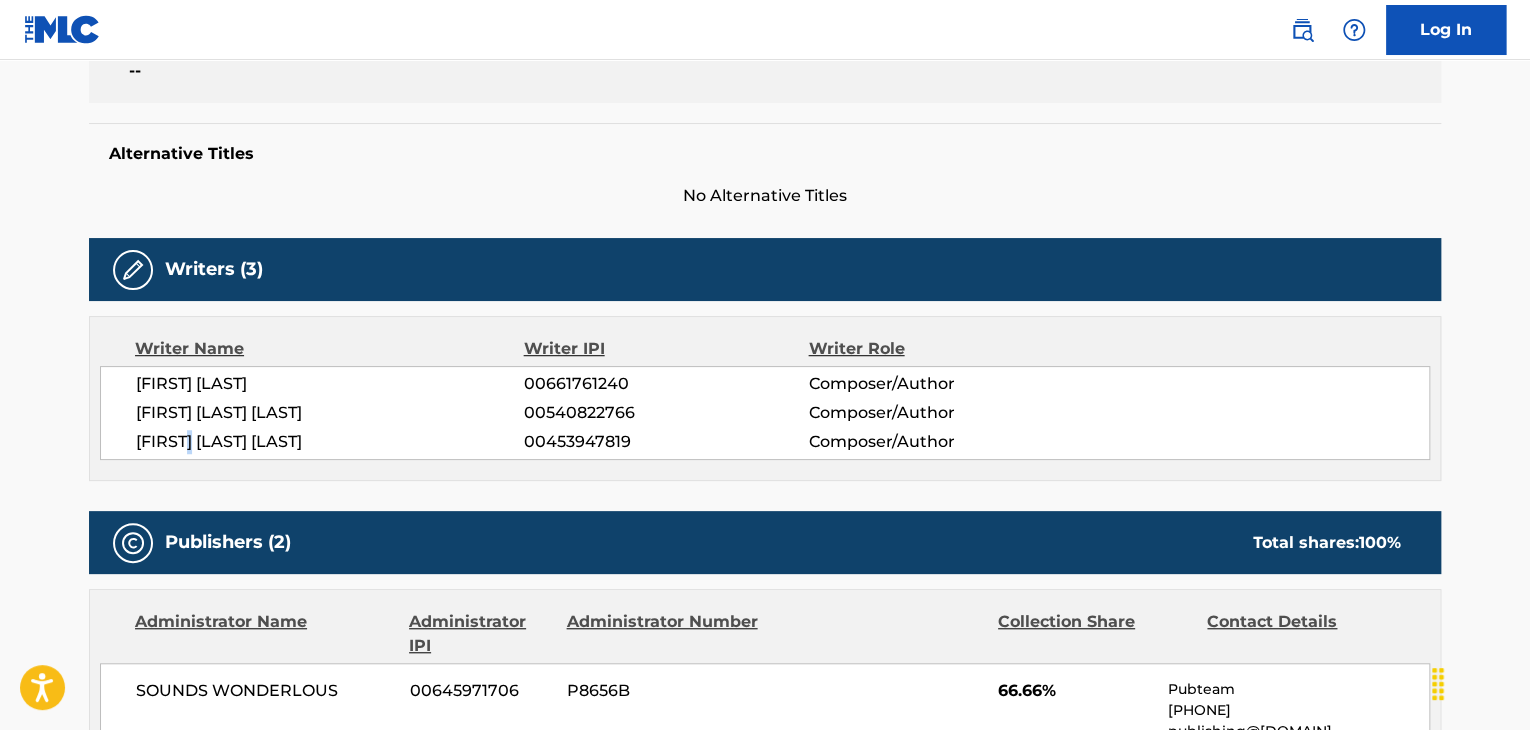 click on "[FIRST] [LAST] [LAST]" at bounding box center (330, 442) 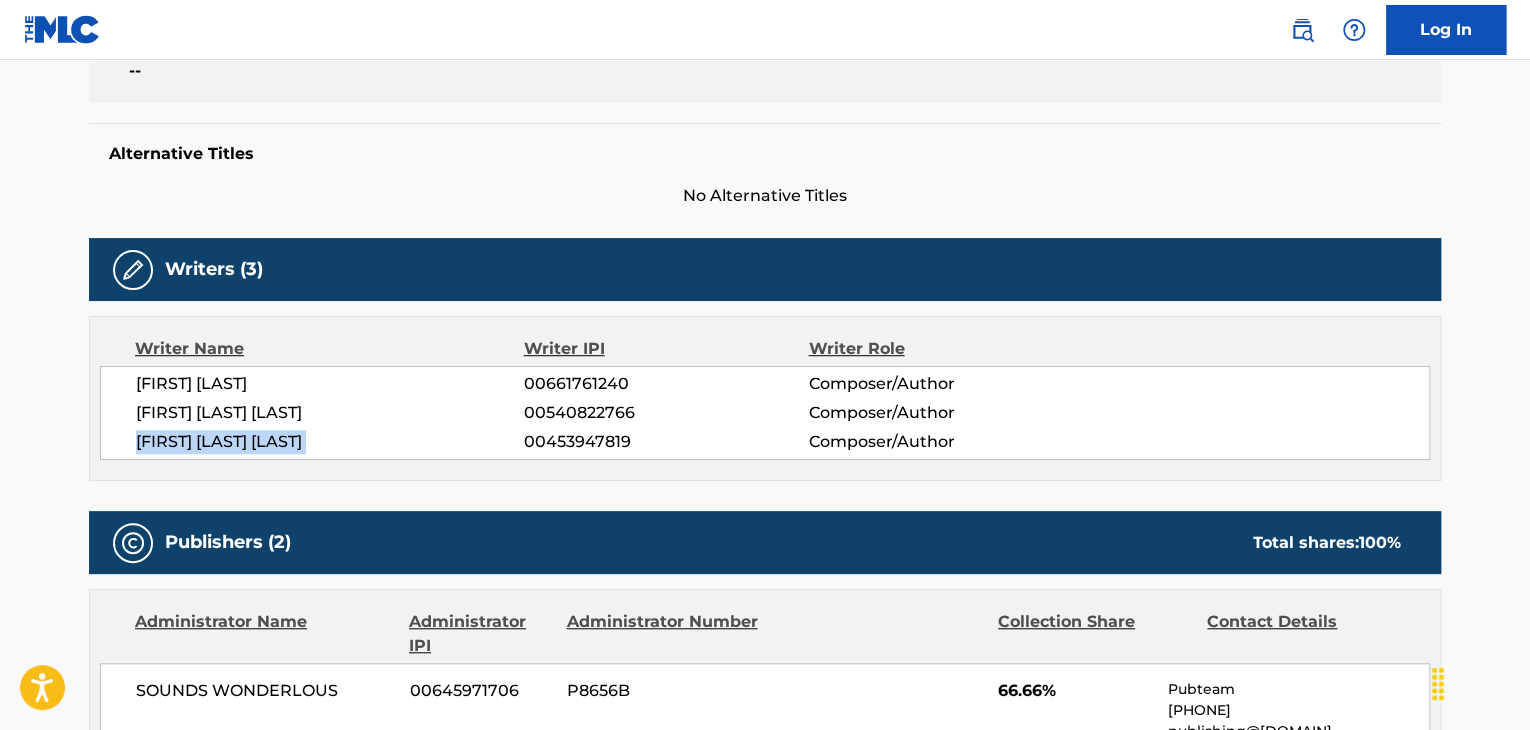click on "[FIRST] [LAST] [LAST]" at bounding box center [330, 442] 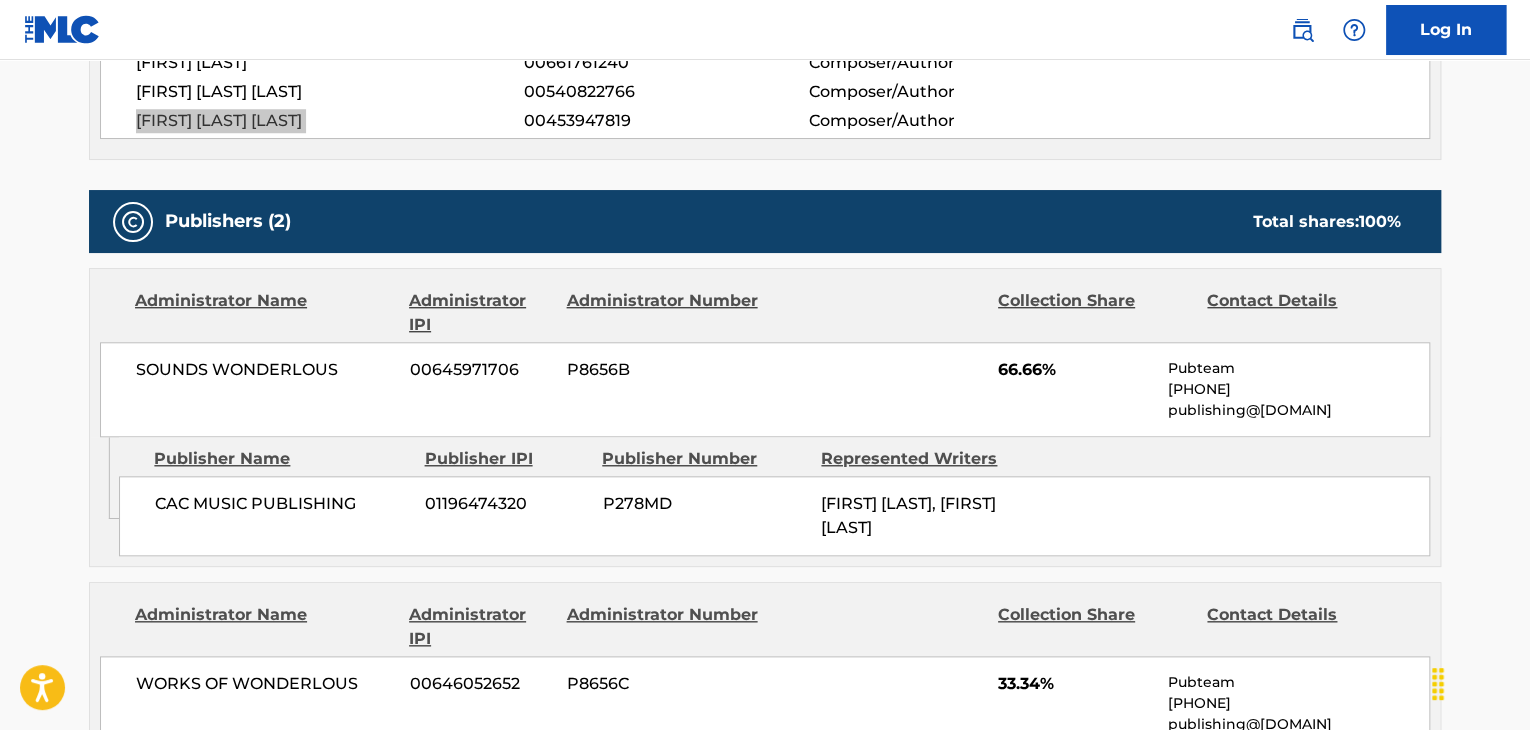 scroll, scrollTop: 866, scrollLeft: 0, axis: vertical 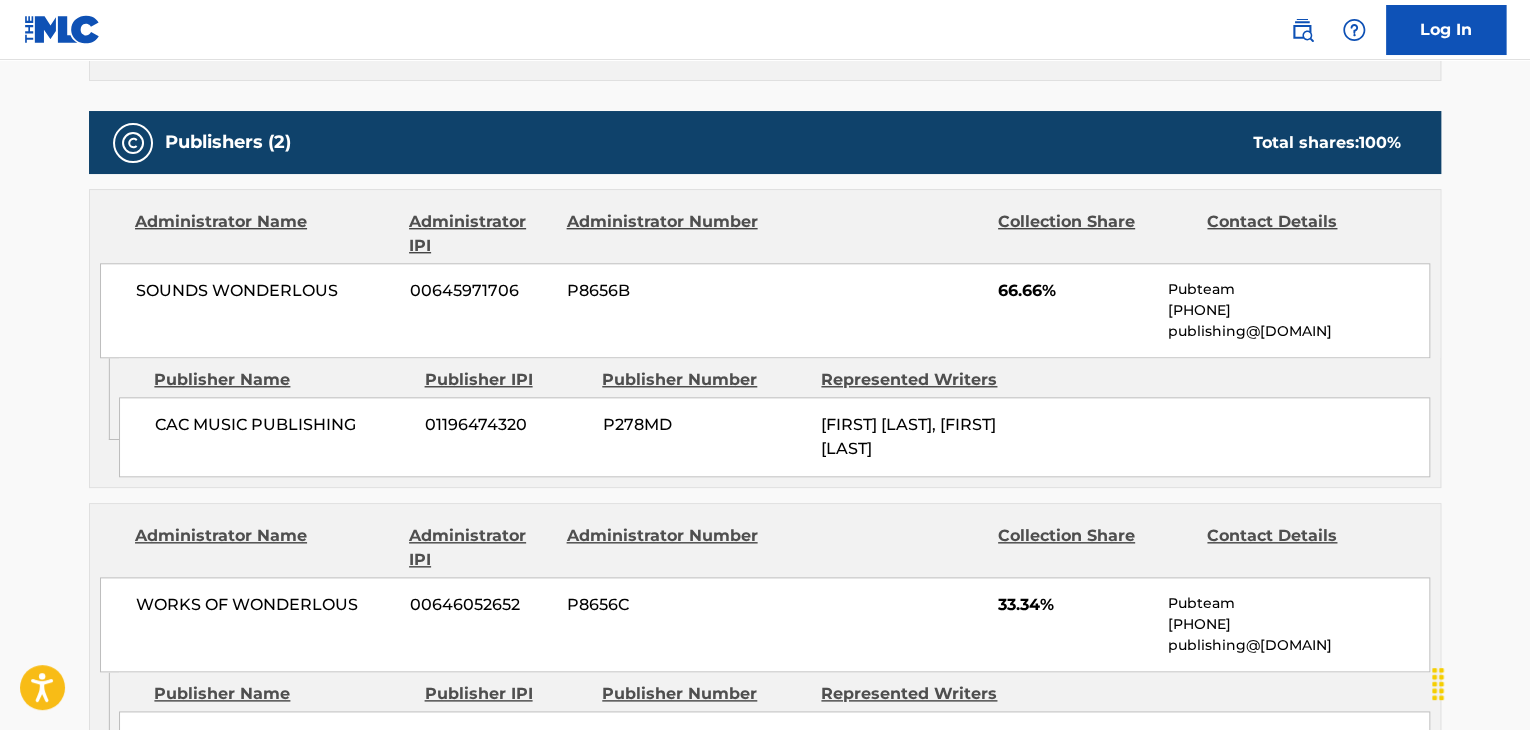 click on "CAC MUSIC PUBLISHING" at bounding box center (282, 425) 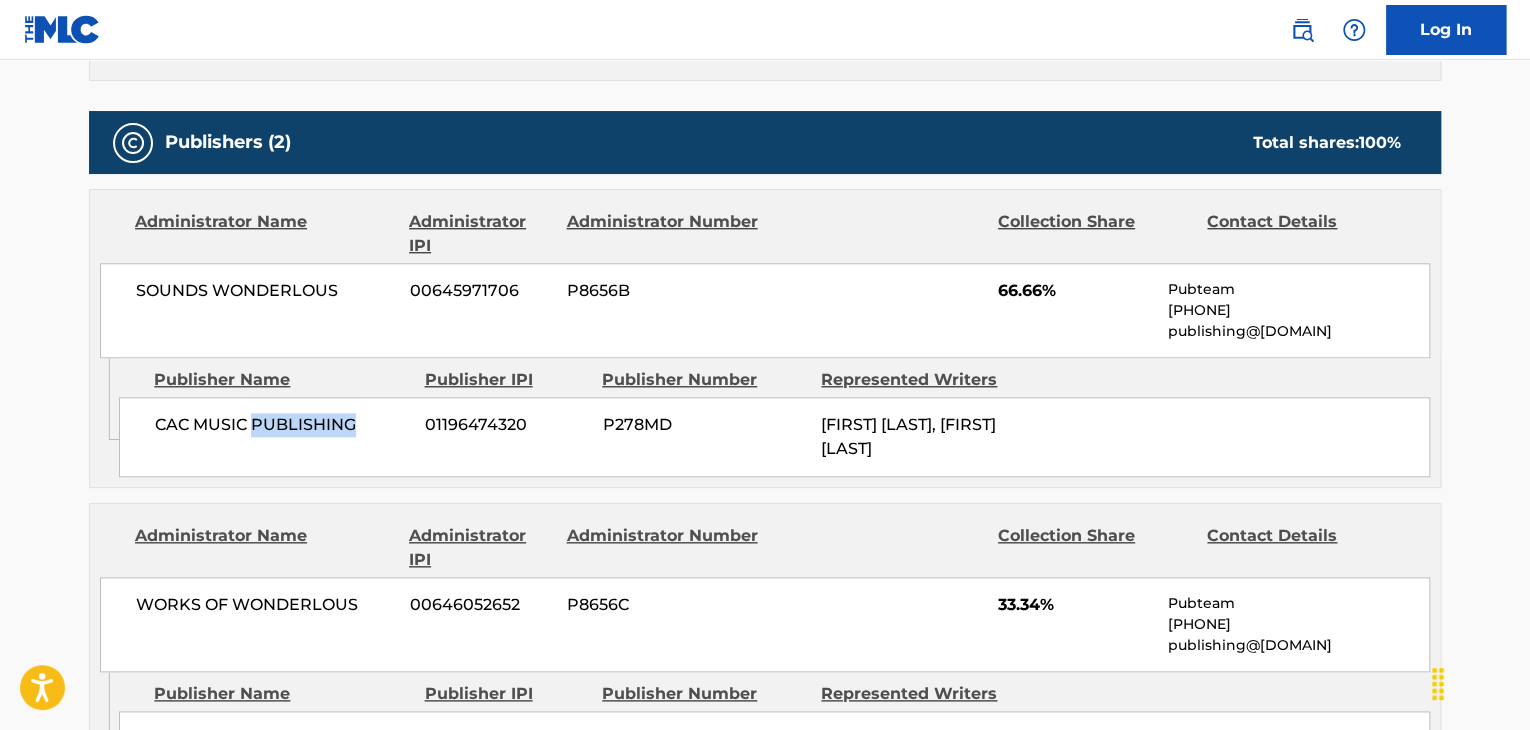 click on "CAC MUSIC PUBLISHING" at bounding box center [282, 425] 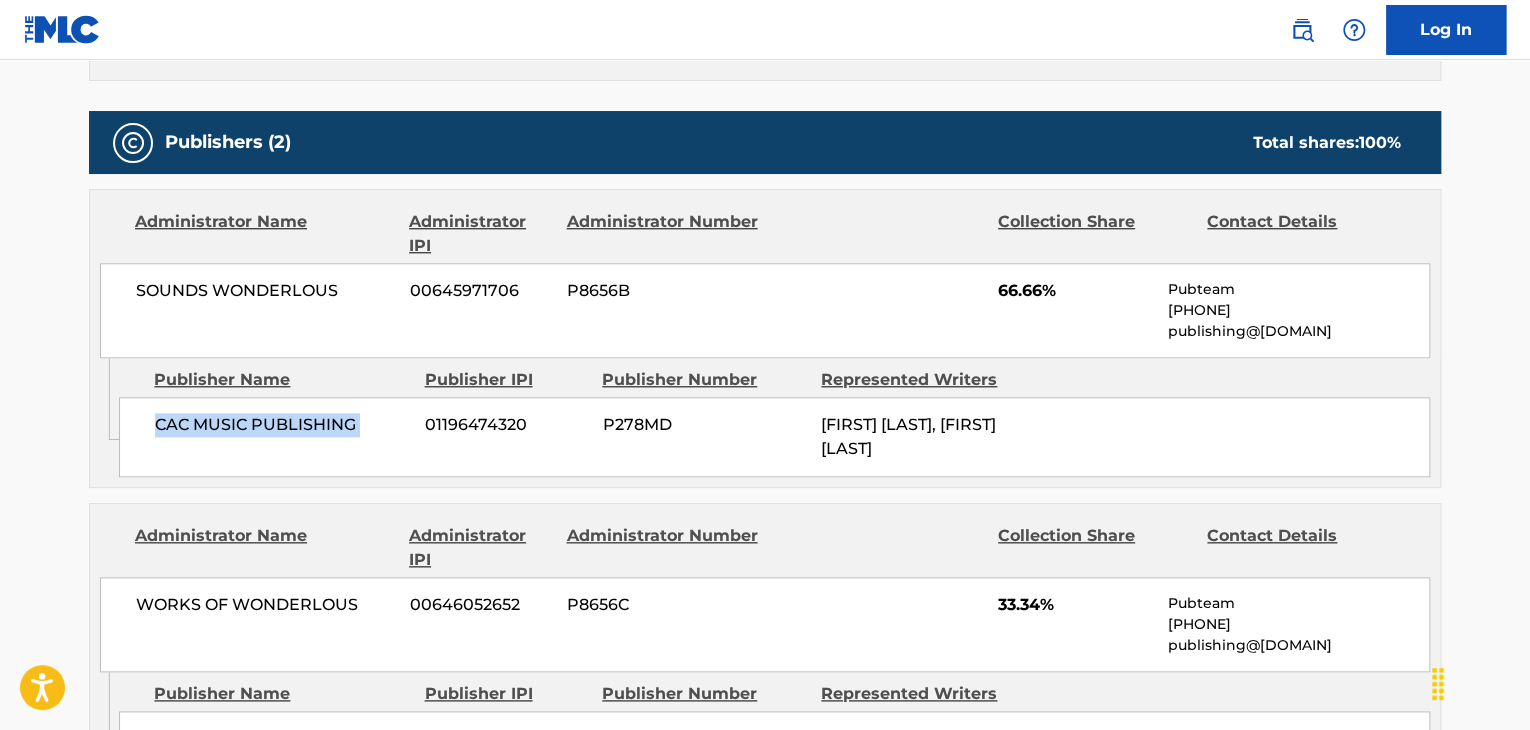 click on "CAC MUSIC PUBLISHING" at bounding box center [282, 425] 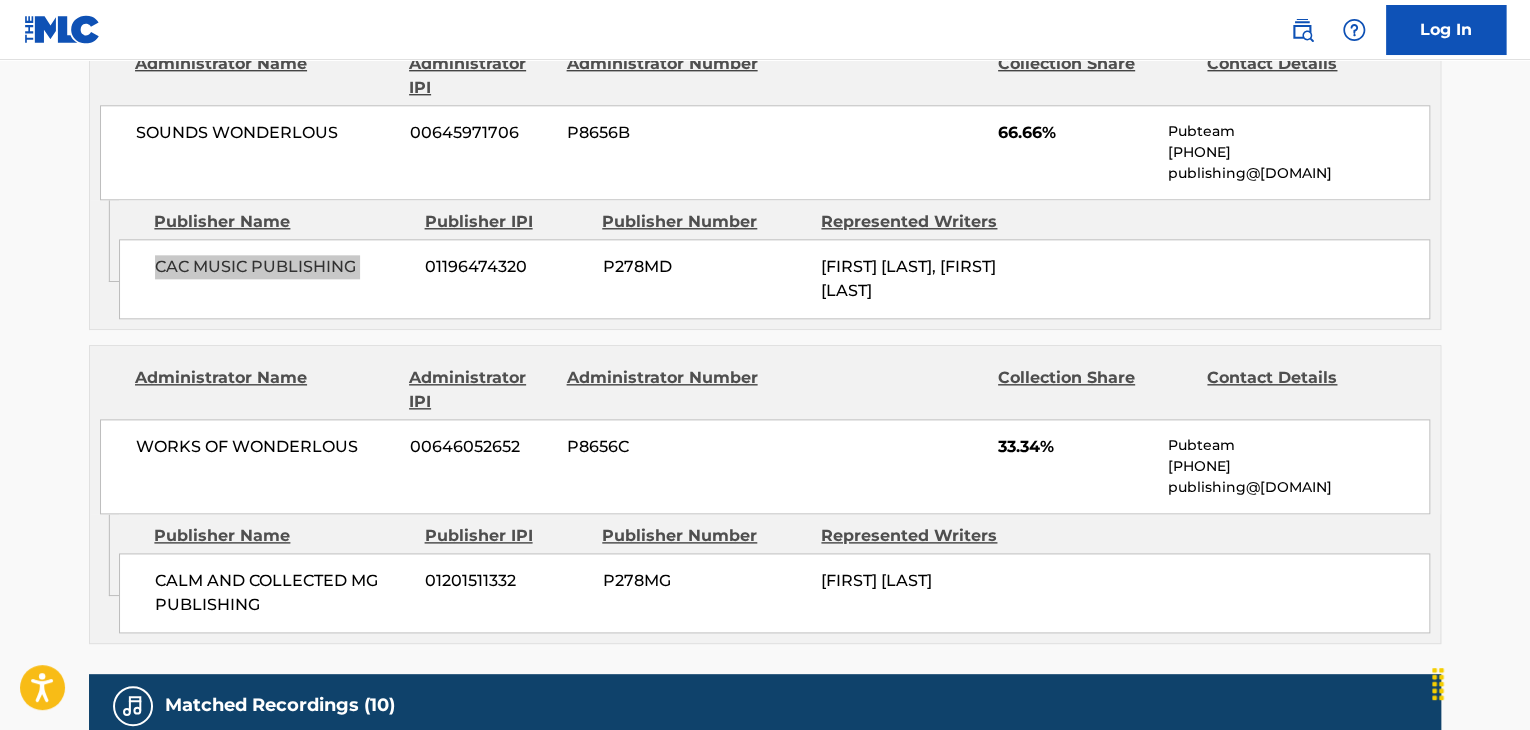 scroll, scrollTop: 1066, scrollLeft: 0, axis: vertical 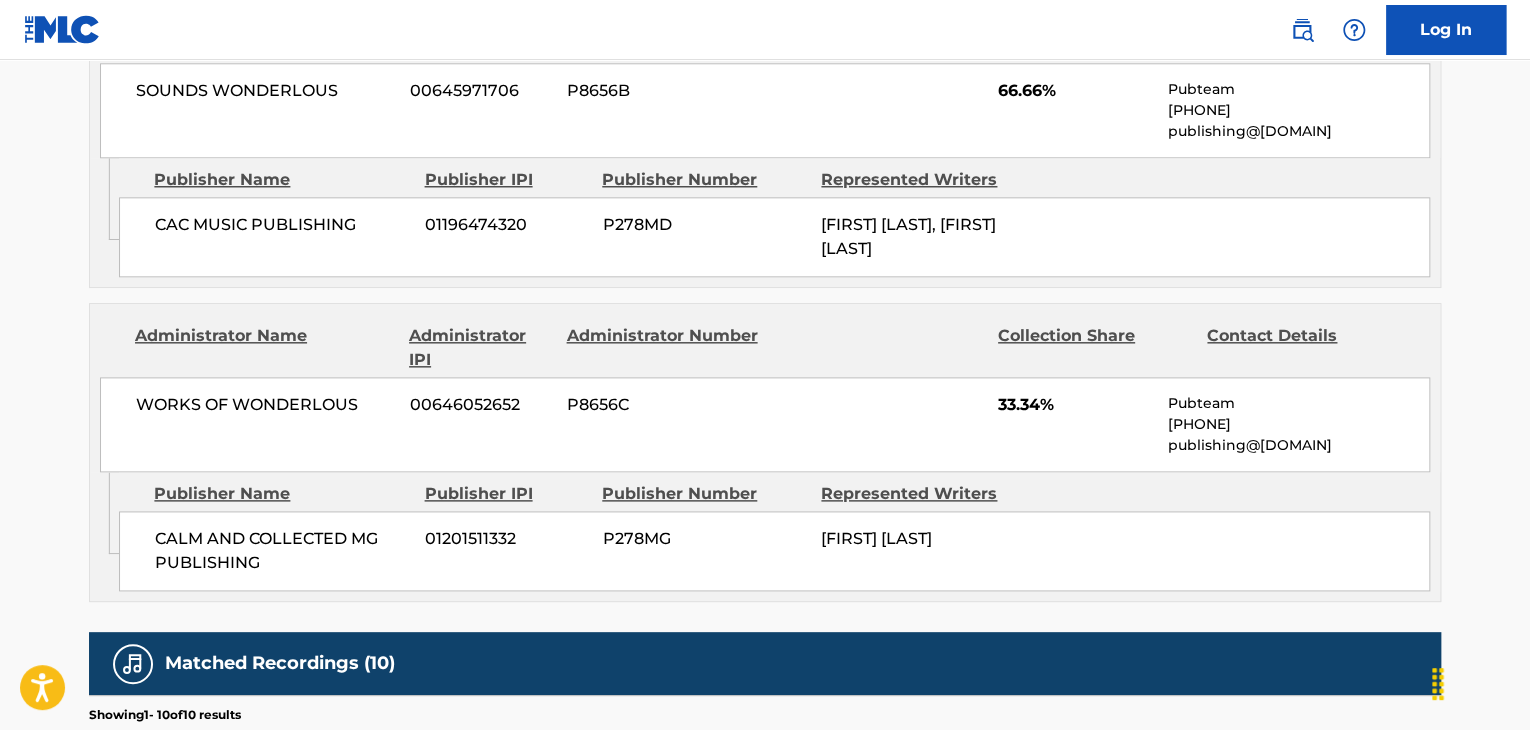 click on "CALM AND COLLECTED MG PUBLISHING" at bounding box center (282, 551) 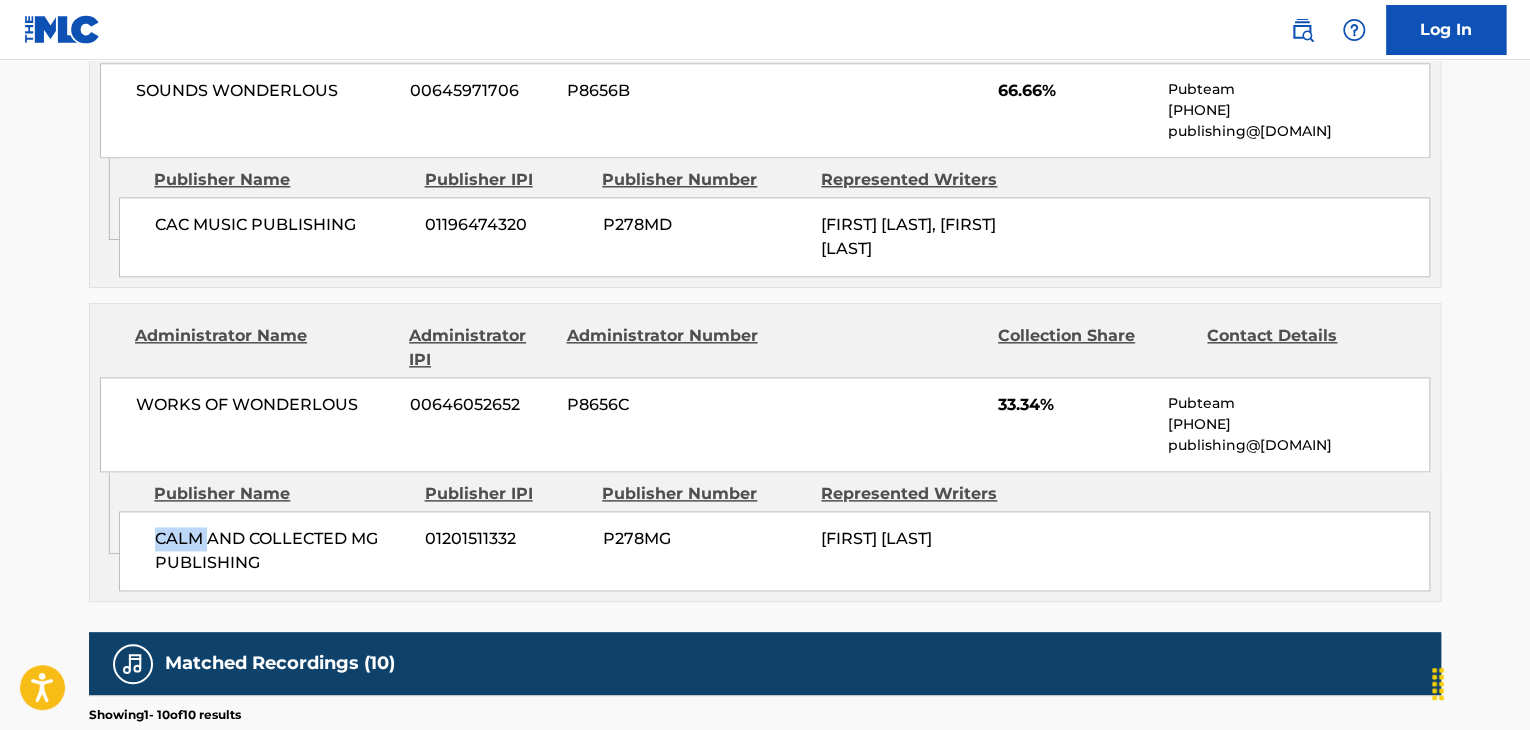 click on "CALM AND COLLECTED MG PUBLISHING" at bounding box center [282, 551] 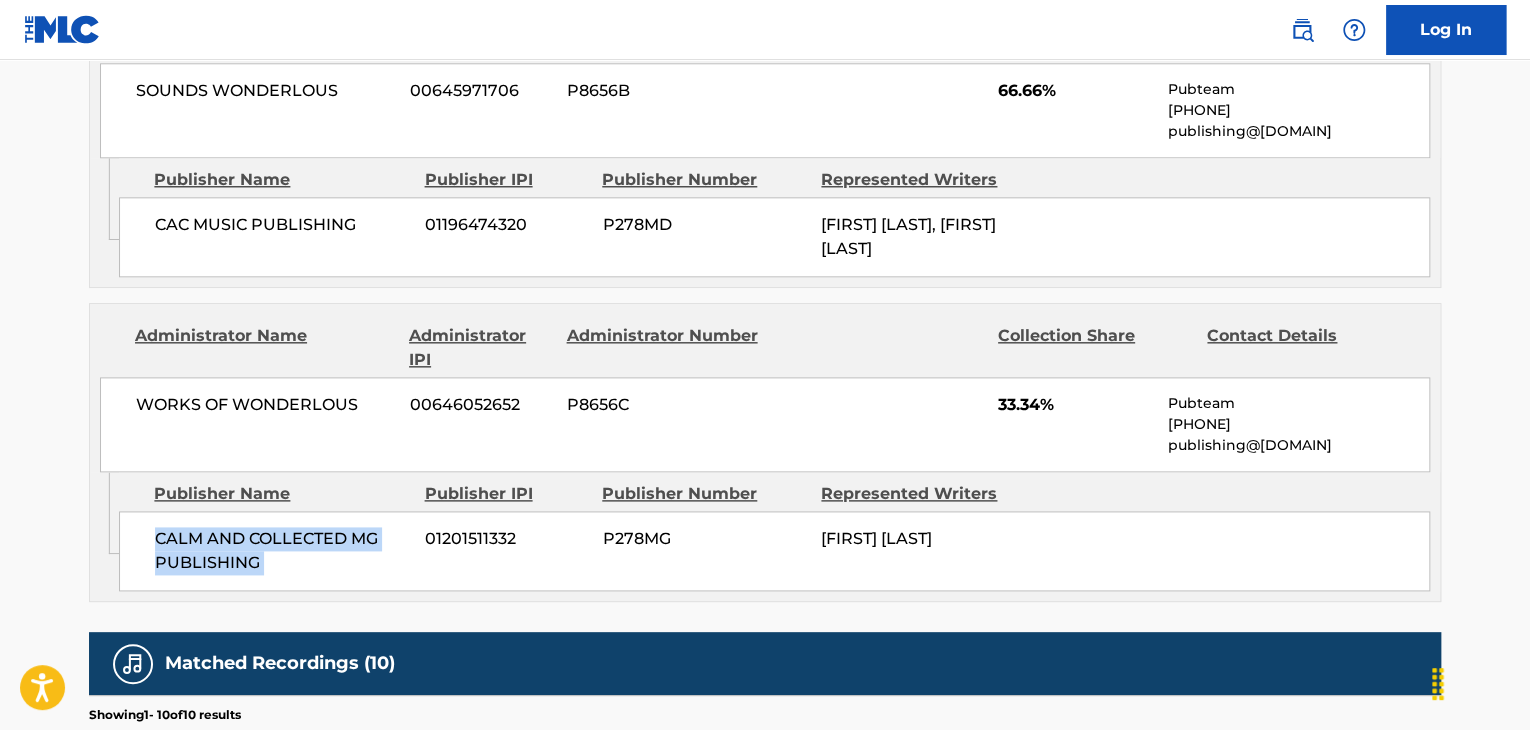 click on "CALM AND COLLECTED MG PUBLISHING" at bounding box center (282, 551) 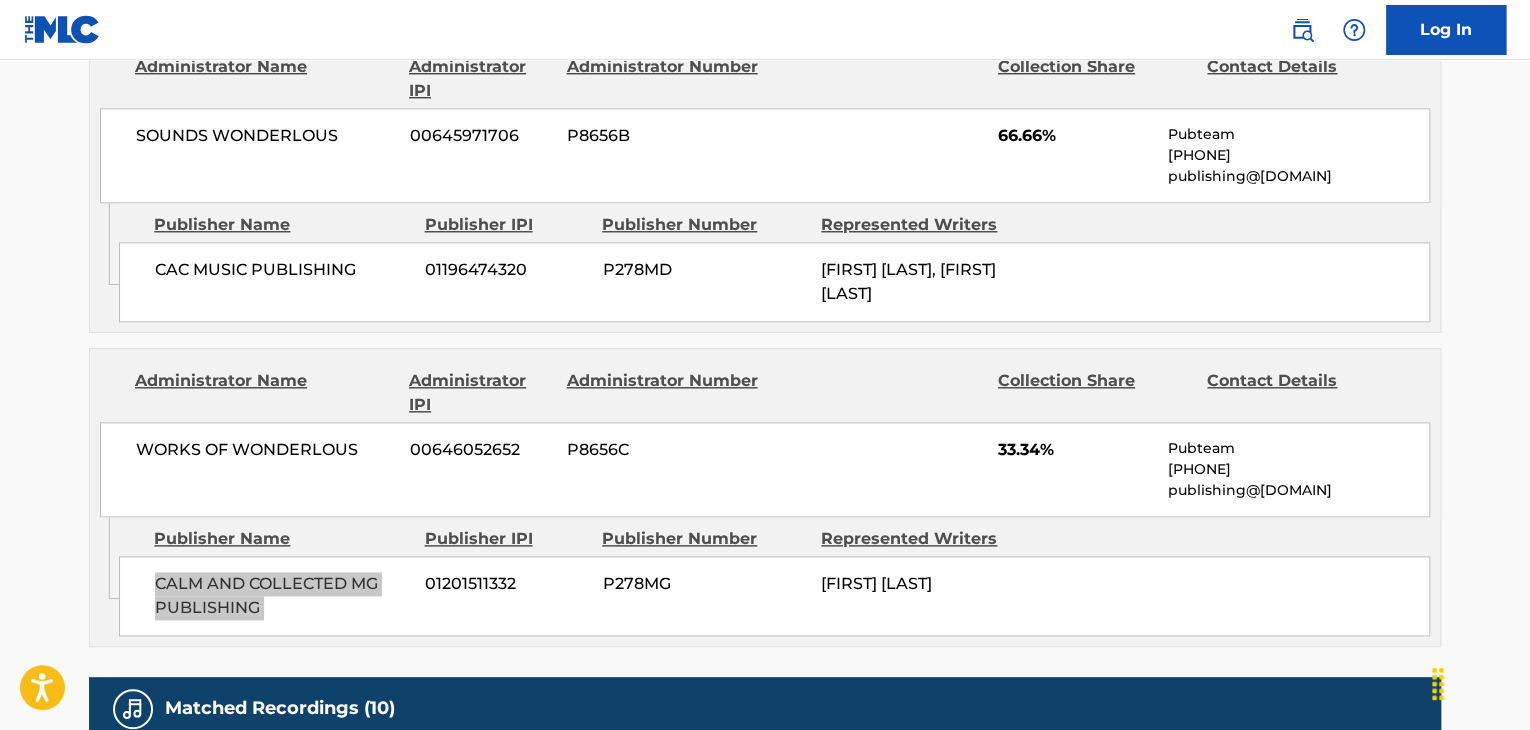 scroll, scrollTop: 1000, scrollLeft: 0, axis: vertical 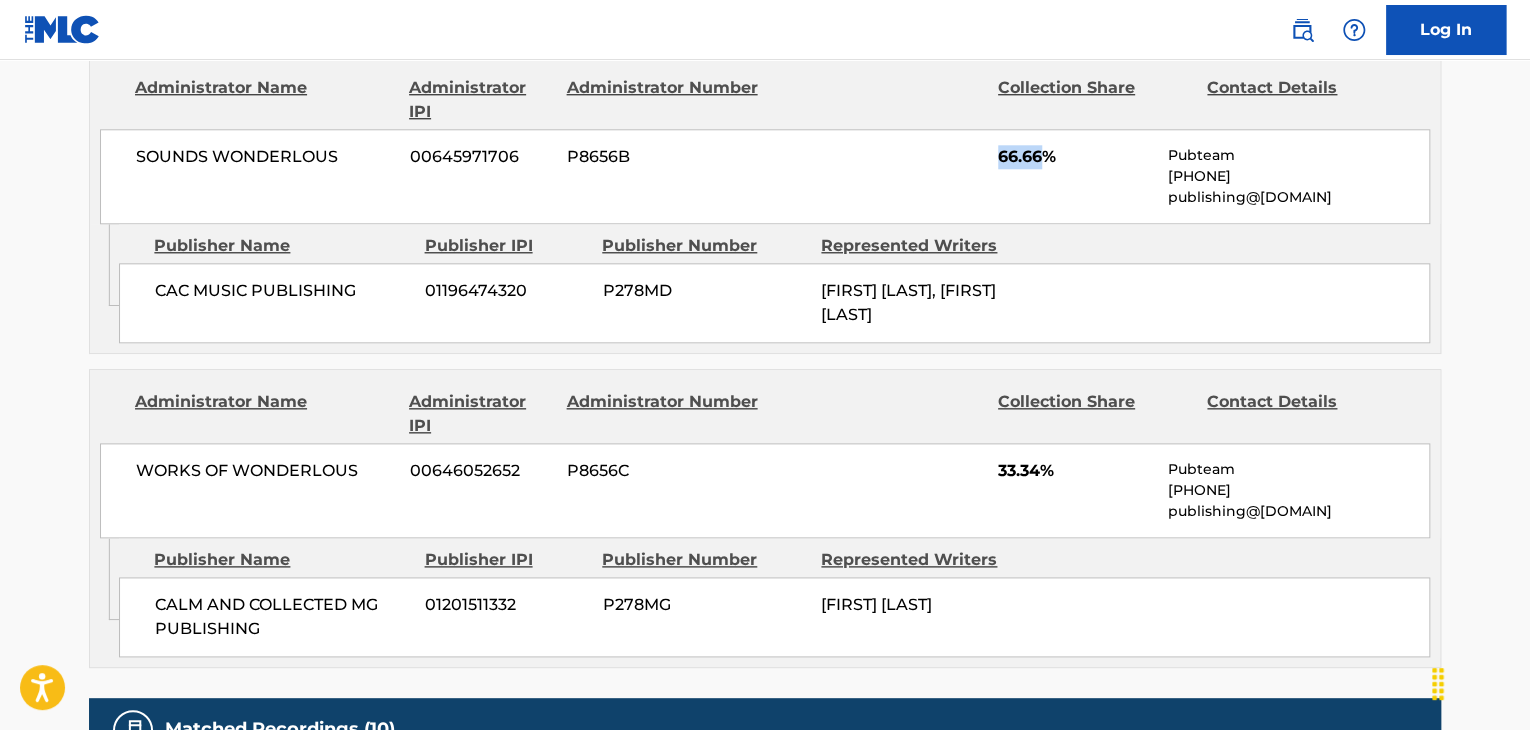 drag, startPoint x: 1044, startPoint y: 162, endPoint x: 991, endPoint y: 165, distance: 53.08484 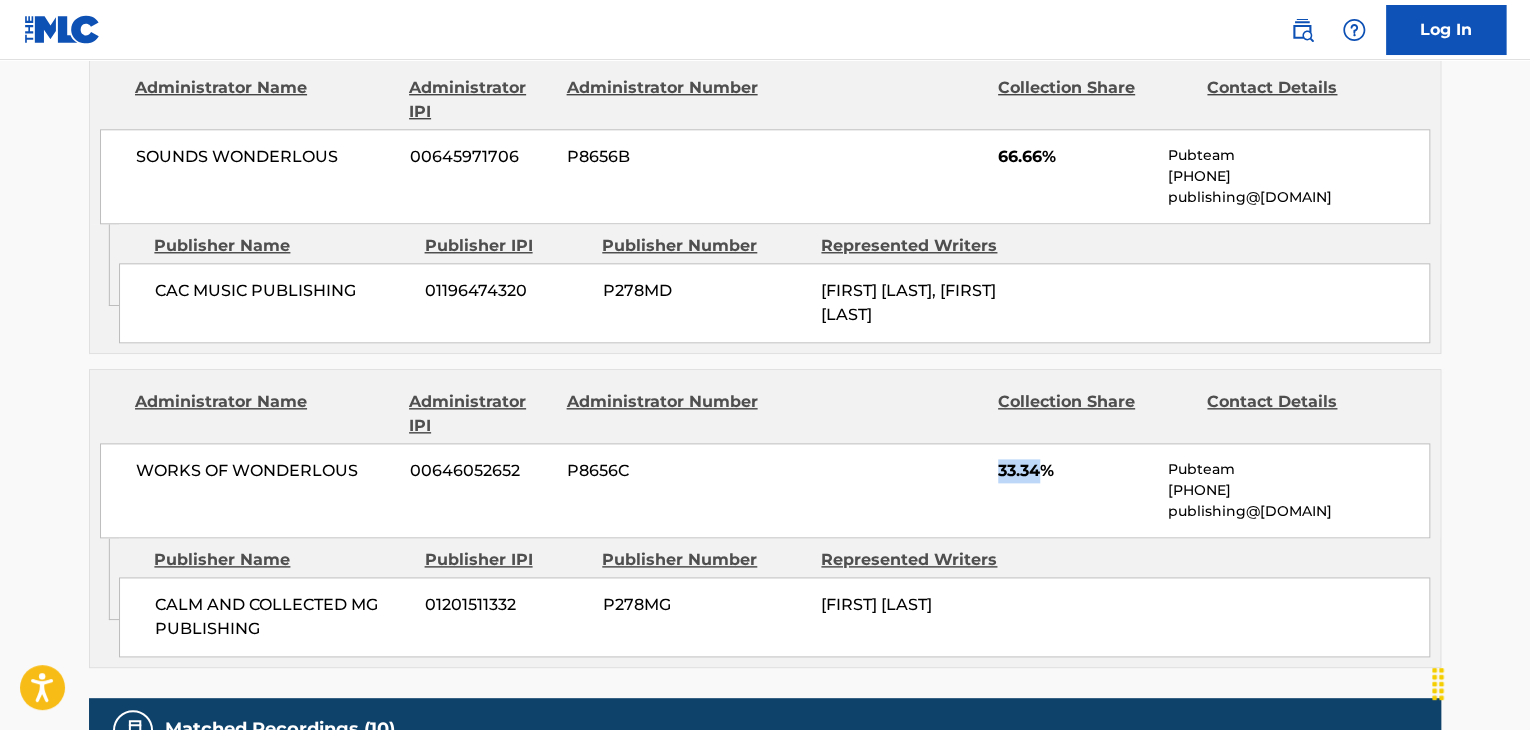 drag, startPoint x: 1041, startPoint y: 469, endPoint x: 992, endPoint y: 493, distance: 54.56189 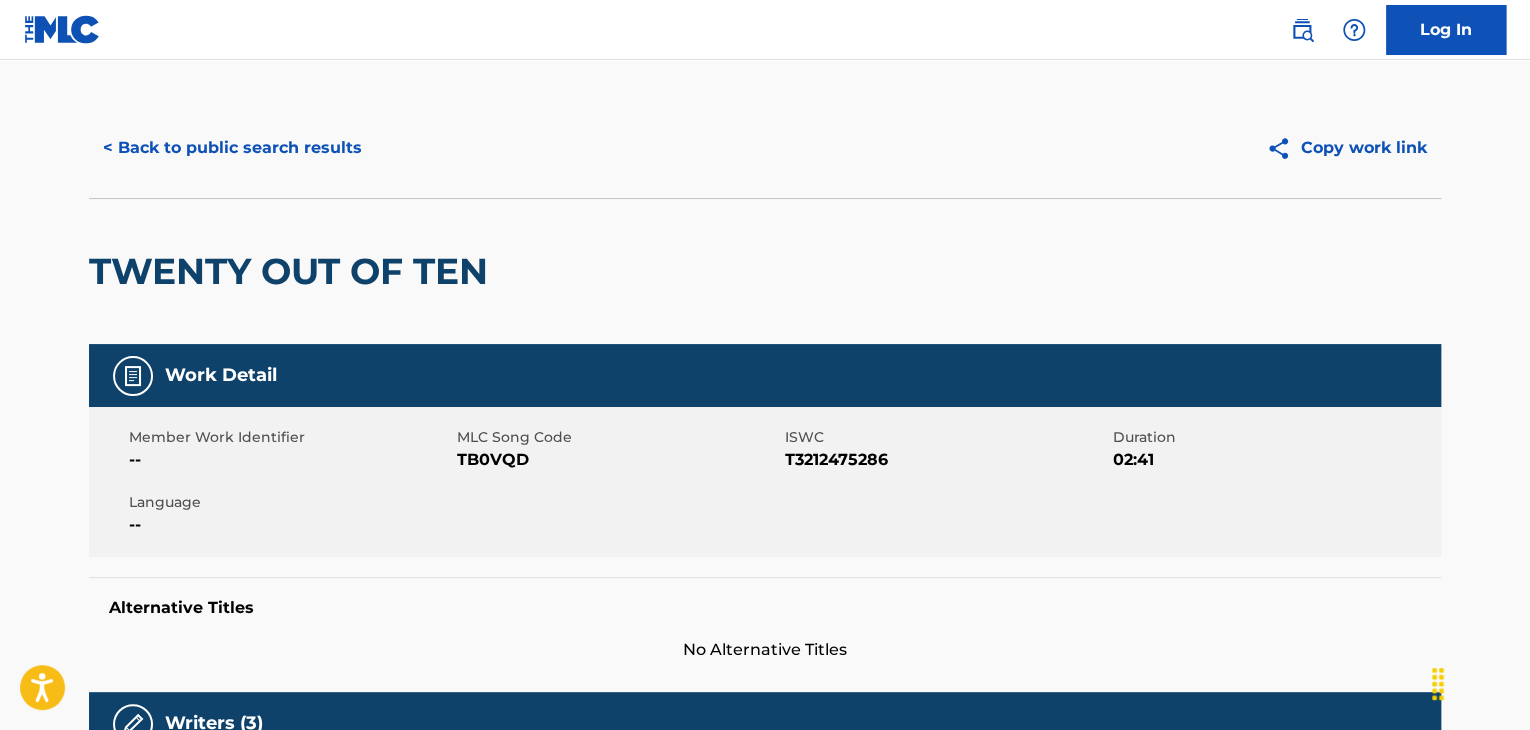 scroll, scrollTop: 0, scrollLeft: 0, axis: both 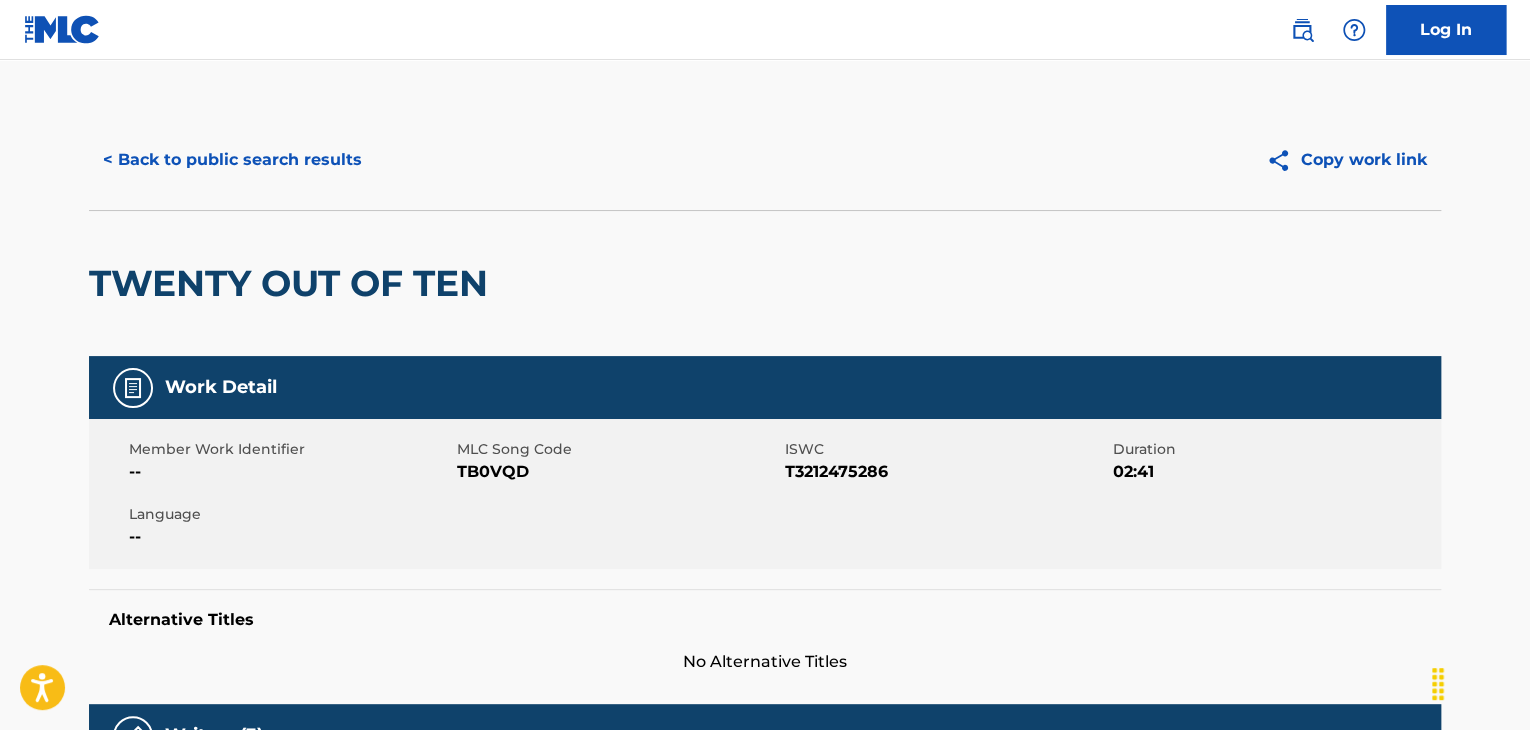 click on "< Back to public search results" at bounding box center (232, 160) 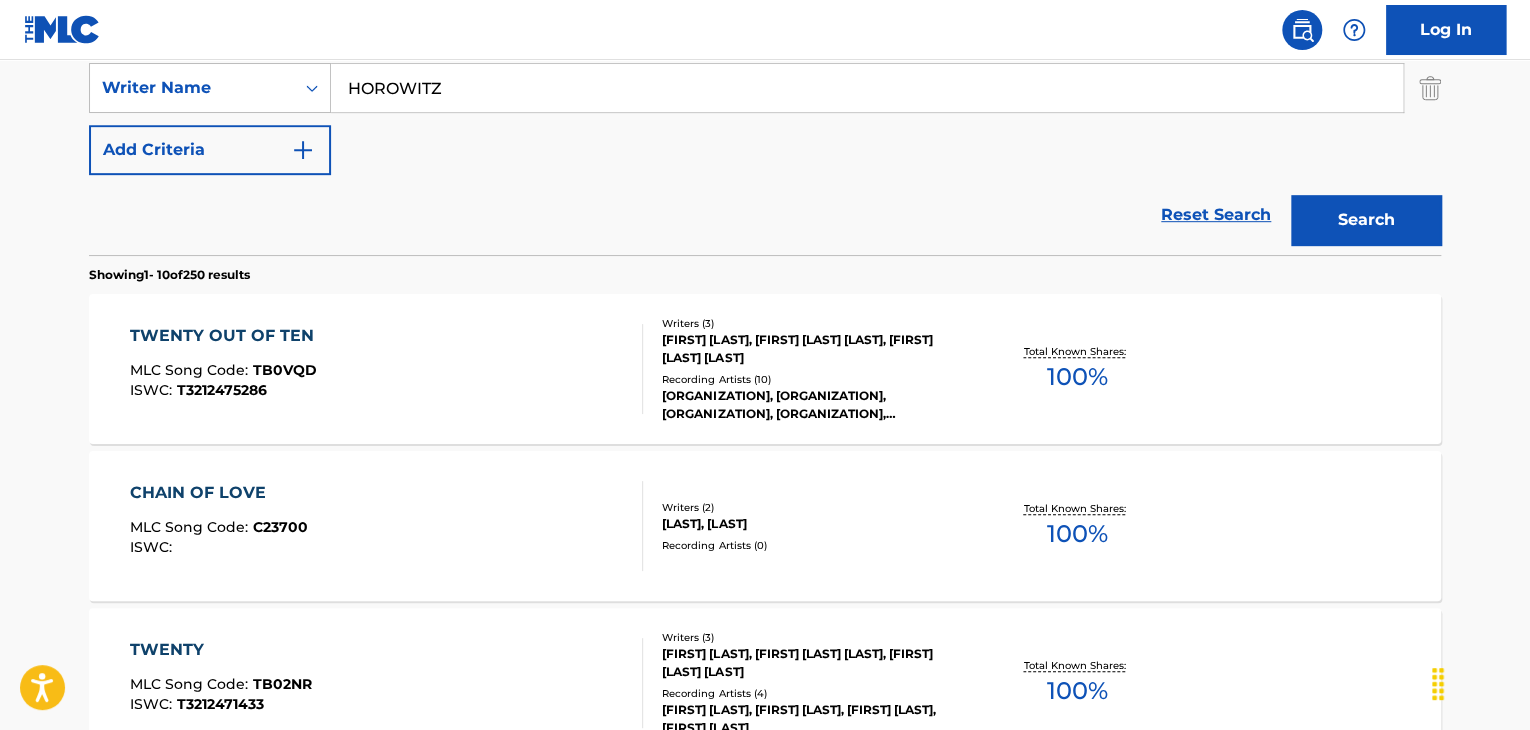 scroll, scrollTop: 244, scrollLeft: 0, axis: vertical 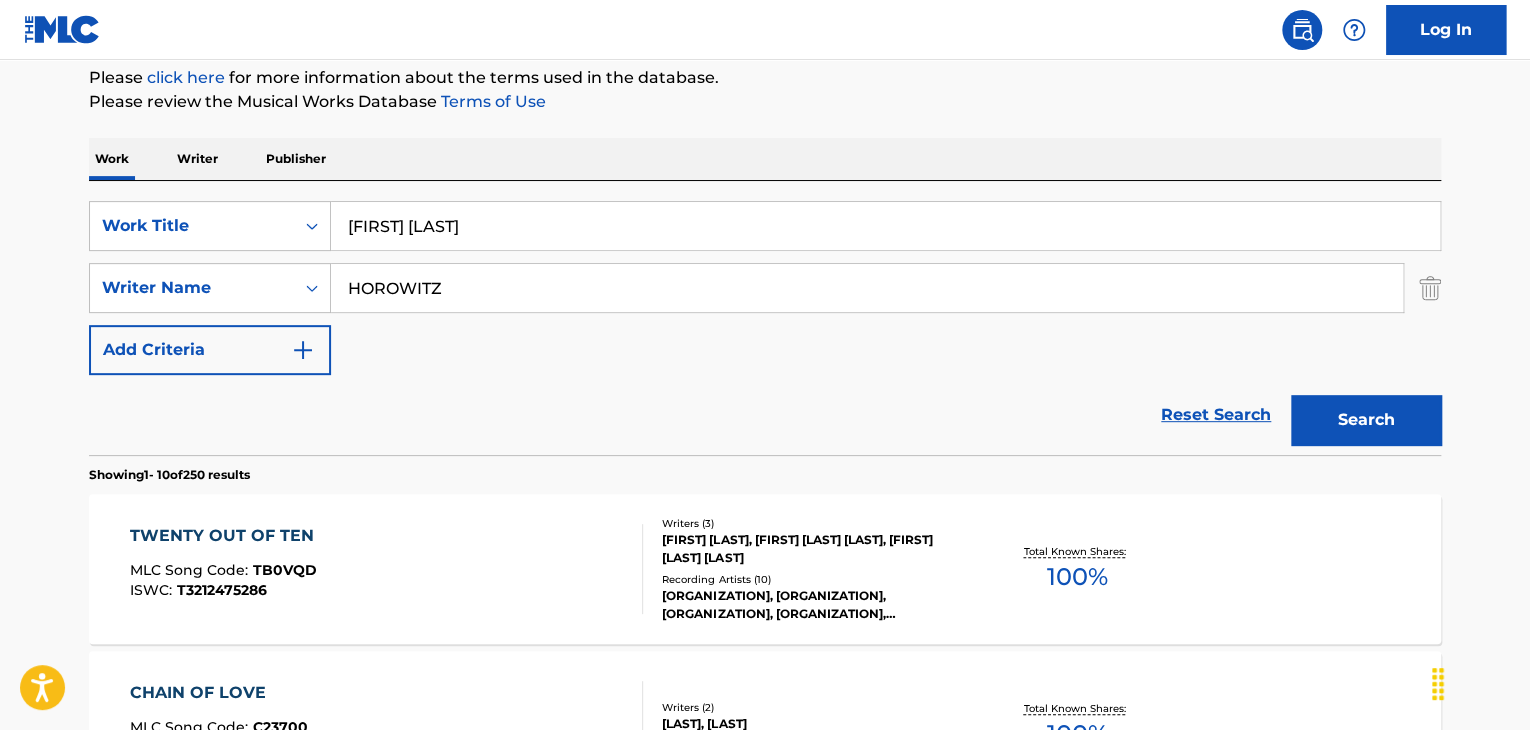 click on "[FIRST] [LAST]" at bounding box center (885, 226) 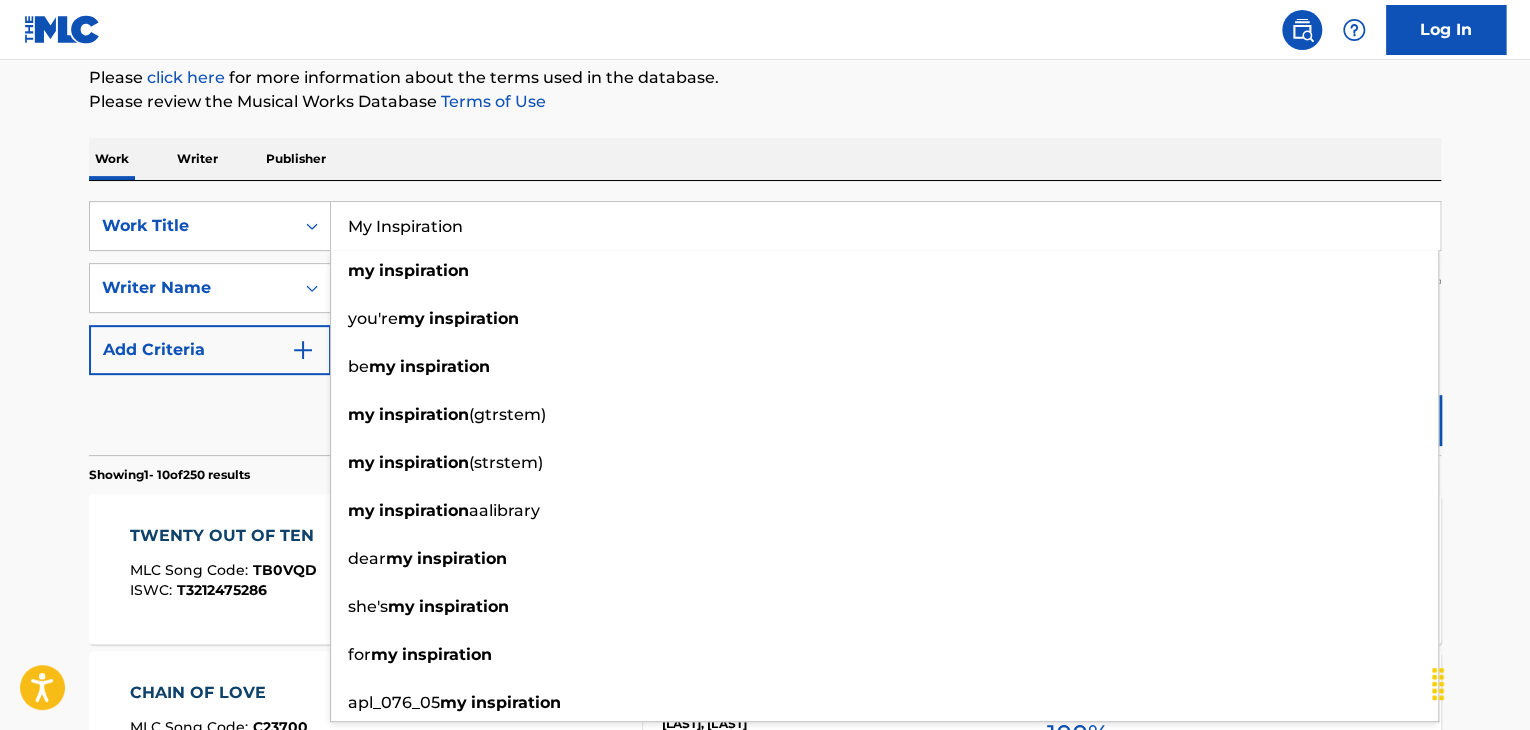 type on "My Inspiration" 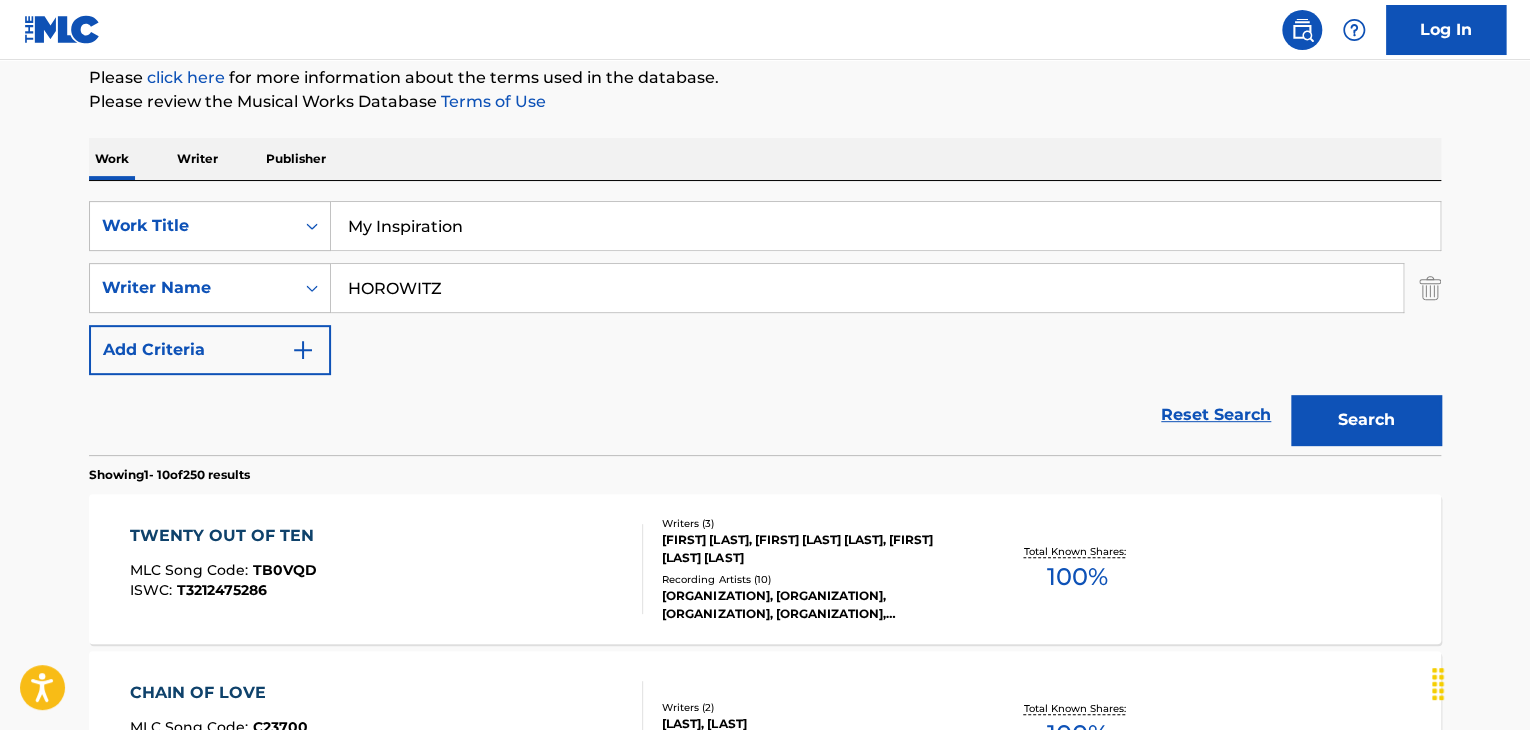 click on "HOROWITZ" at bounding box center (867, 288) 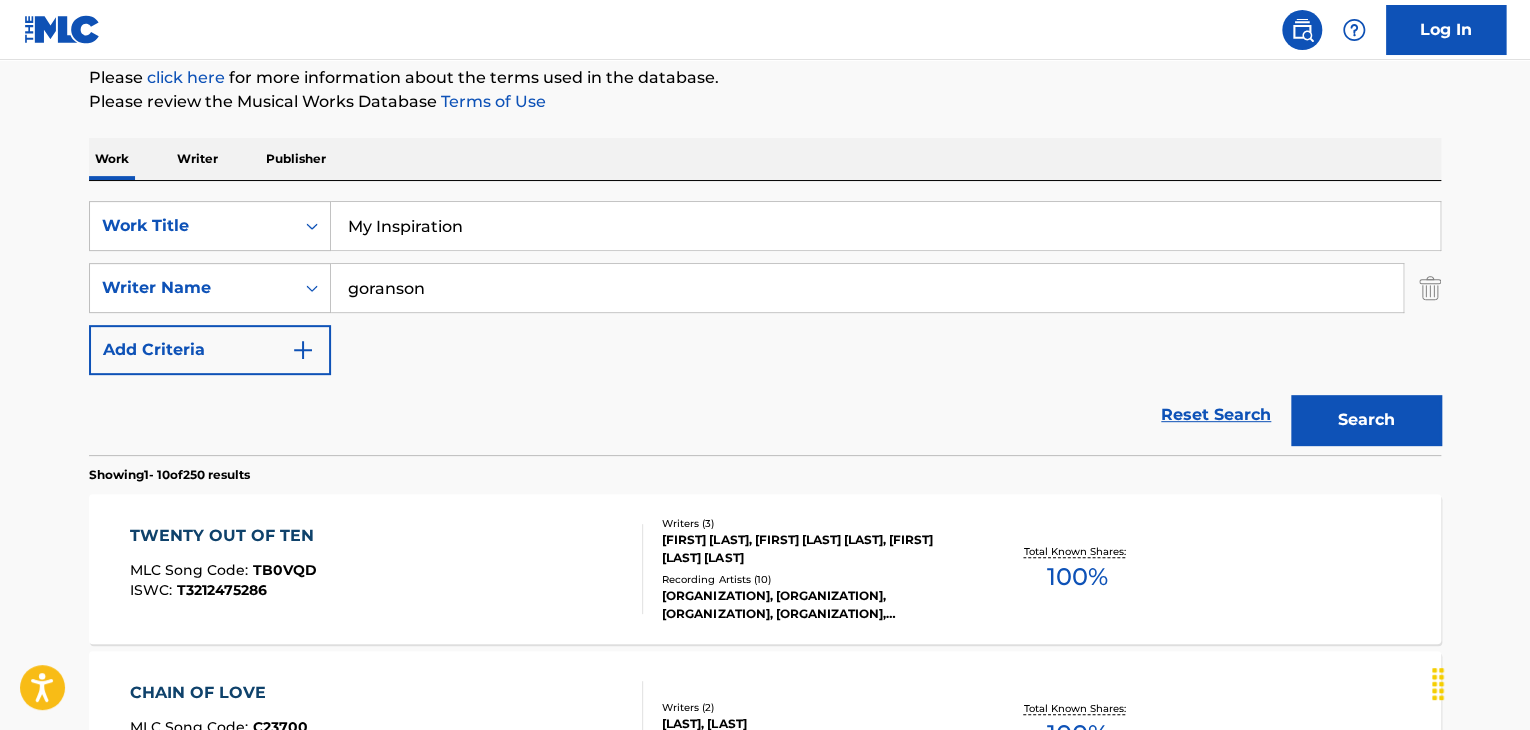 type on "goranson" 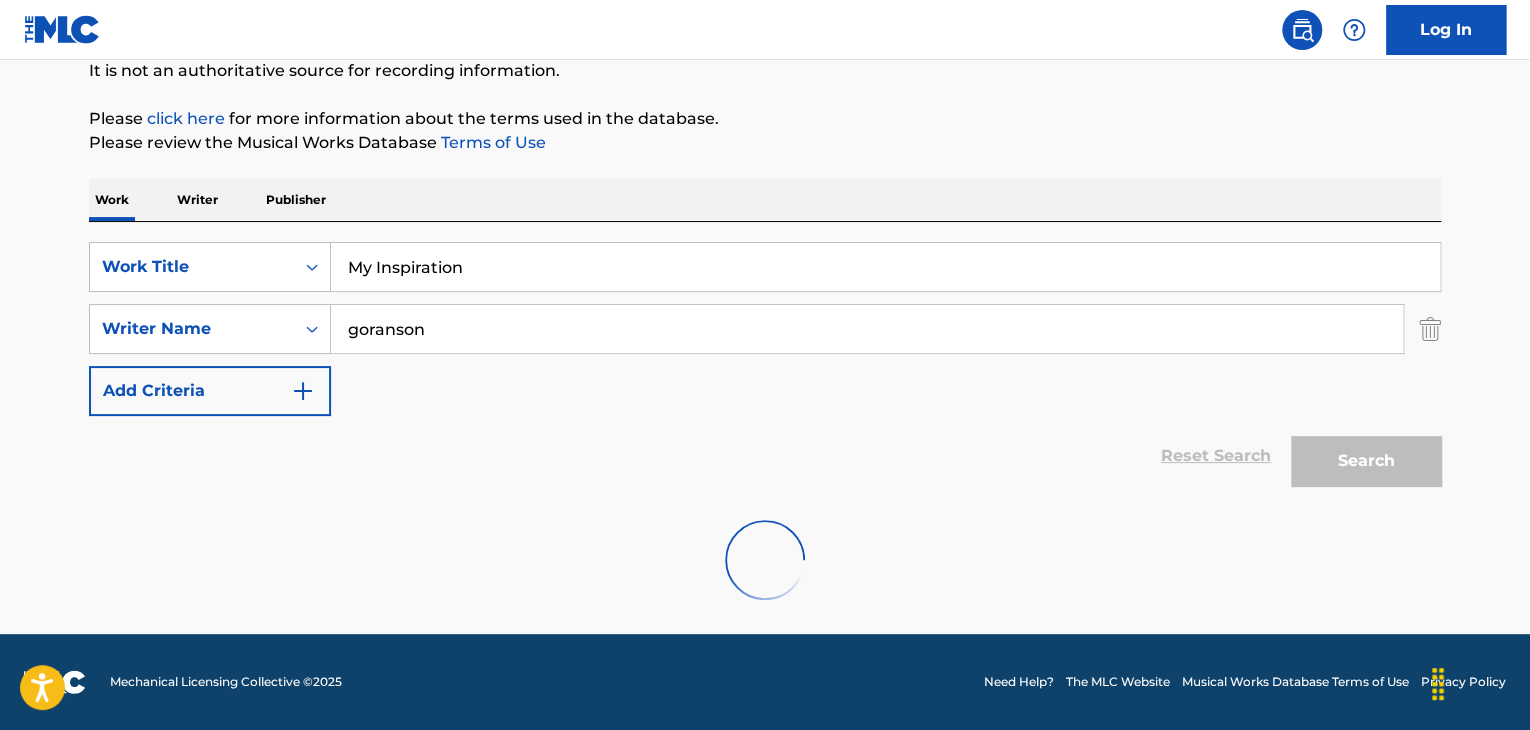 scroll, scrollTop: 244, scrollLeft: 0, axis: vertical 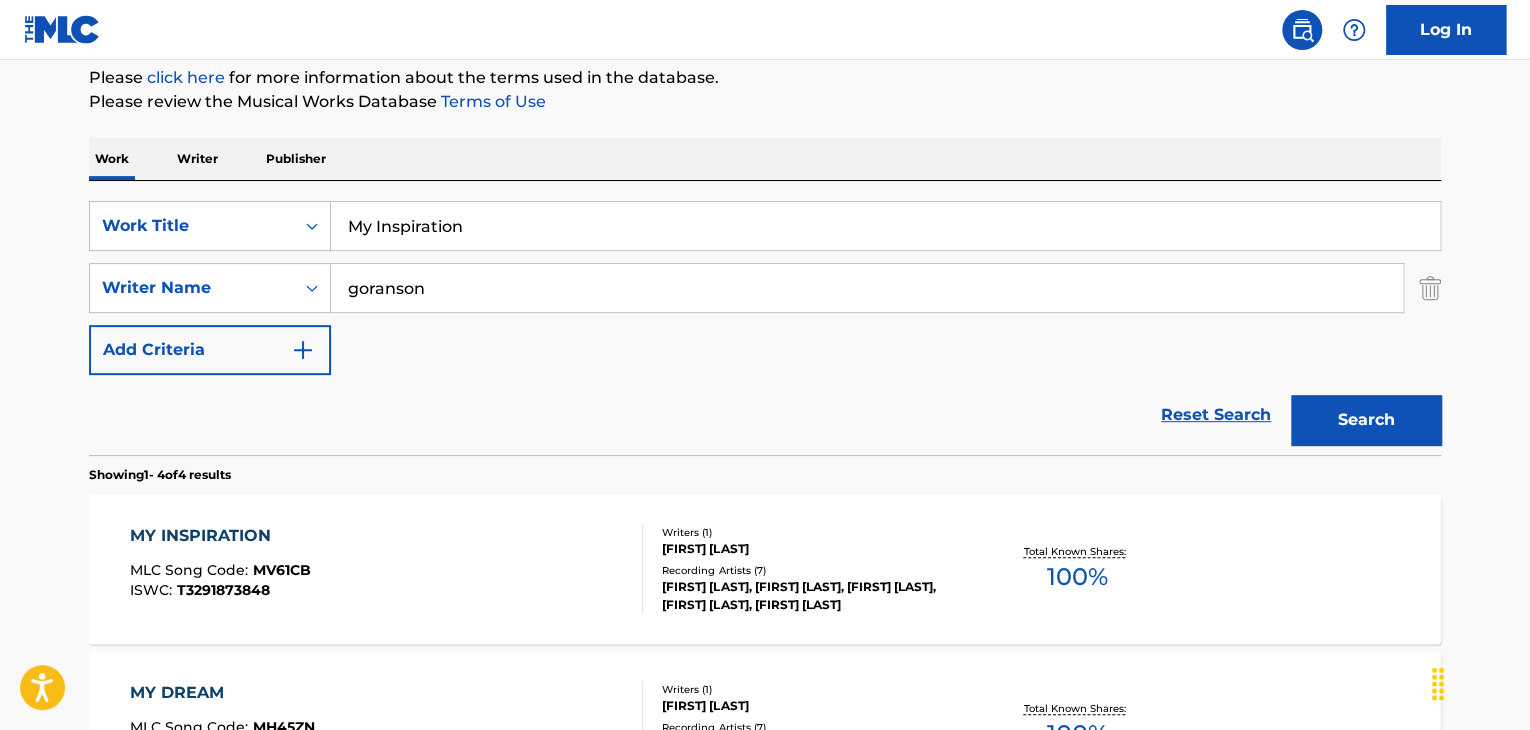 click on "MY INSPIRATION" at bounding box center (220, 536) 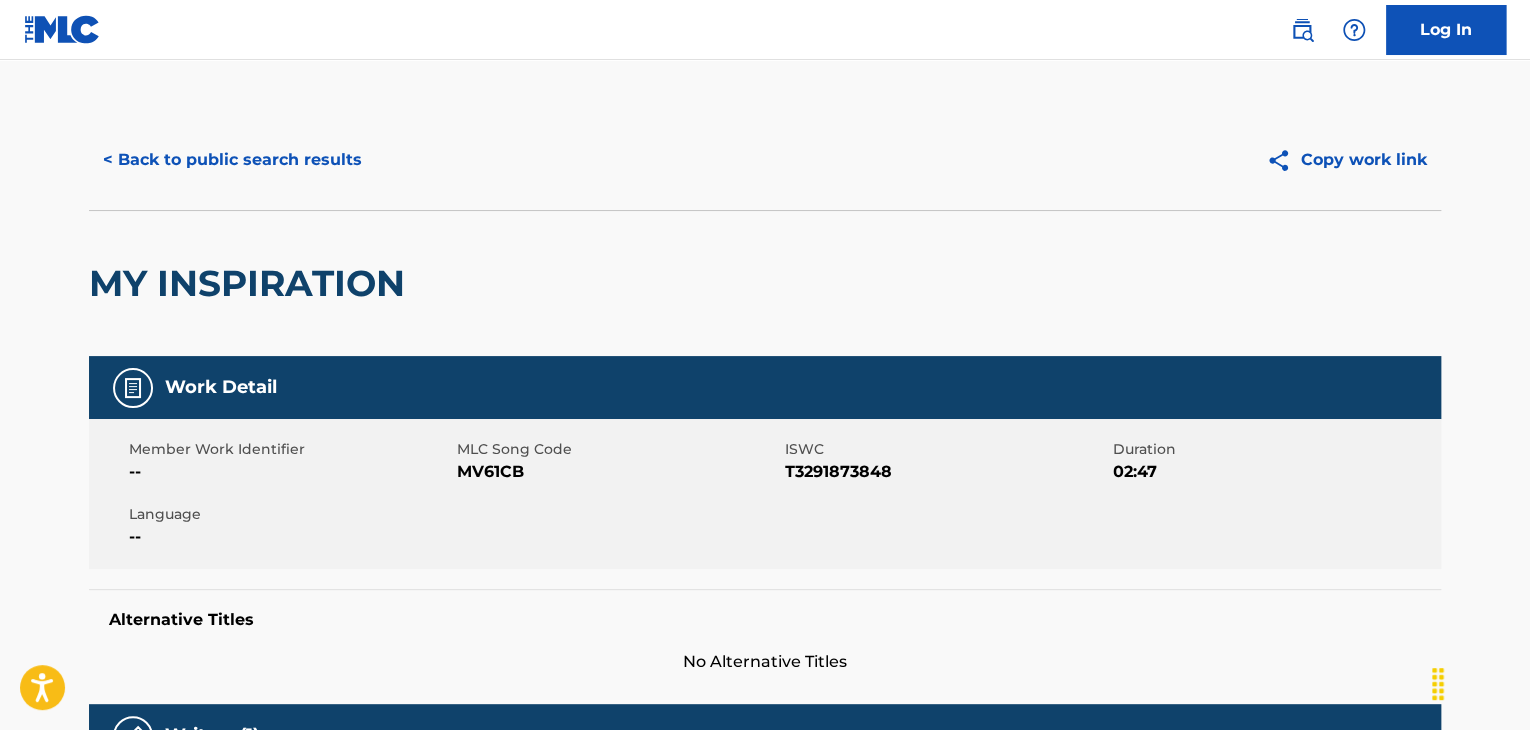 click on "MV61CB" at bounding box center [618, 472] 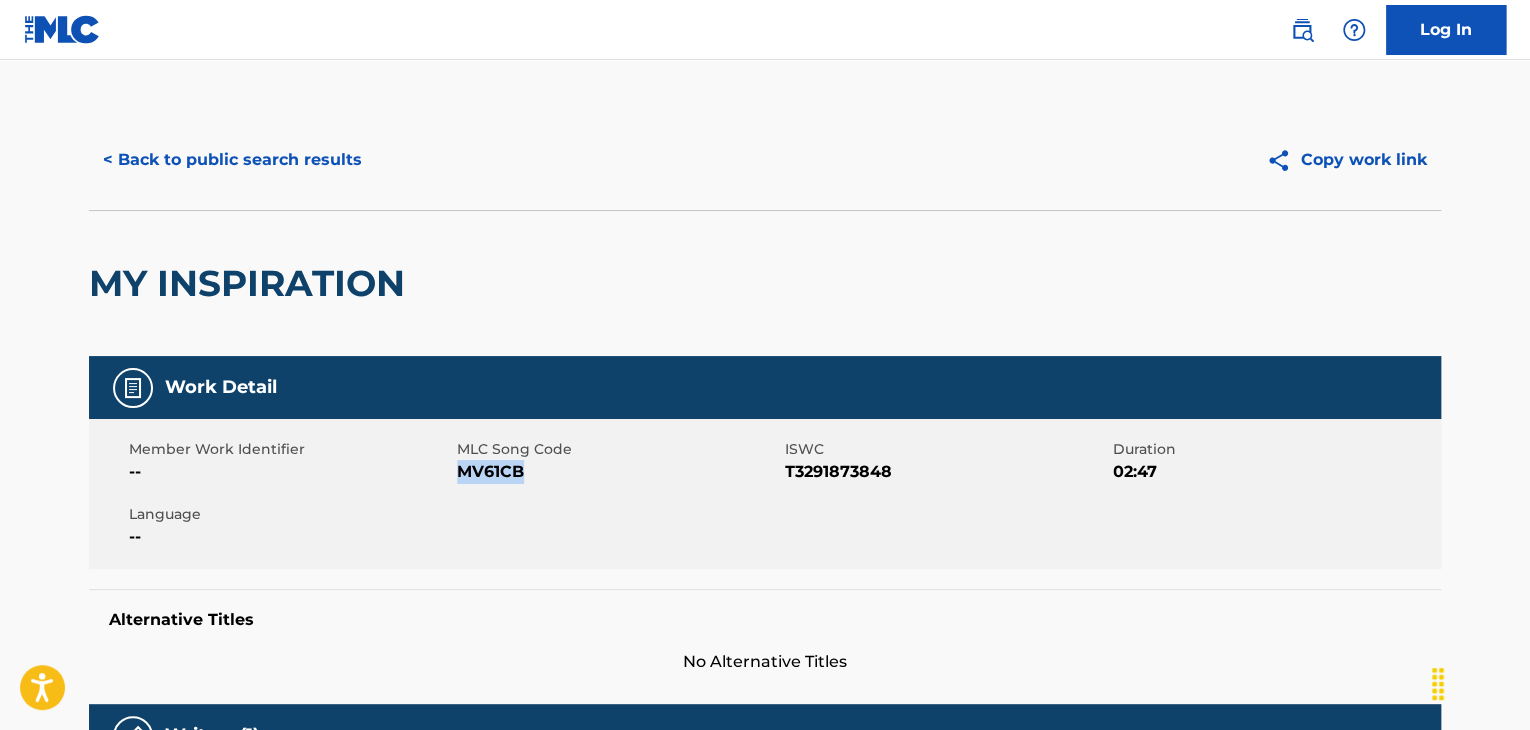 click on "MV61CB" at bounding box center [618, 472] 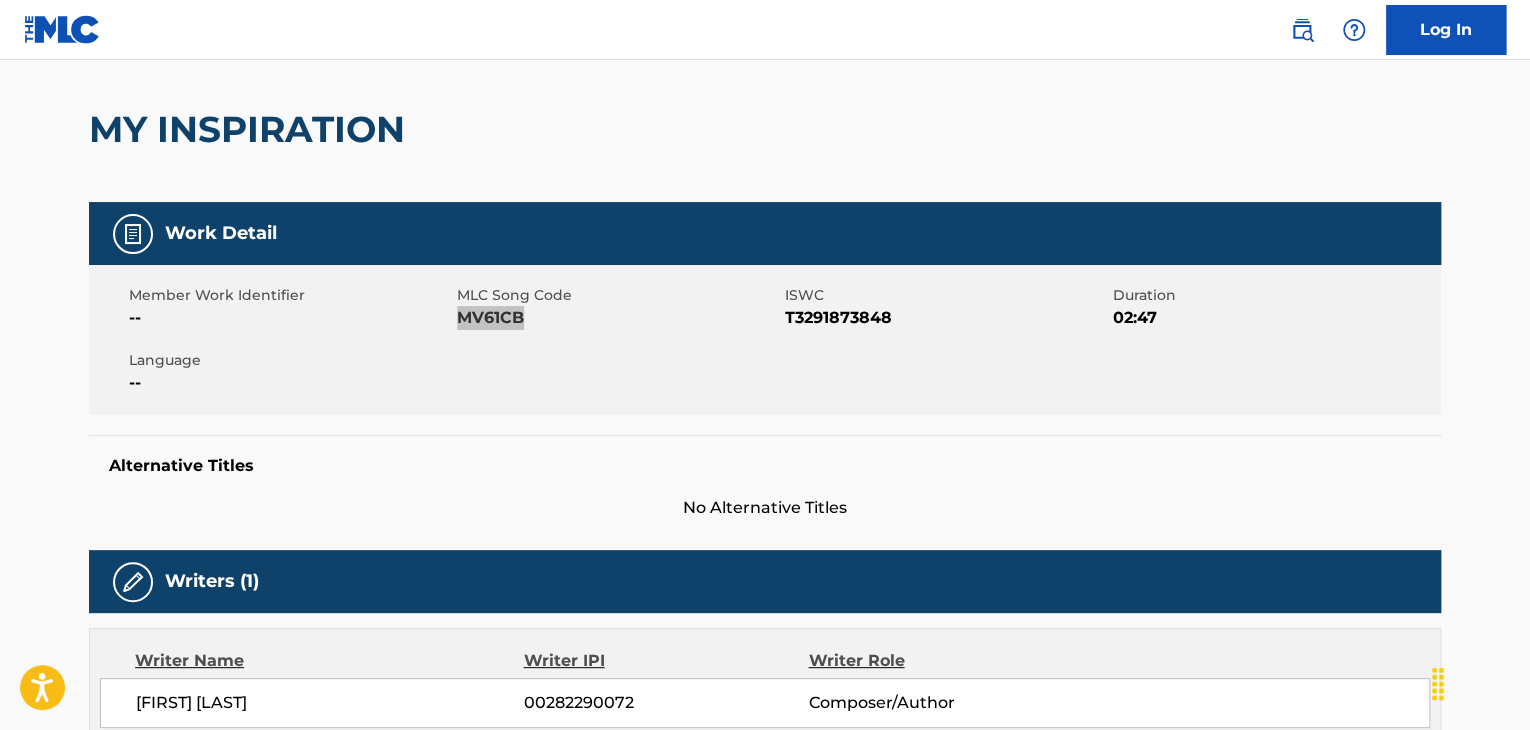 scroll, scrollTop: 466, scrollLeft: 0, axis: vertical 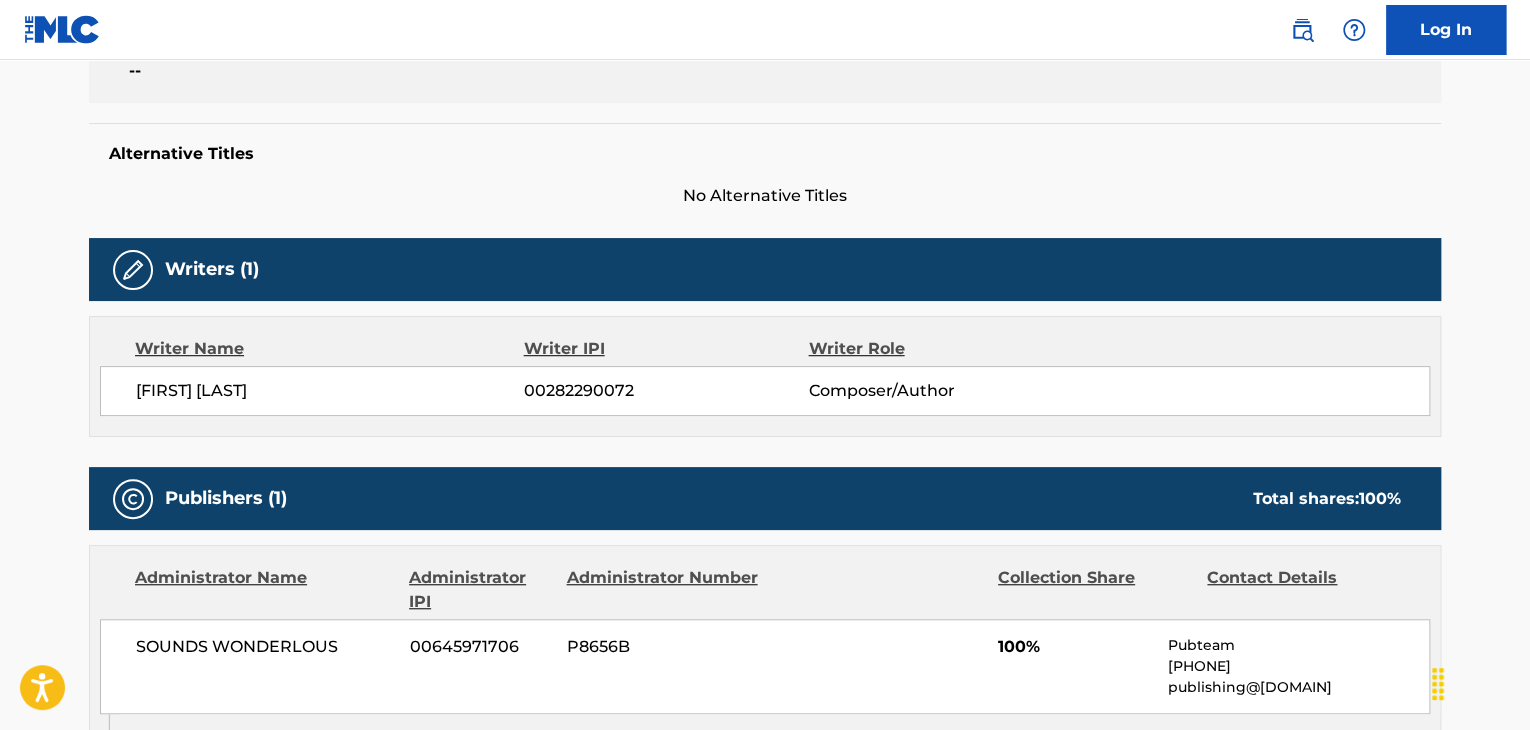 click on "[FIRST] [LAST]" at bounding box center [330, 391] 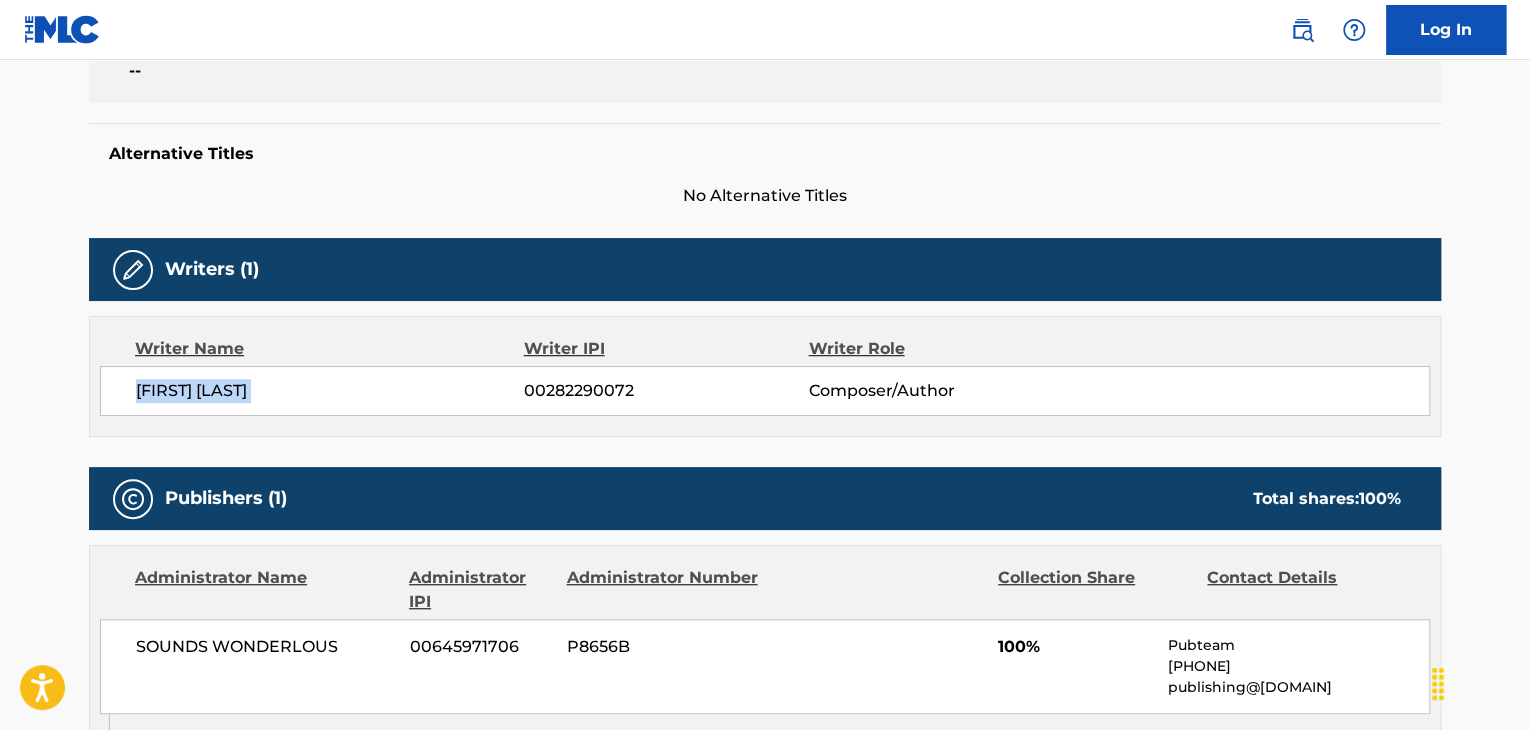 click on "[FIRST] [LAST]" at bounding box center [330, 391] 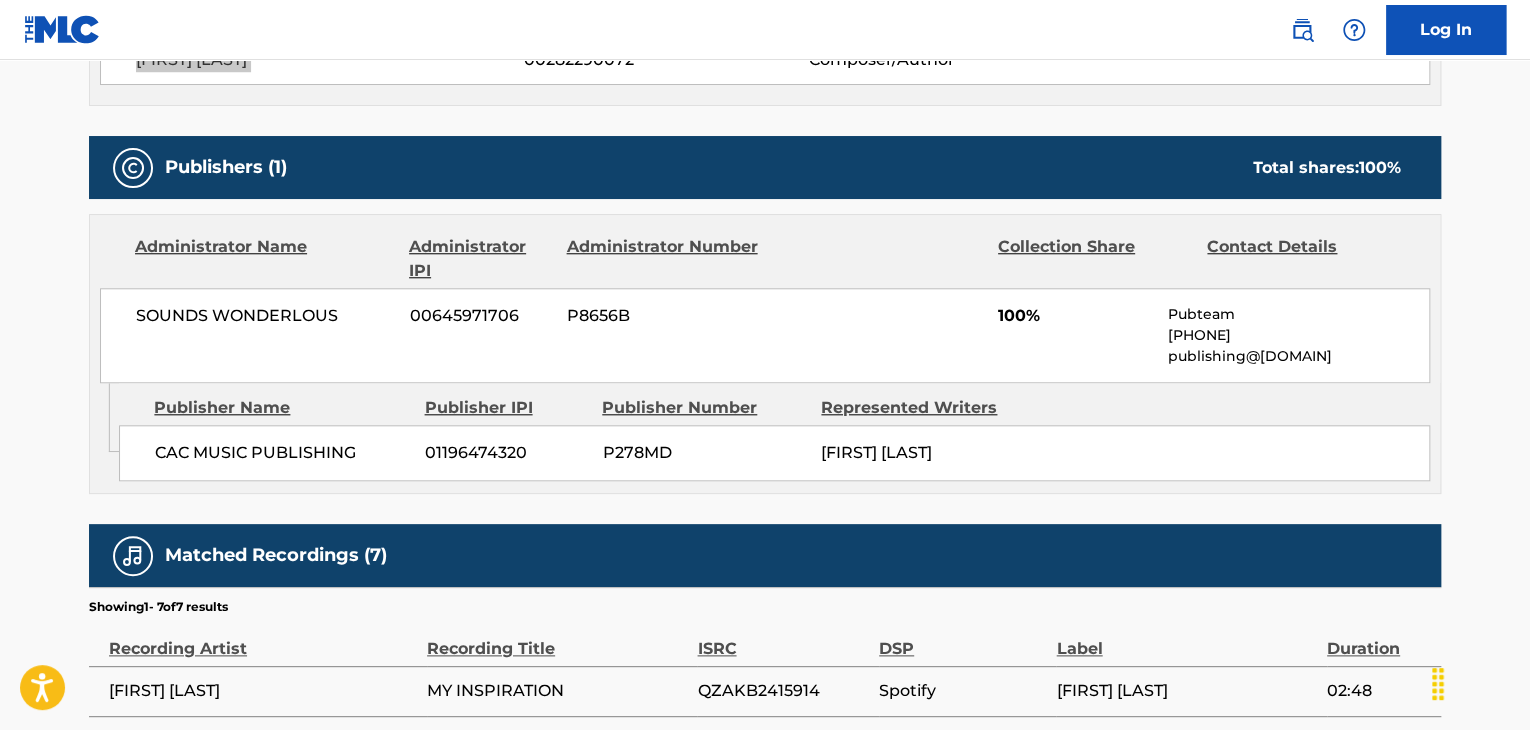 scroll, scrollTop: 800, scrollLeft: 0, axis: vertical 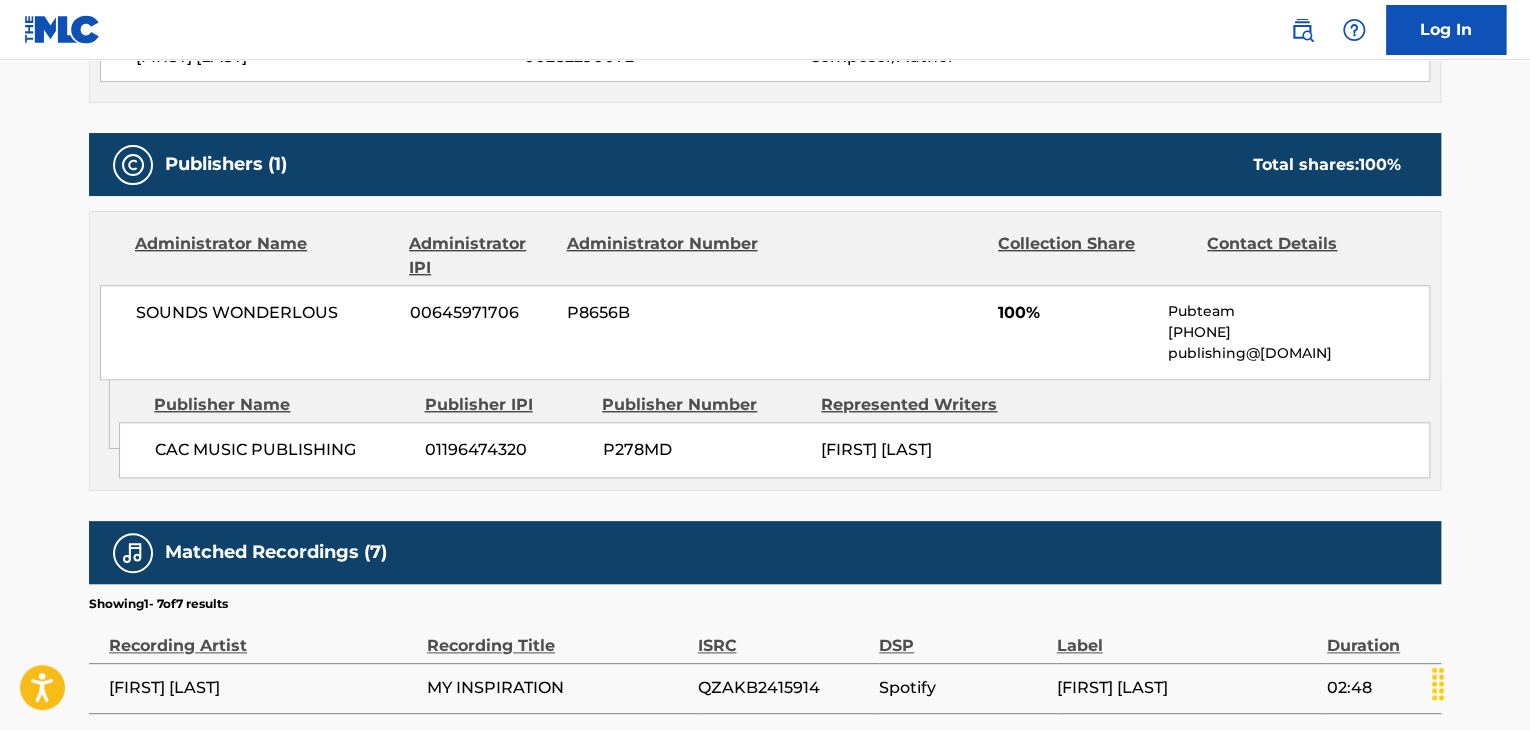 click on "CAC MUSIC PUBLISHING" at bounding box center [282, 450] 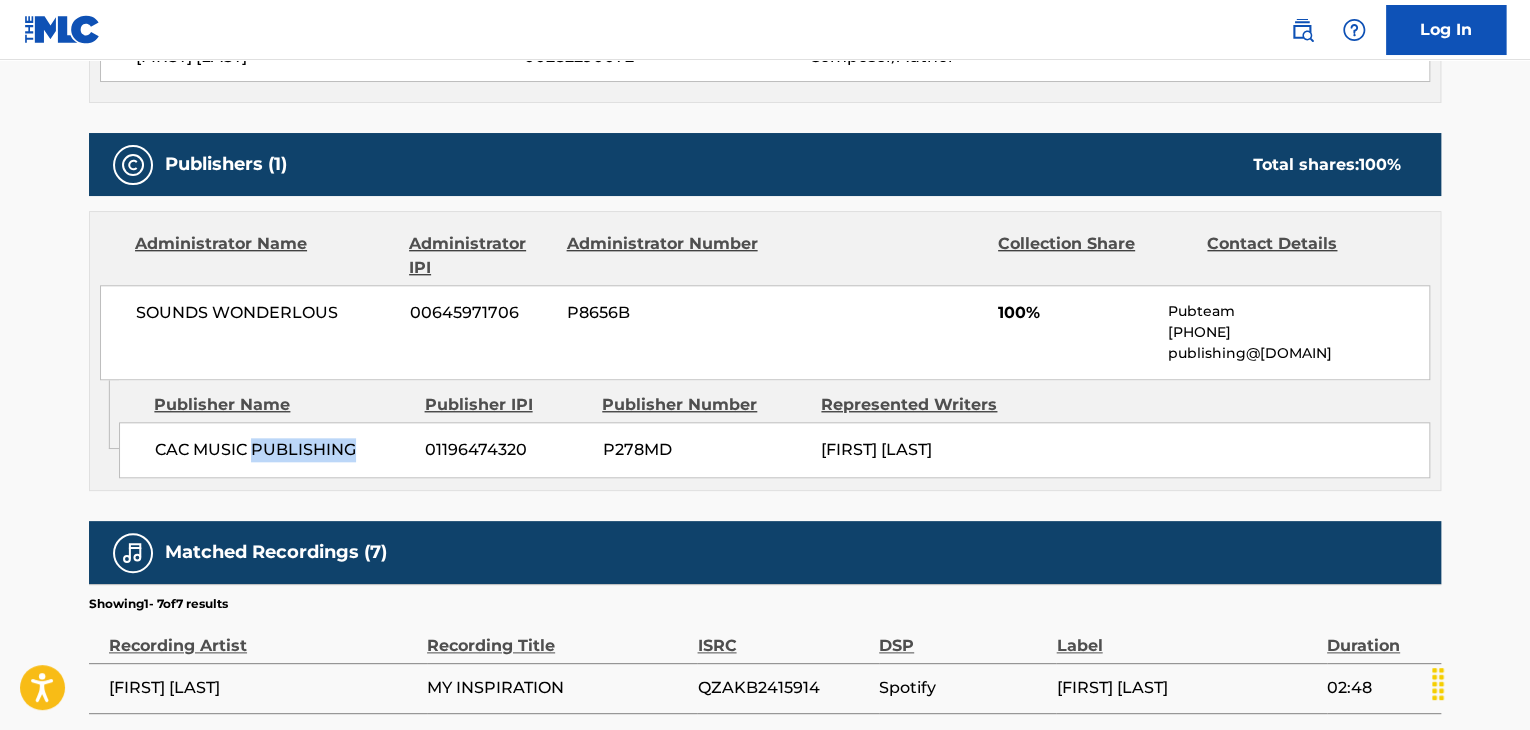 click on "CAC MUSIC PUBLISHING" at bounding box center (282, 450) 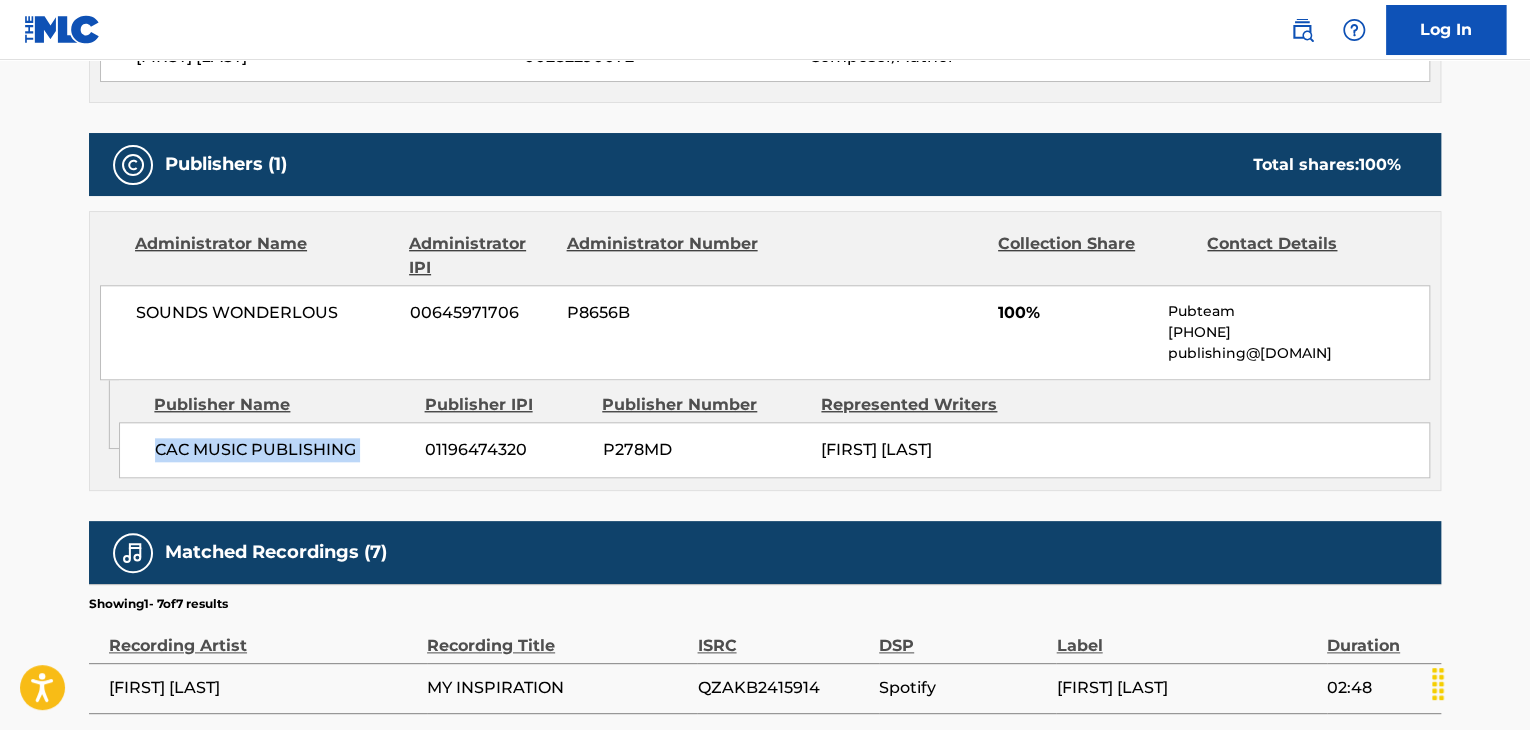 click on "CAC MUSIC PUBLISHING" at bounding box center (282, 450) 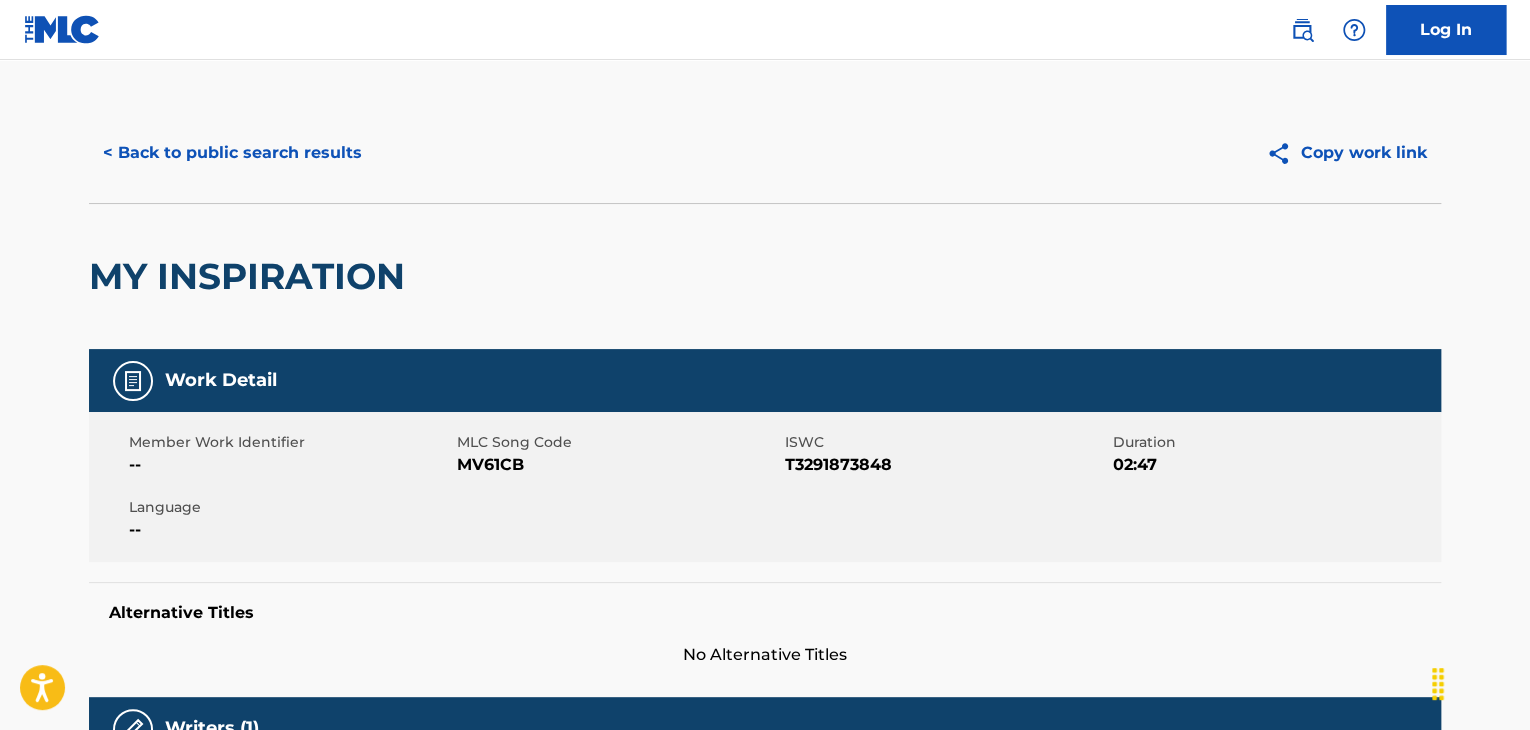 scroll, scrollTop: 0, scrollLeft: 0, axis: both 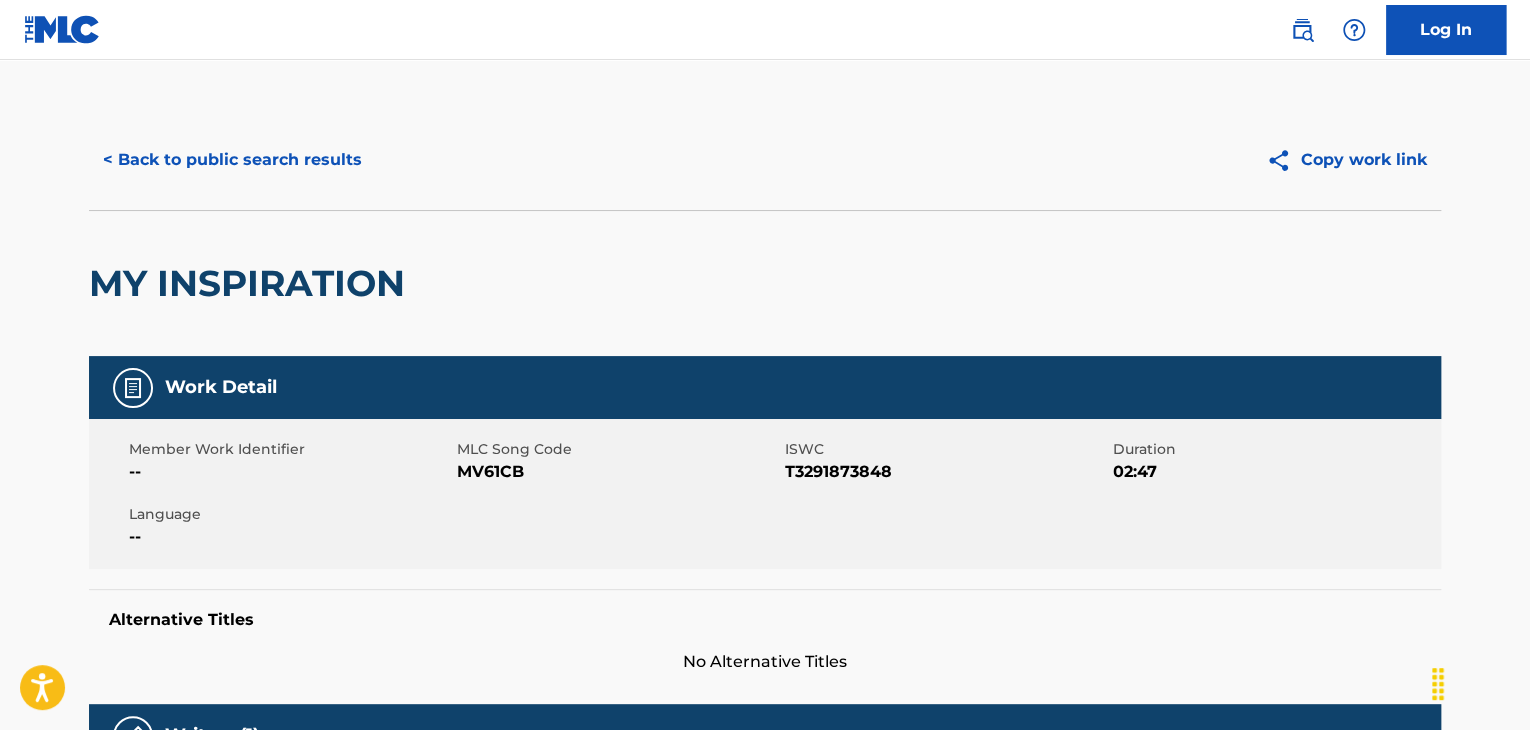 click on "< Back to public search results" at bounding box center [232, 160] 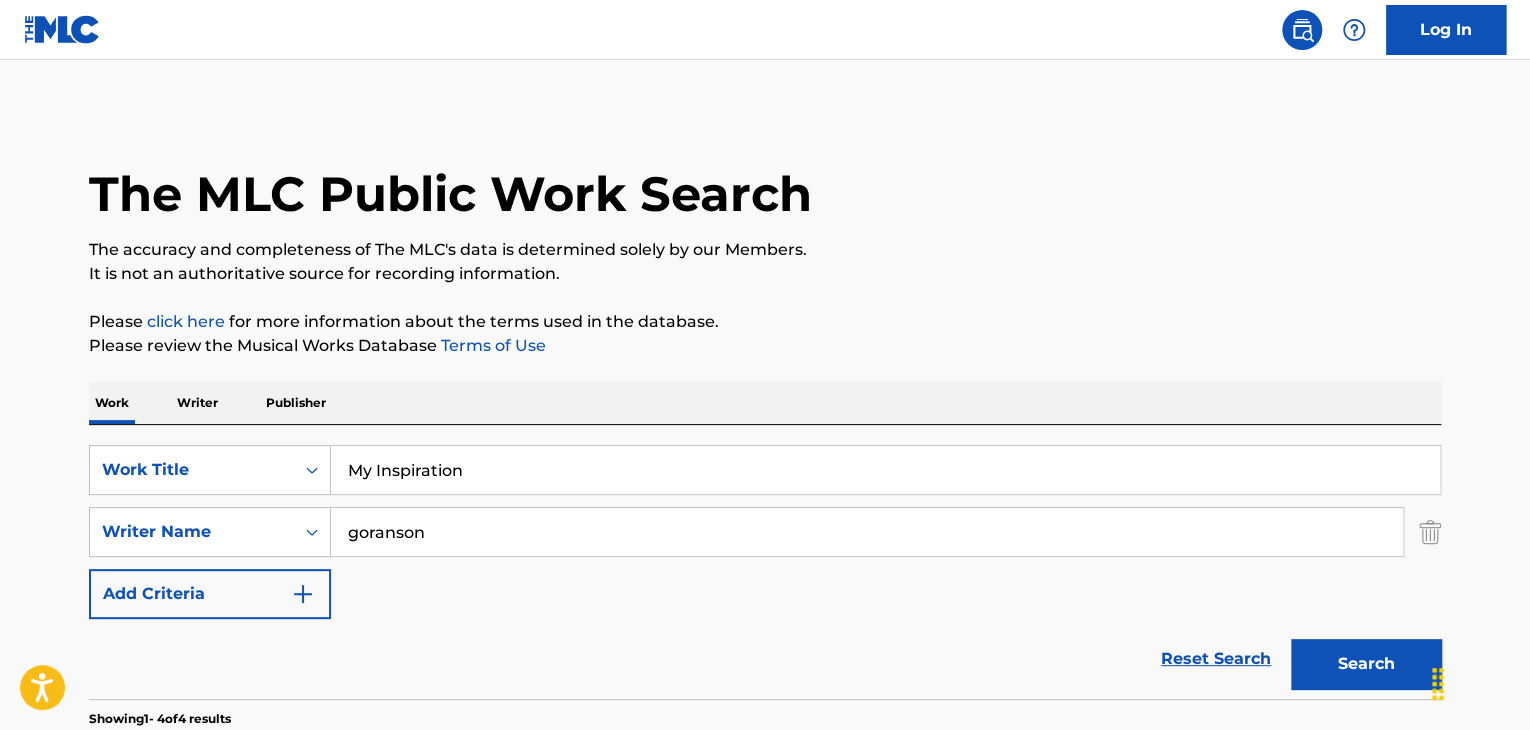 scroll, scrollTop: 244, scrollLeft: 0, axis: vertical 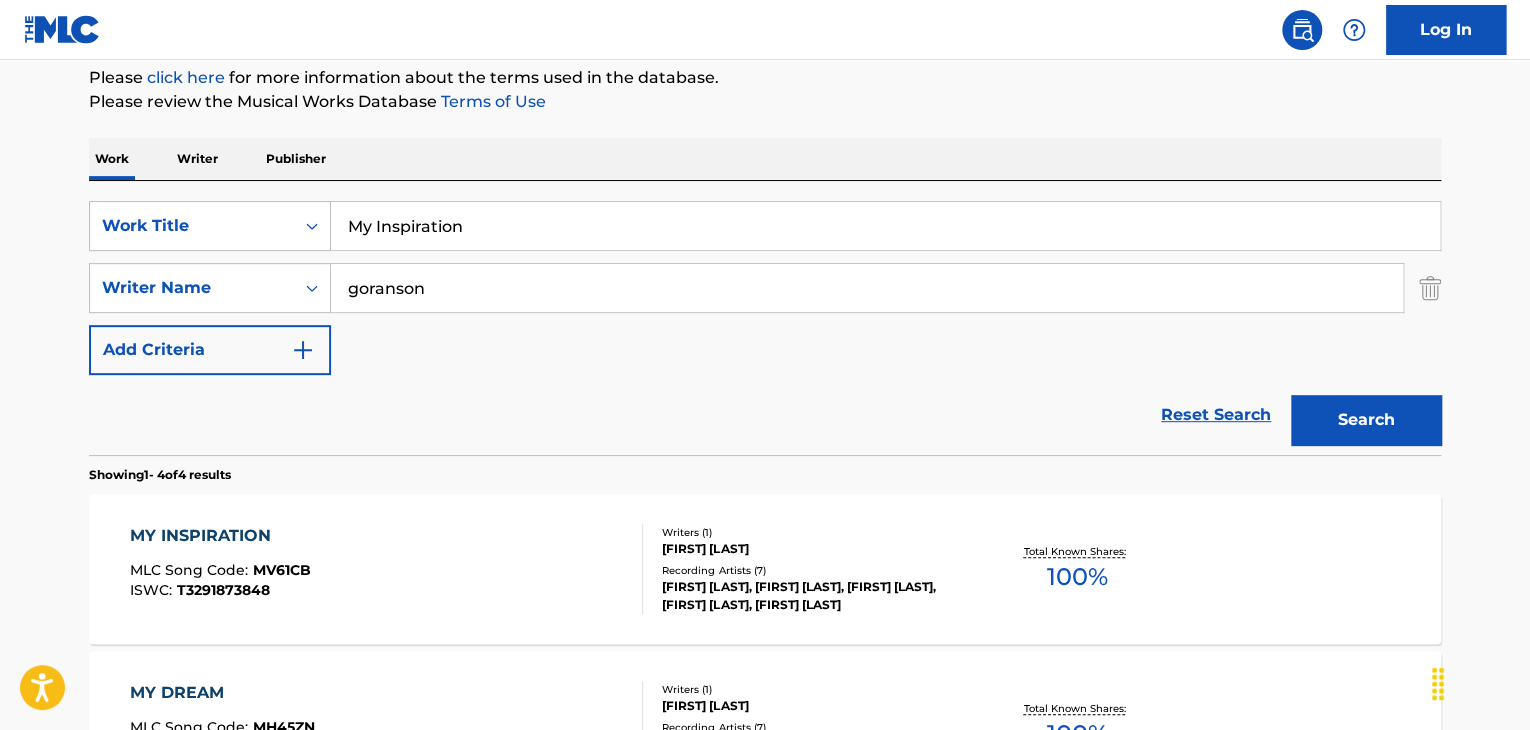 click on "My Inspiration" at bounding box center [885, 226] 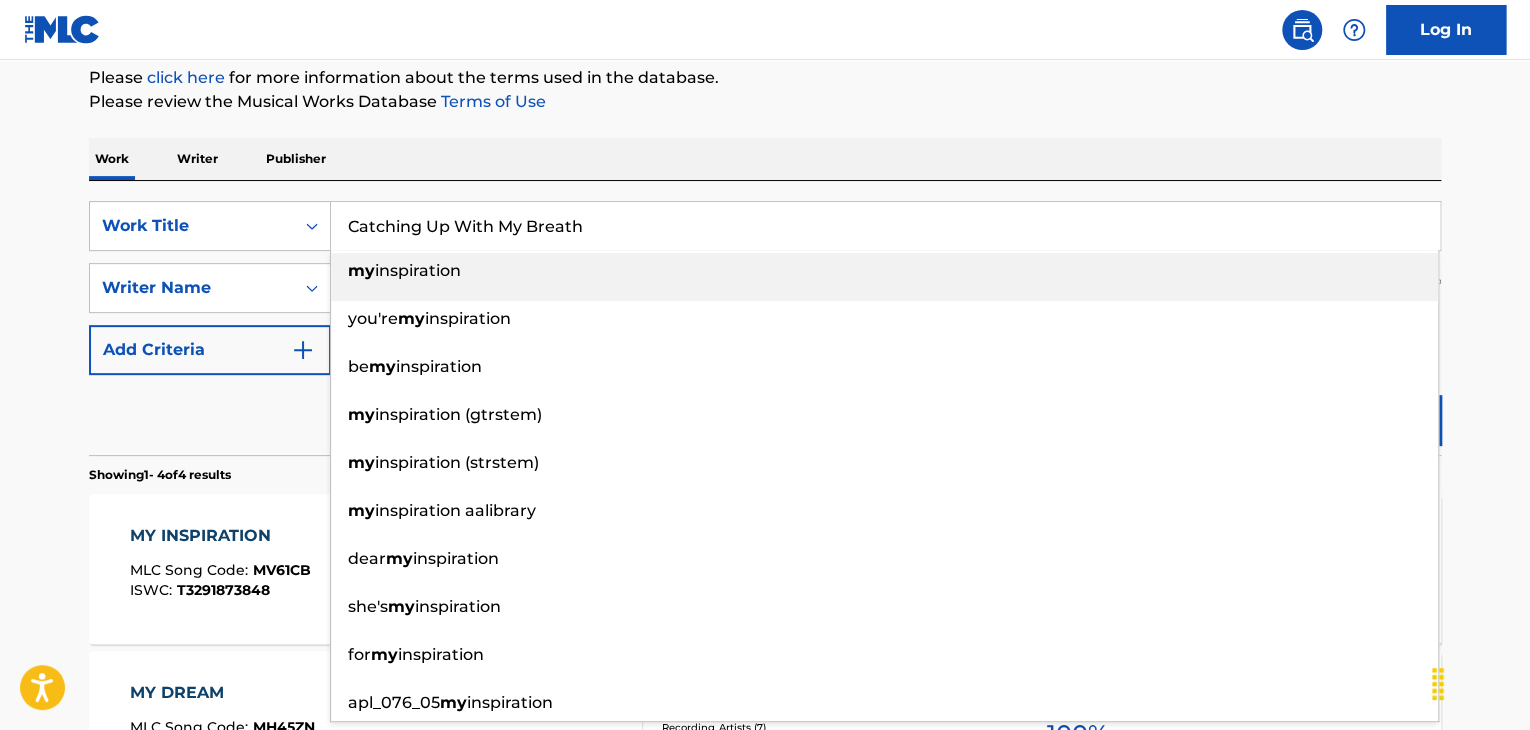 type on "Catching Up With My Breath" 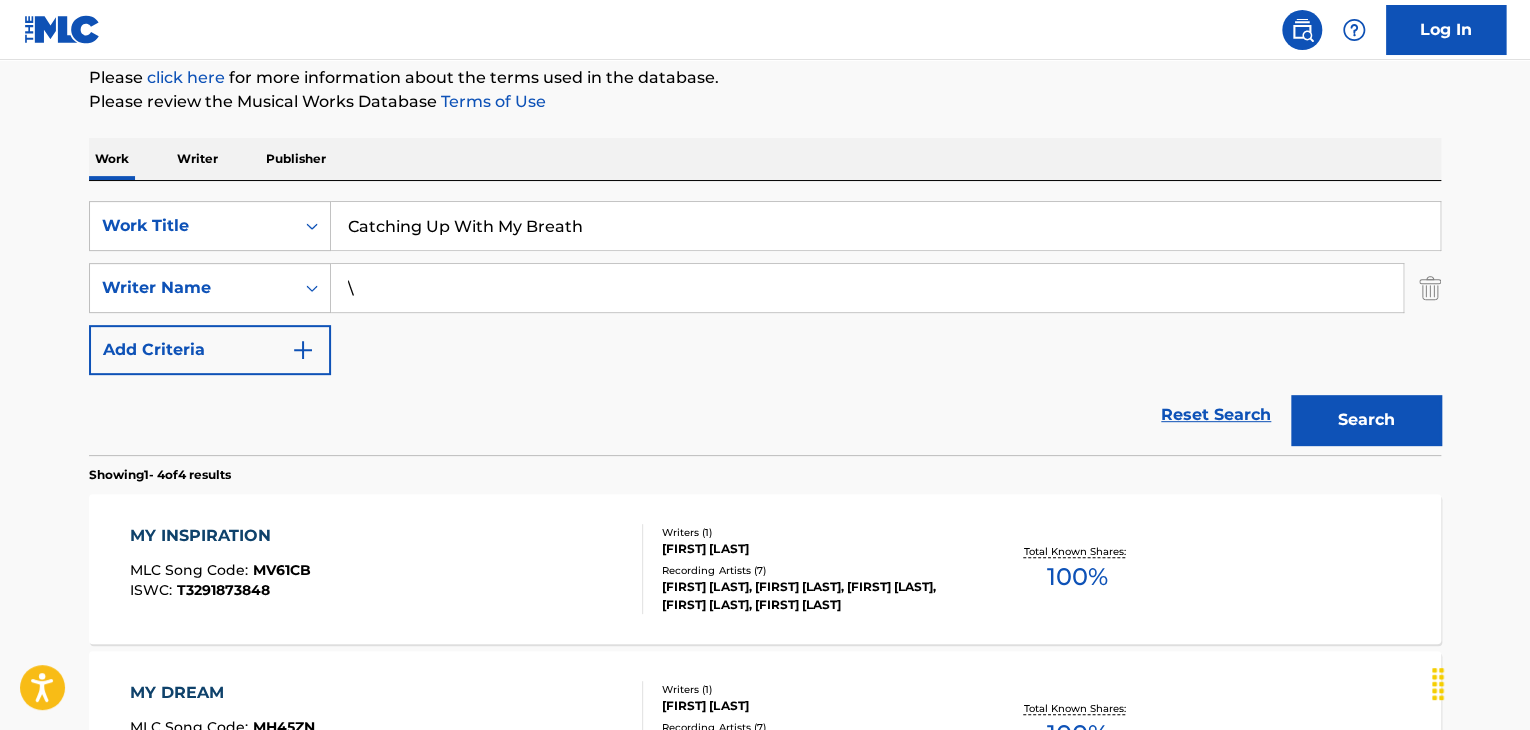 type on "\" 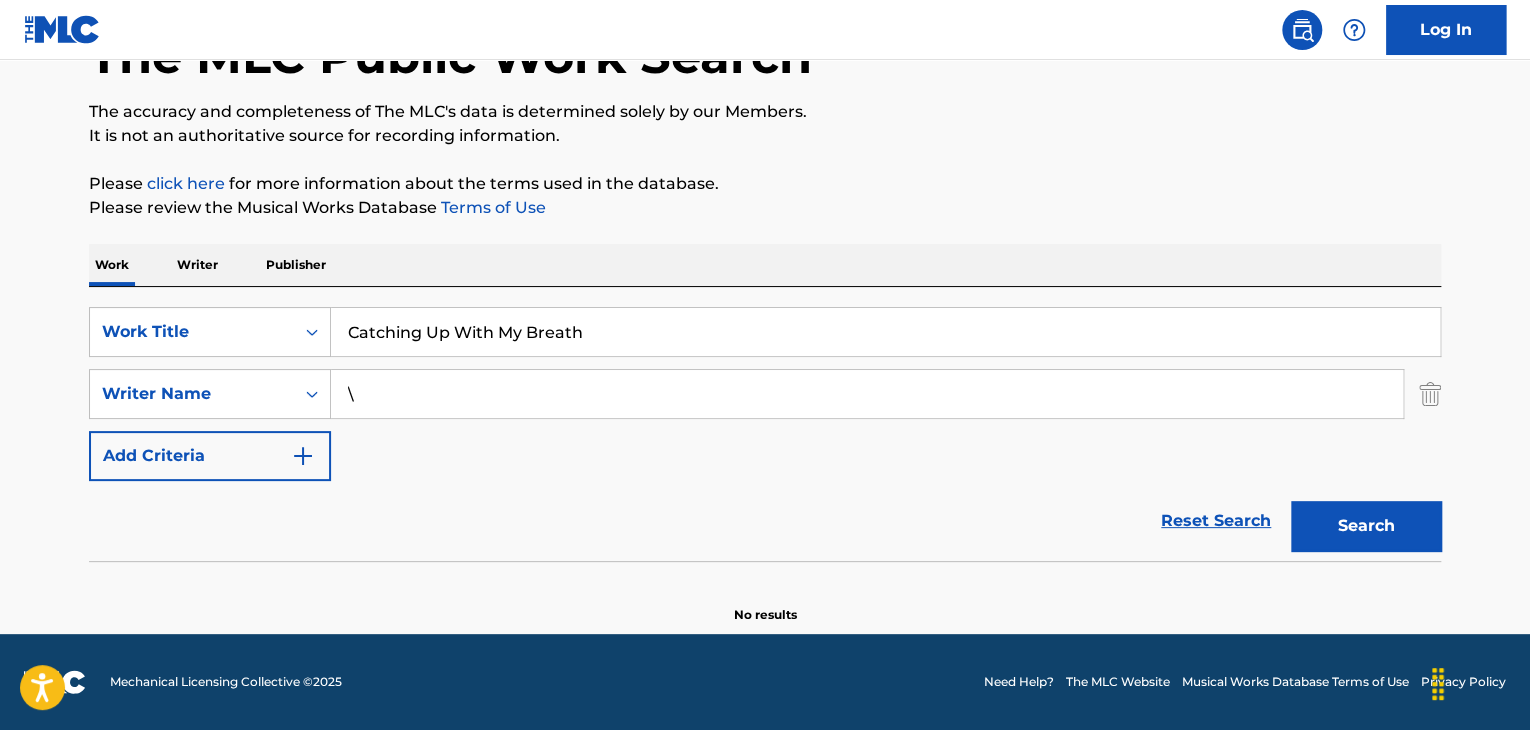 scroll, scrollTop: 138, scrollLeft: 0, axis: vertical 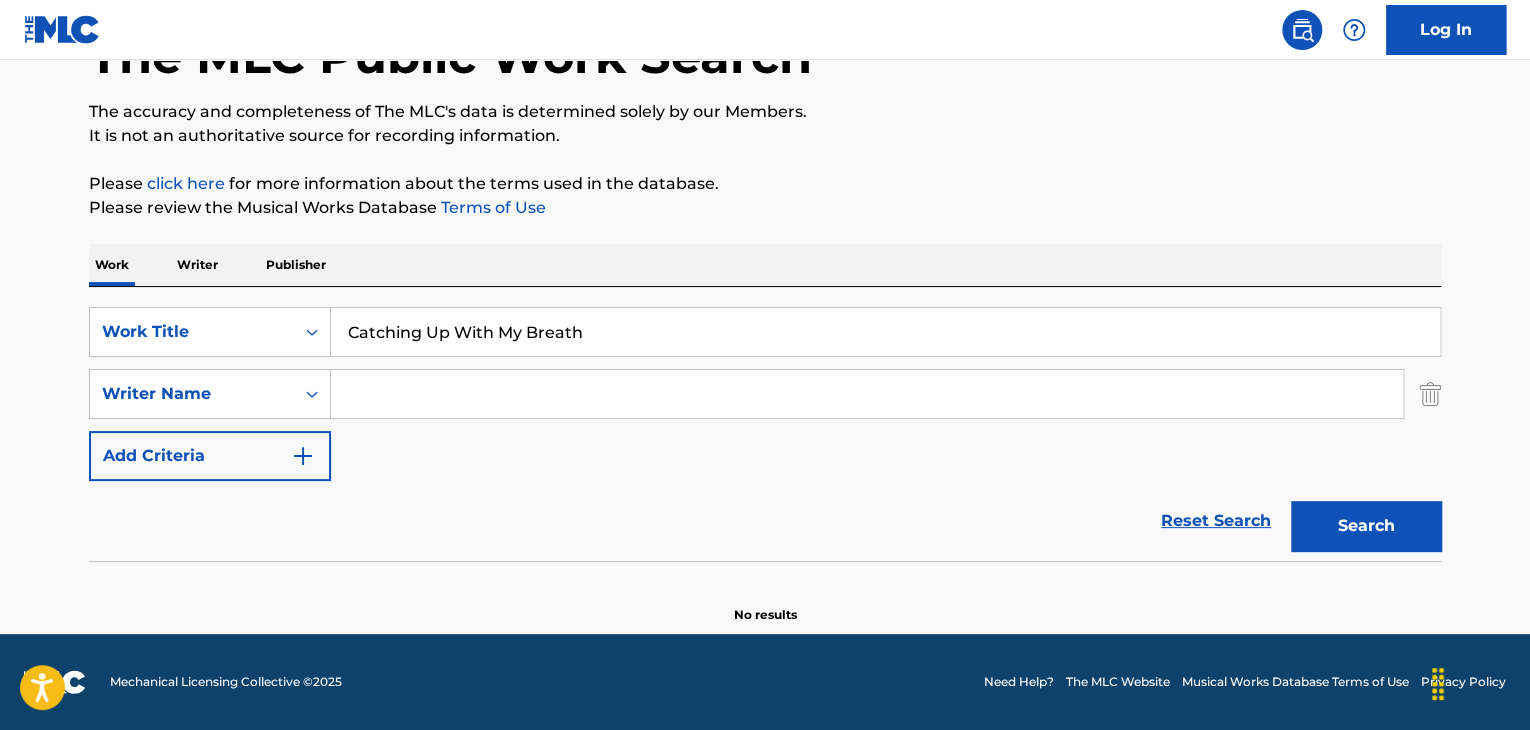 type 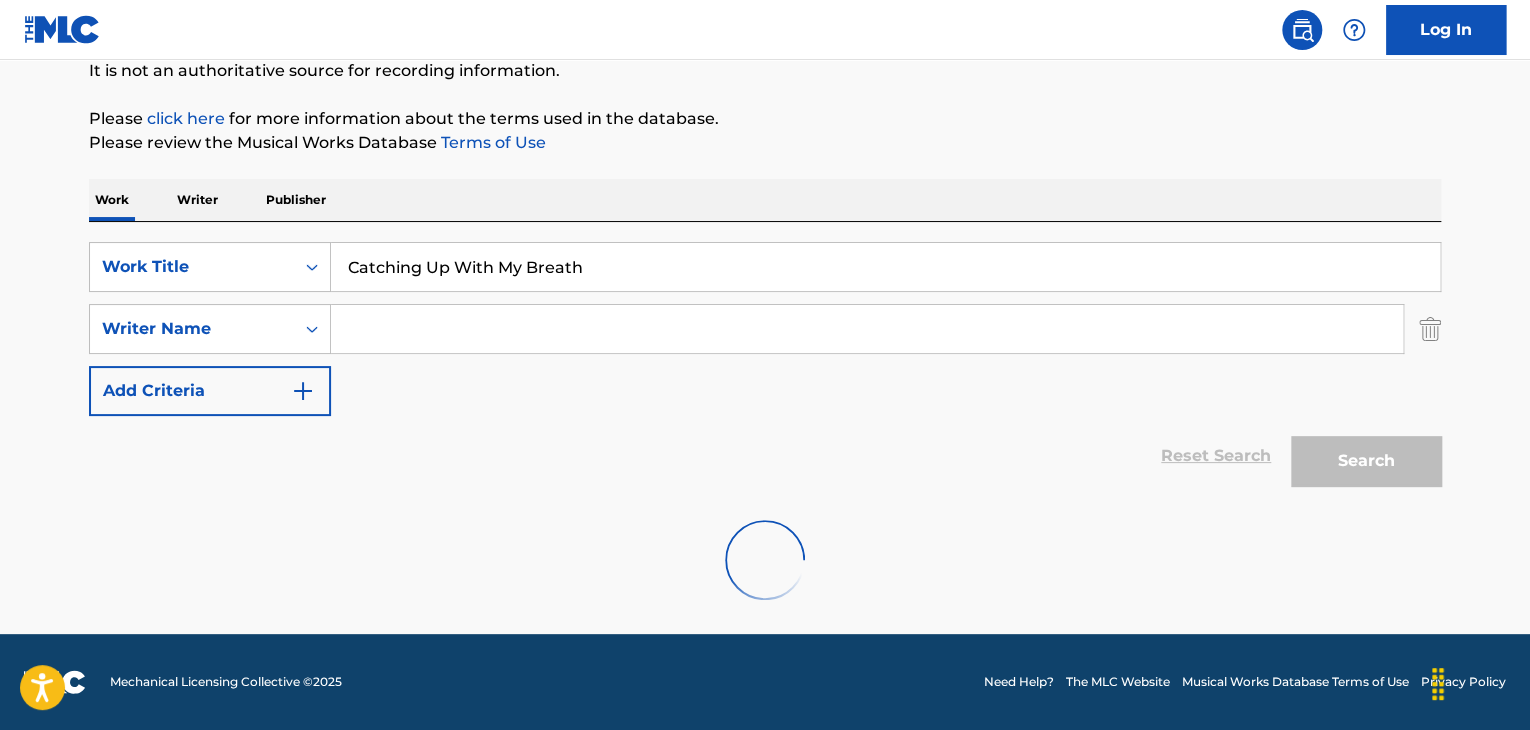 scroll, scrollTop: 244, scrollLeft: 0, axis: vertical 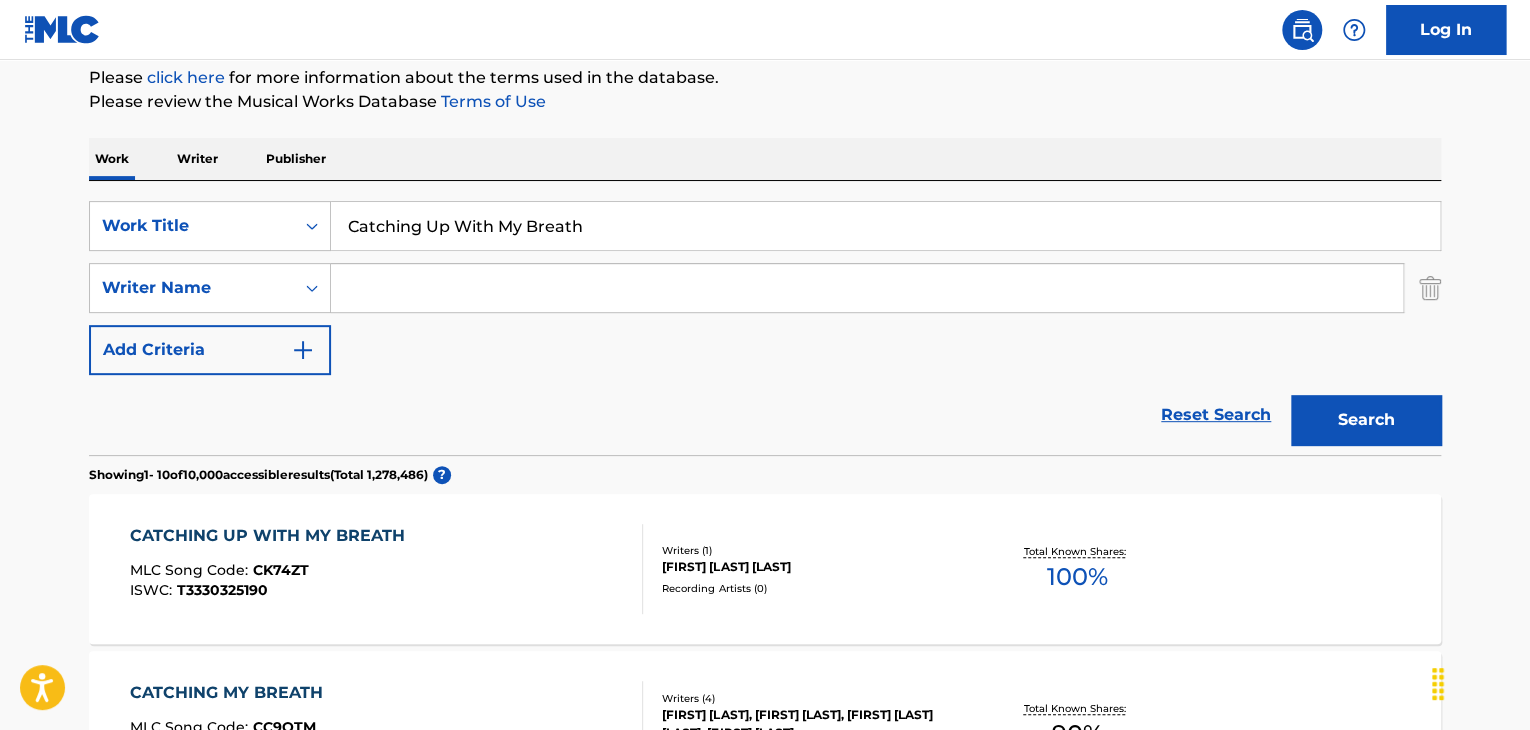click on "CATCHING UP WITH MY BREATH" at bounding box center [272, 536] 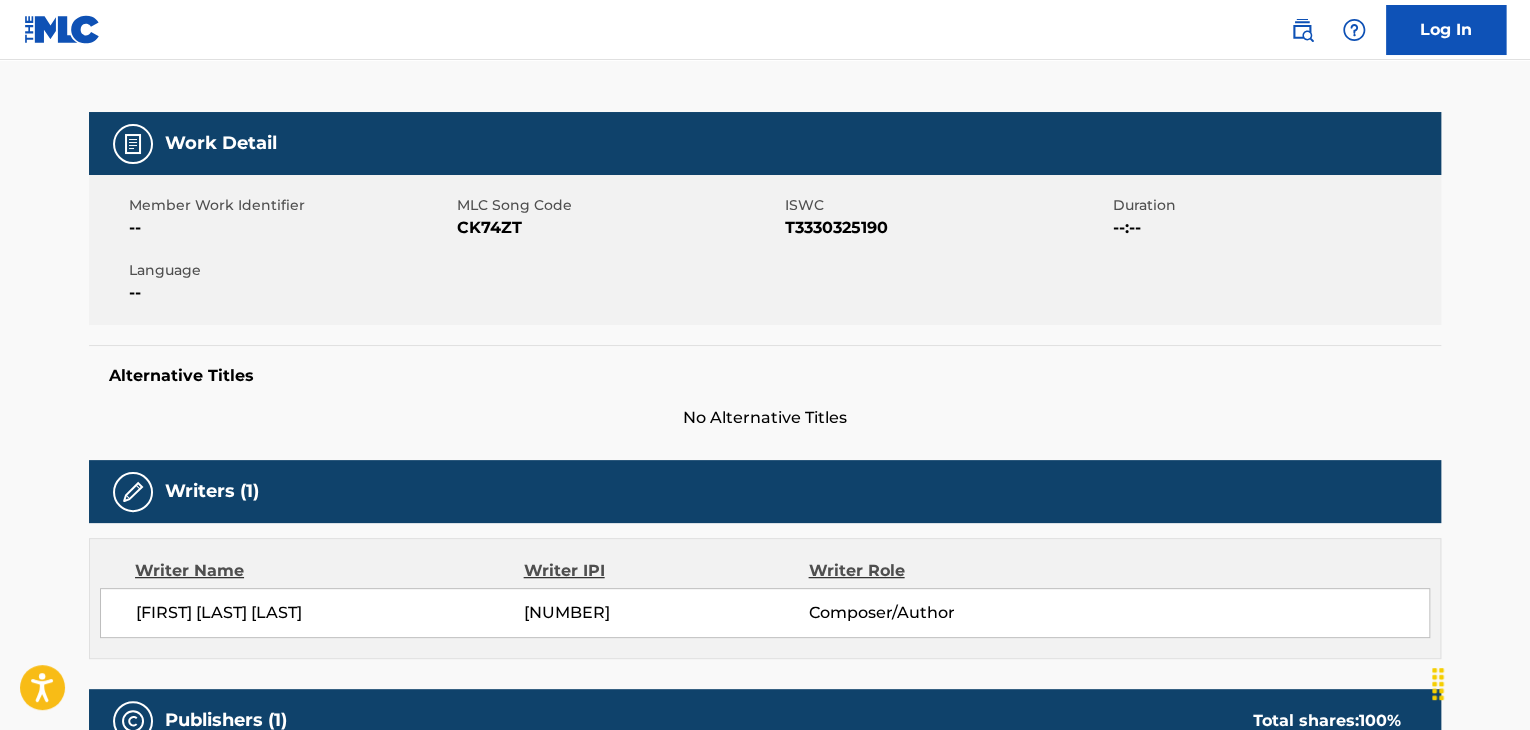 scroll, scrollTop: 0, scrollLeft: 0, axis: both 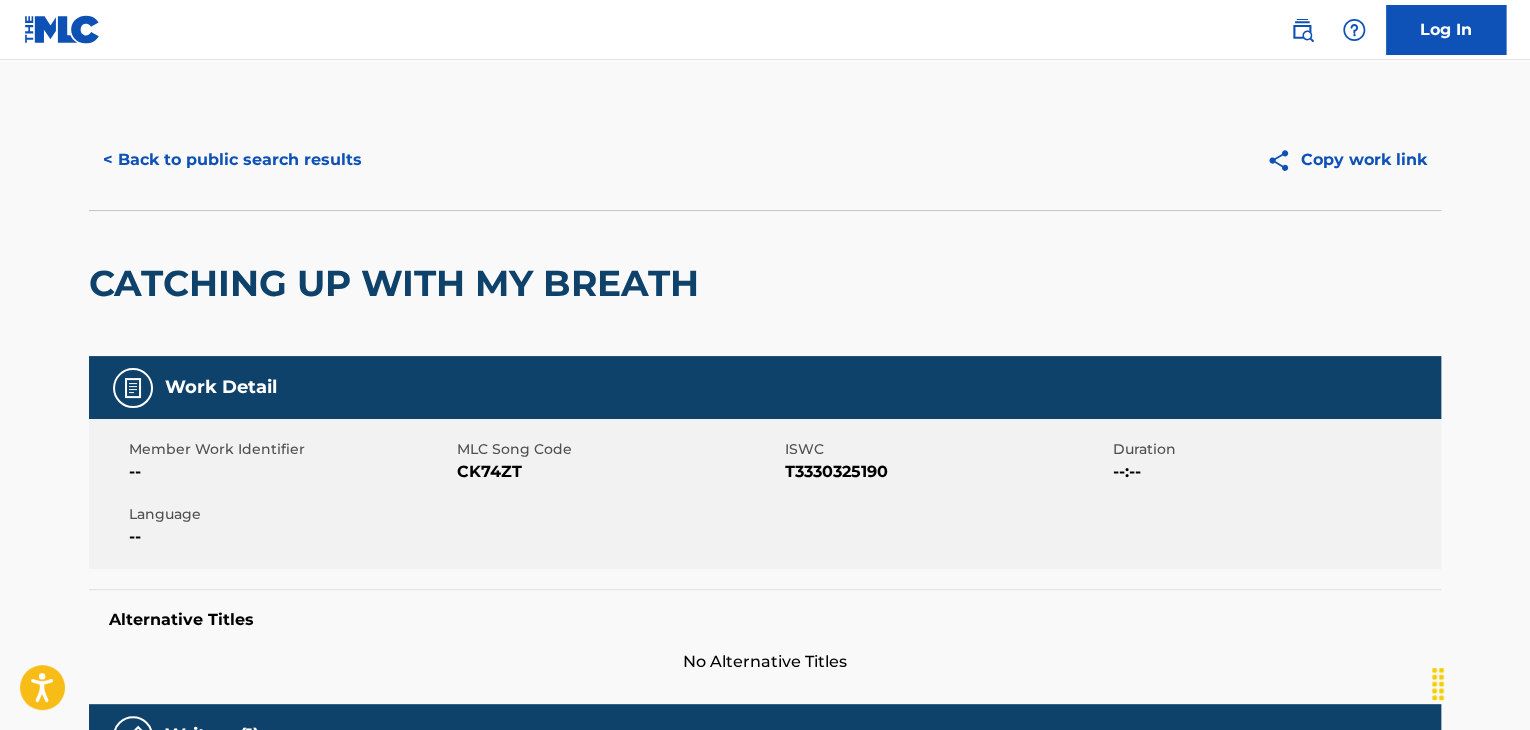 click on "Member Work Identifier -- MLC Song Code CK74ZT ISWC T3330325190 Duration --:-- Language --" at bounding box center [765, 494] 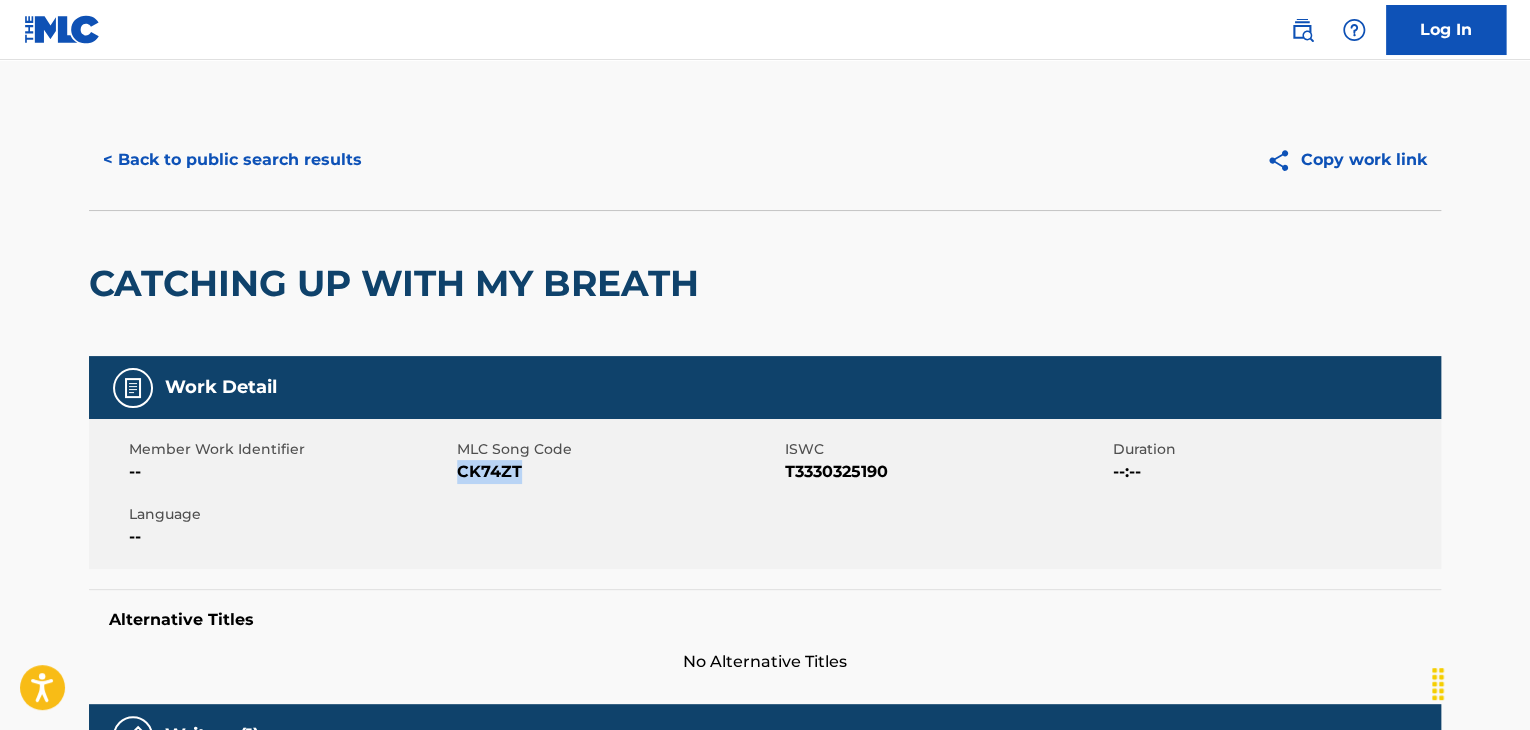 click on "Member Work Identifier -- MLC Song Code CK74ZT ISWC T3330325190 Duration --:-- Language --" at bounding box center [765, 494] 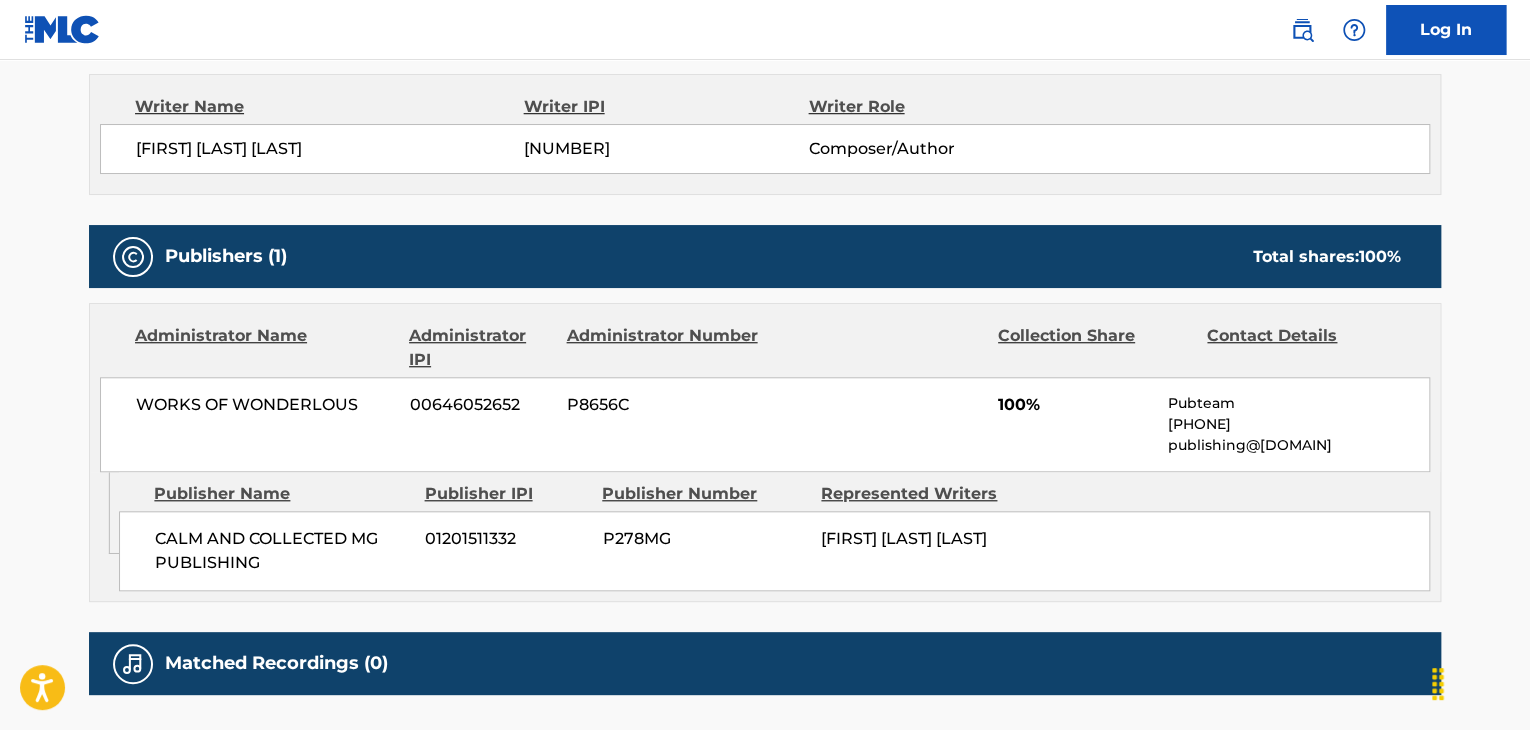 scroll, scrollTop: 733, scrollLeft: 0, axis: vertical 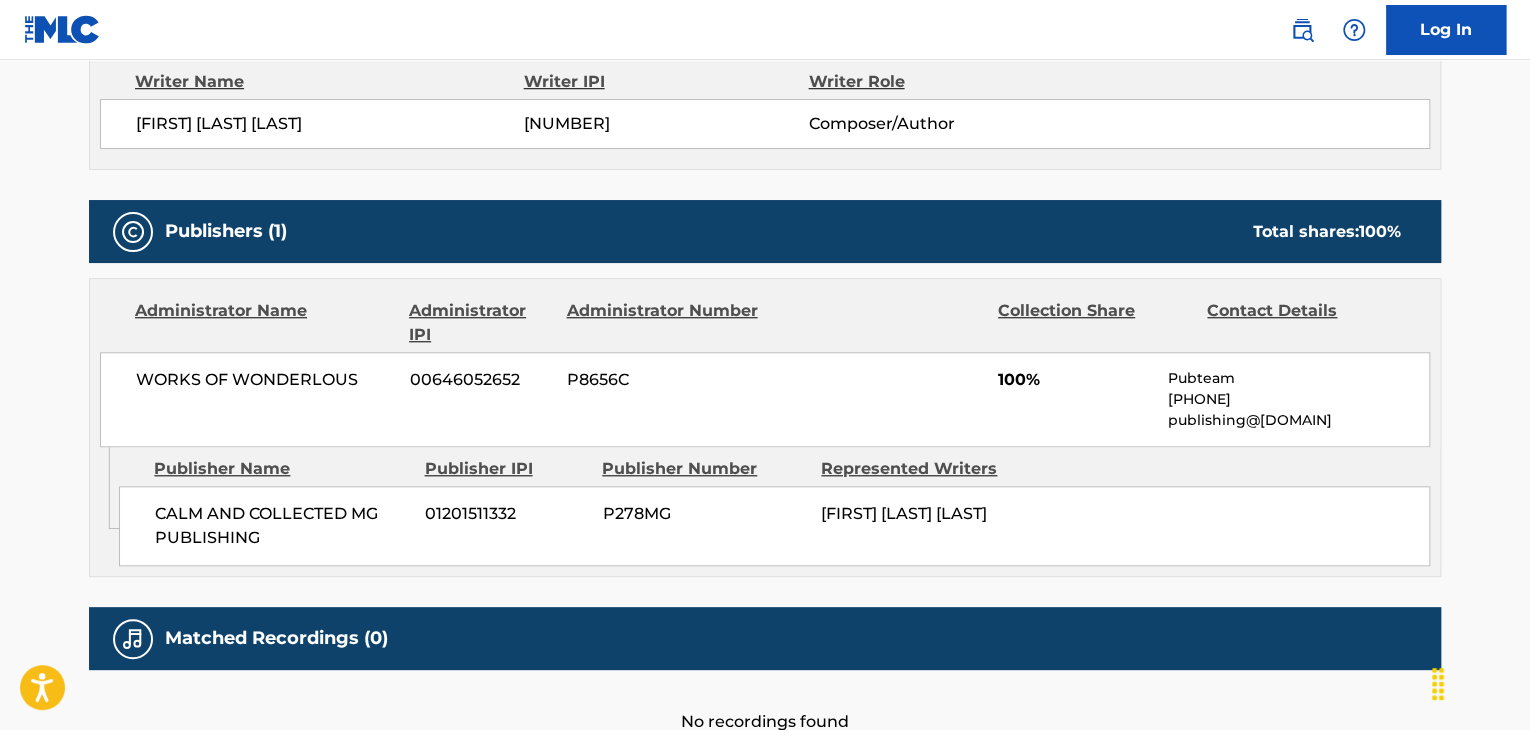 click on "[FIRST] [LAST] [LAST]" at bounding box center (330, 124) 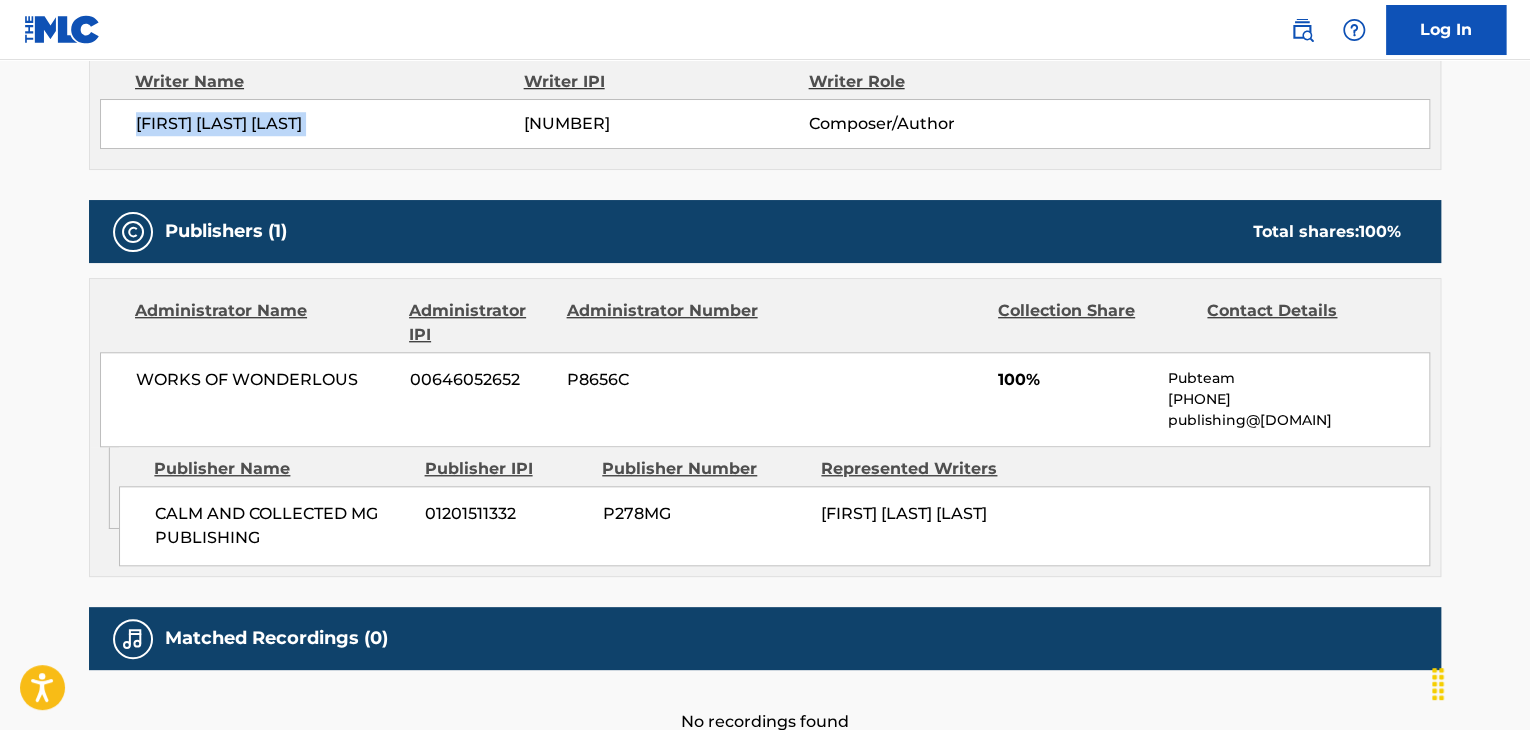 click on "[FIRST] [LAST] [LAST]" at bounding box center [330, 124] 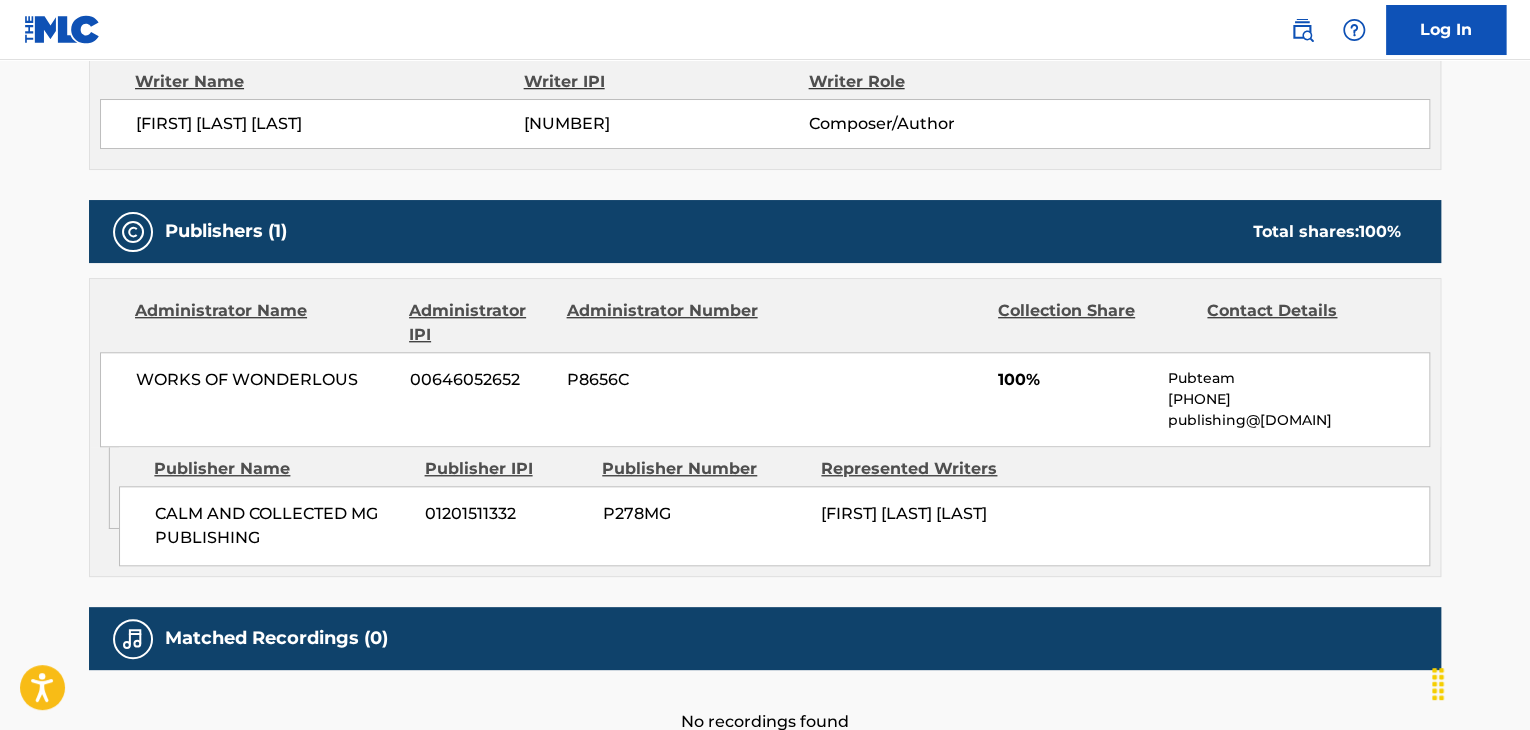 click on "CALM AND COLLECTED MG PUBLISHING" at bounding box center [282, 526] 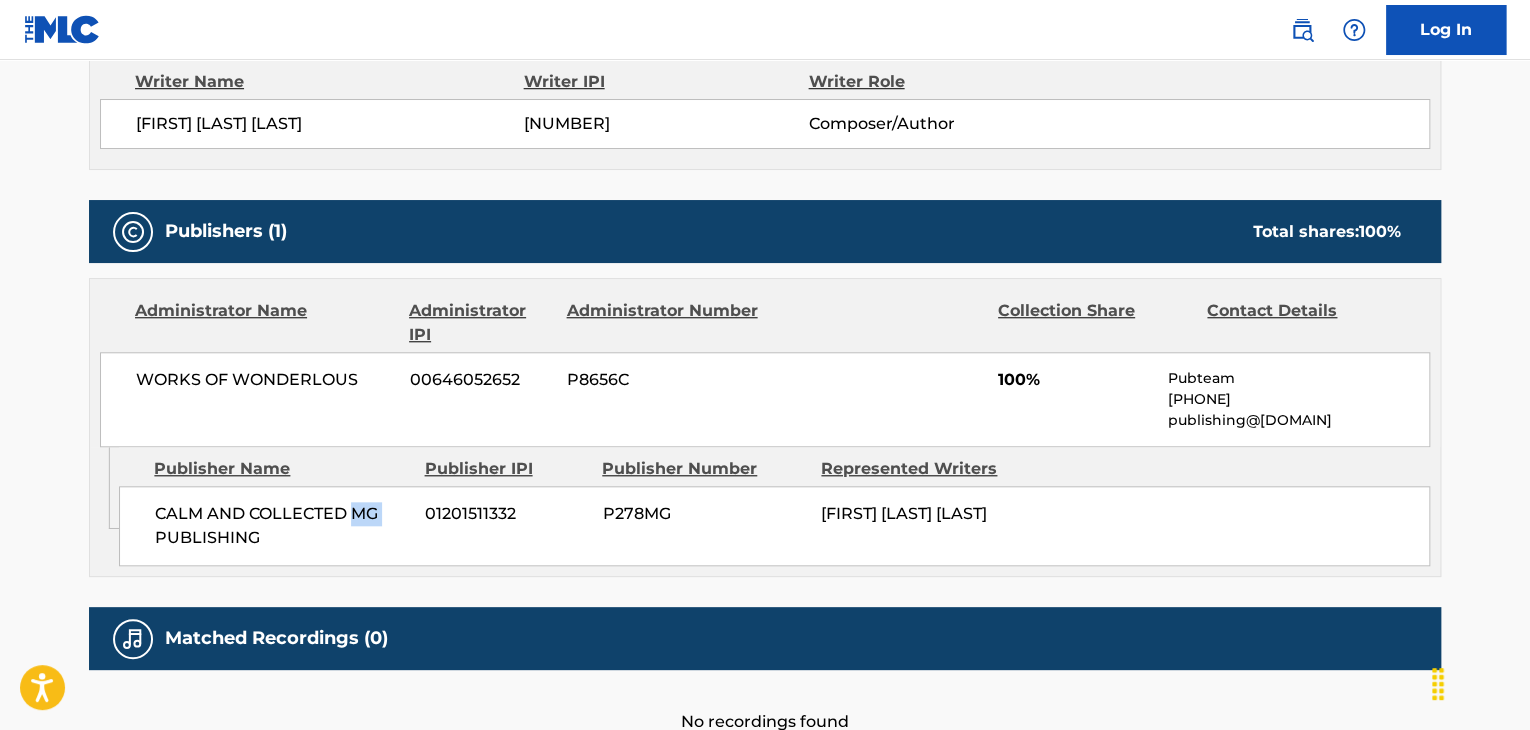 click on "CALM AND COLLECTED MG PUBLISHING" at bounding box center [282, 526] 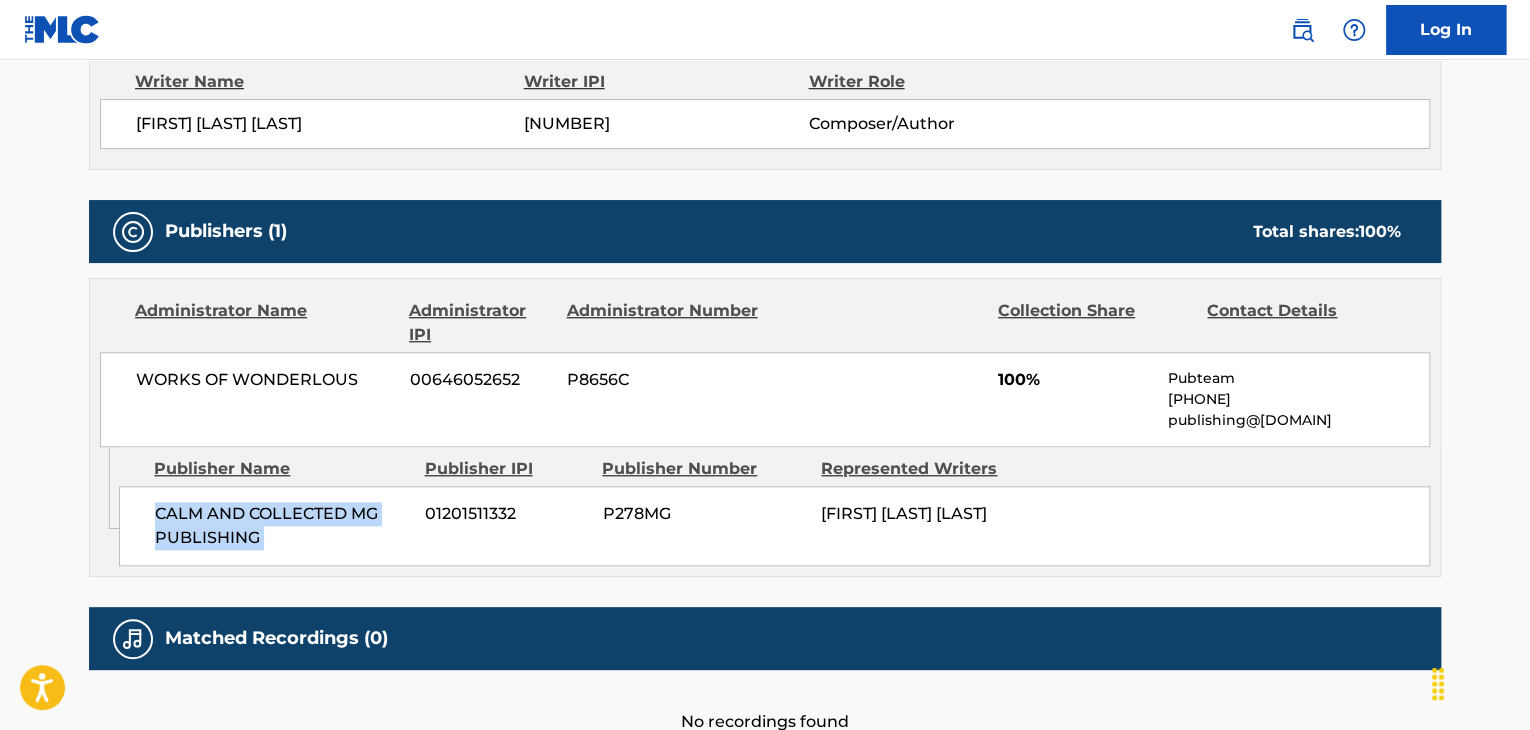 click on "CALM AND COLLECTED MG PUBLISHING" at bounding box center (282, 526) 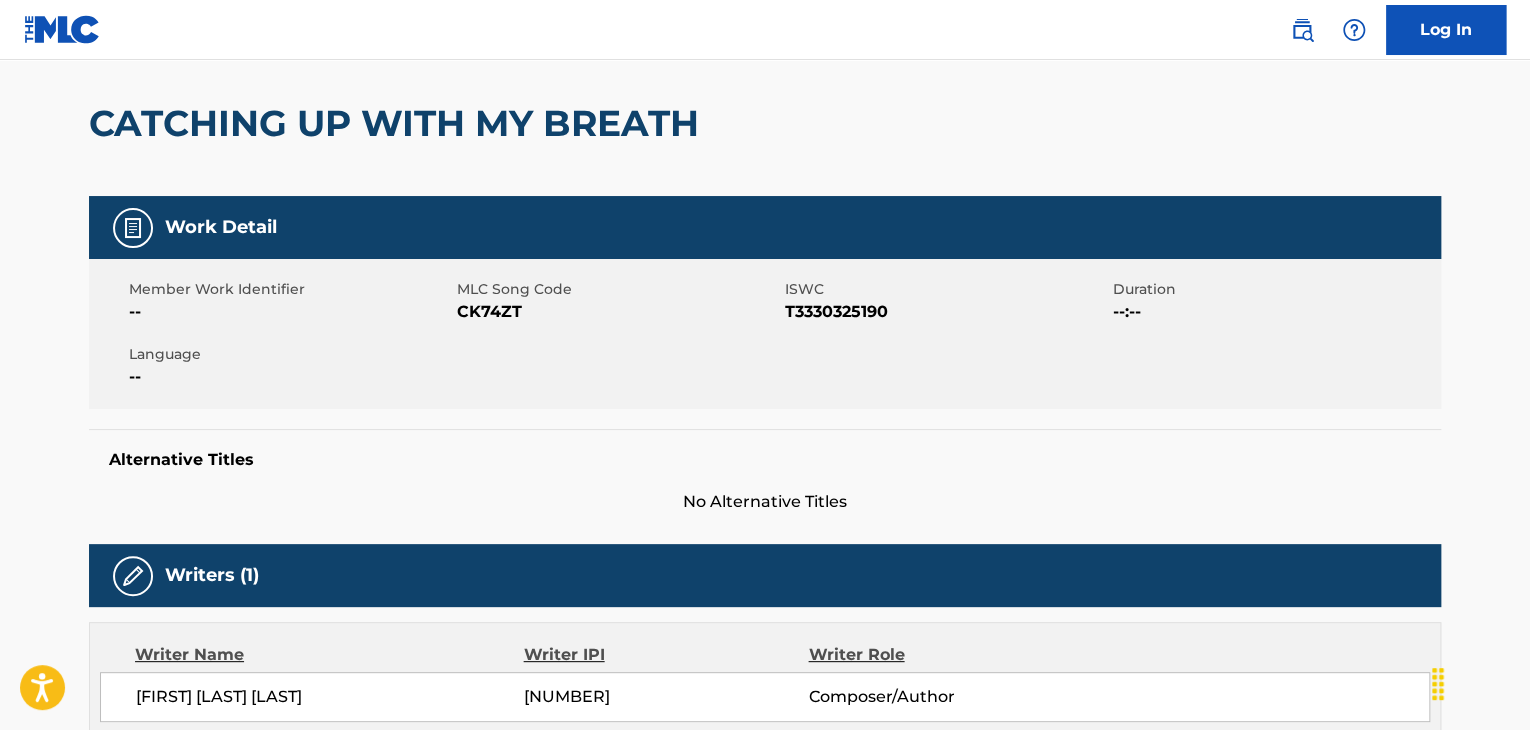 scroll, scrollTop: 0, scrollLeft: 0, axis: both 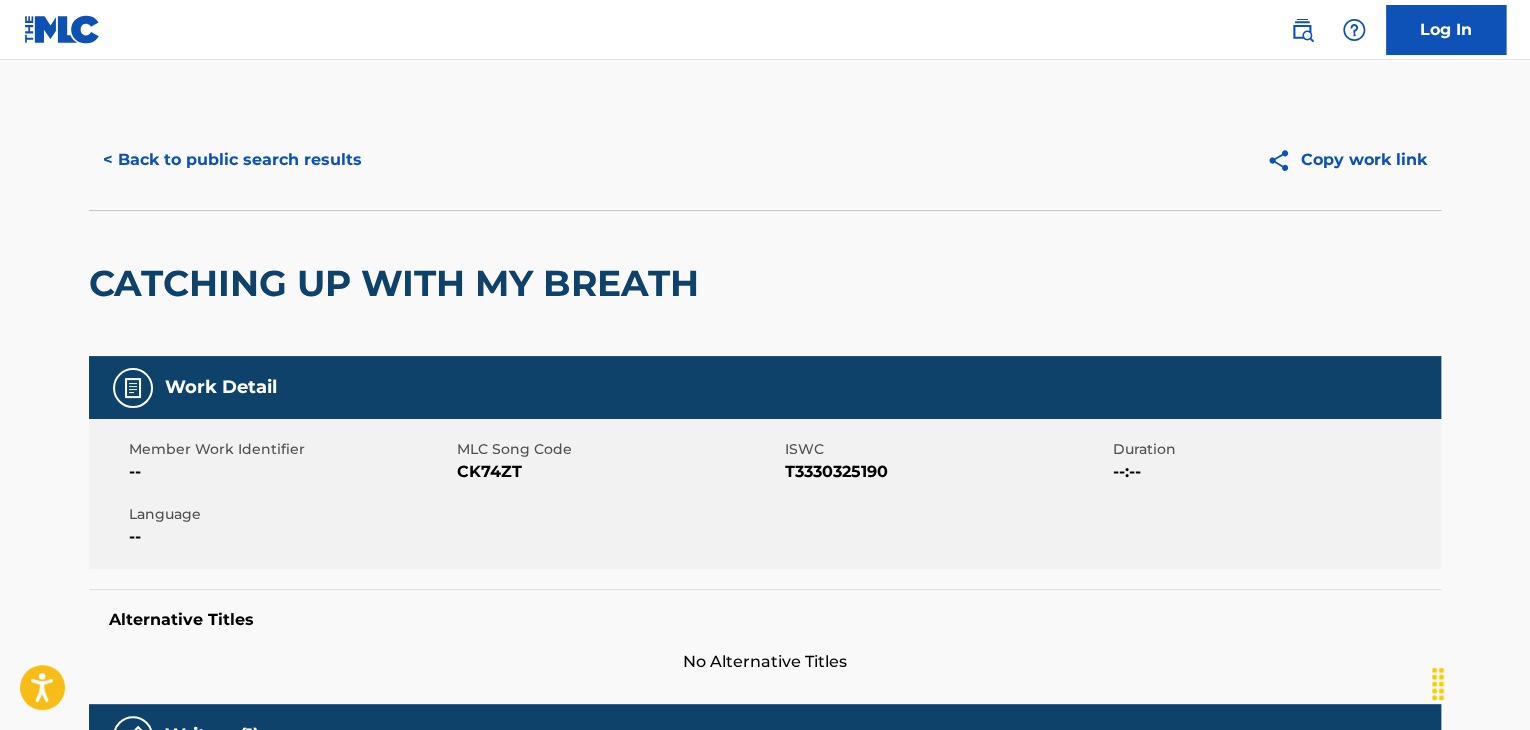 click on "< Back to public search results" at bounding box center [232, 160] 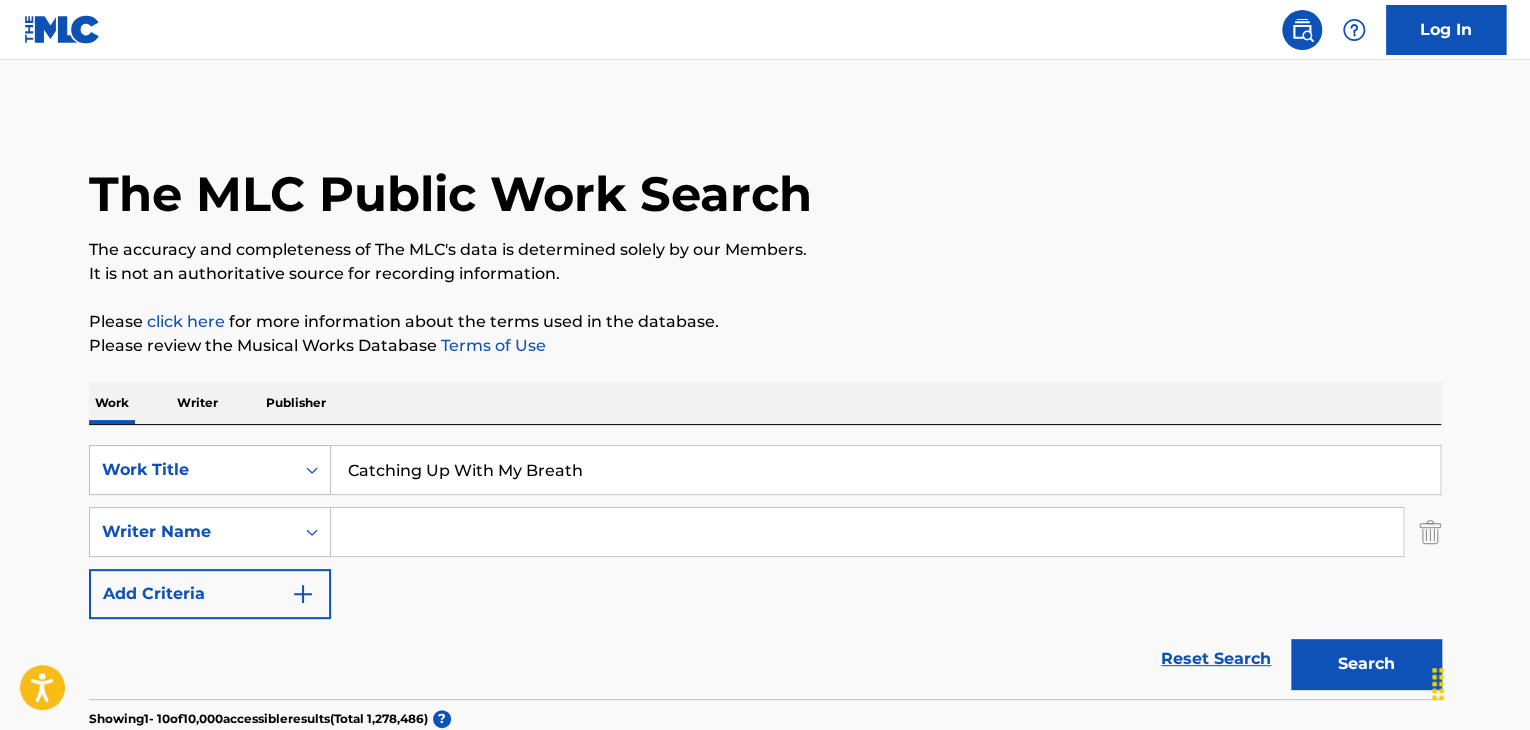 scroll, scrollTop: 244, scrollLeft: 0, axis: vertical 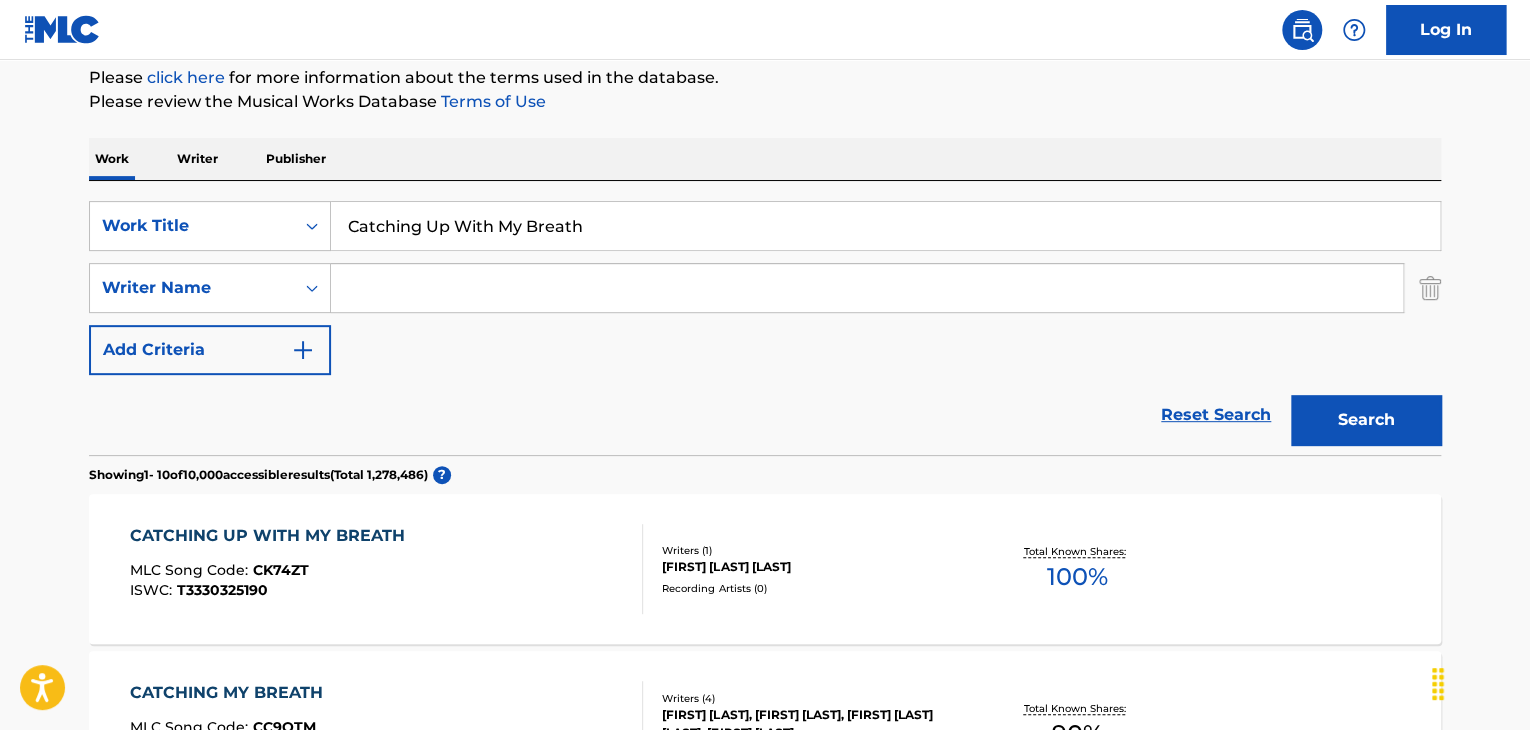 click on "Catching Up With My Breath" at bounding box center (885, 226) 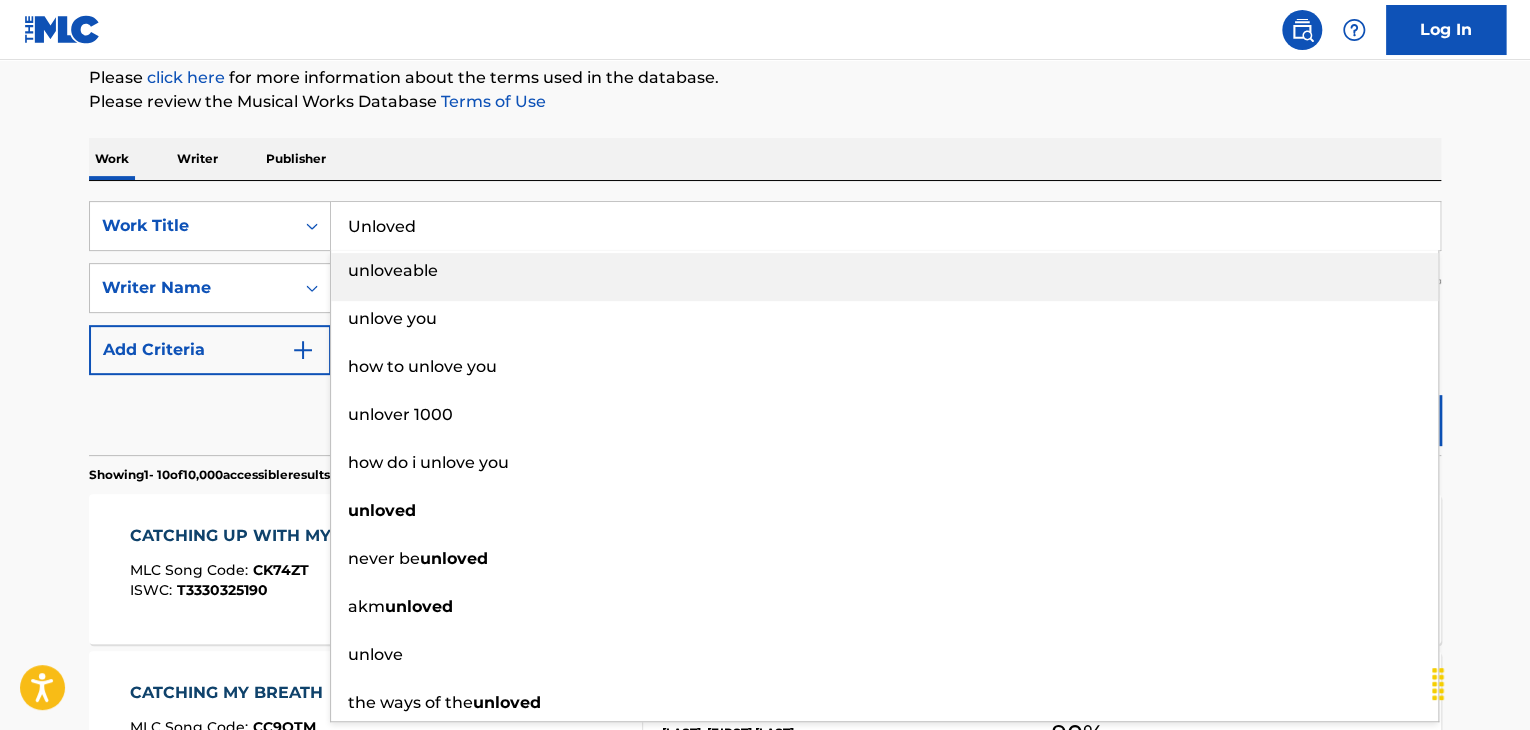 type on "Unloved" 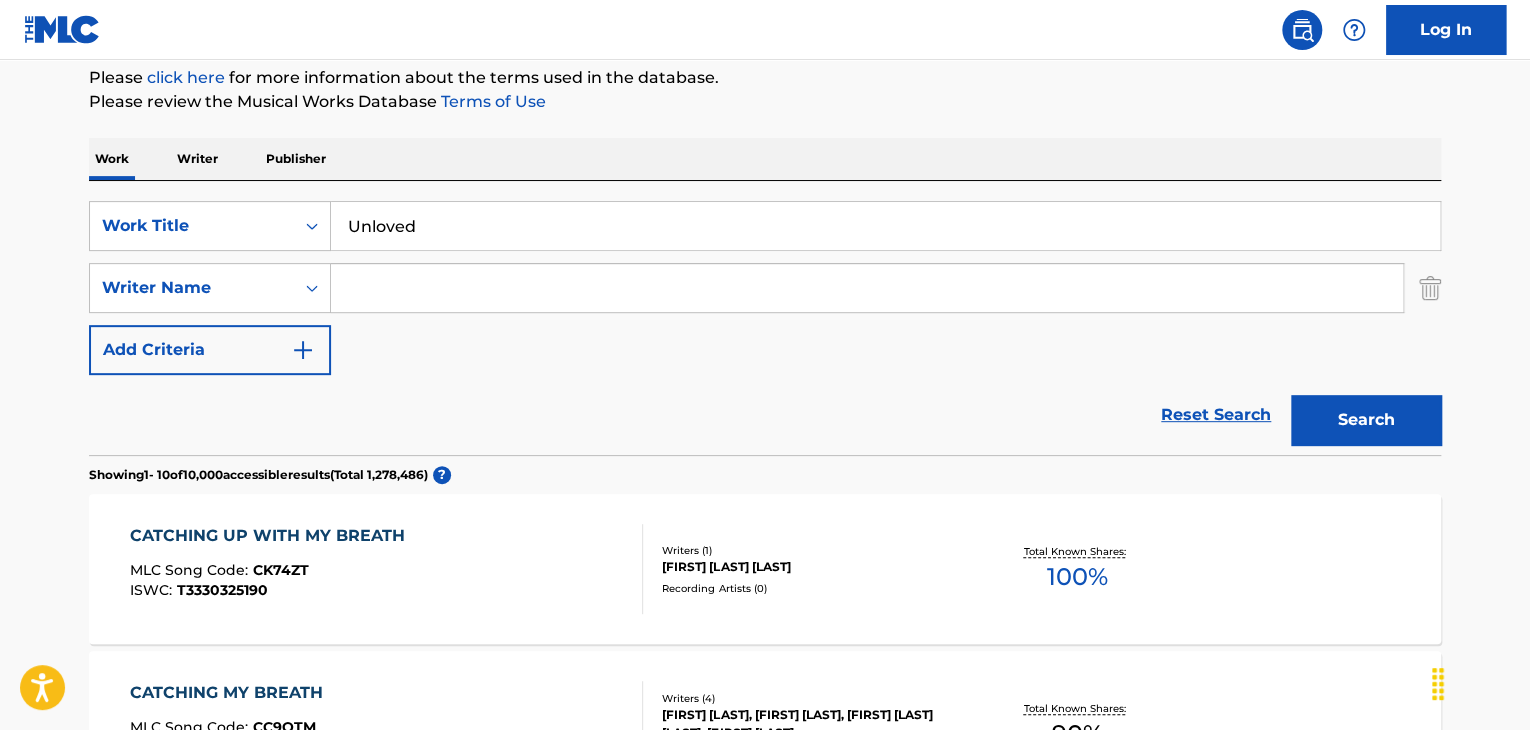 paste on "[FIRST] [LAST]" 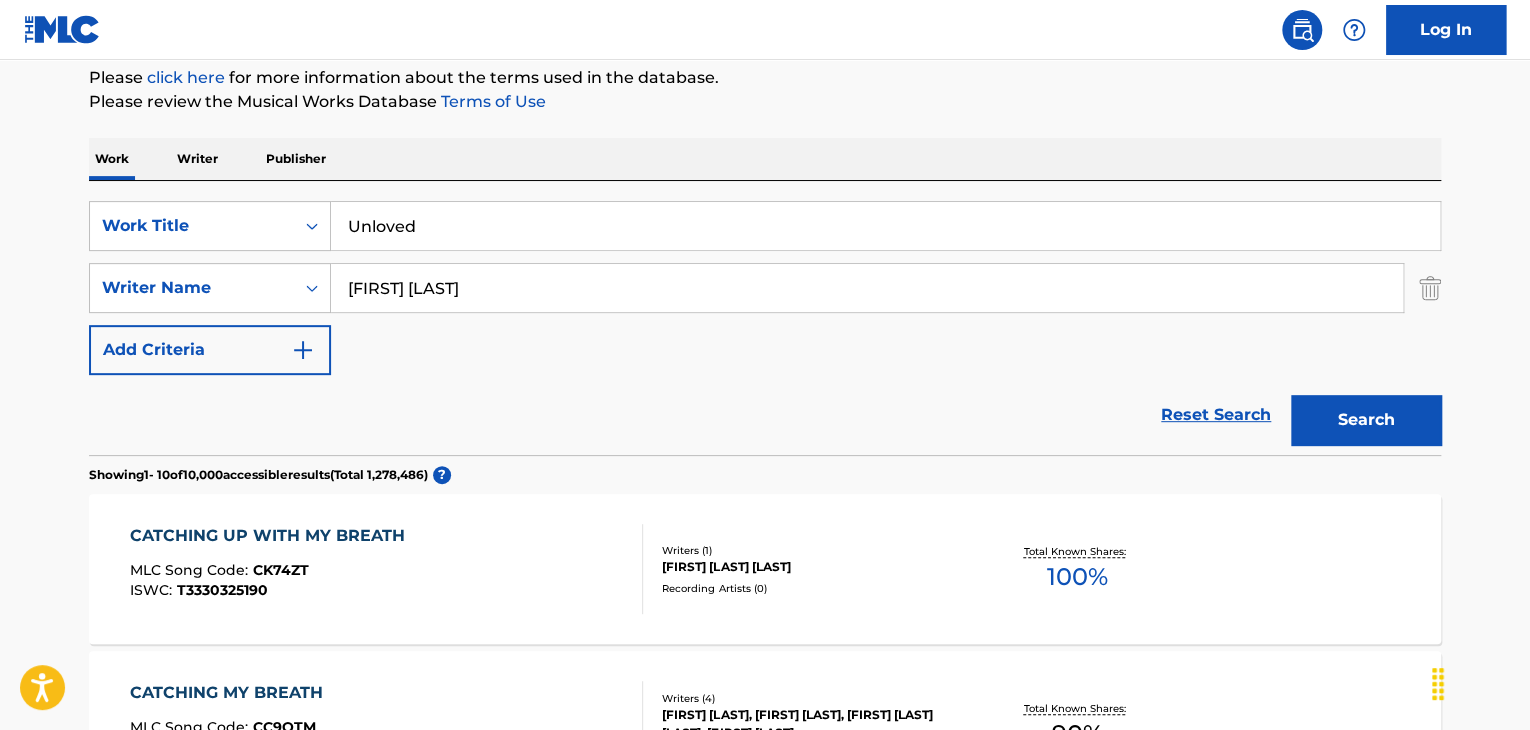 type on "[FIRST] [LAST]" 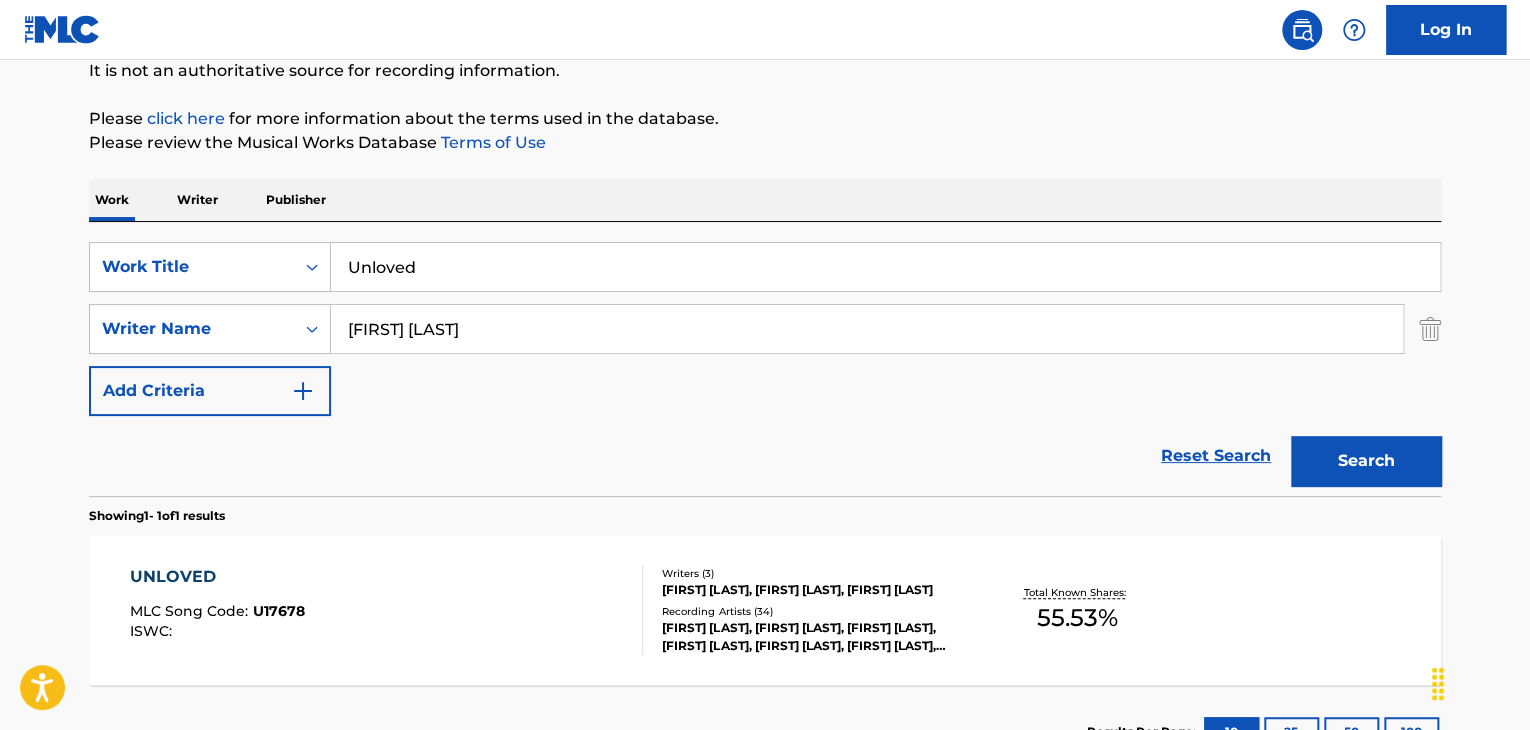 scroll, scrollTop: 244, scrollLeft: 0, axis: vertical 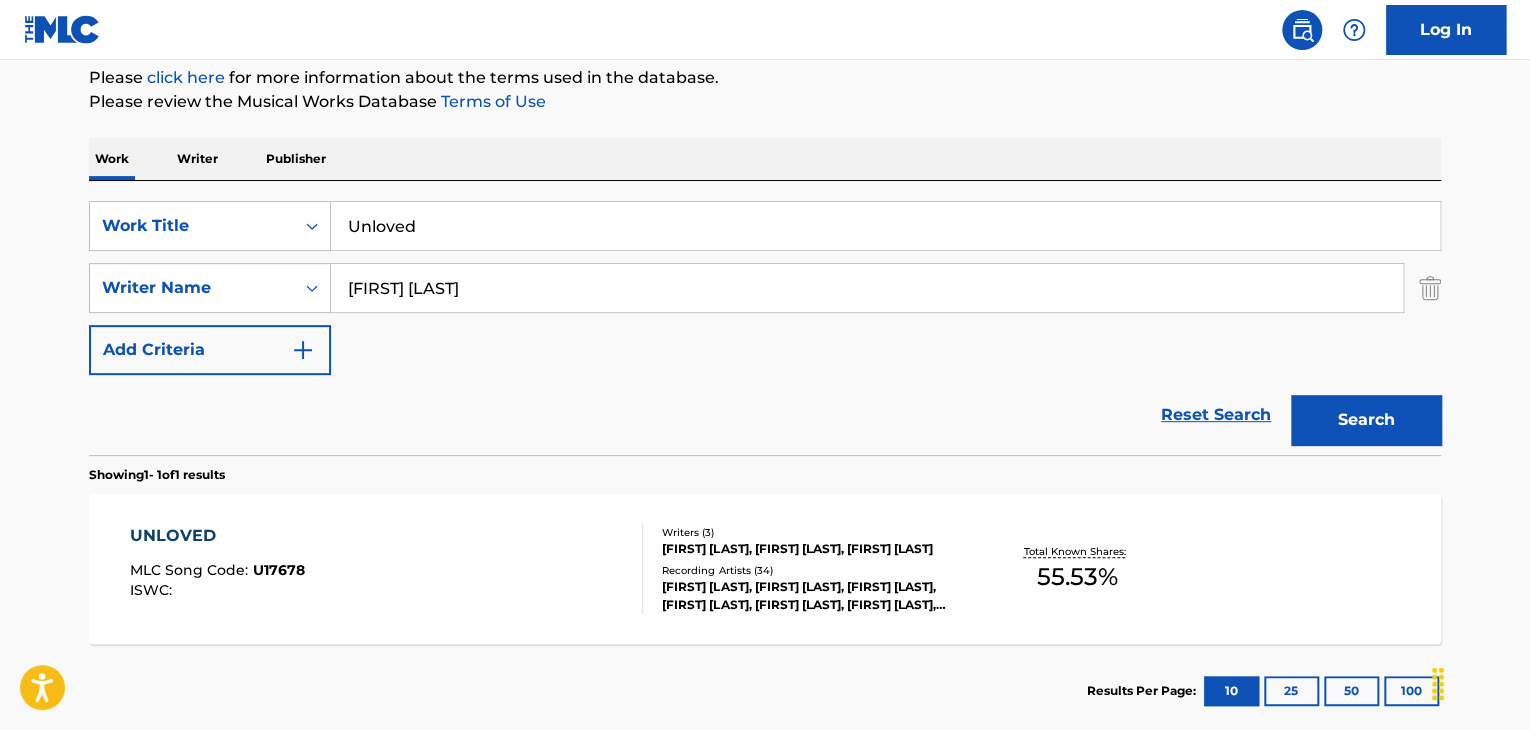 click on "UNLOVED" at bounding box center [217, 536] 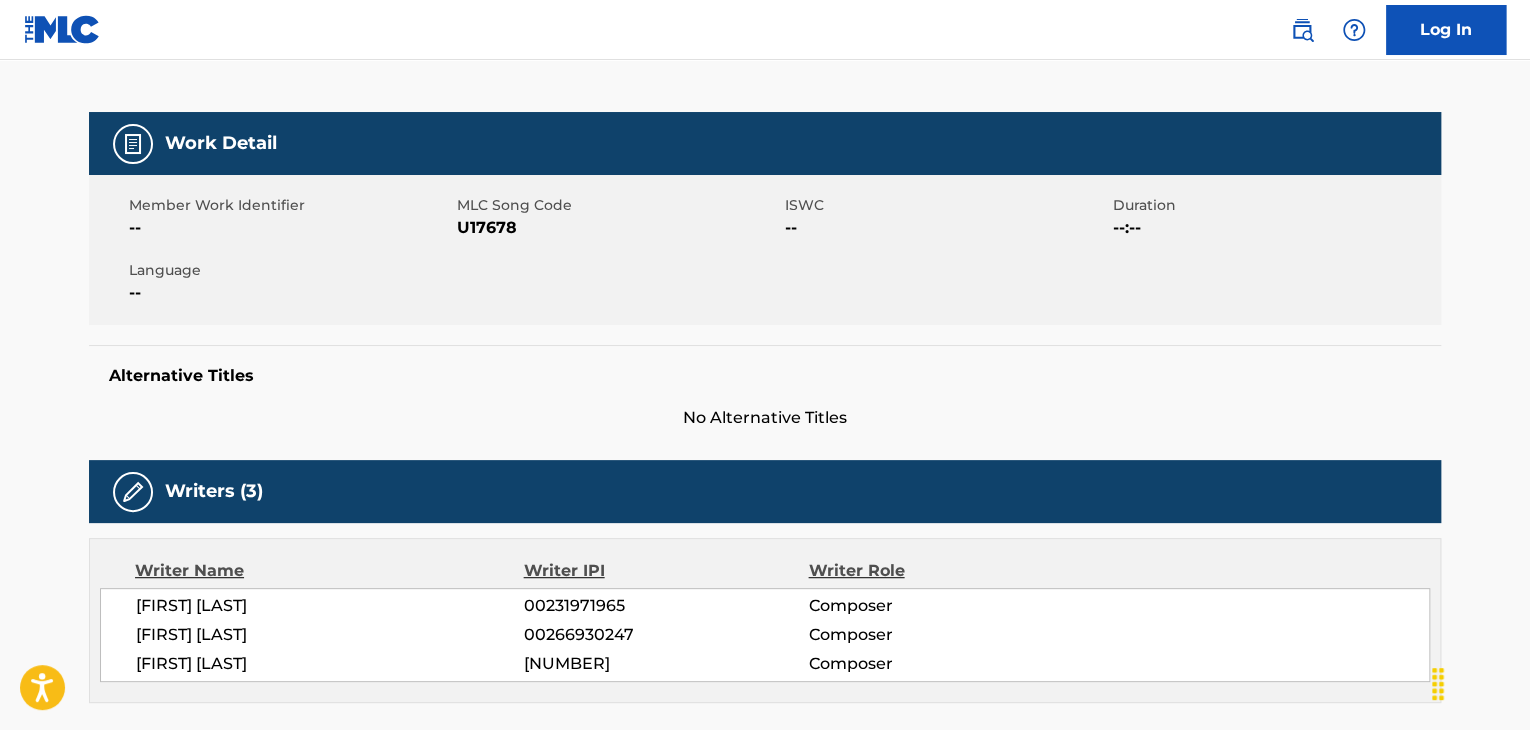 scroll, scrollTop: 0, scrollLeft: 0, axis: both 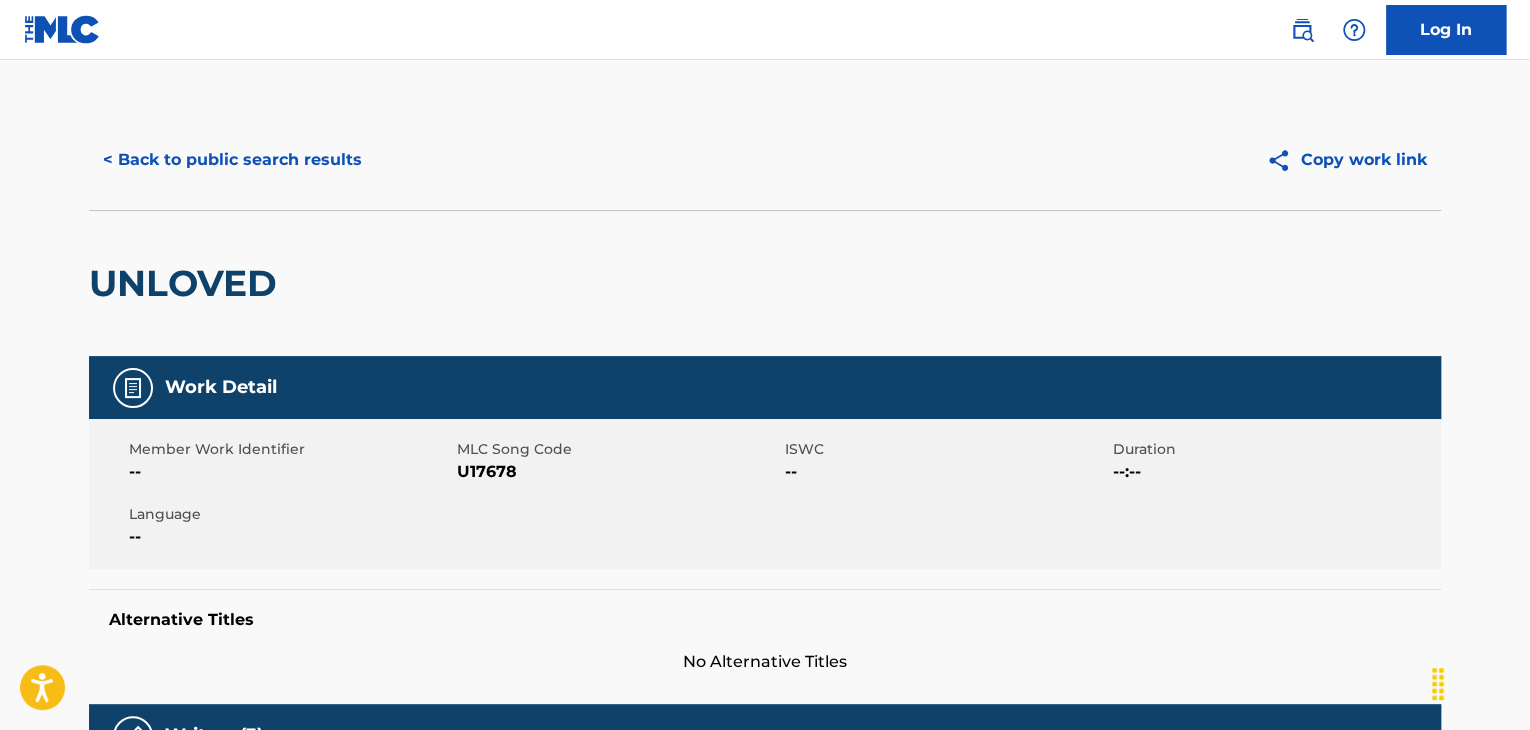 click on "U17678" at bounding box center [618, 472] 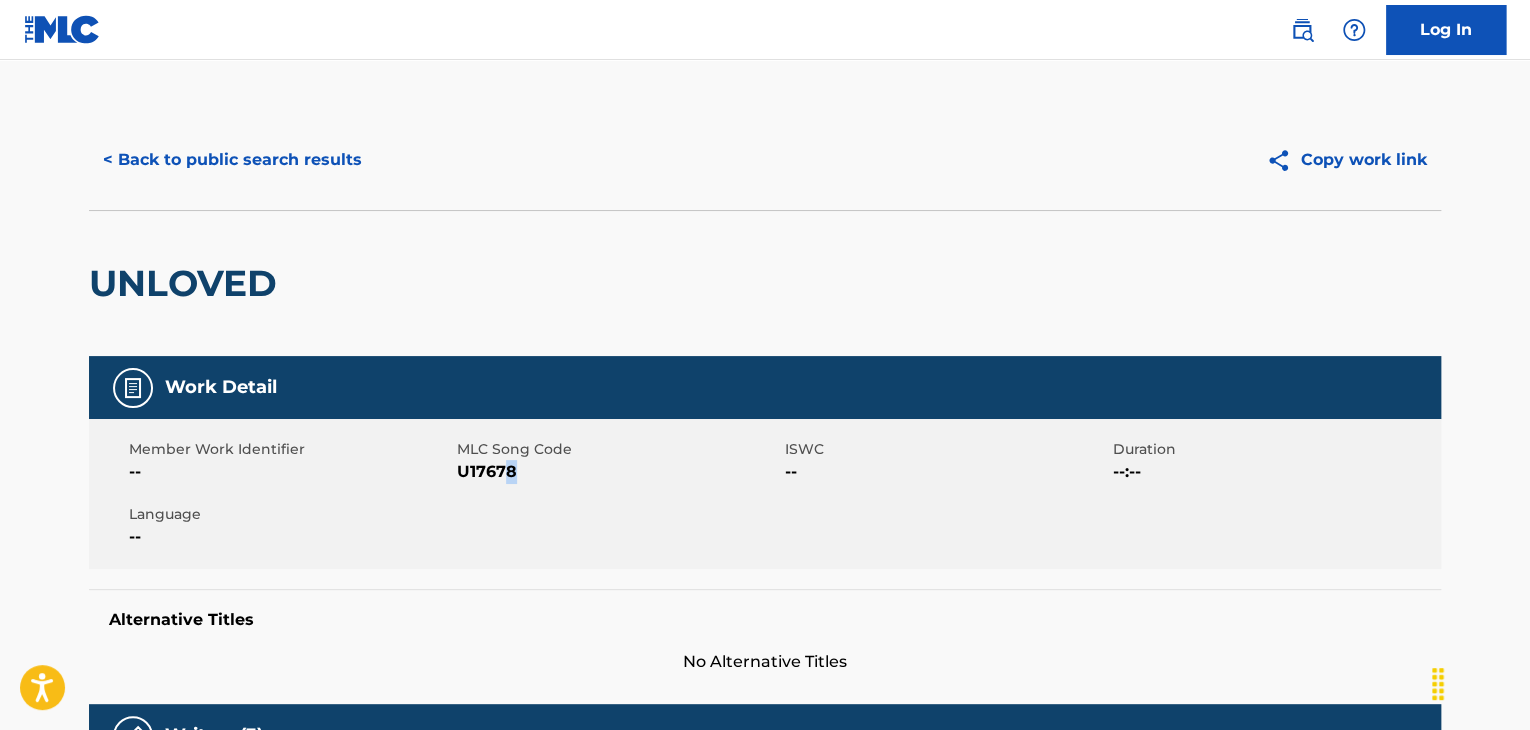 click on "U17678" at bounding box center [618, 472] 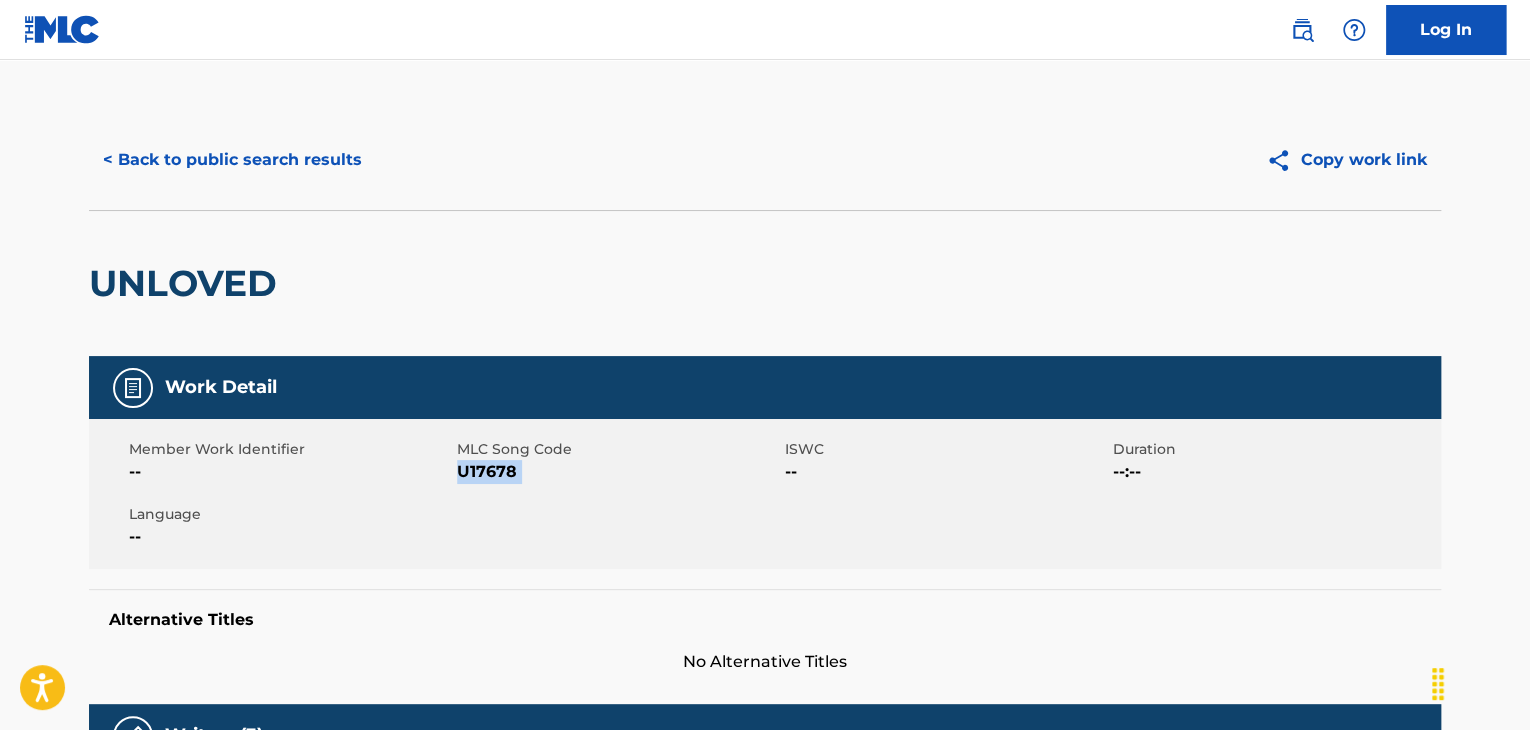 click on "U17678" at bounding box center (618, 472) 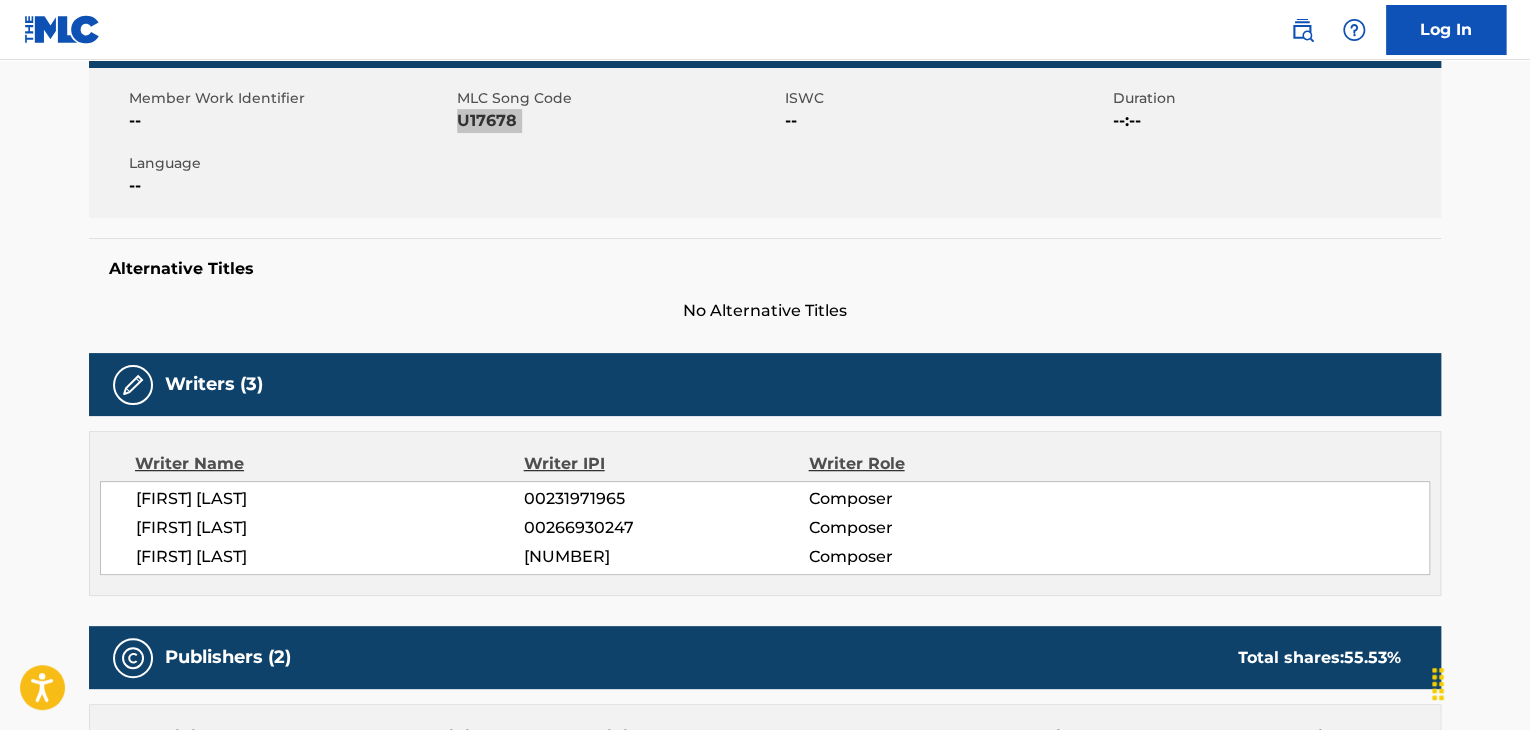scroll, scrollTop: 533, scrollLeft: 0, axis: vertical 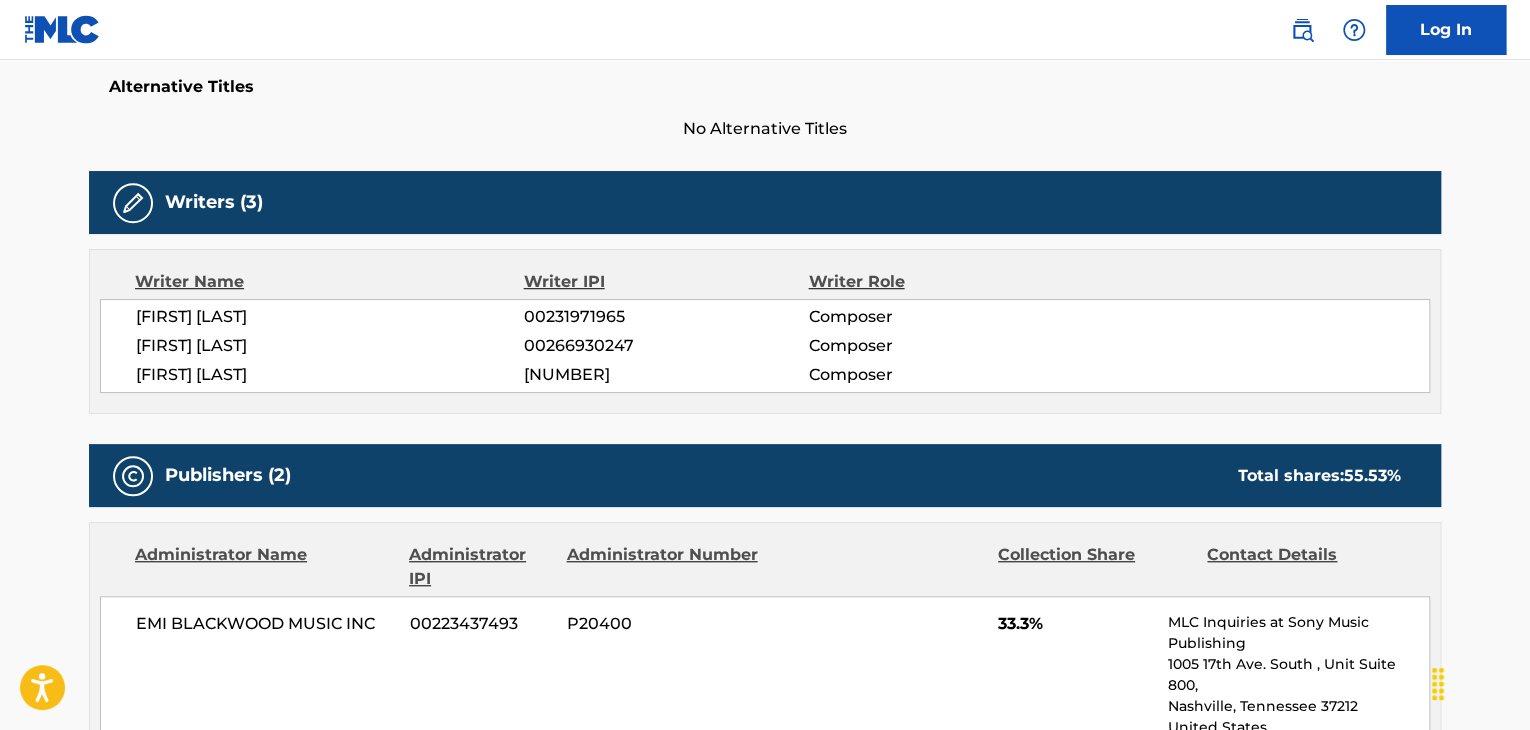 click on "[FIRST] [LAST]" at bounding box center (330, 317) 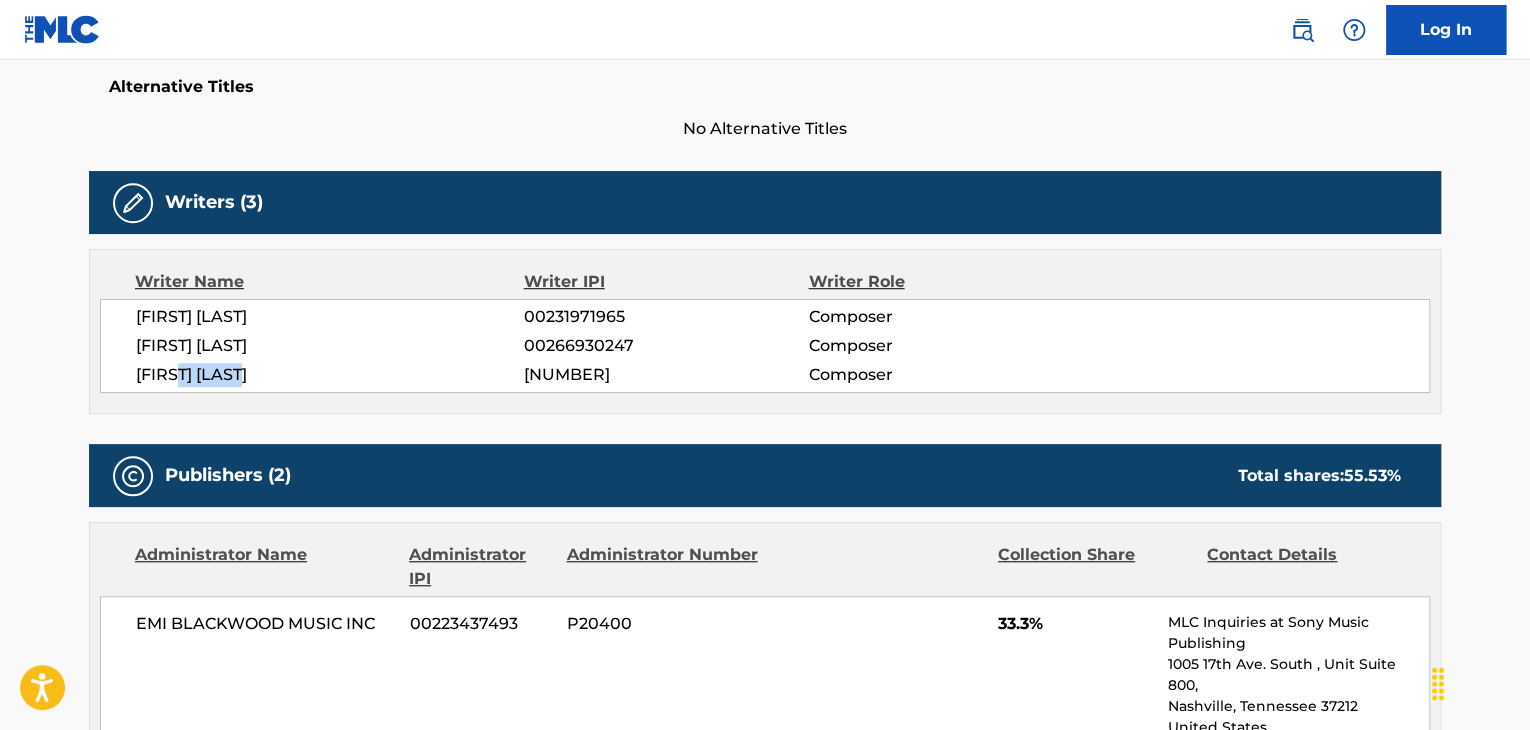 click on "[FIRST] [LAST]" at bounding box center [330, 375] 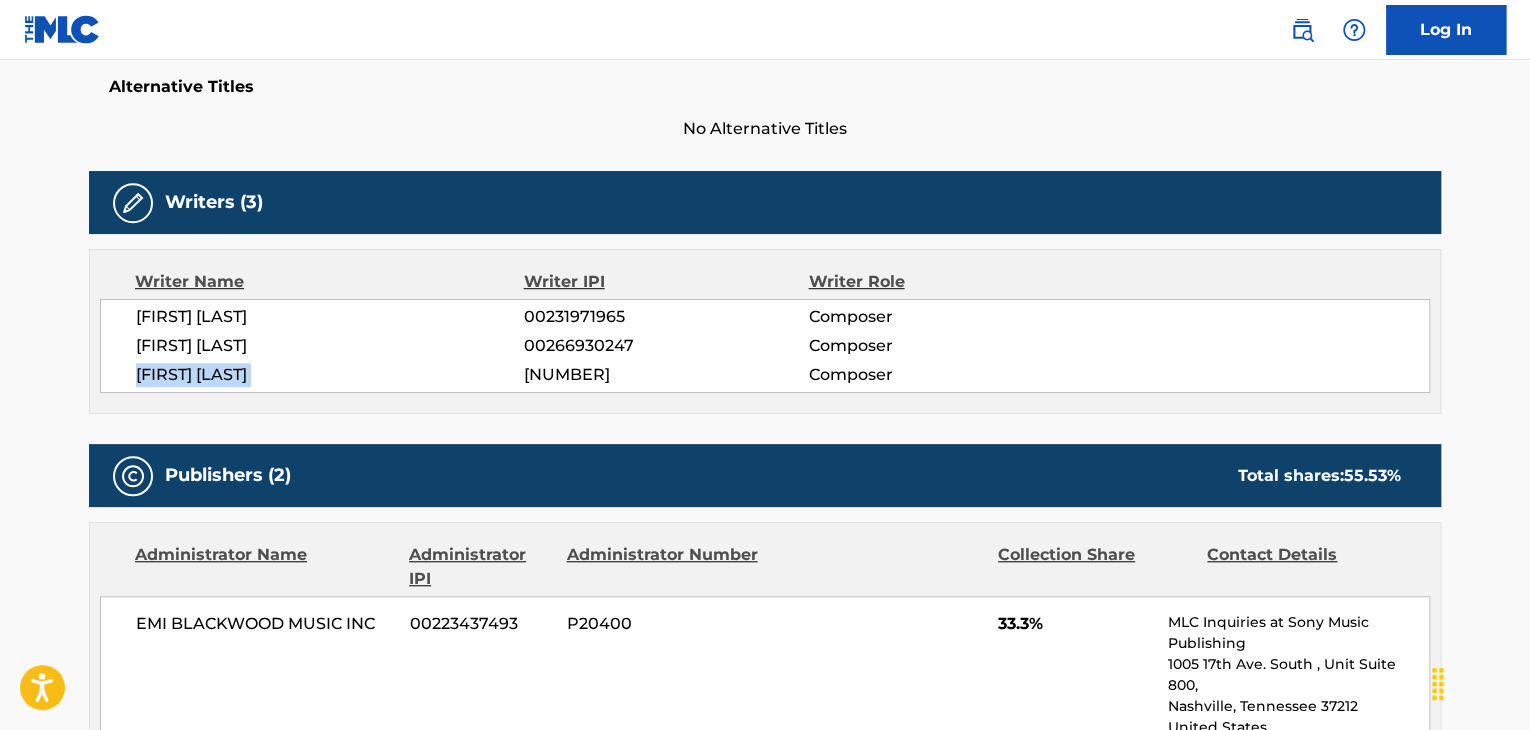click on "[FIRST] [LAST]" at bounding box center [330, 375] 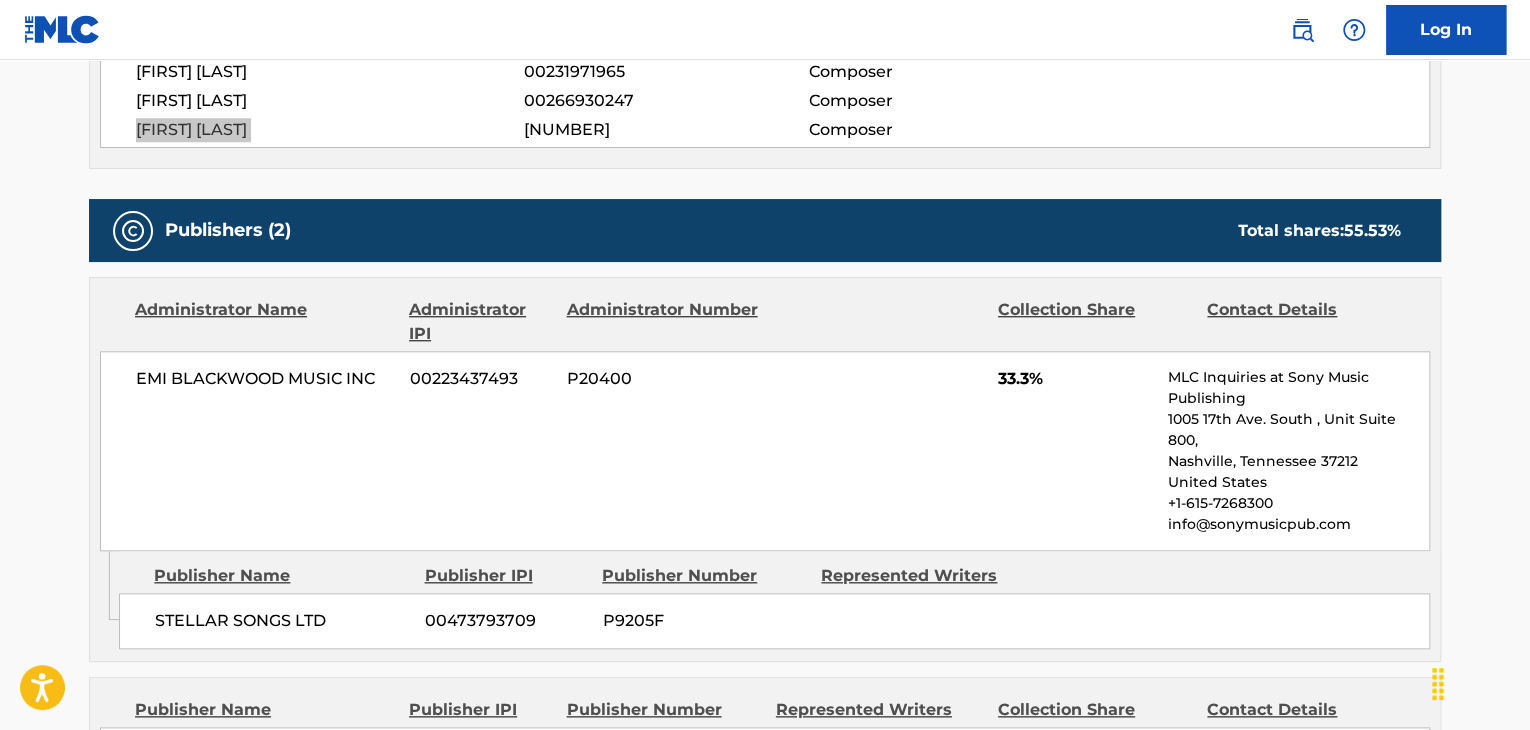 scroll, scrollTop: 800, scrollLeft: 0, axis: vertical 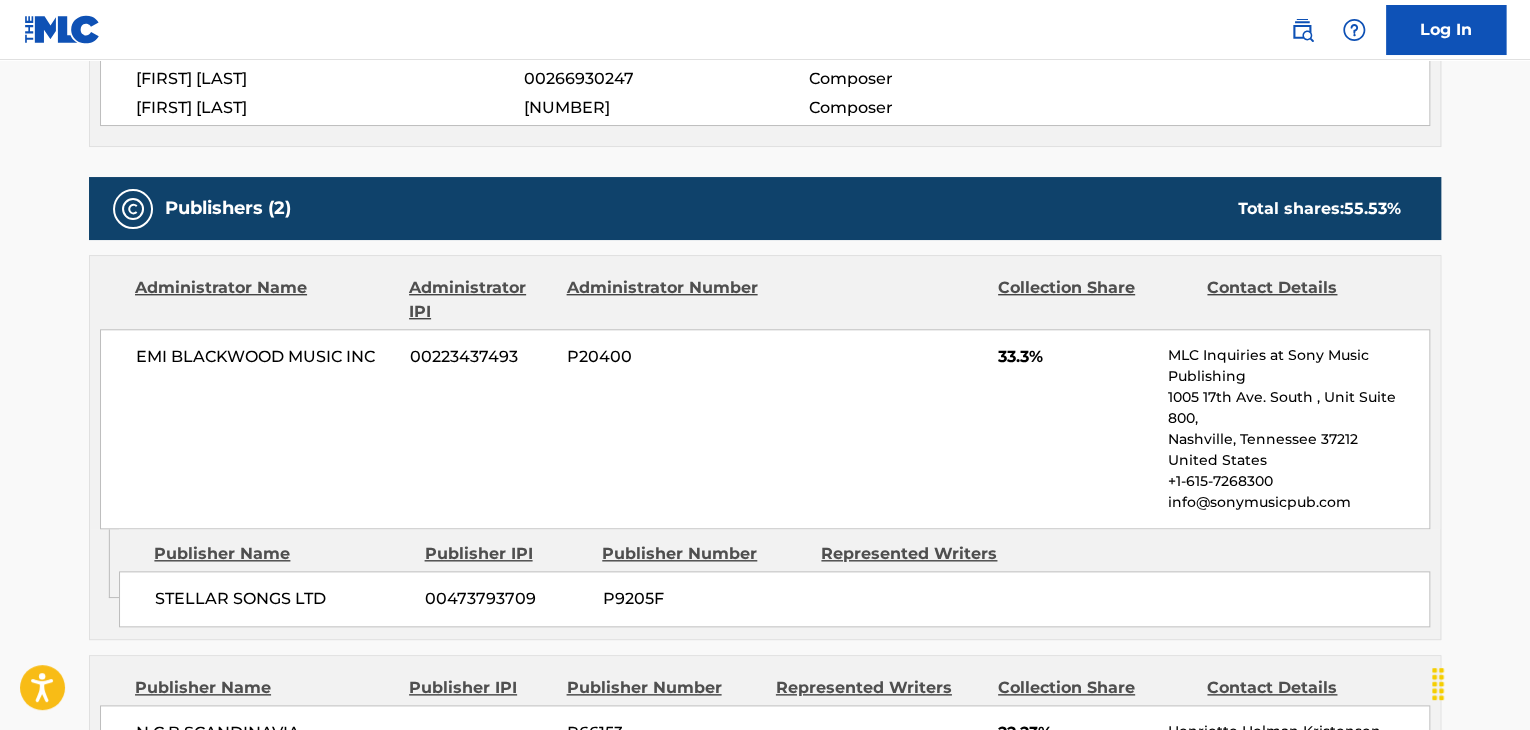 click on "STELLAR SONGS LTD" at bounding box center (282, 599) 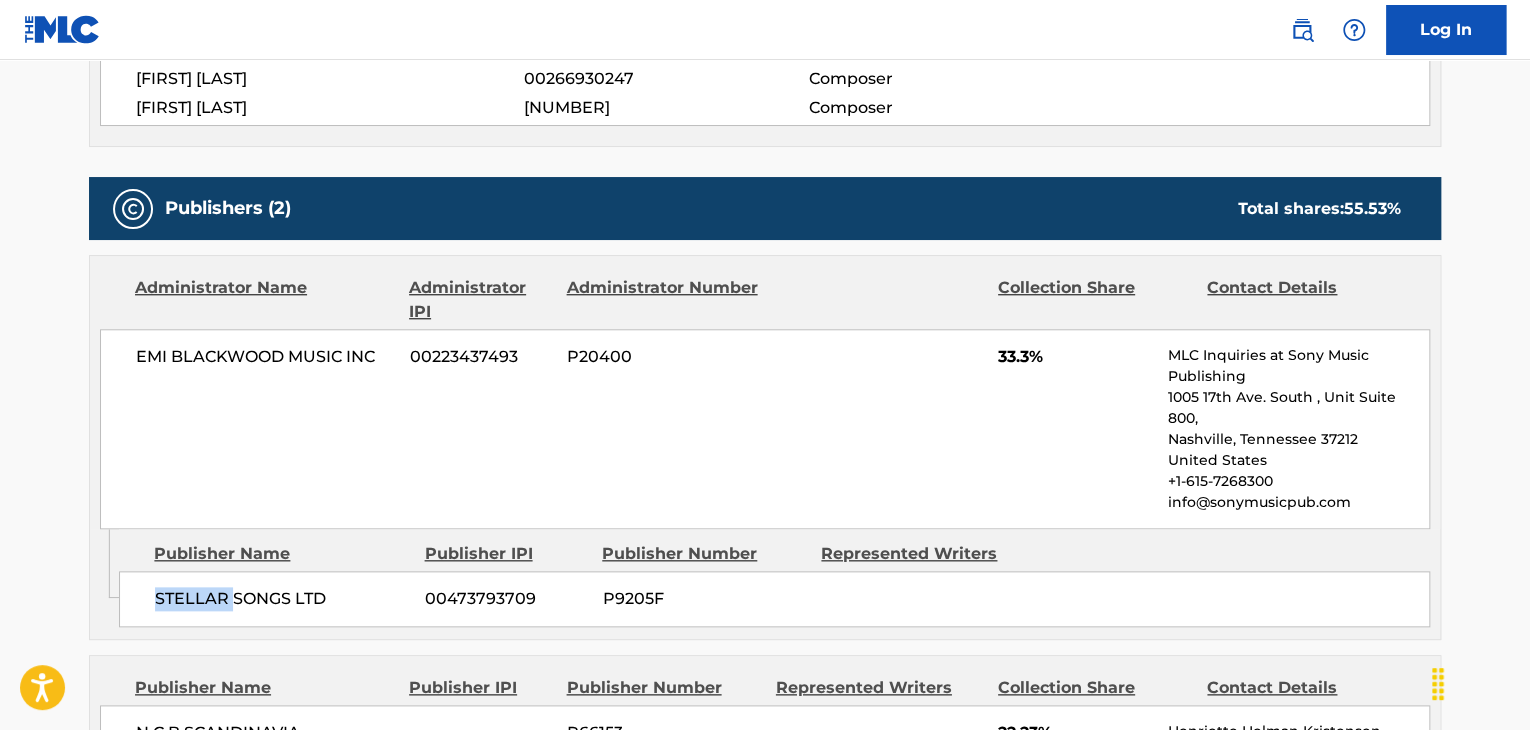 click on "STELLAR SONGS LTD" at bounding box center (282, 599) 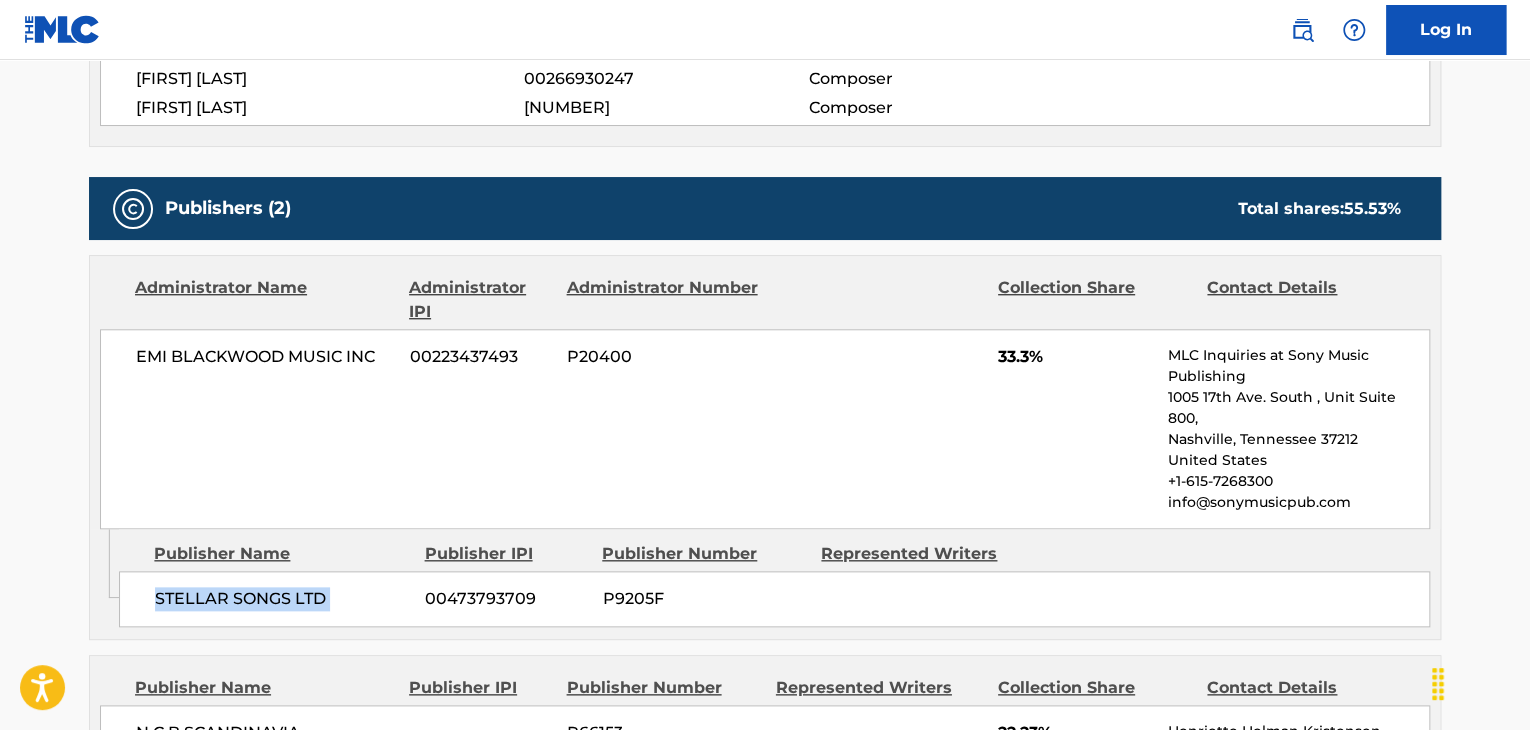 click on "STELLAR SONGS LTD" at bounding box center [282, 599] 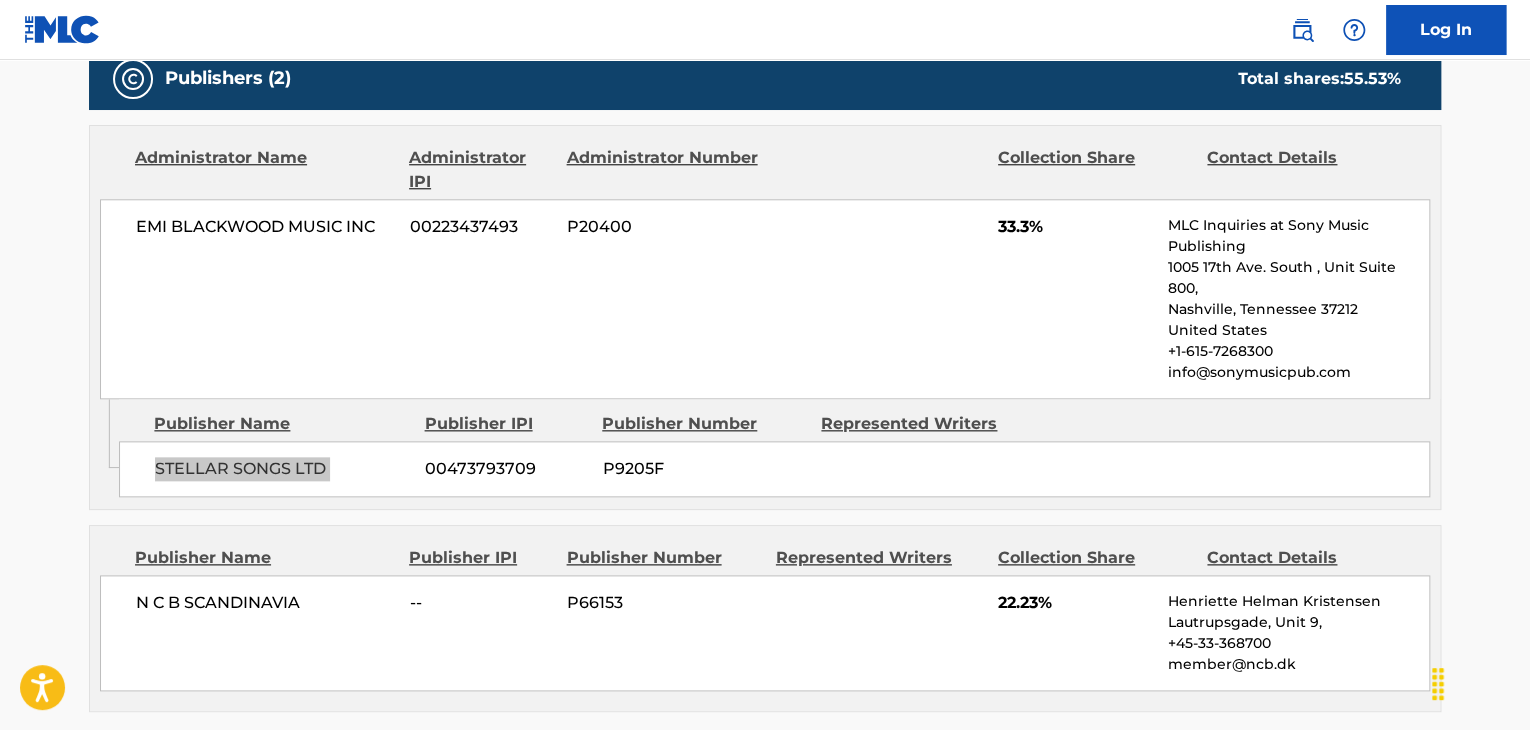 scroll, scrollTop: 933, scrollLeft: 0, axis: vertical 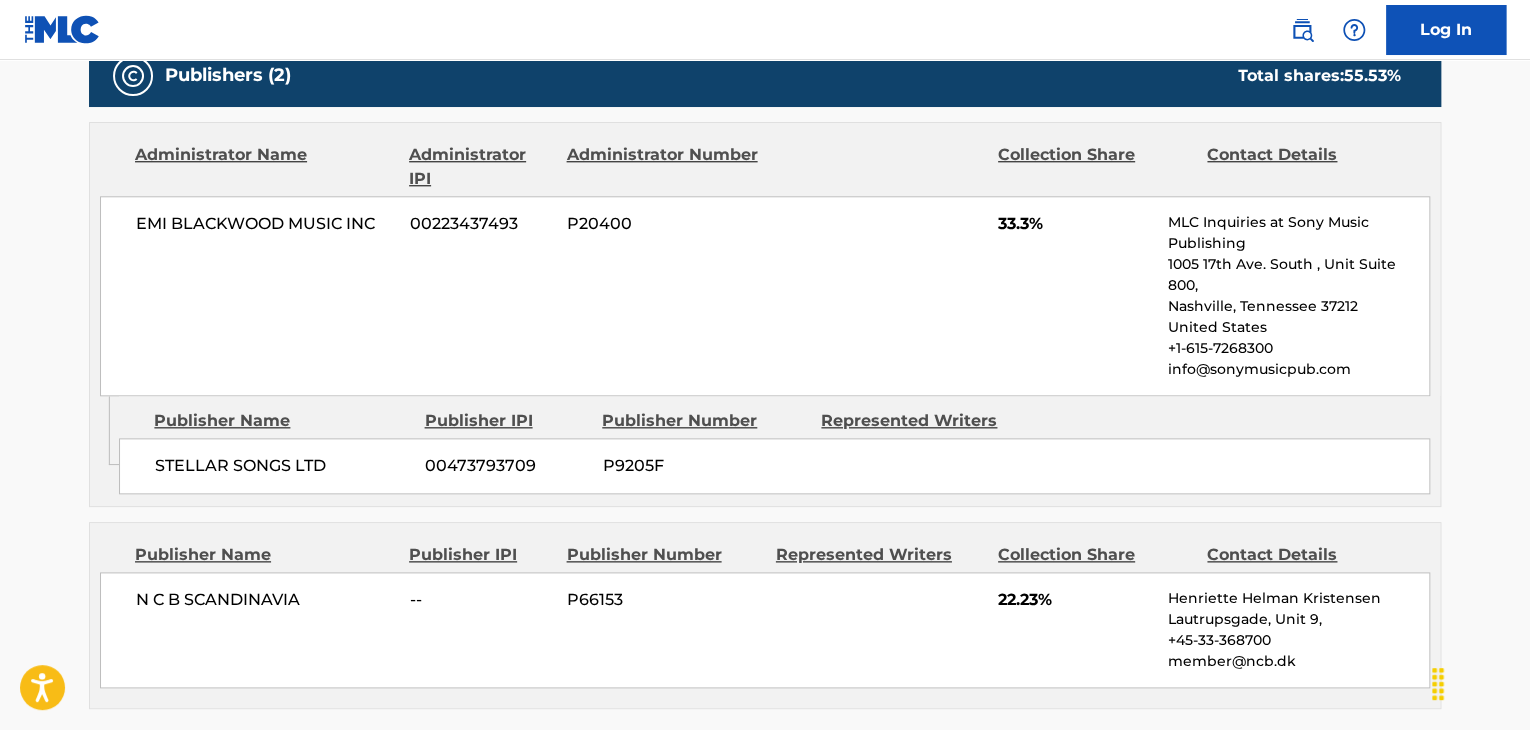 click on "N C B SCANDINAVIA" at bounding box center [265, 600] 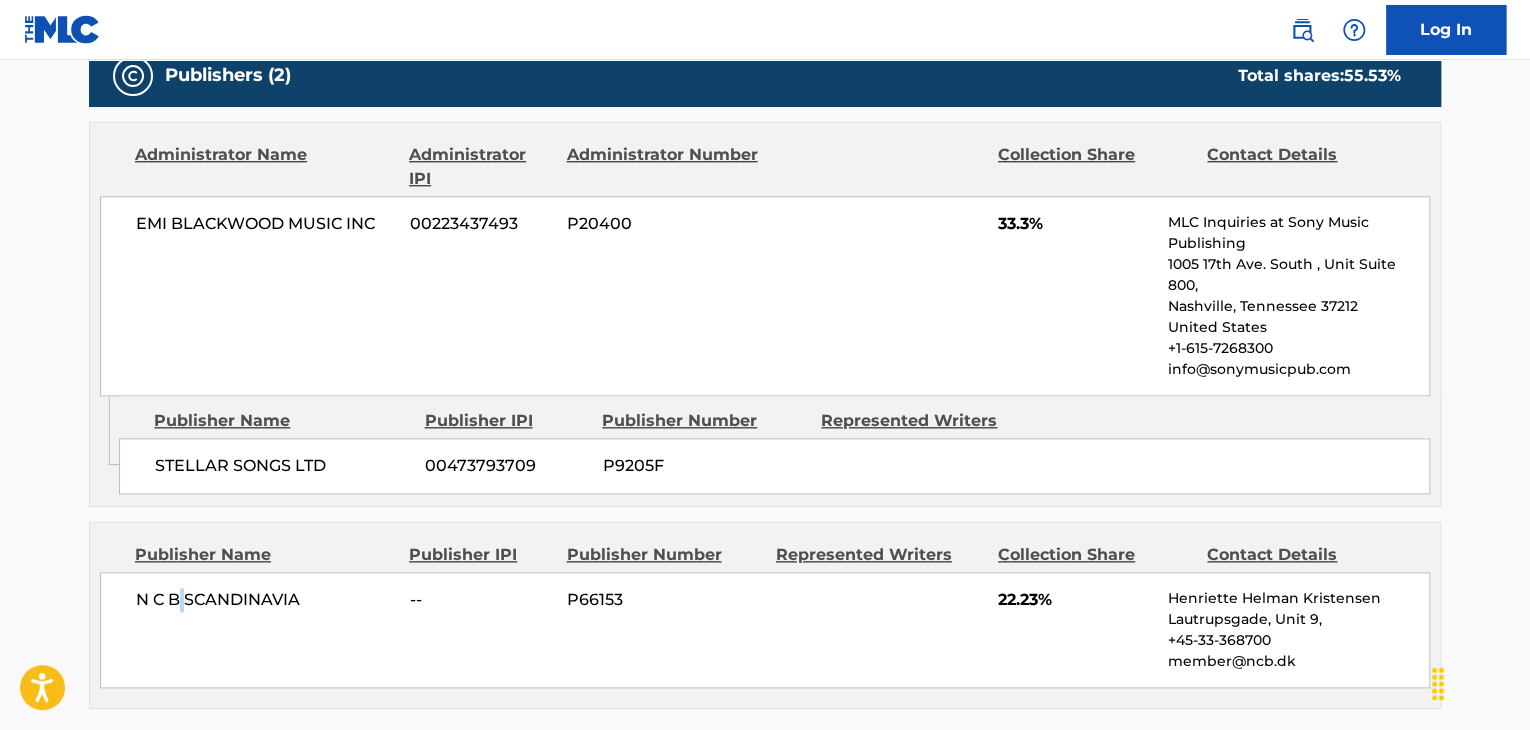 click on "N C B SCANDINAVIA" at bounding box center [265, 600] 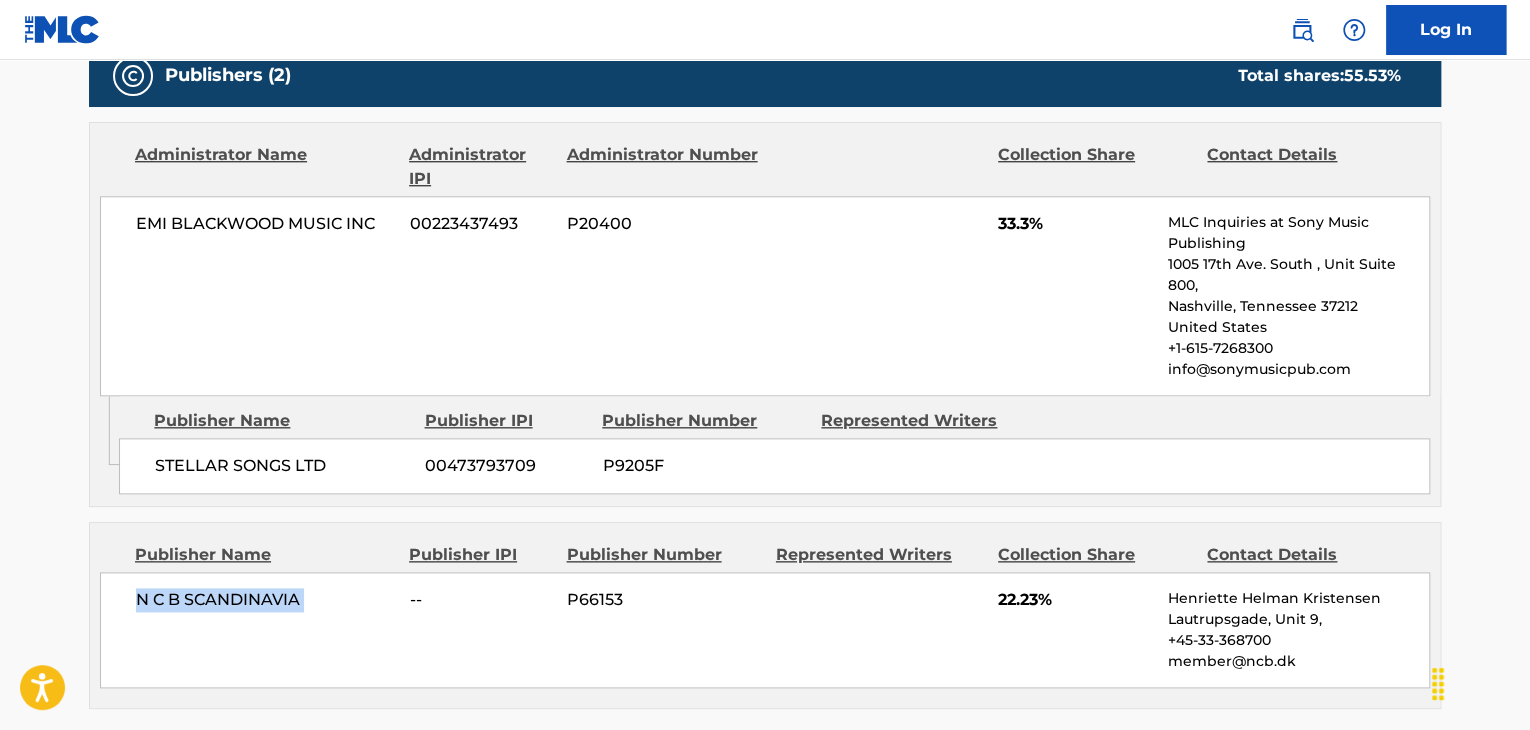 click on "N C B SCANDINAVIA" at bounding box center [265, 600] 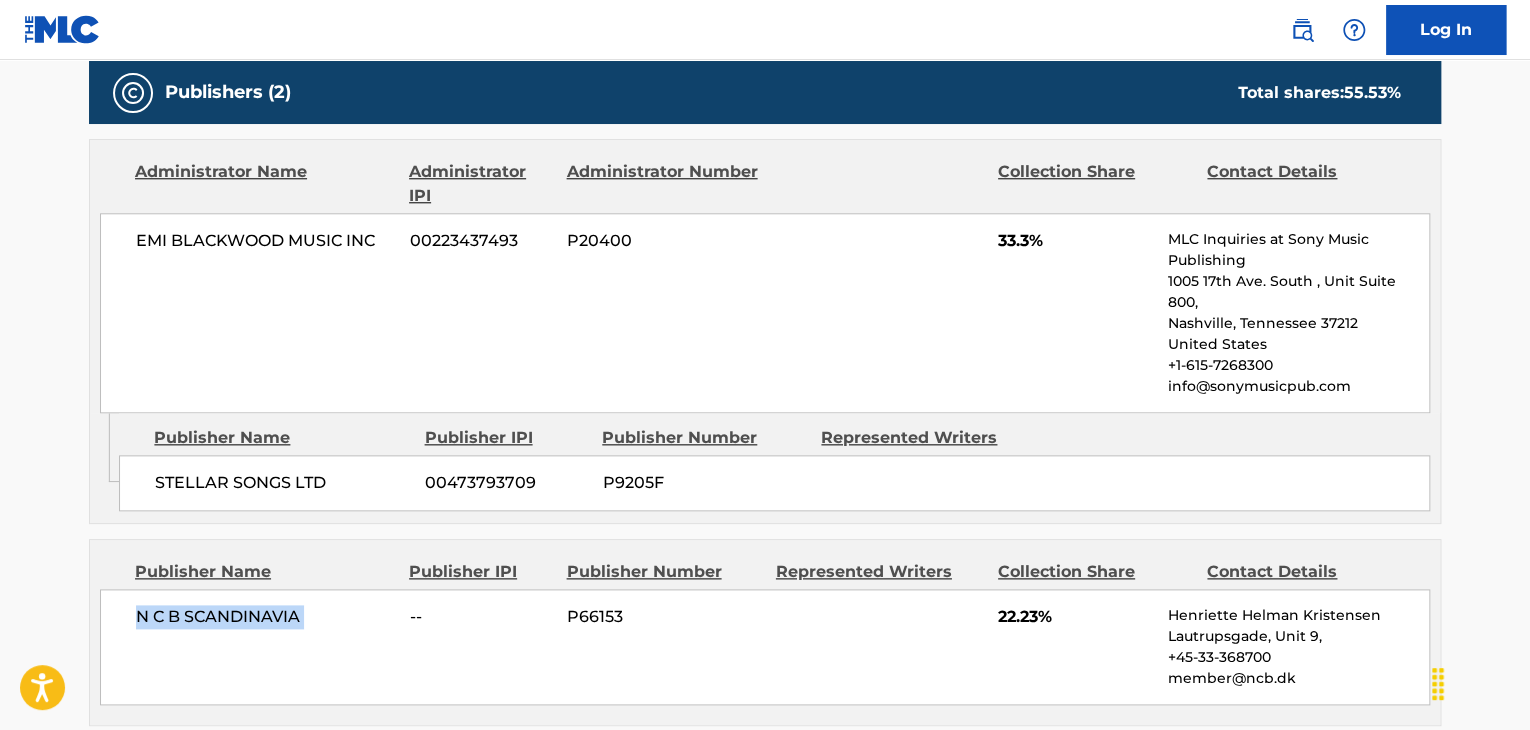 scroll, scrollTop: 866, scrollLeft: 0, axis: vertical 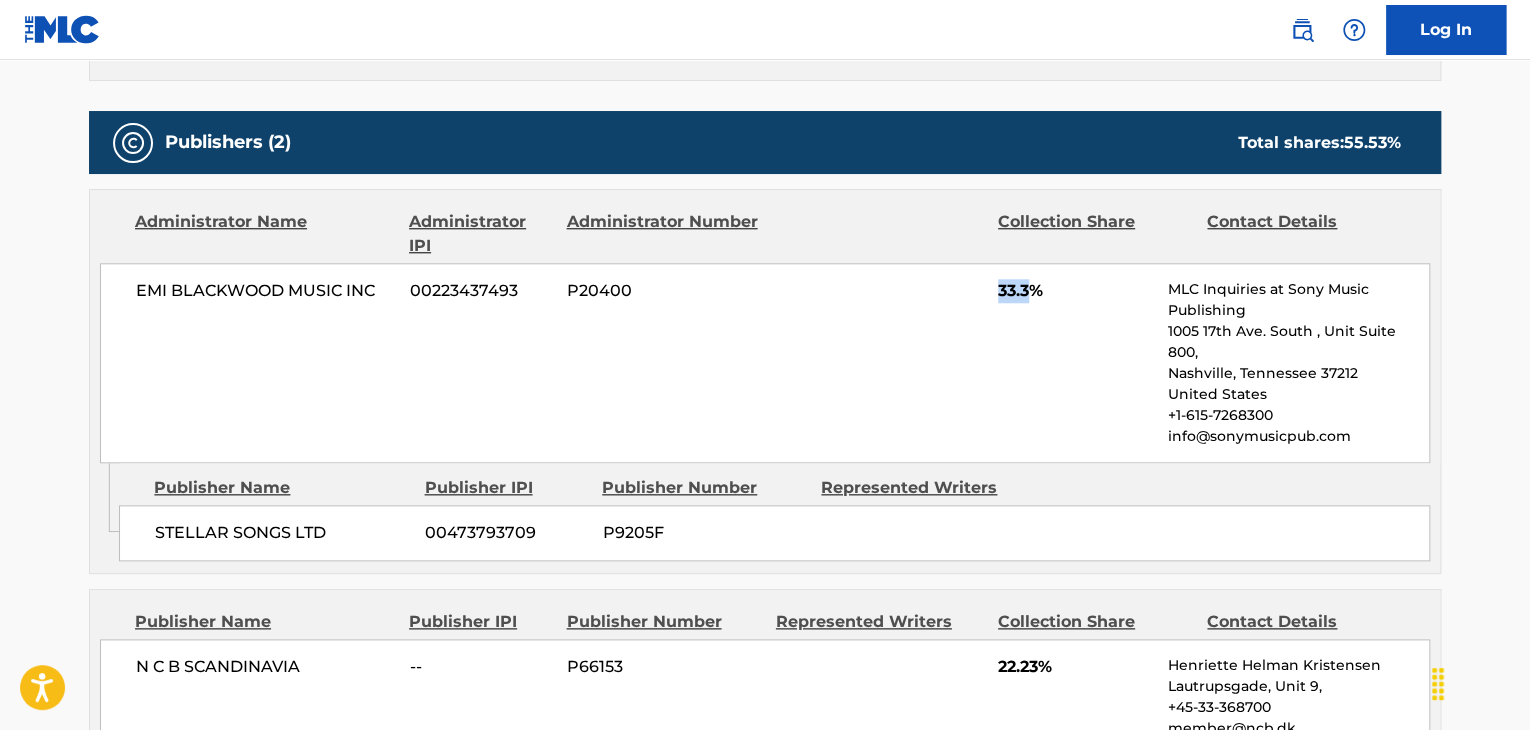 drag, startPoint x: 1033, startPoint y: 291, endPoint x: 972, endPoint y: 303, distance: 62.169125 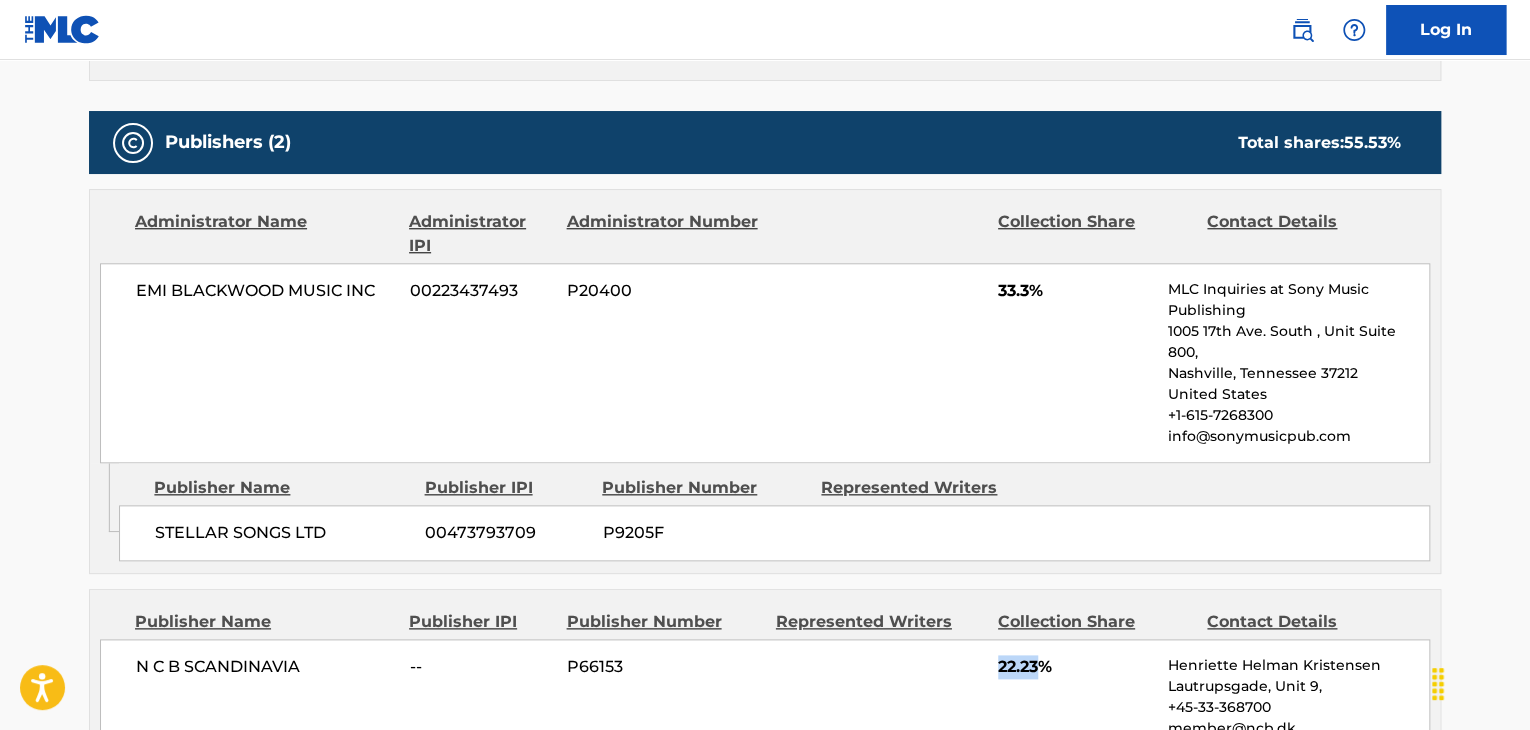 drag, startPoint x: 1044, startPoint y: 649, endPoint x: 987, endPoint y: 657, distance: 57.558666 